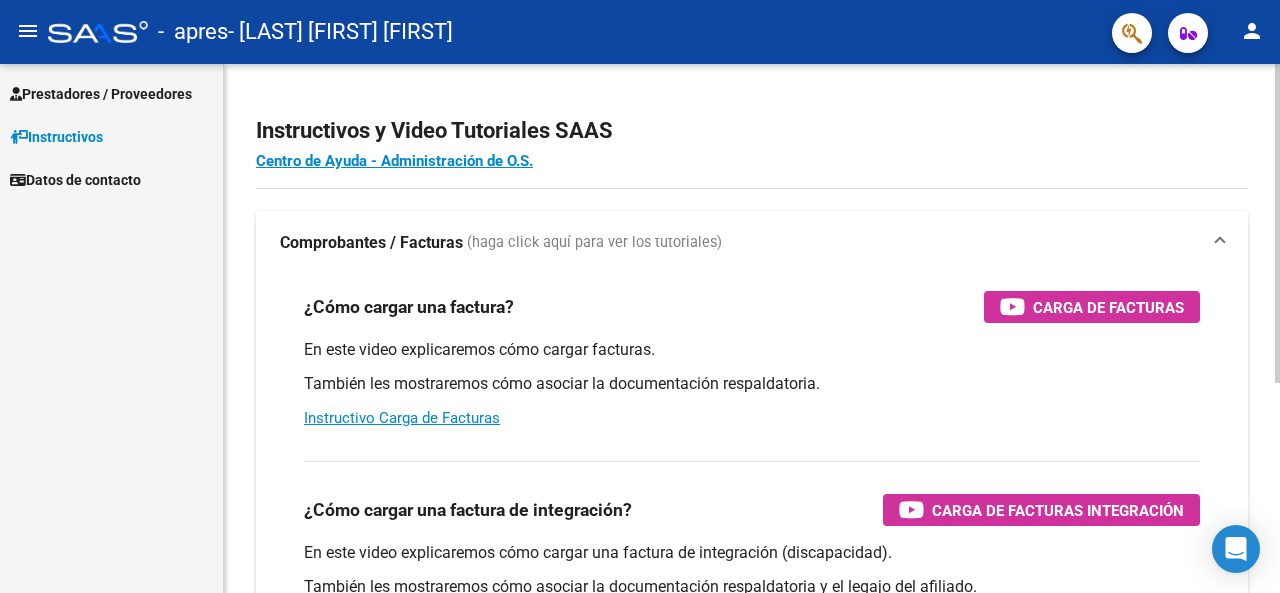 scroll, scrollTop: 0, scrollLeft: 0, axis: both 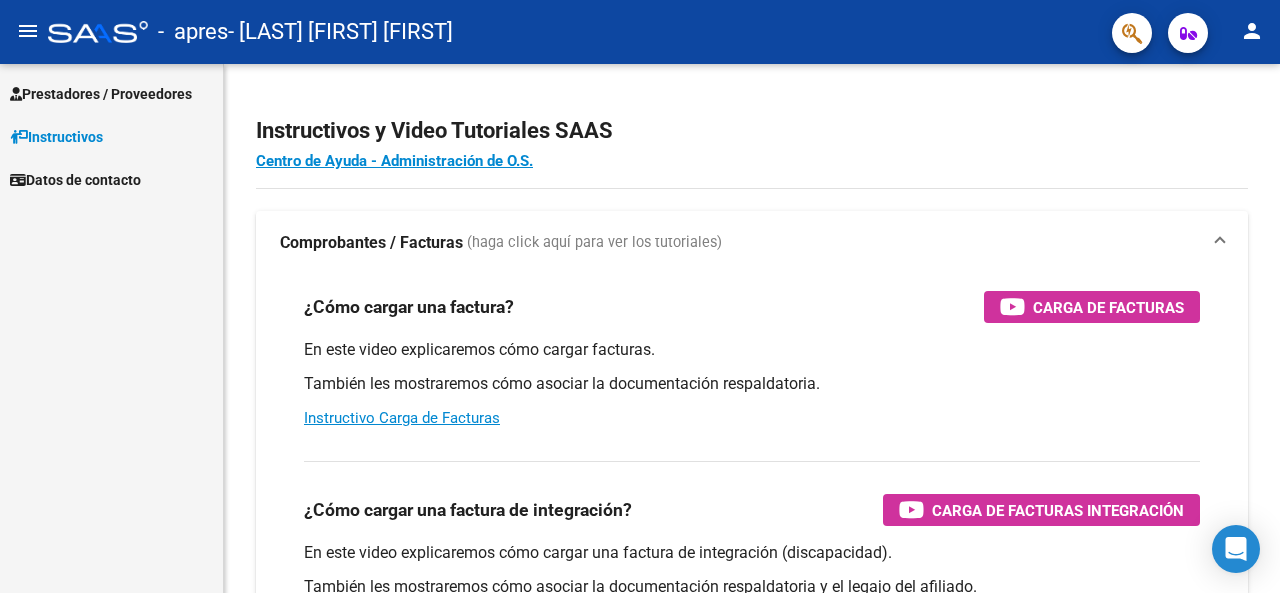 click on "Prestadores / Proveedores" at bounding box center (101, 94) 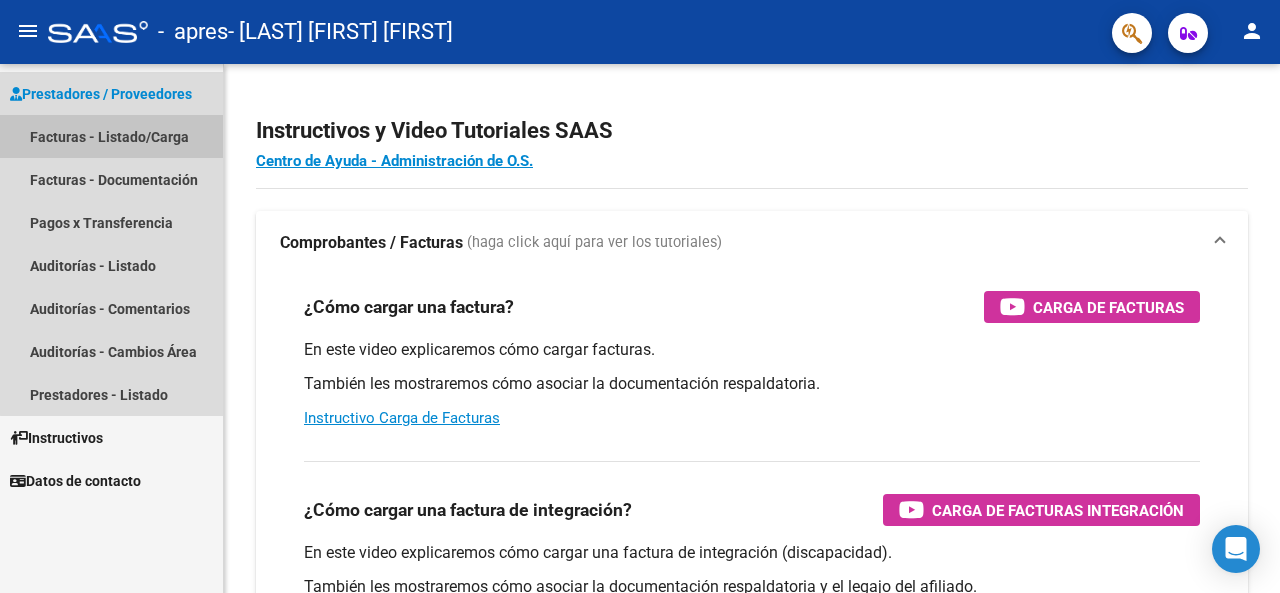 click on "Facturas - Listado/Carga" at bounding box center [111, 136] 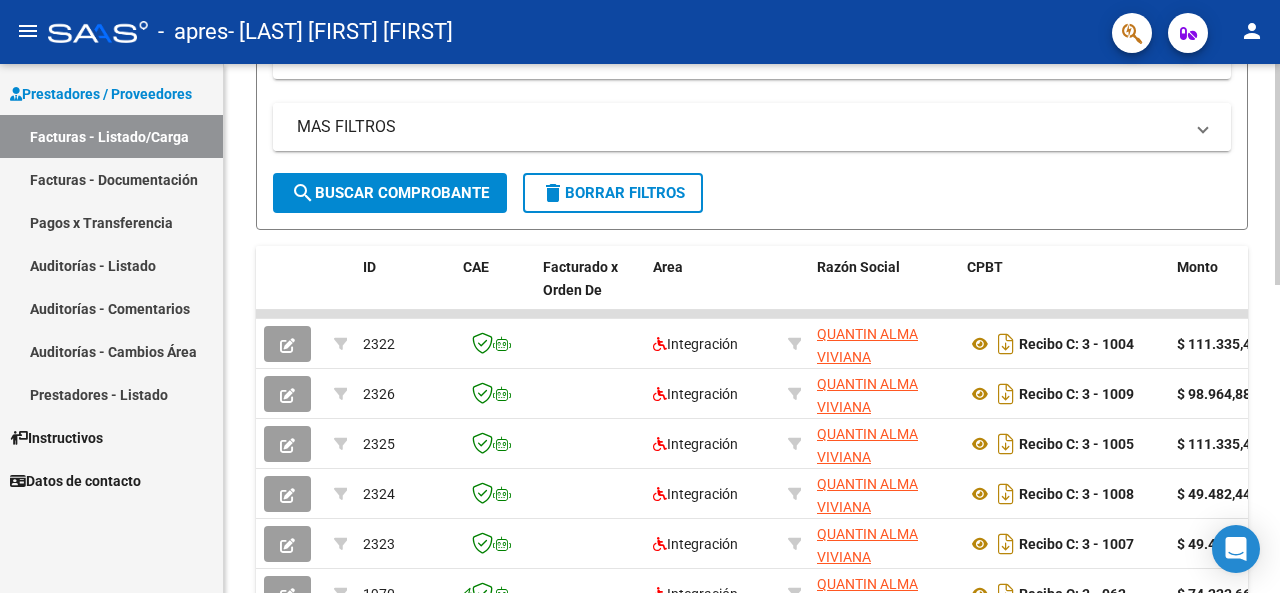 scroll, scrollTop: 400, scrollLeft: 0, axis: vertical 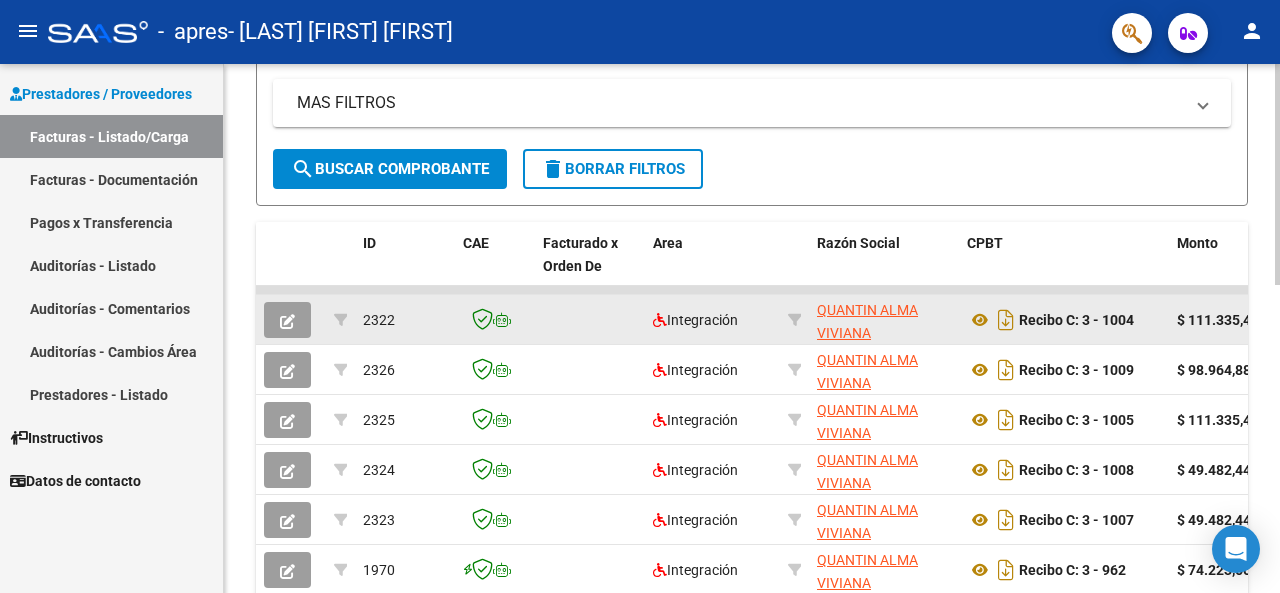 click 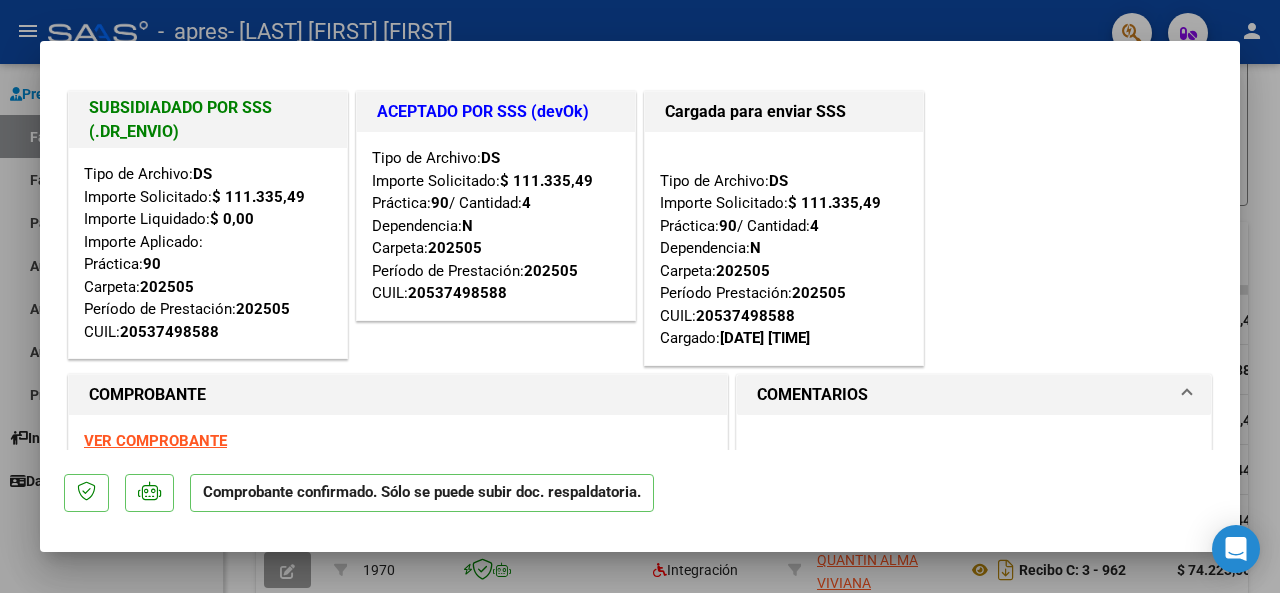 click at bounding box center (640, 296) 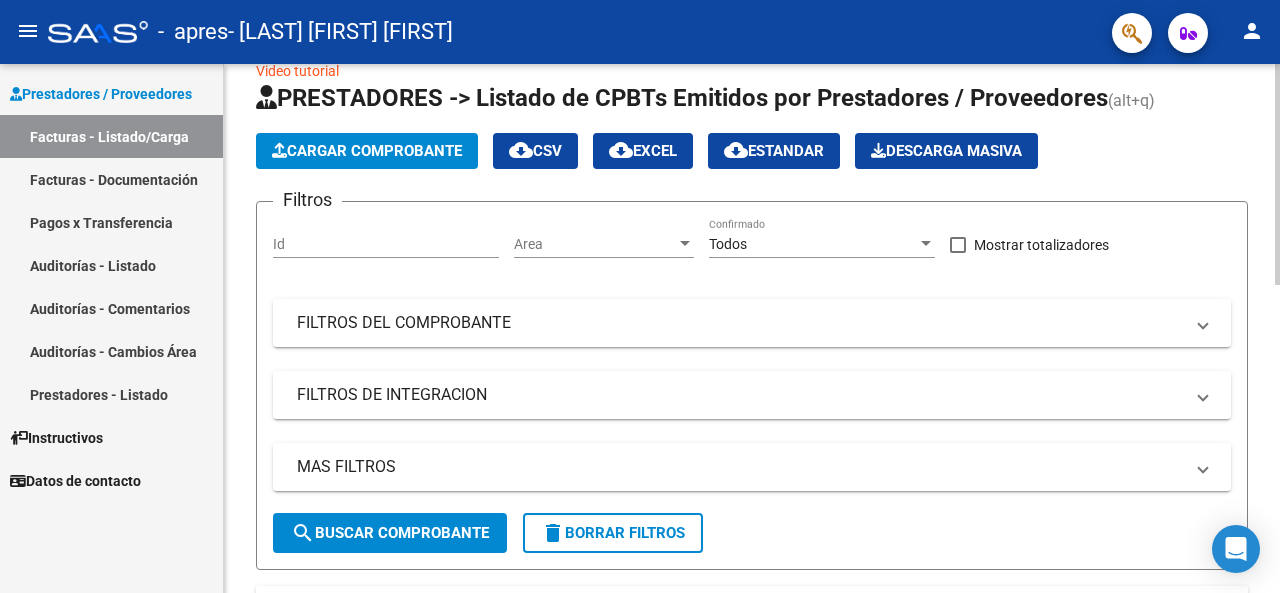 scroll, scrollTop: 0, scrollLeft: 0, axis: both 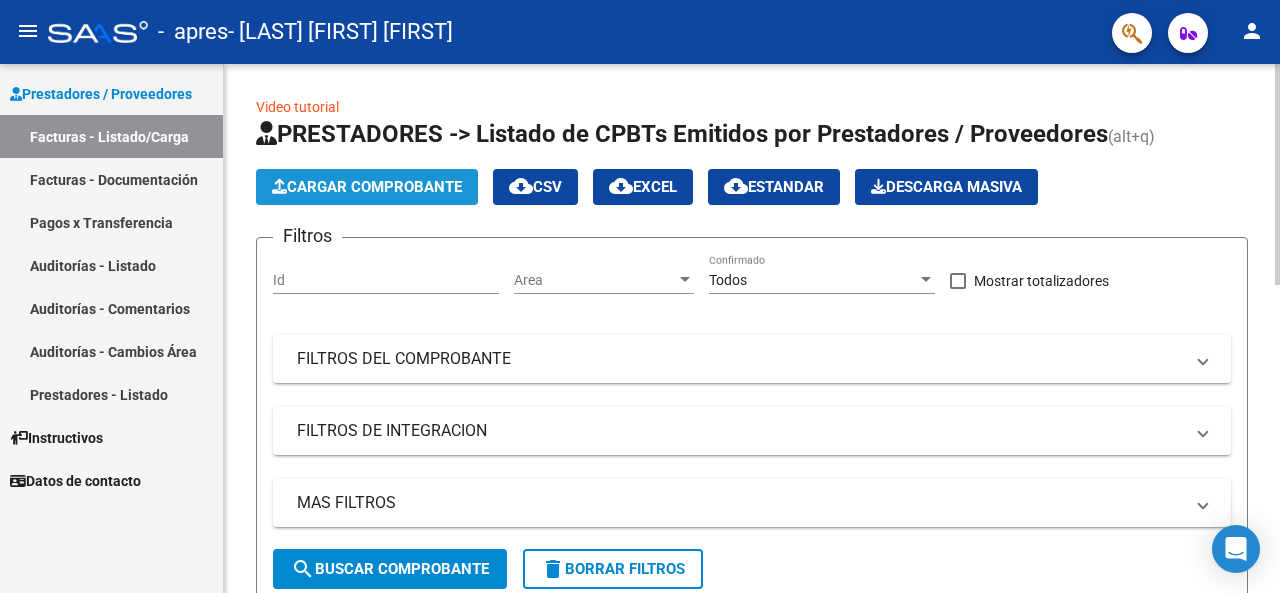 click on "Cargar Comprobante" 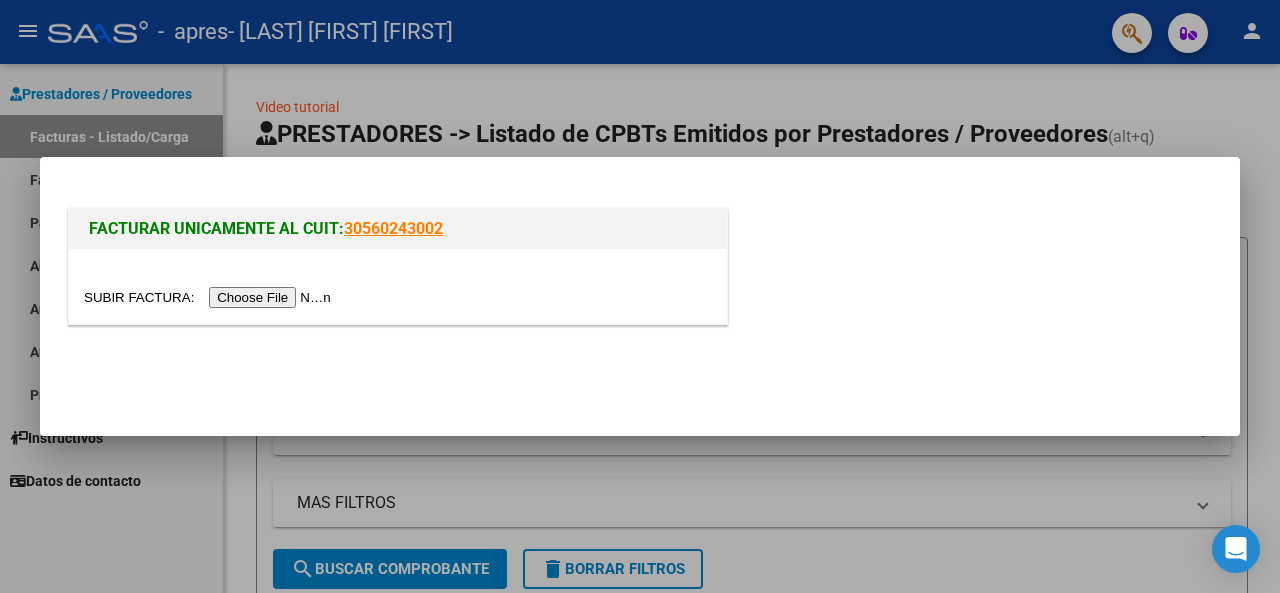 click at bounding box center (210, 297) 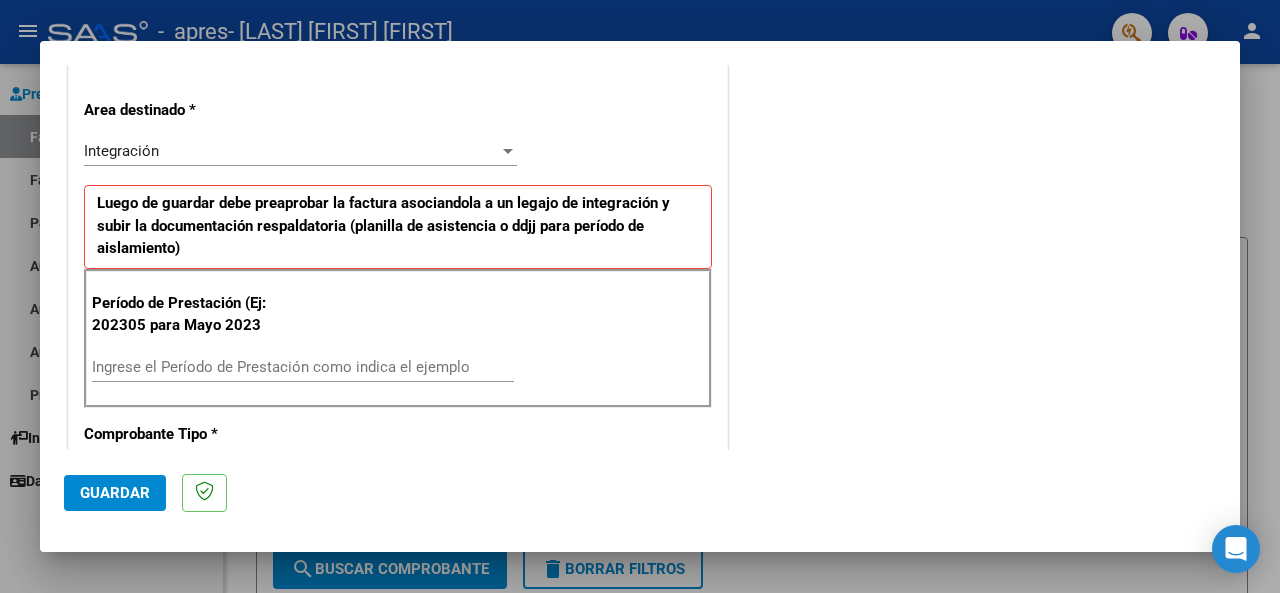 scroll, scrollTop: 500, scrollLeft: 0, axis: vertical 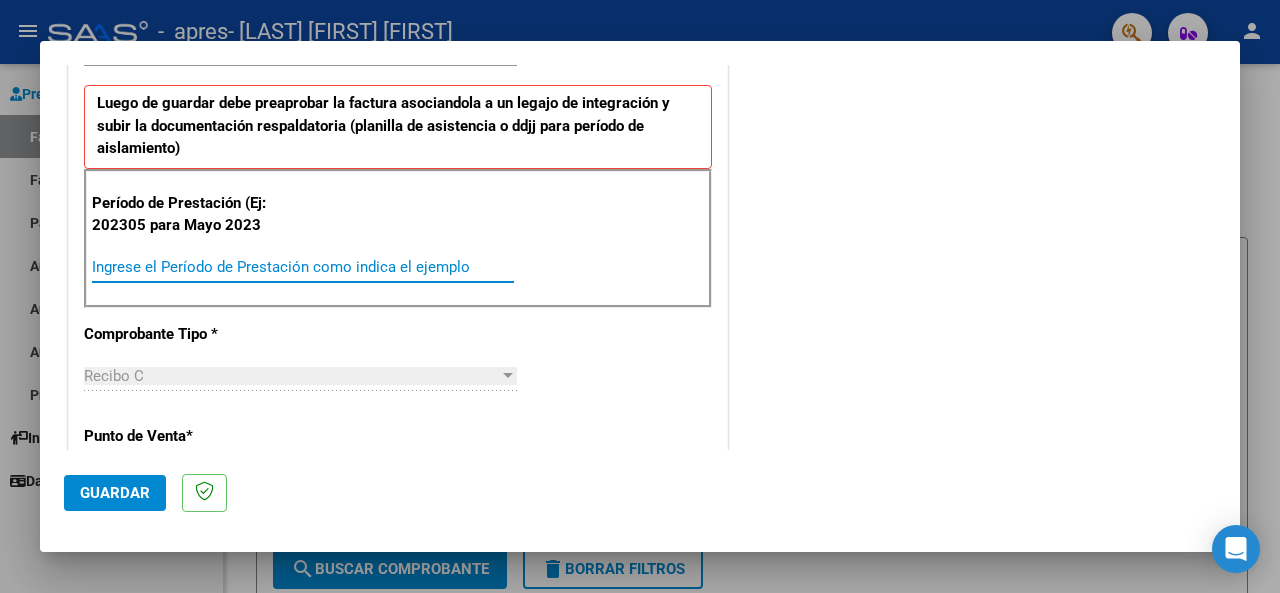 click on "Ingrese el Período de Prestación como indica el ejemplo" at bounding box center (303, 267) 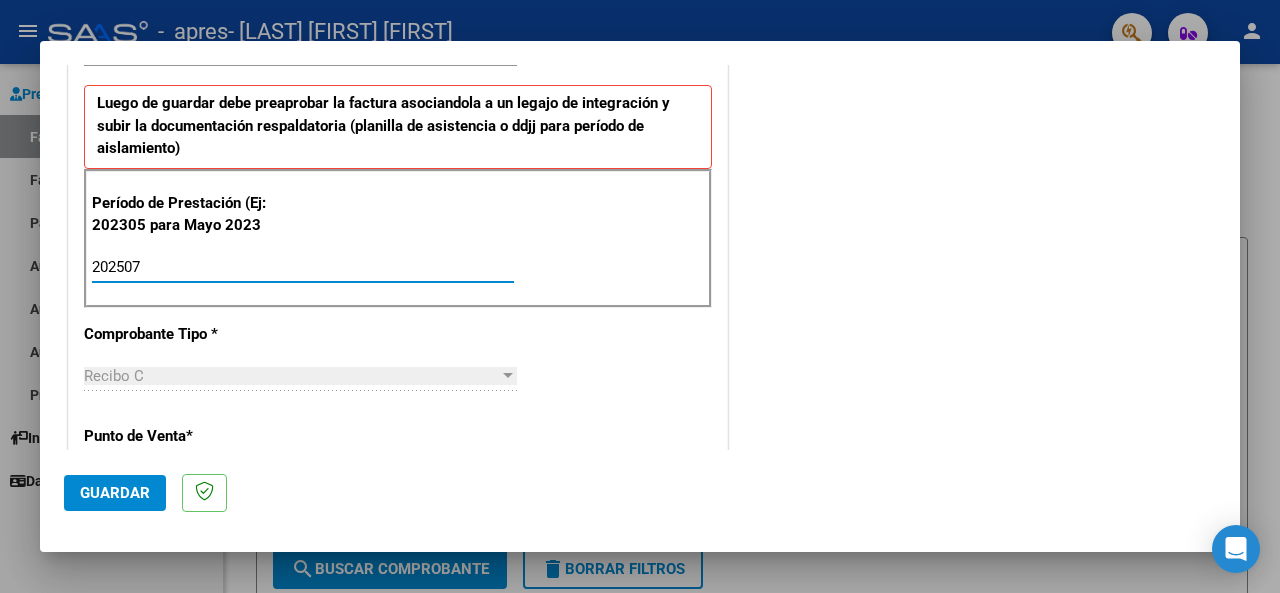 type on "202507" 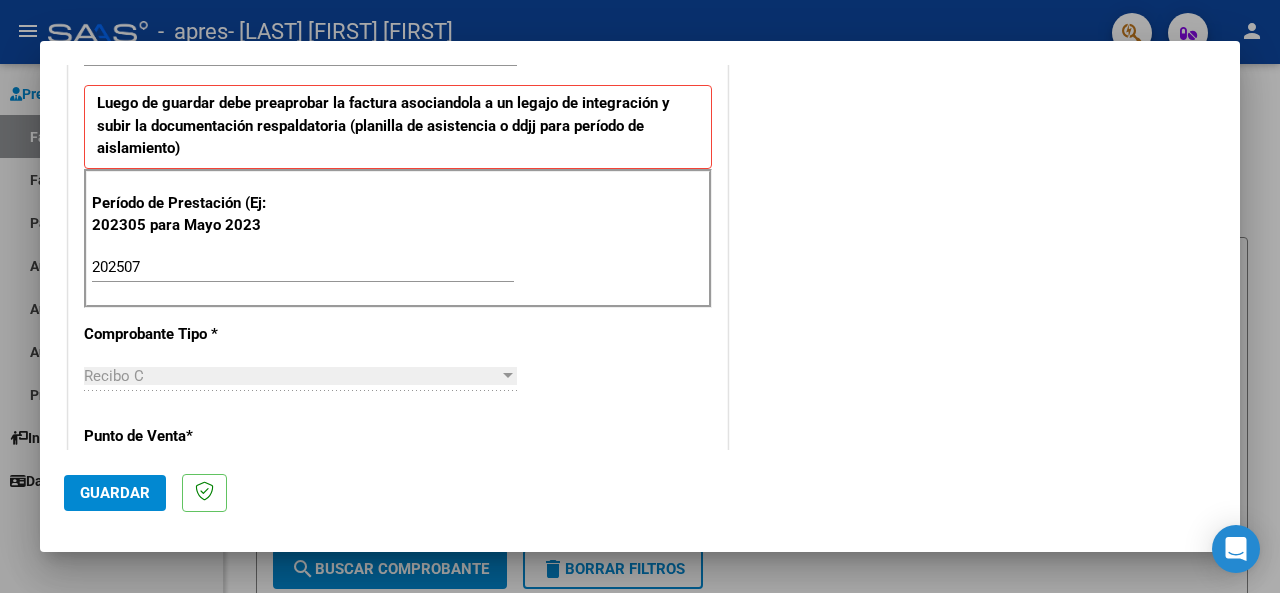 click at bounding box center [508, 376] 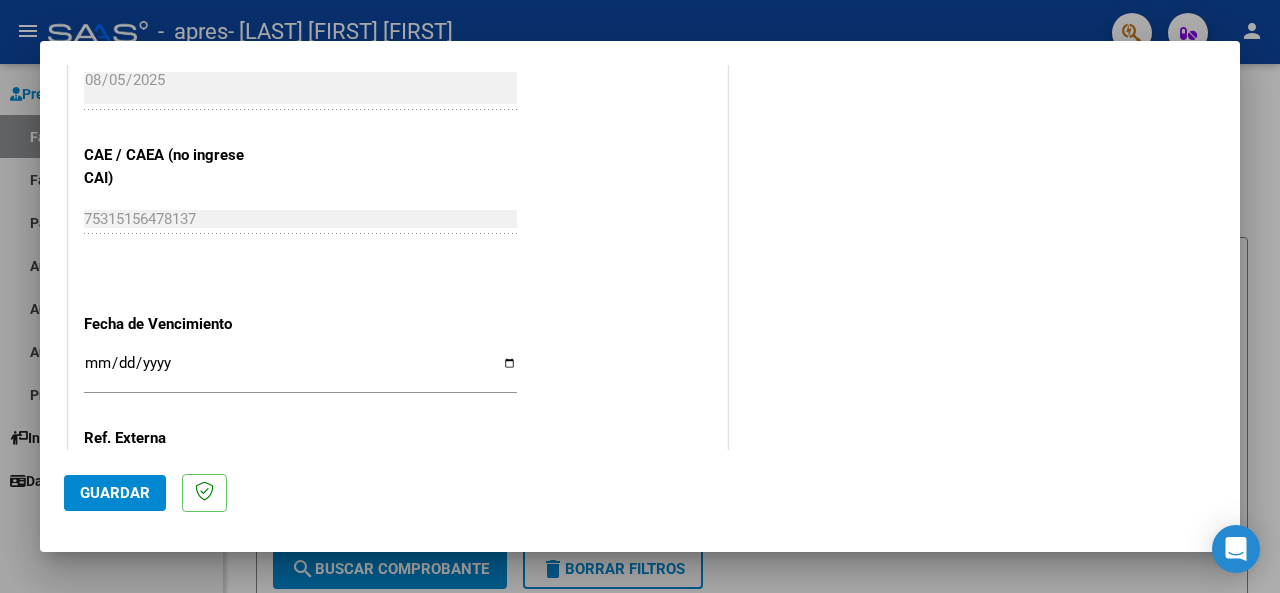 scroll, scrollTop: 1200, scrollLeft: 0, axis: vertical 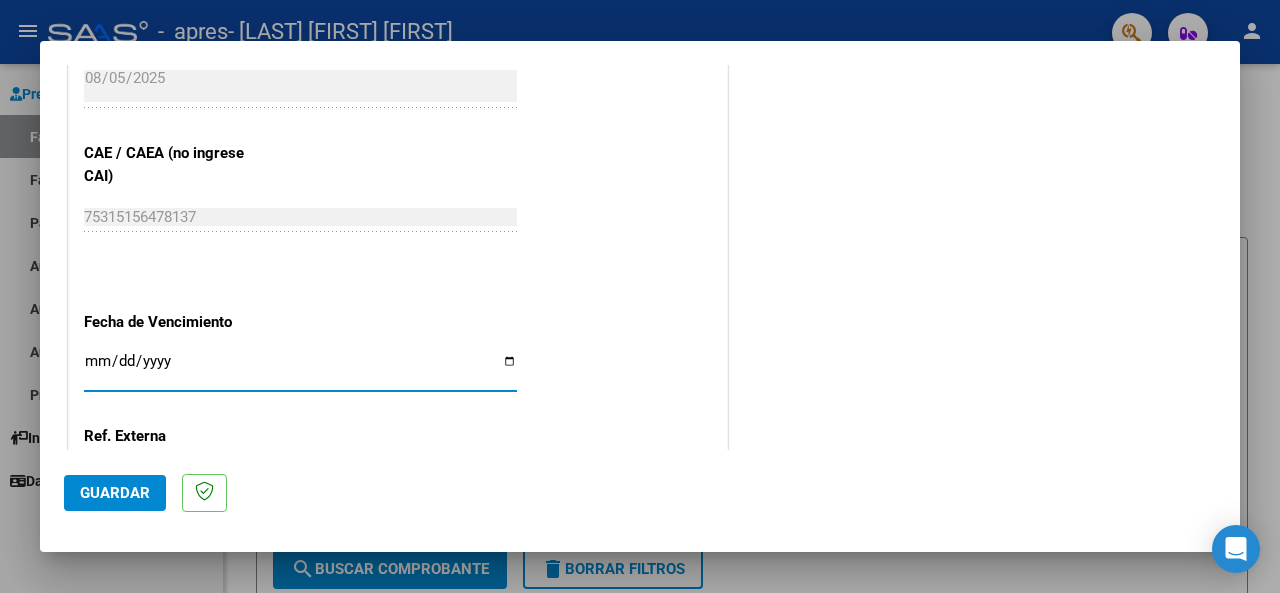 click on "Ingresar la fecha" at bounding box center (300, 369) 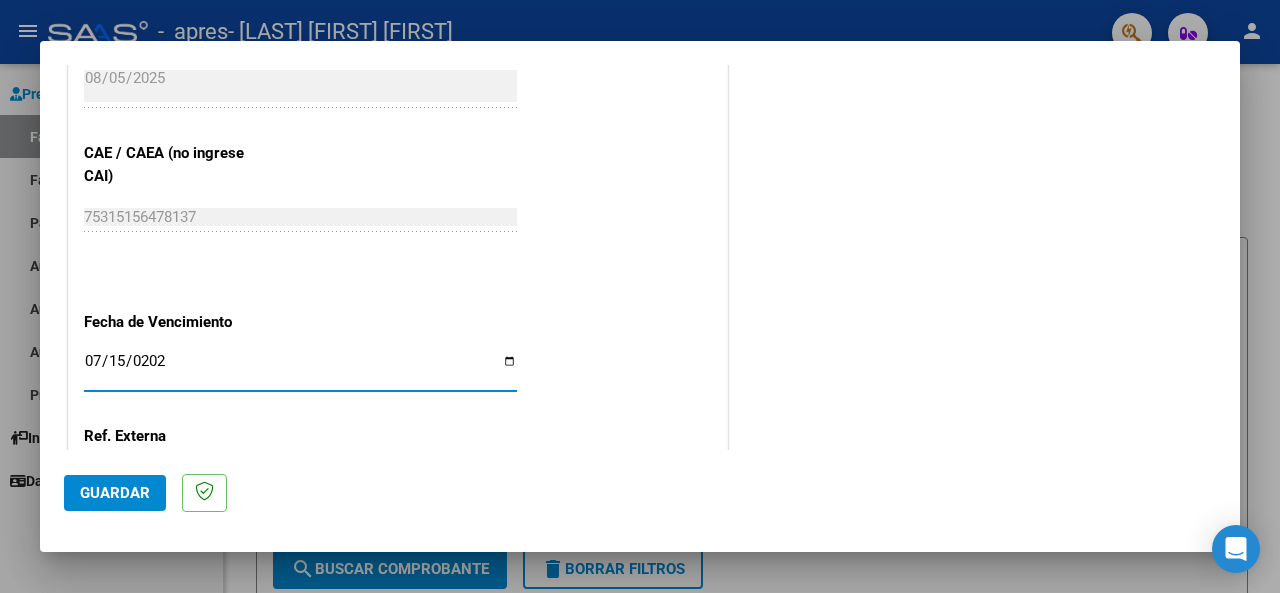 type on "2025-07-15" 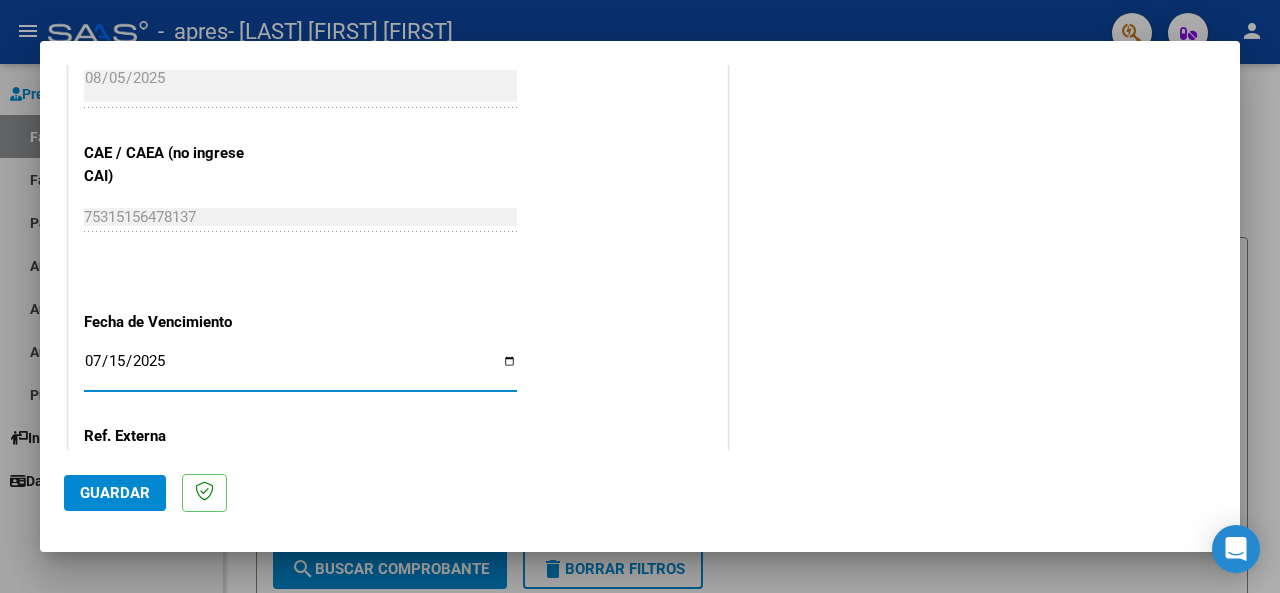 click on "CUIT  *   27-[NUMBER] Ingresar CUIT  ANALISIS PRESTADOR  Area destinado * Integración Seleccionar Area Luego de guardar debe preaprobar la factura asociandola a un legajo de integración y subir la documentación respaldatoria (planilla de asistencia o ddjj para período de aislamiento)  Período de Prestación (Ej: 202305 para Mayo 2023    202507 Ingrese el Período de Prestación como indica el ejemplo   Comprobante Tipo * Recibo C Seleccionar Tipo Punto de Venta  *   3 Ingresar el Nro.  Número  *   1024 Ingresar el Nro.  Monto  *   $ 123.706,10 Ingresar el monto  Fecha del Cpbt.  *   2025-08-05 Ingresar la fecha  CAE / CAEA (no ingrese CAI)    75315156676773 Ingresar el CAE o CAEA (no ingrese CAI)  Fecha de Vencimiento    2025-07-15 Ingresar la fecha  Ref. Externa    Ingresar la ref.  N° Liquidación    Ingresar el N° Liquidación" at bounding box center [398, -129] 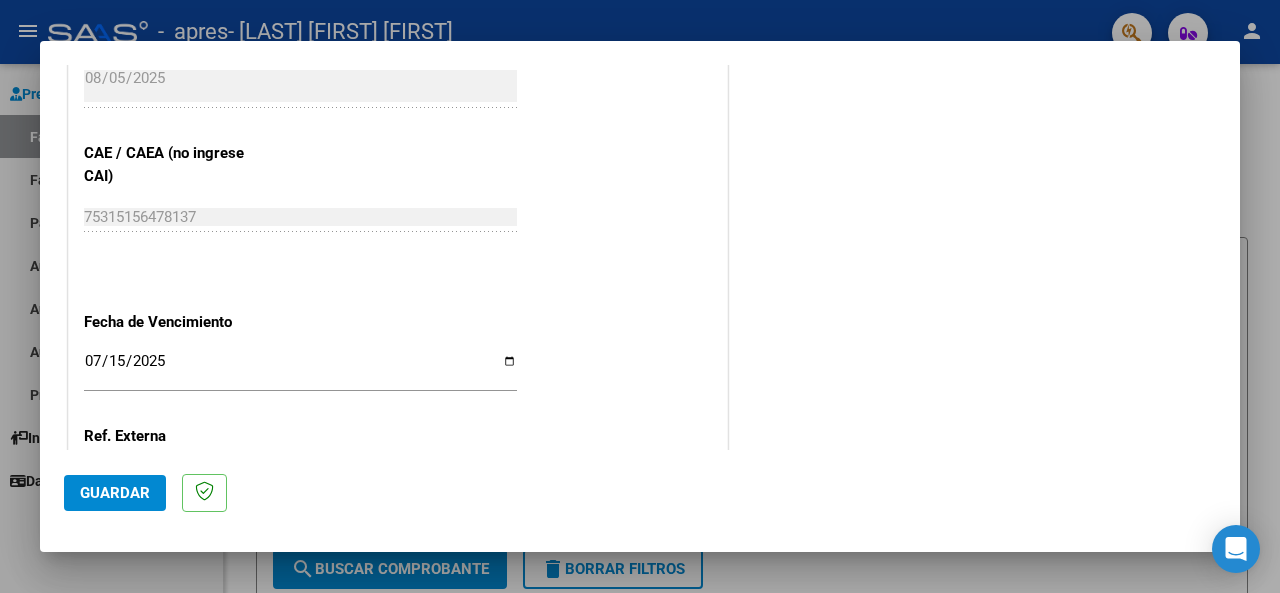 scroll, scrollTop: 1376, scrollLeft: 0, axis: vertical 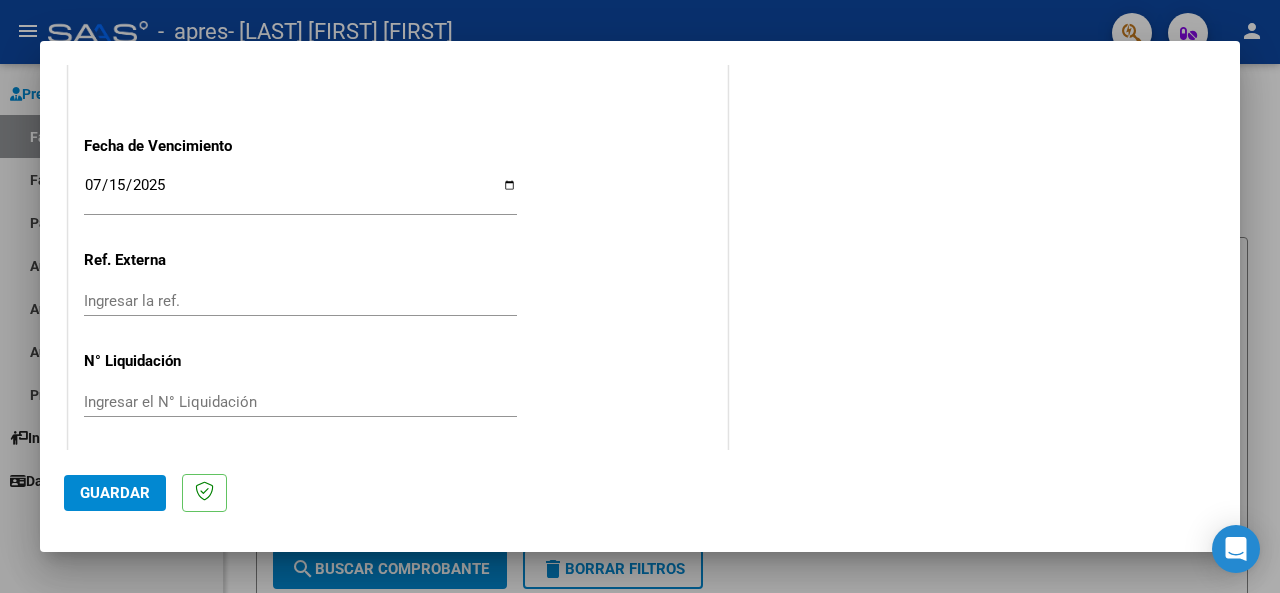 click on "Guardar" 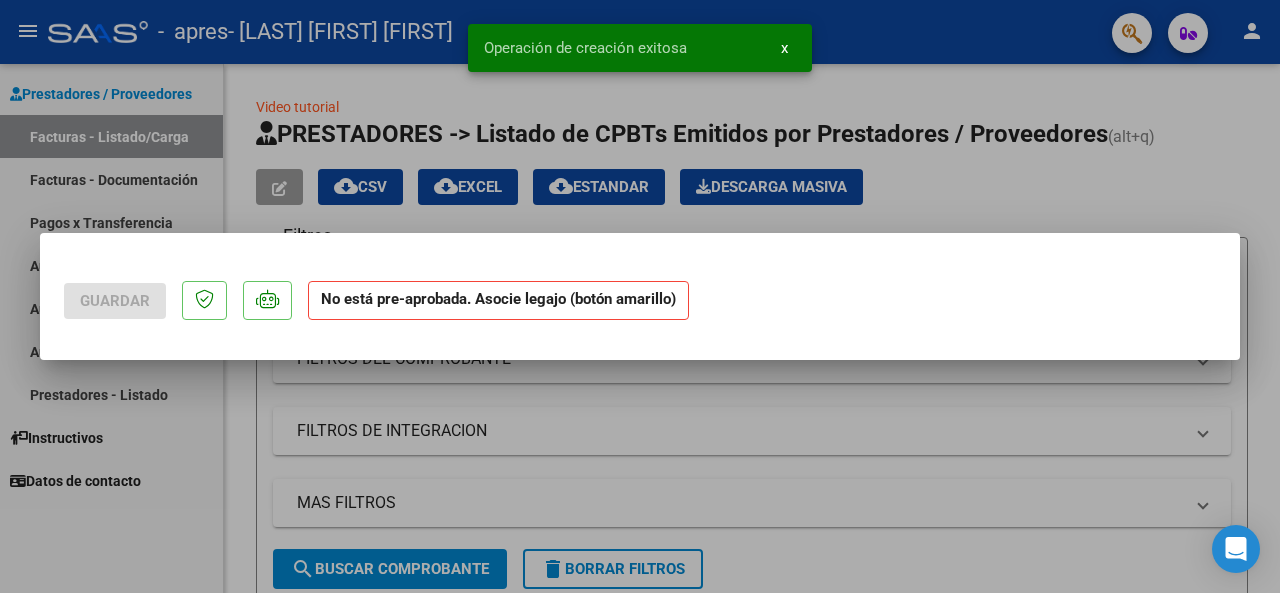 scroll, scrollTop: 0, scrollLeft: 0, axis: both 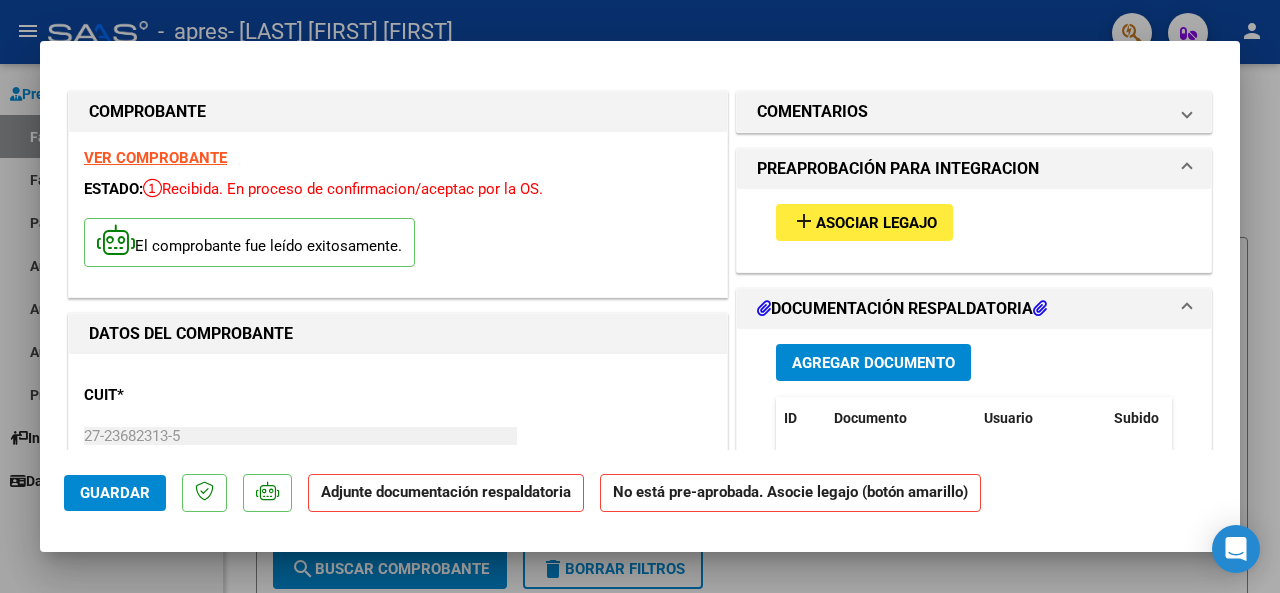 click on "Asociar Legajo" at bounding box center [876, 223] 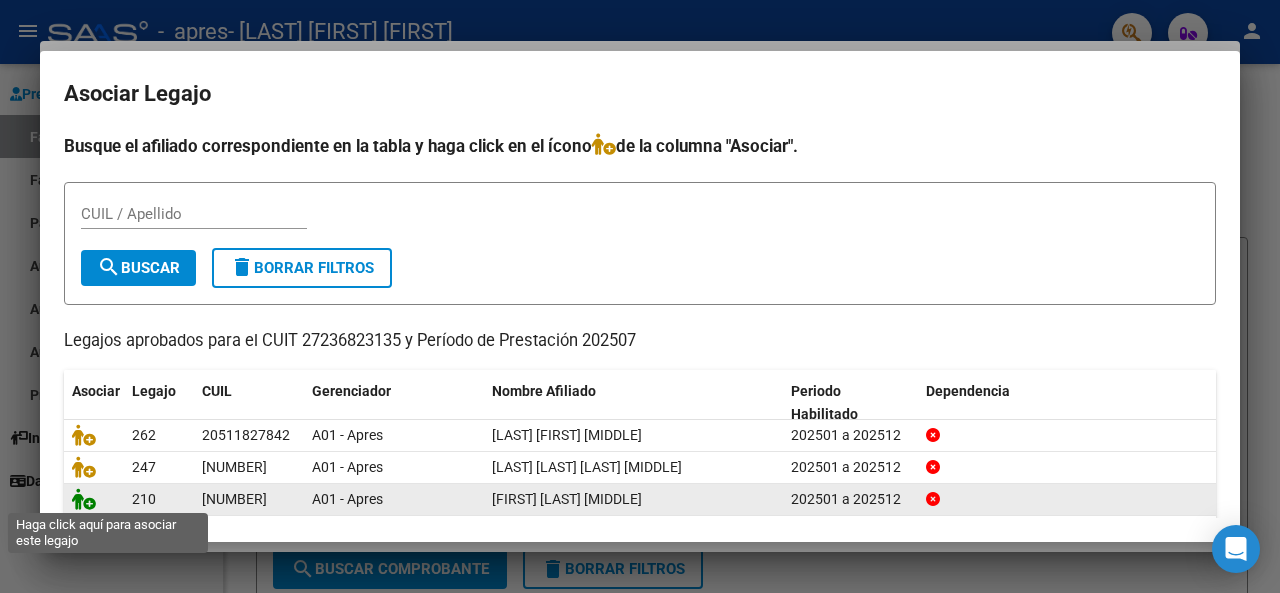 click 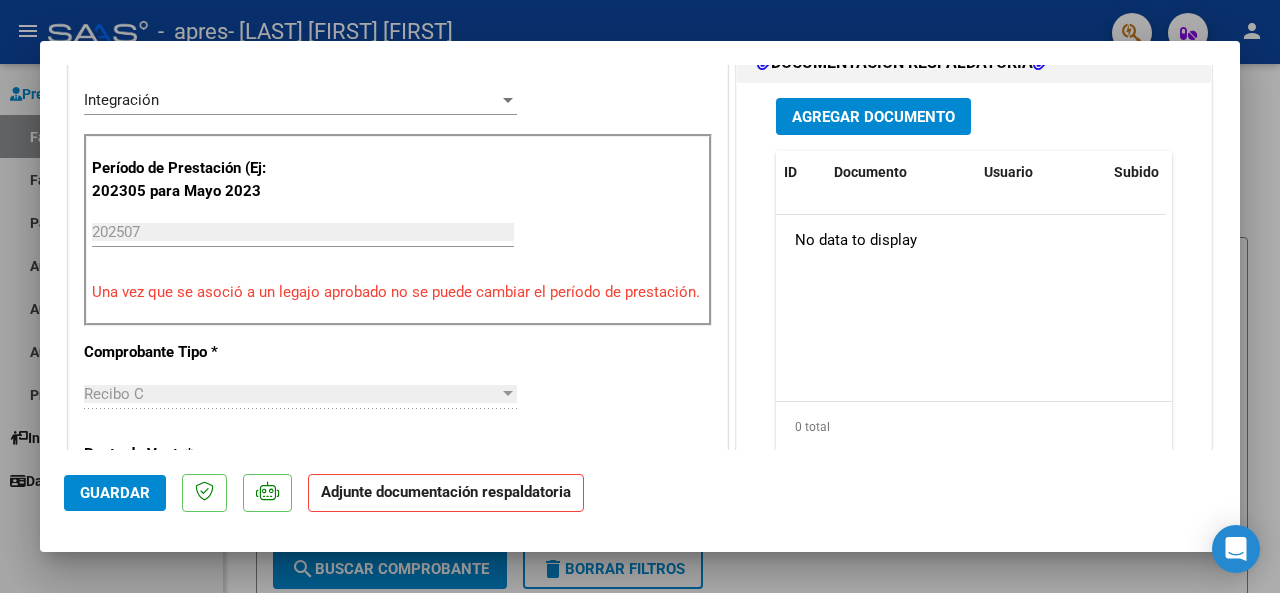 scroll, scrollTop: 400, scrollLeft: 0, axis: vertical 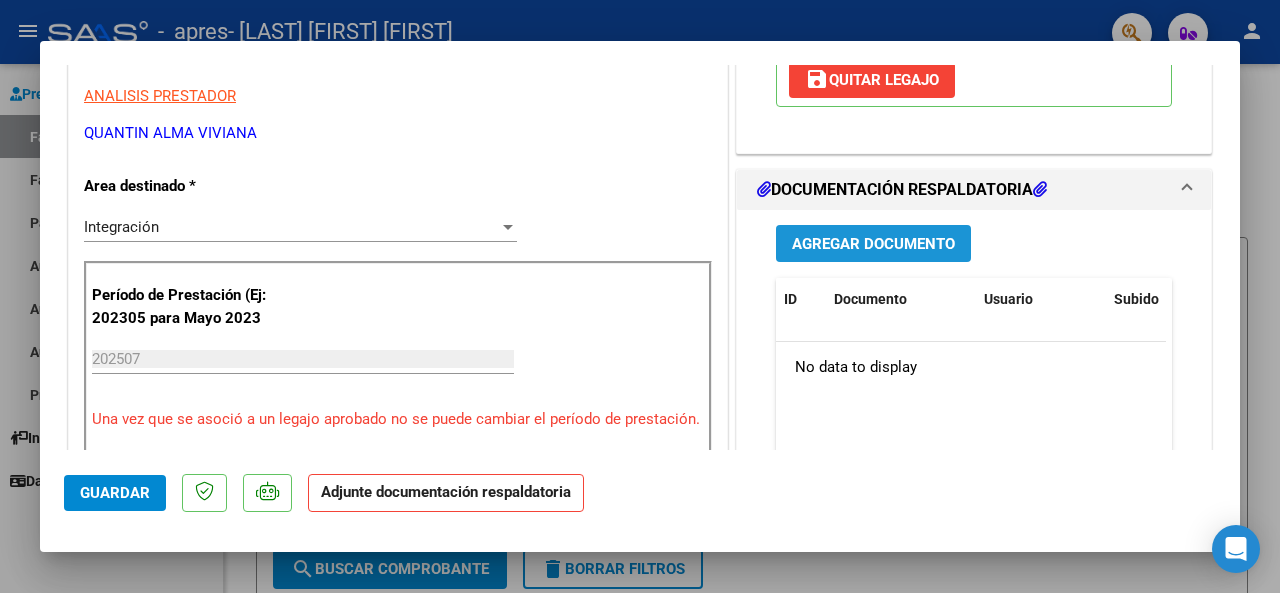 click on "Agregar Documento" at bounding box center [873, 244] 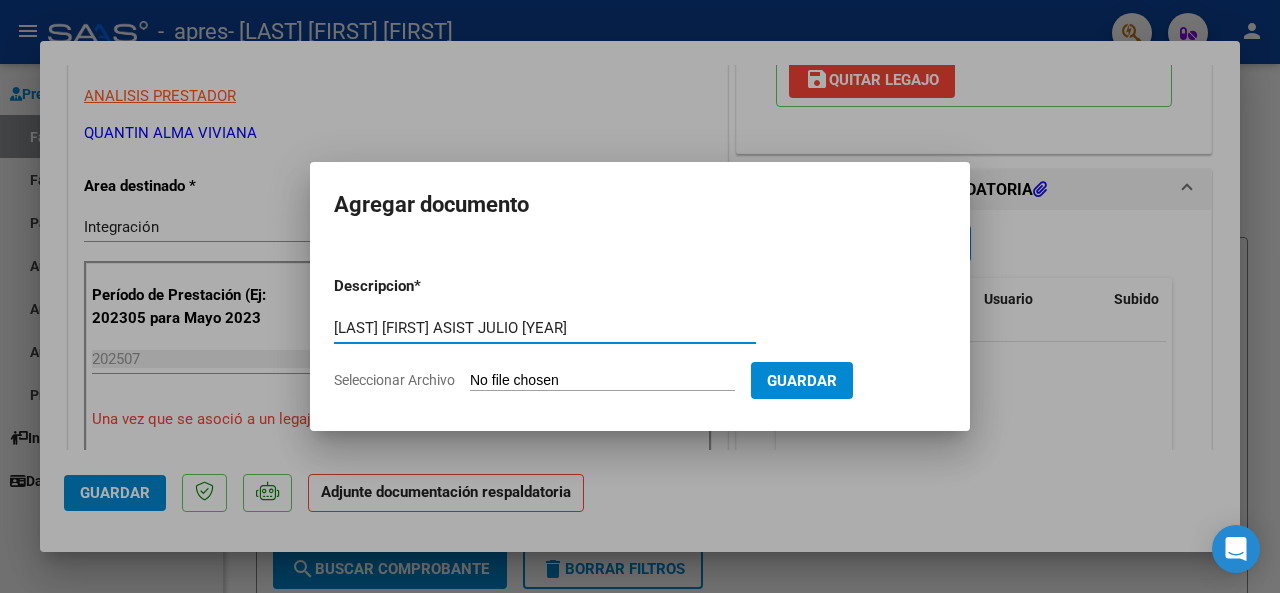type on "[LAST] [FIRST] ASIST JULIO [YEAR]" 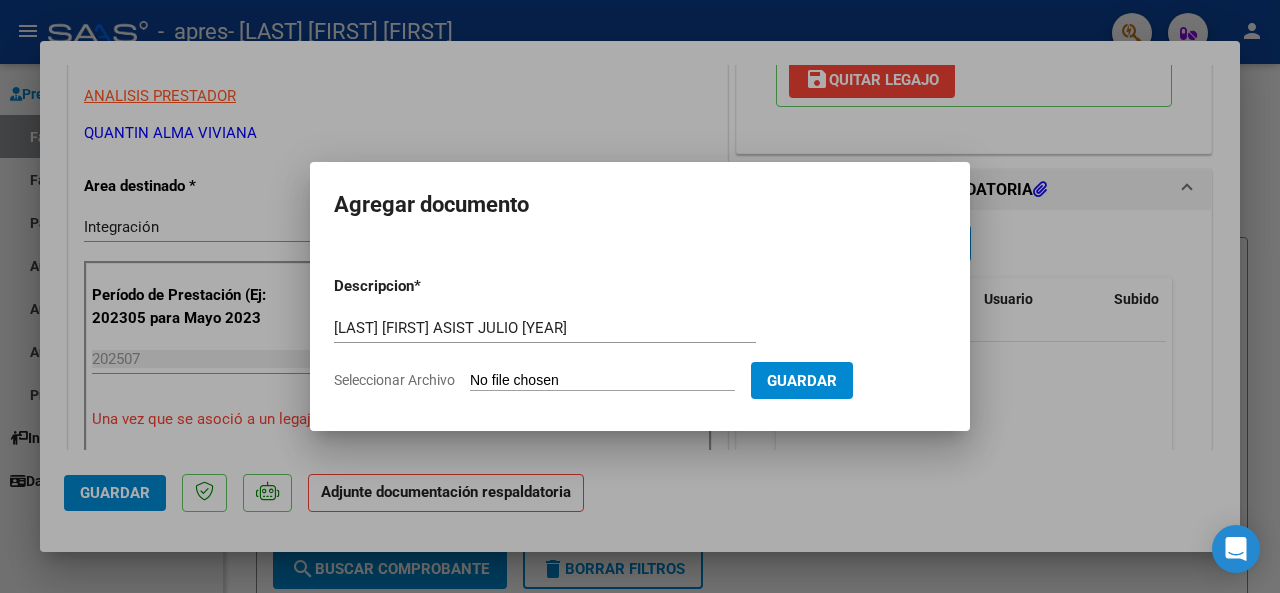 type on "C:\fakepath\SILVA BRUNO. ASIST JULIO 2025.pdf" 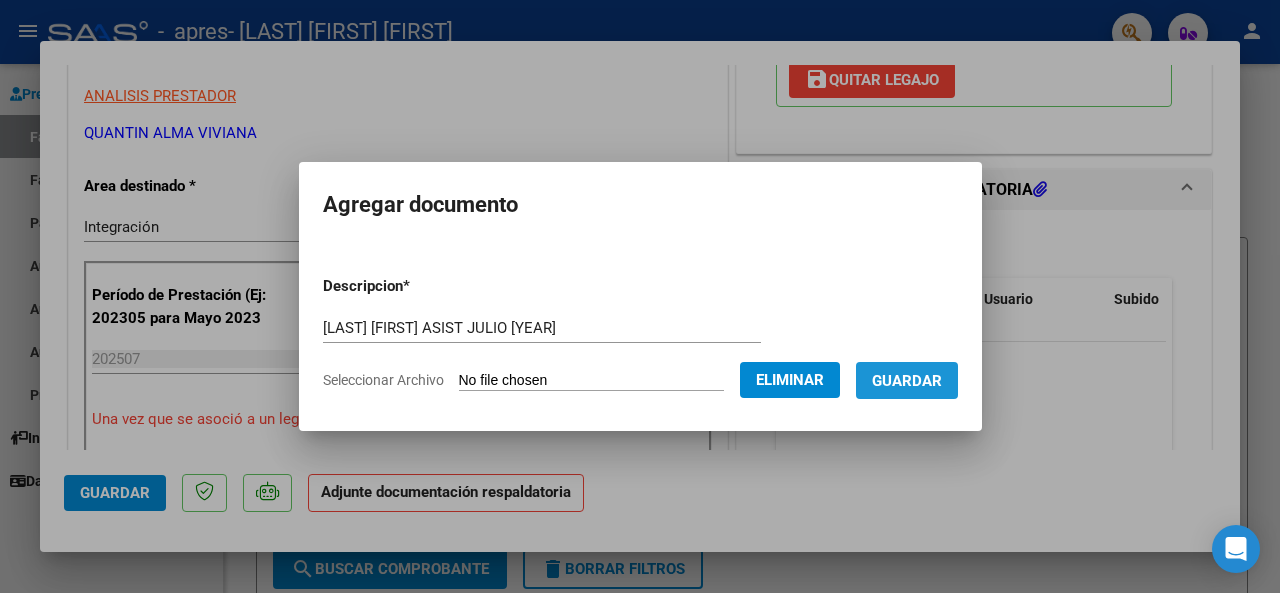 click on "Guardar" at bounding box center [907, 381] 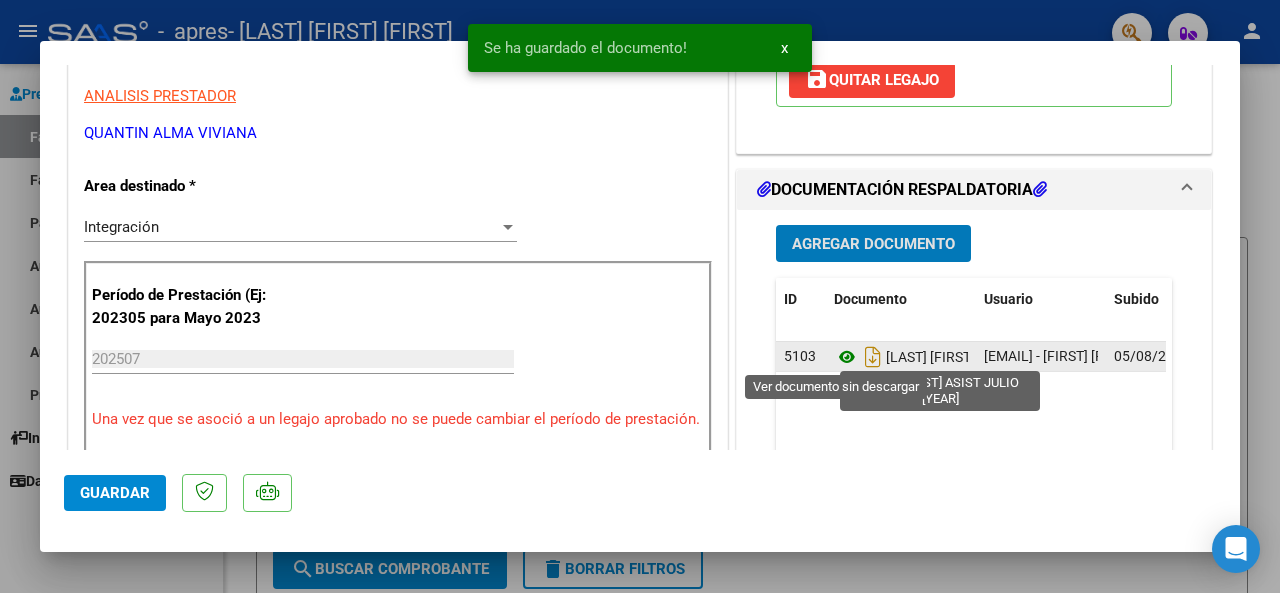 click 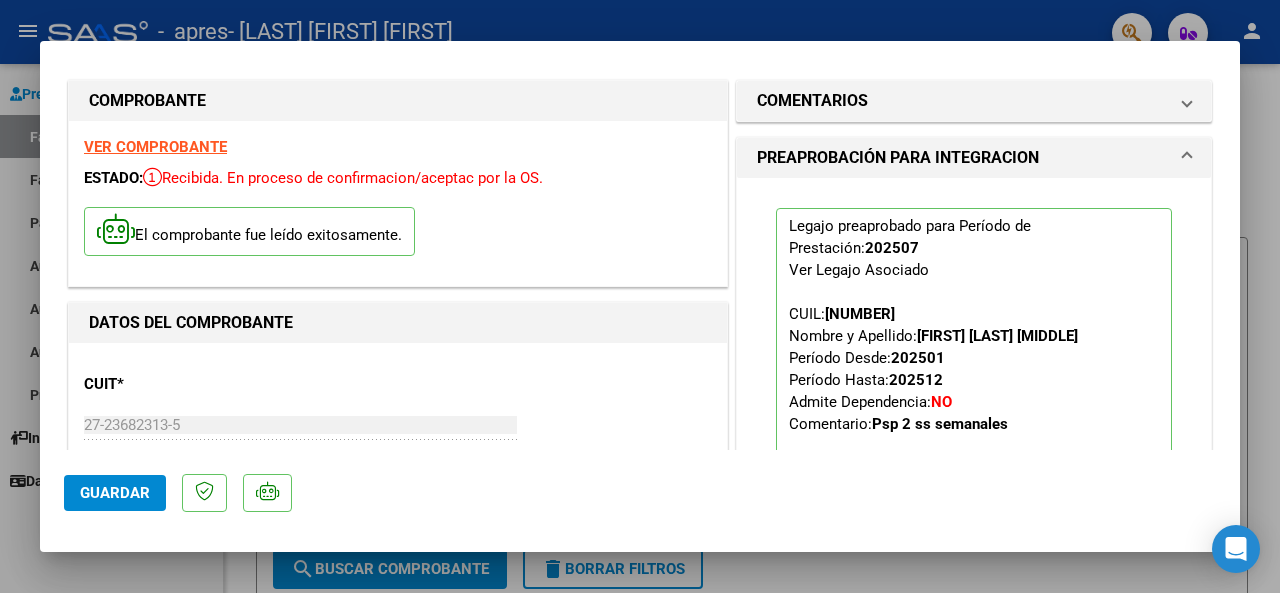 scroll, scrollTop: 0, scrollLeft: 0, axis: both 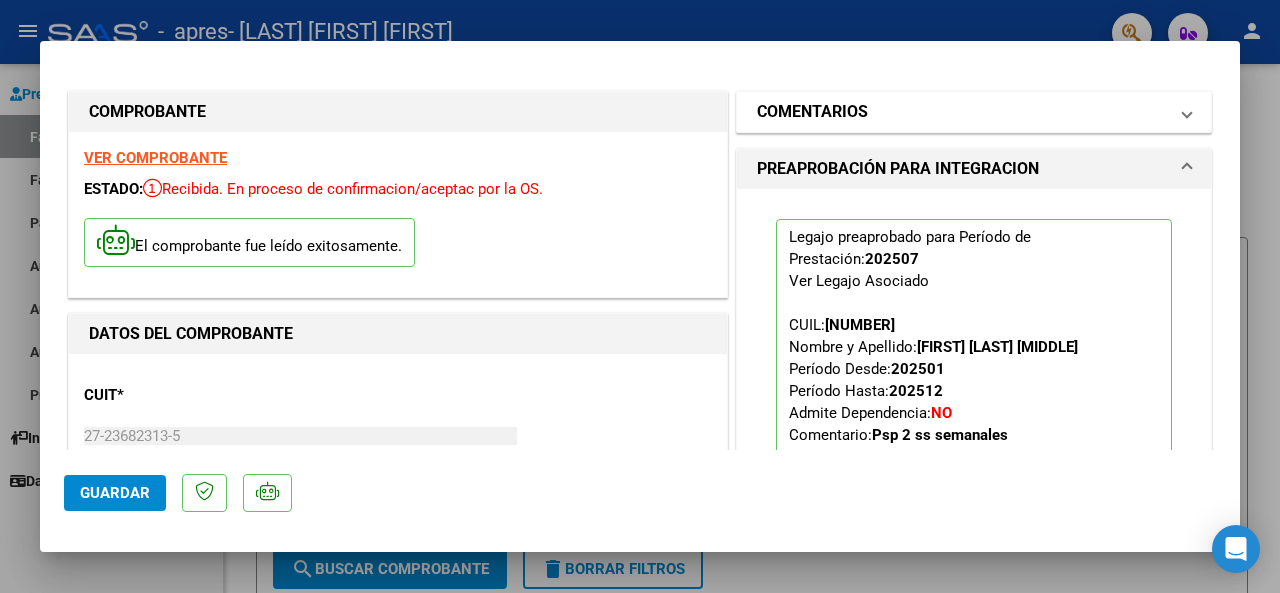 click on "COMENTARIOS" at bounding box center [974, 112] 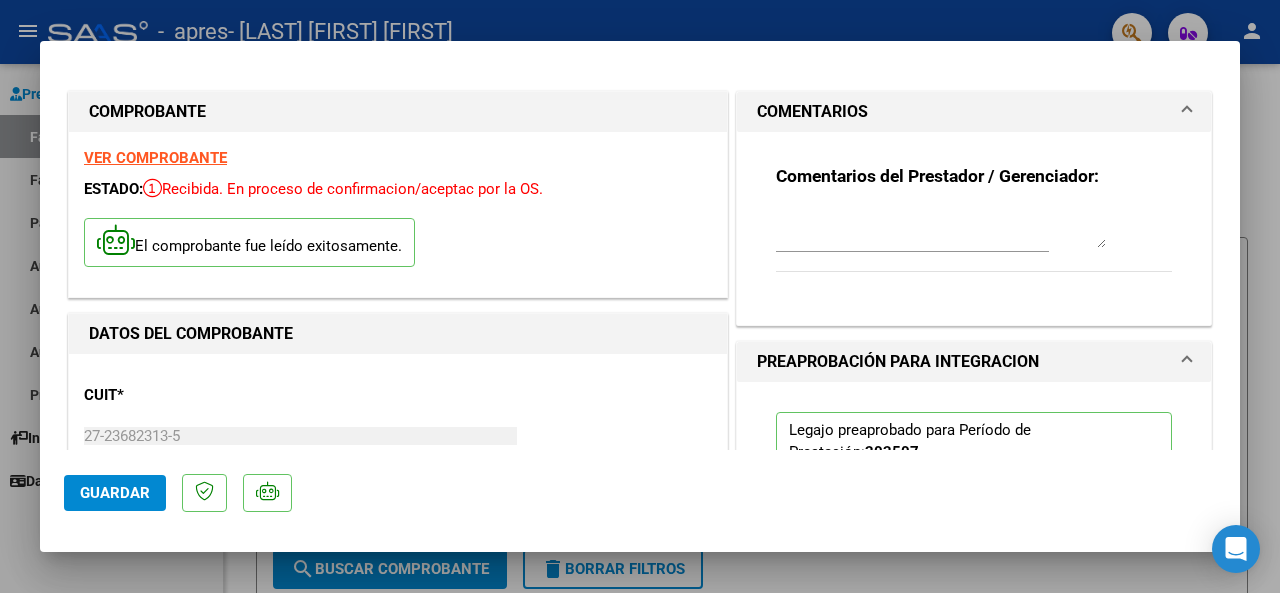 click on "COMENTARIOS" at bounding box center (974, 112) 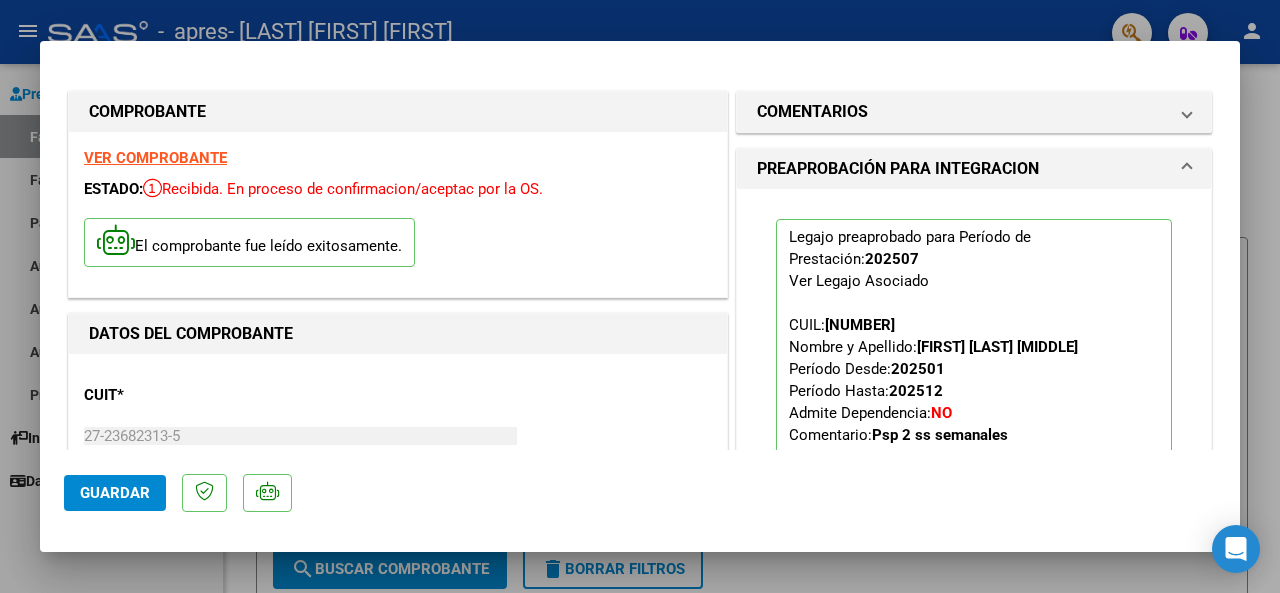 click at bounding box center [640, 296] 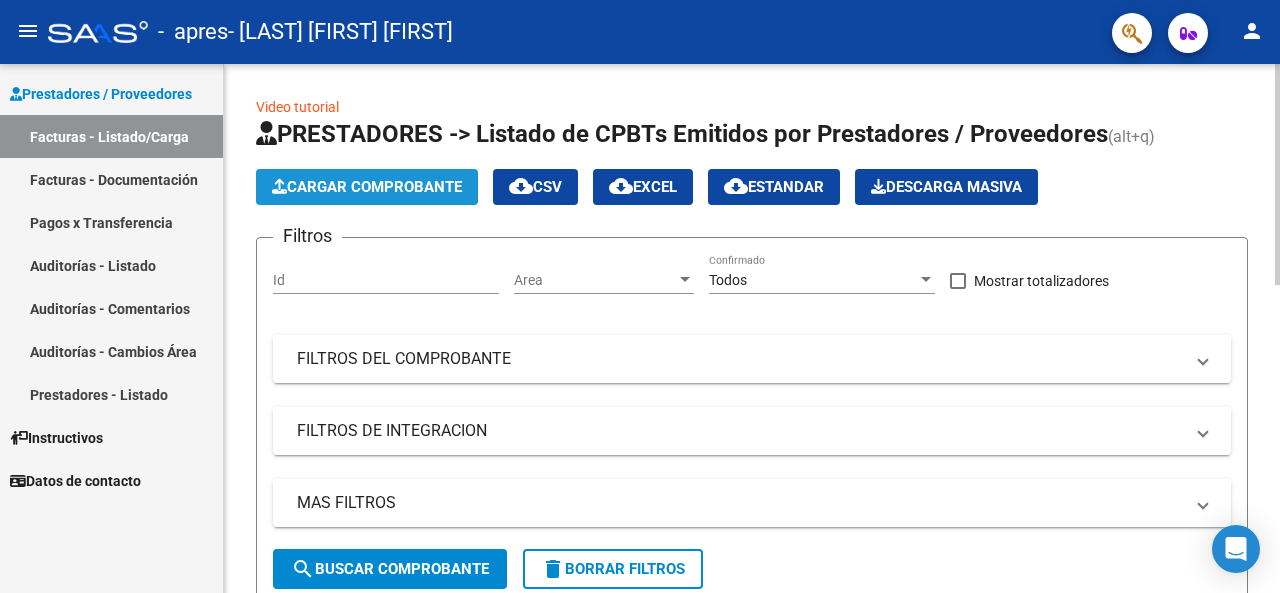 click on "Cargar Comprobante" 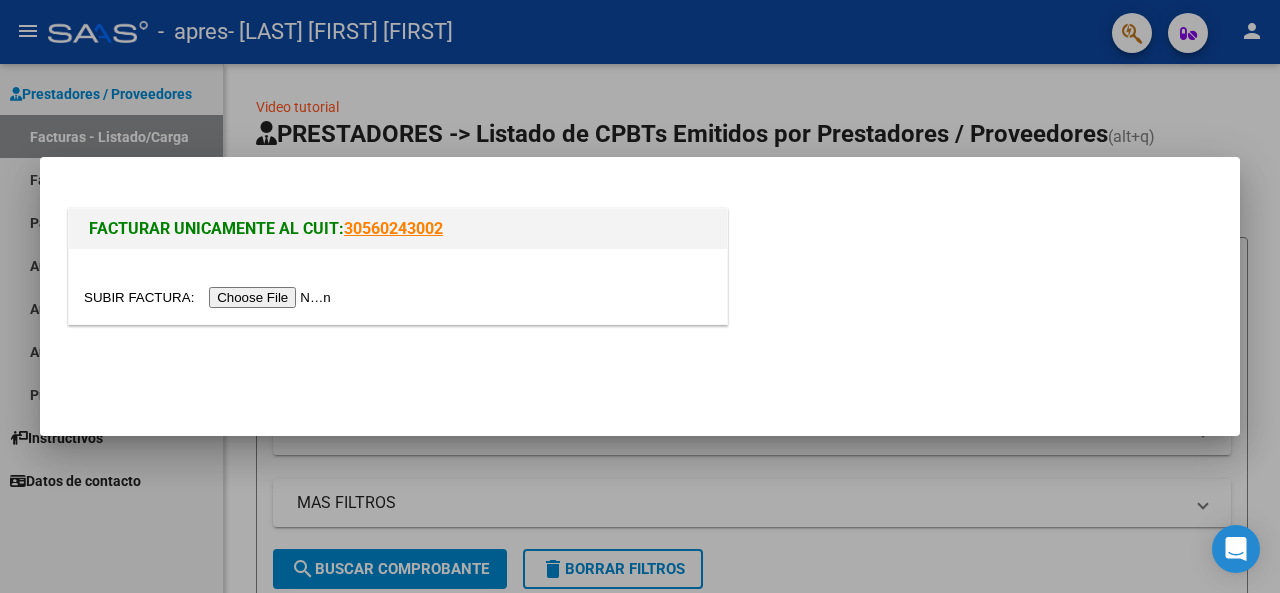 click at bounding box center (210, 297) 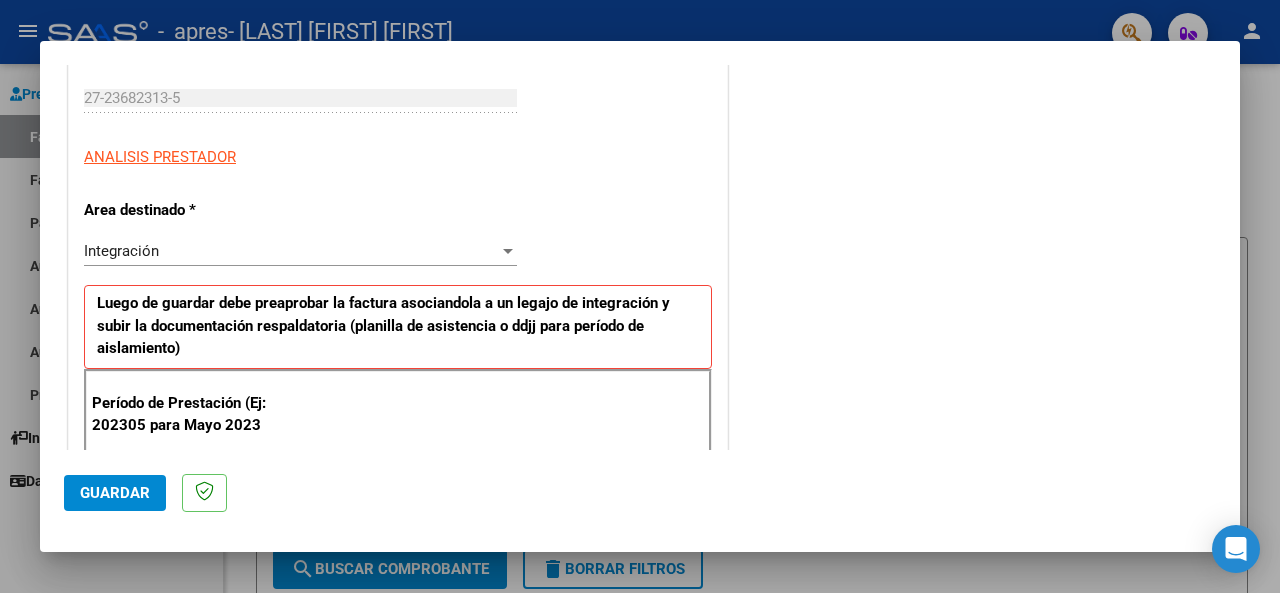 scroll, scrollTop: 400, scrollLeft: 0, axis: vertical 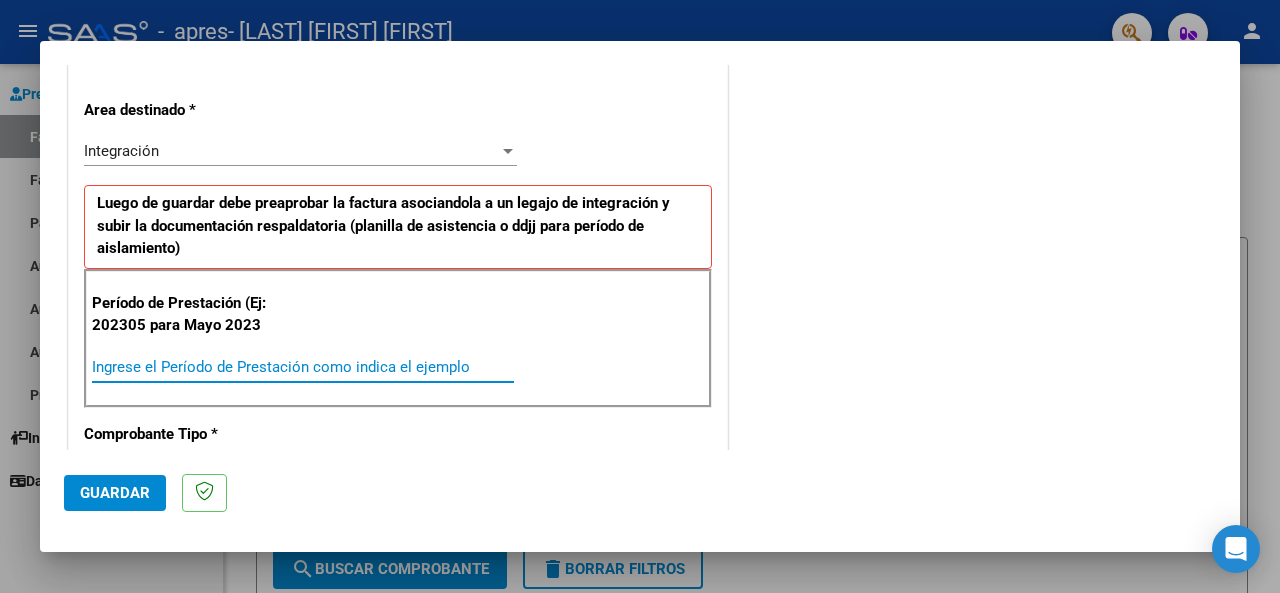 click on "Ingrese el Período de Prestación como indica el ejemplo" at bounding box center (303, 367) 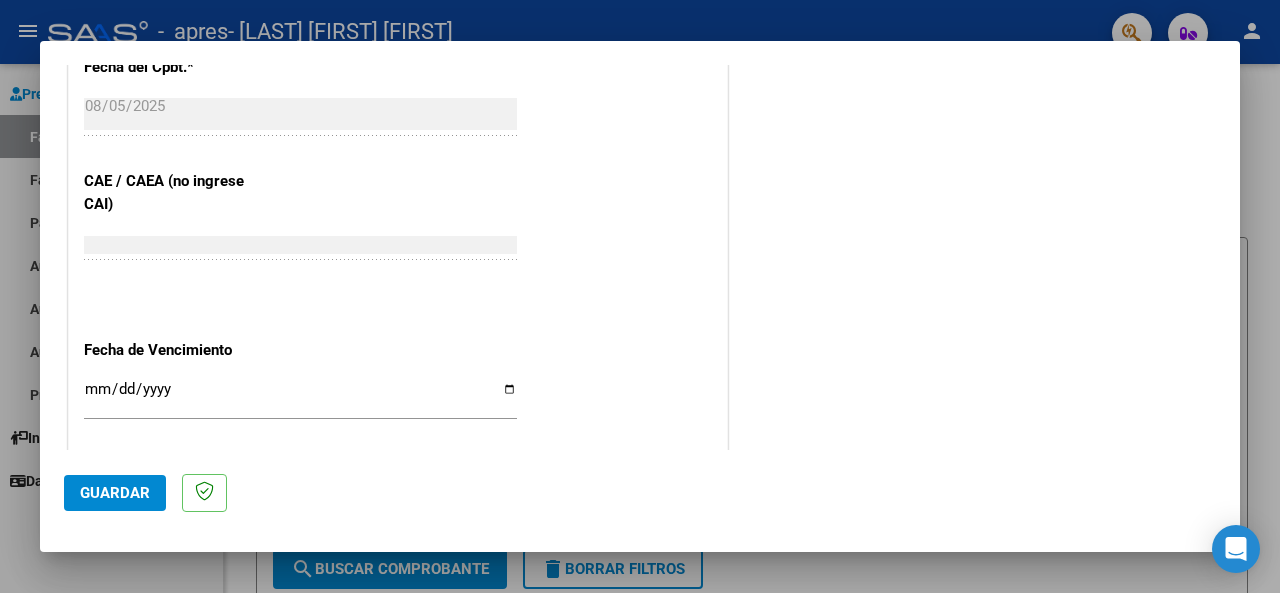 scroll, scrollTop: 1200, scrollLeft: 0, axis: vertical 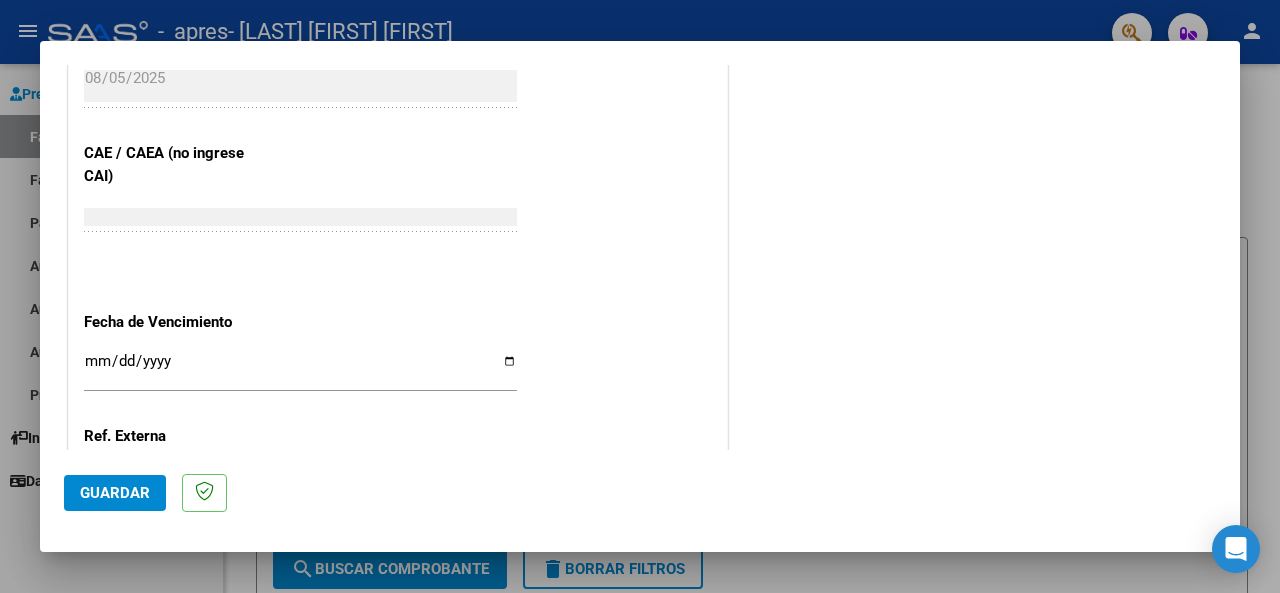 type on "202507" 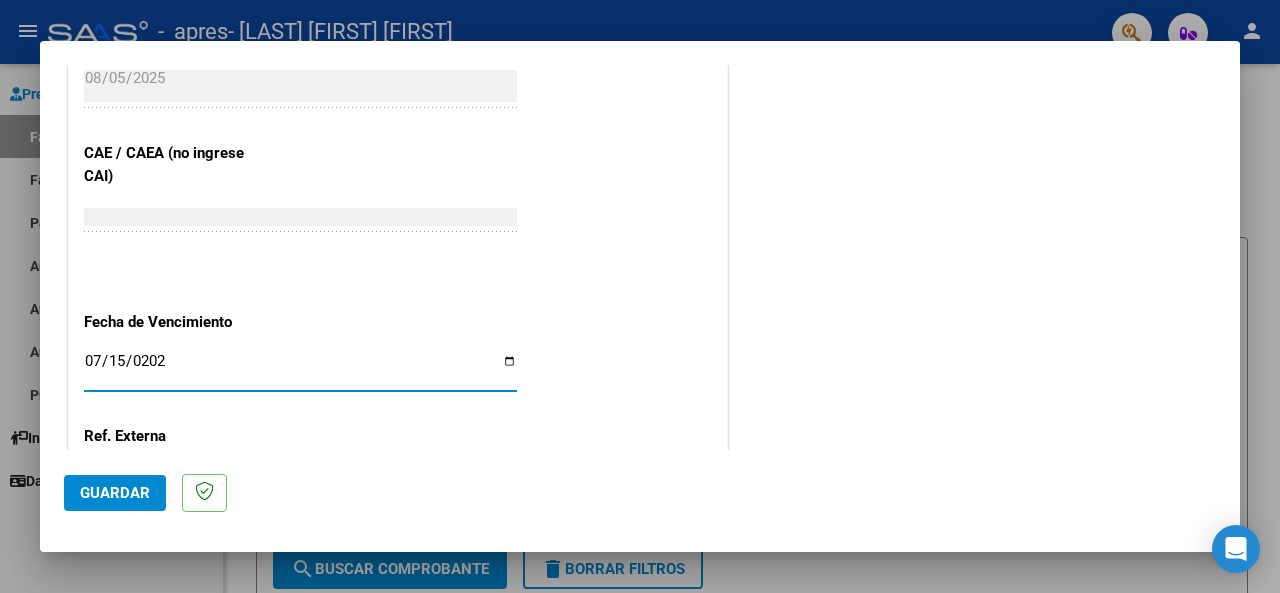 type on "2025-07-15" 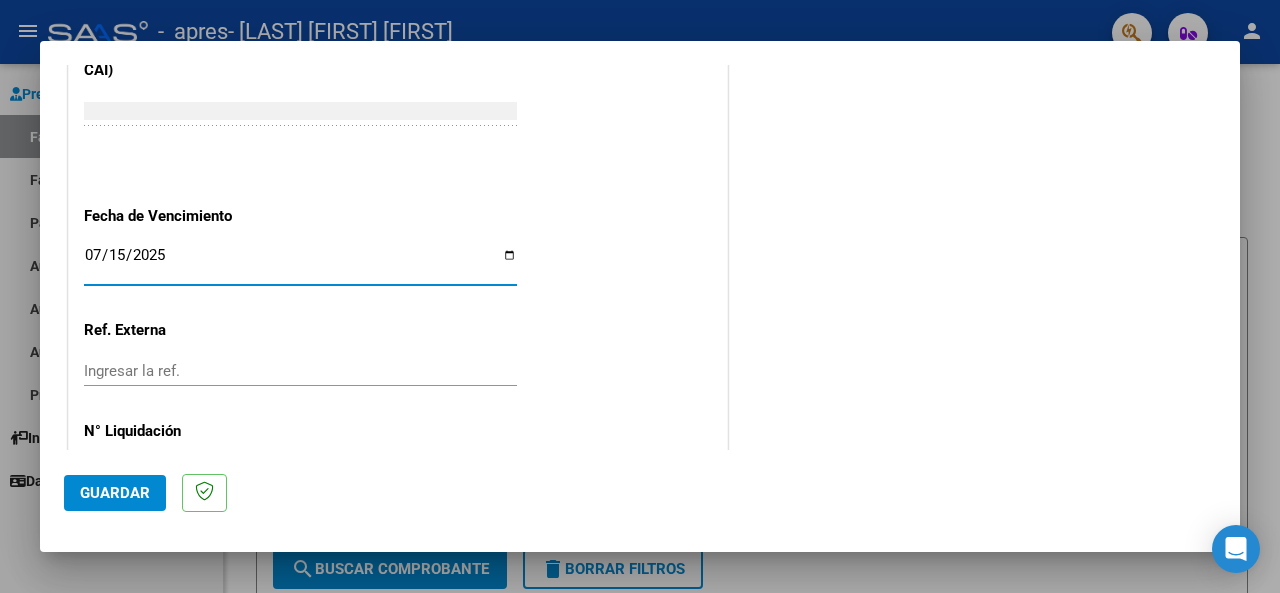 scroll, scrollTop: 1376, scrollLeft: 0, axis: vertical 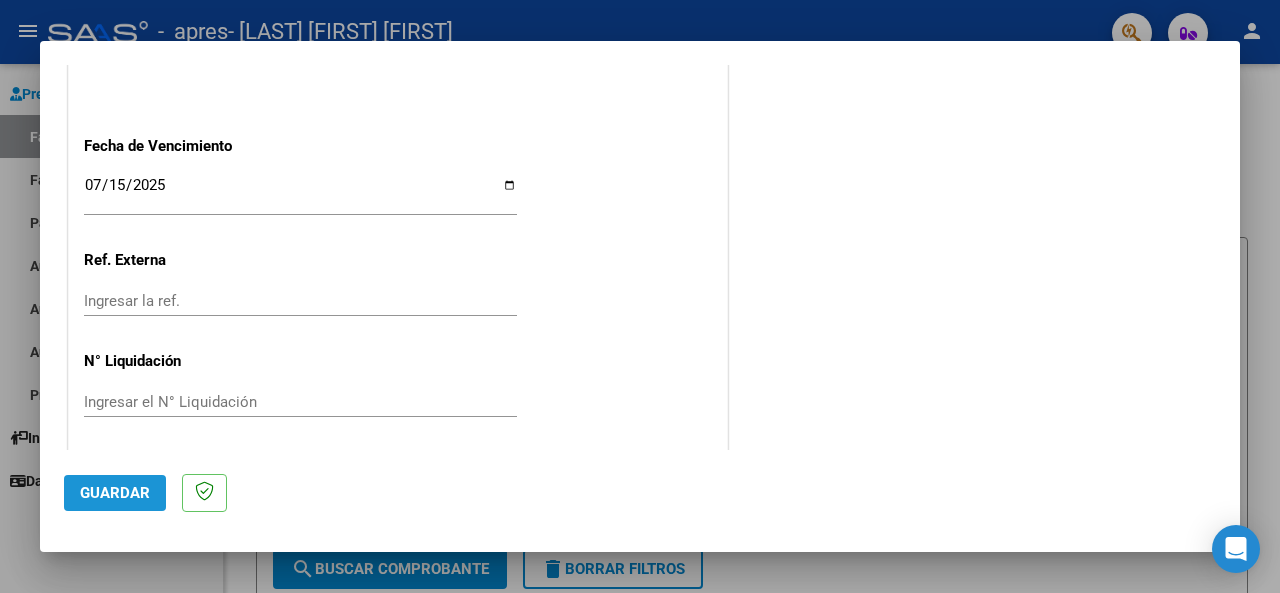 click on "Guardar" 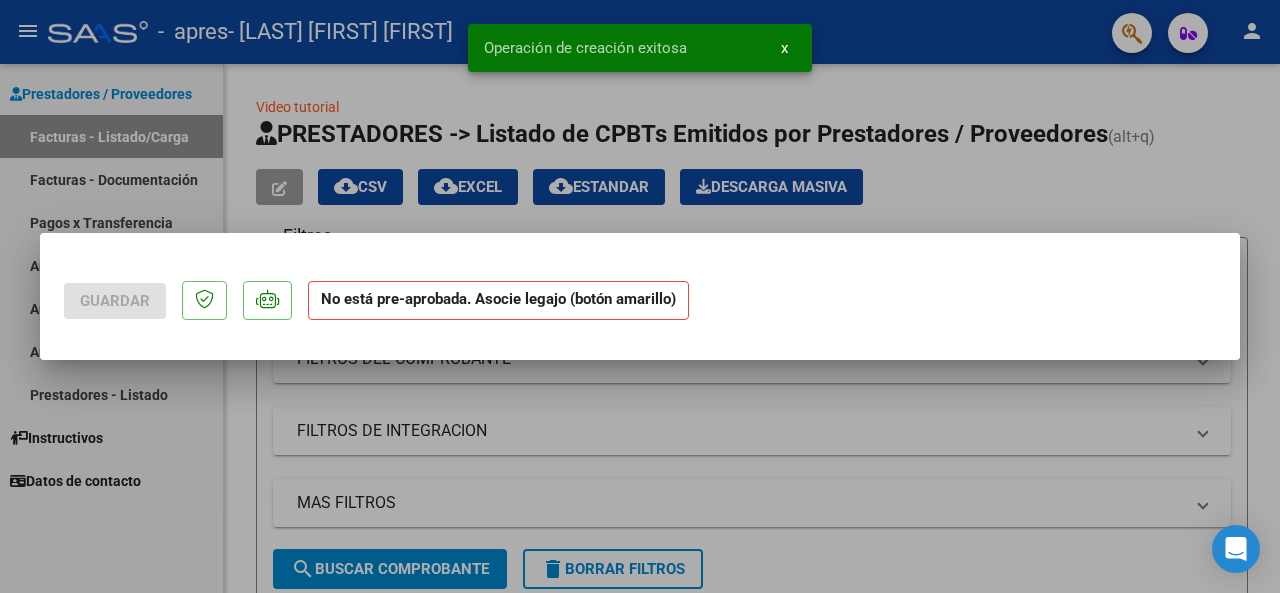 scroll, scrollTop: 0, scrollLeft: 0, axis: both 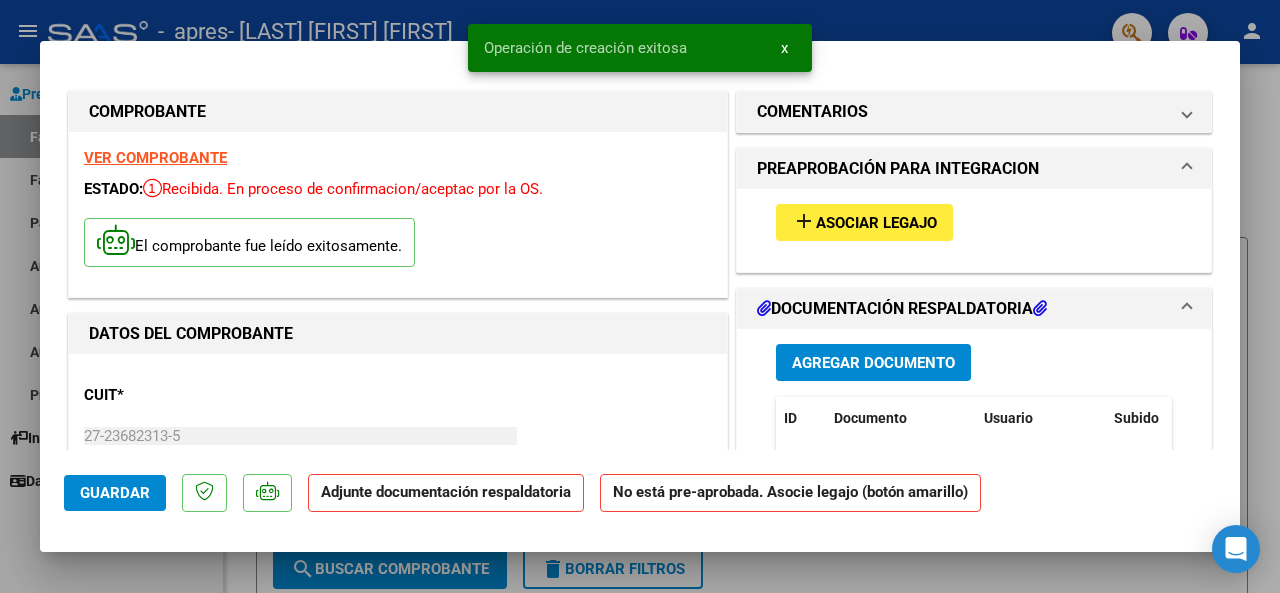 click on "Asociar Legajo" at bounding box center (876, 223) 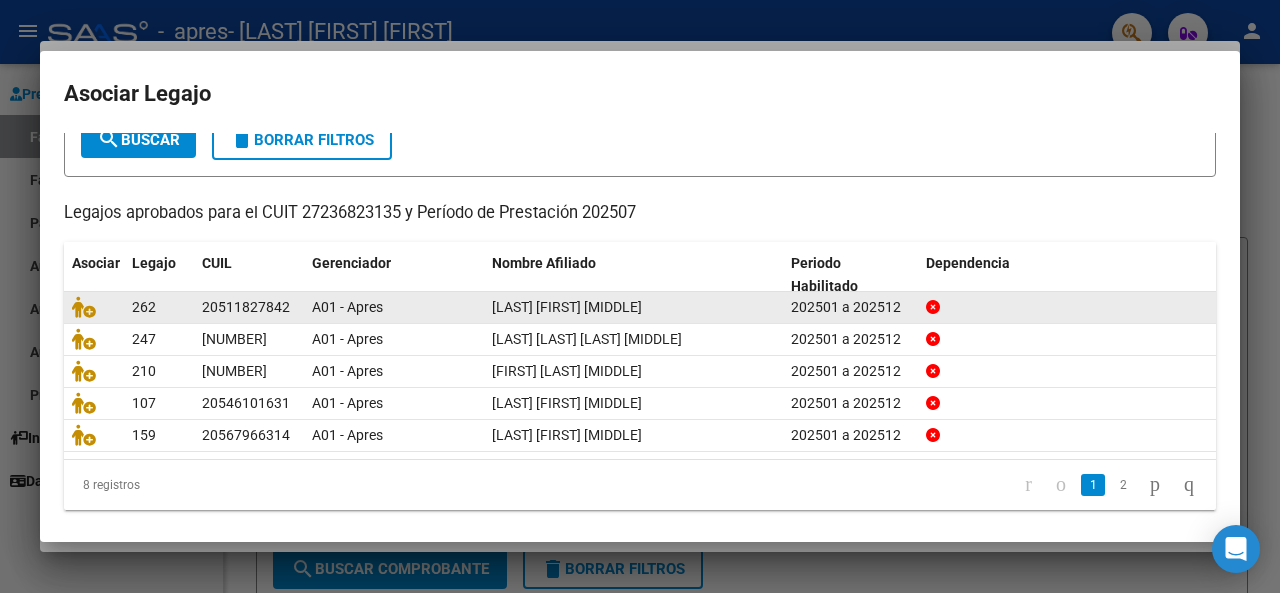 scroll, scrollTop: 130, scrollLeft: 0, axis: vertical 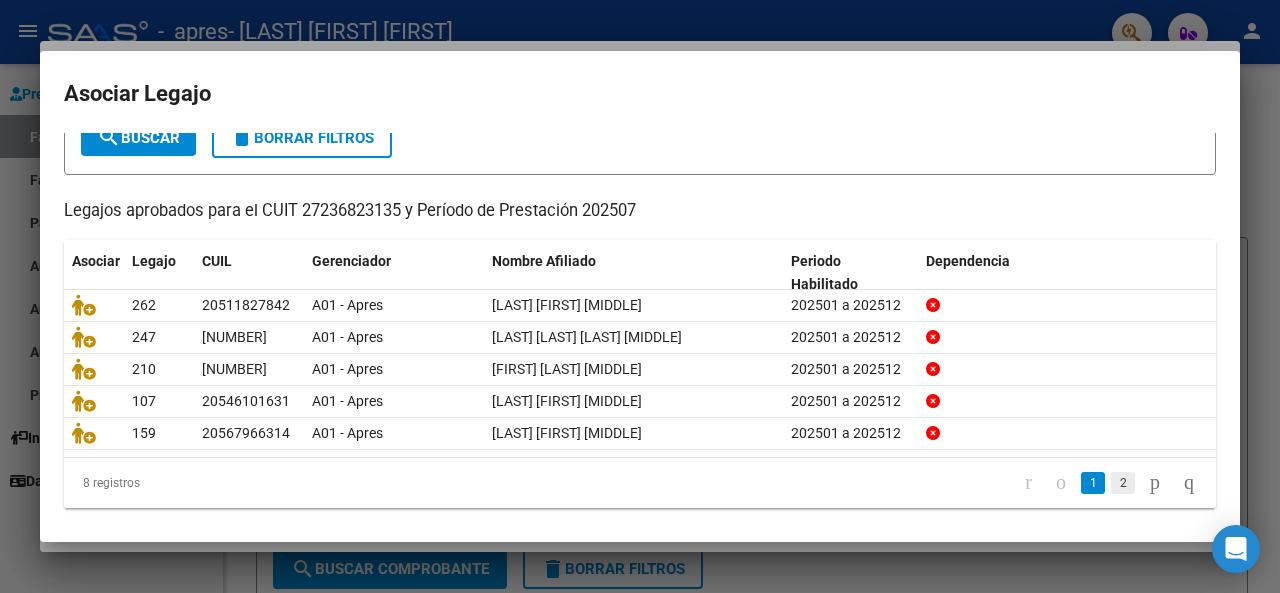 click on "2" 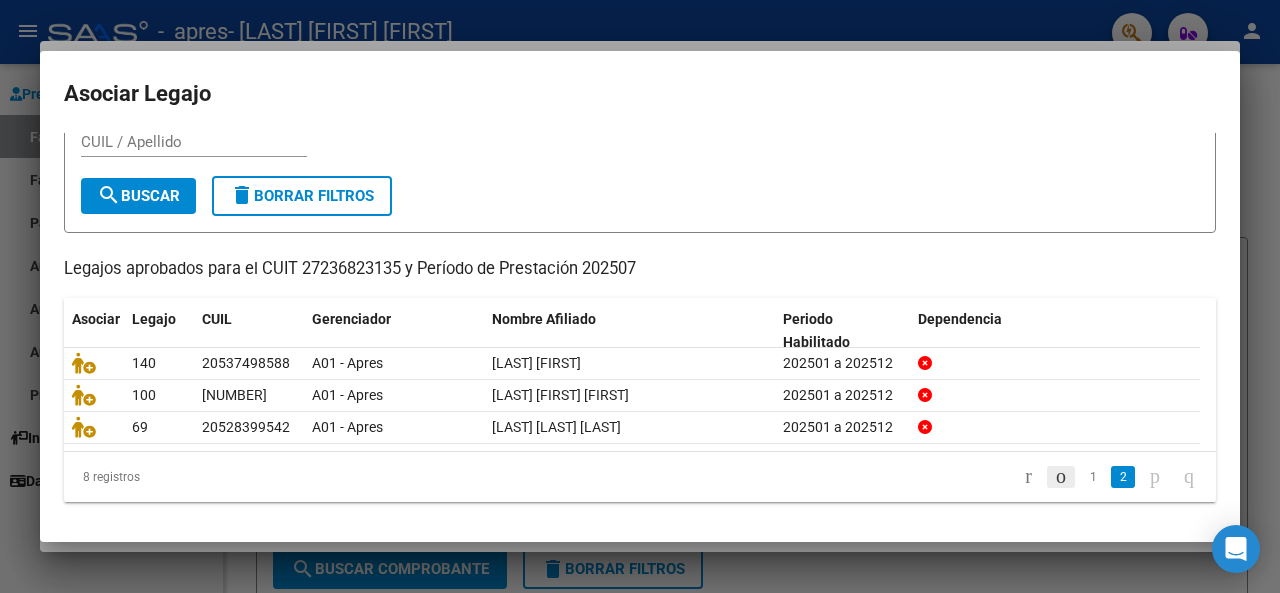 scroll, scrollTop: 67, scrollLeft: 0, axis: vertical 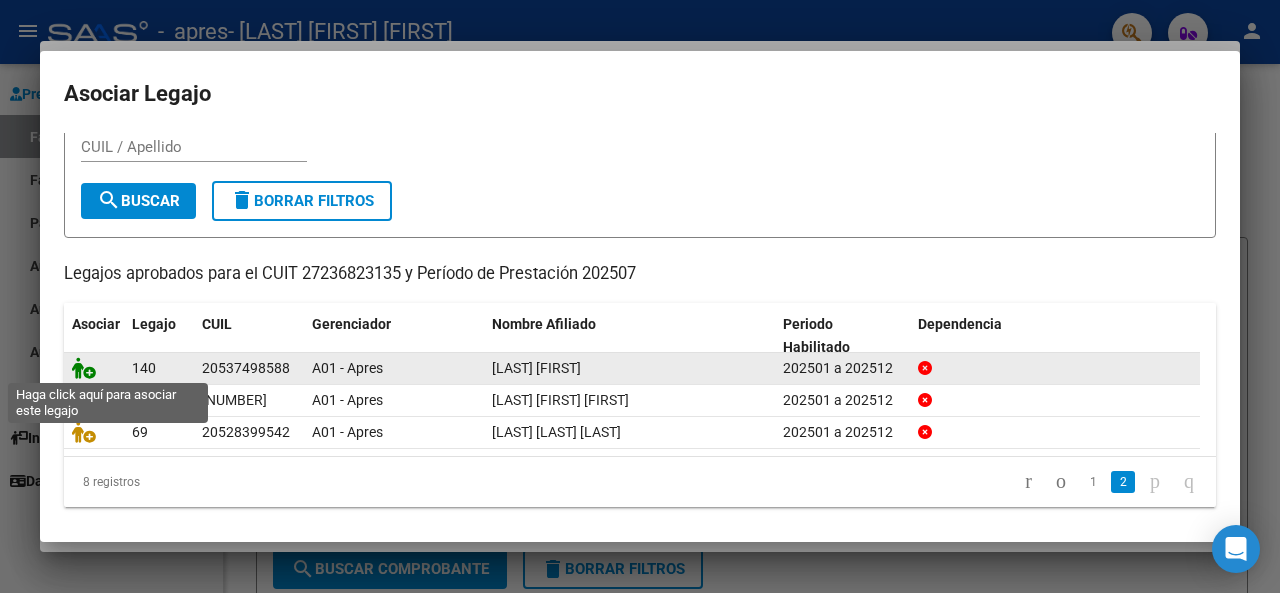 click 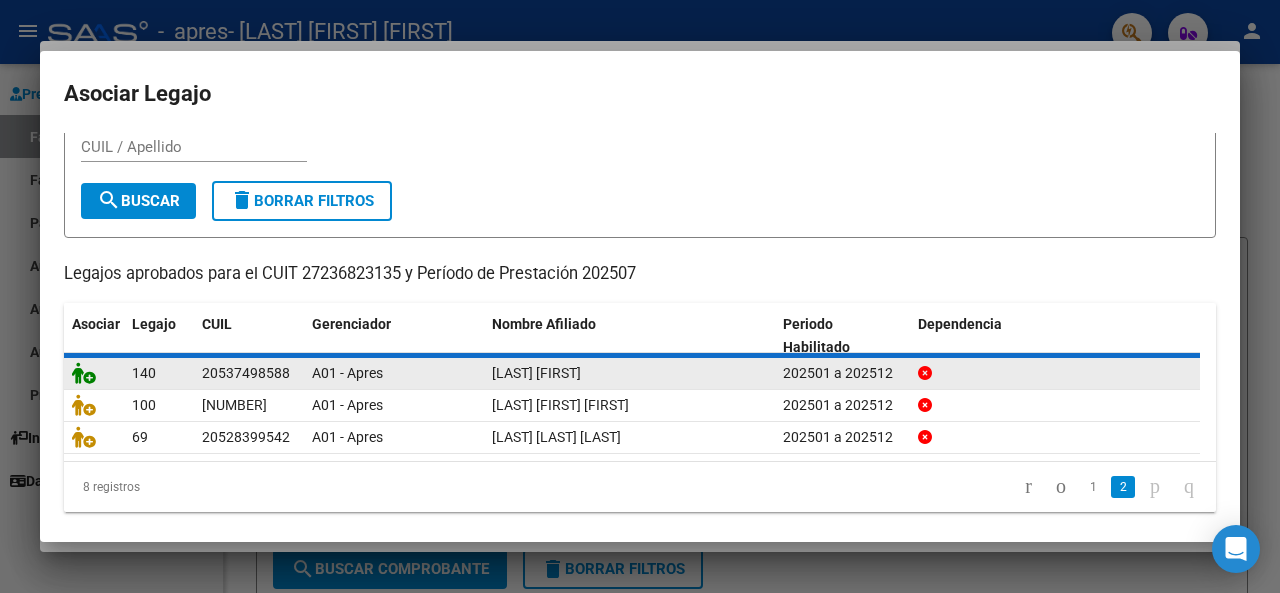 scroll, scrollTop: 81, scrollLeft: 0, axis: vertical 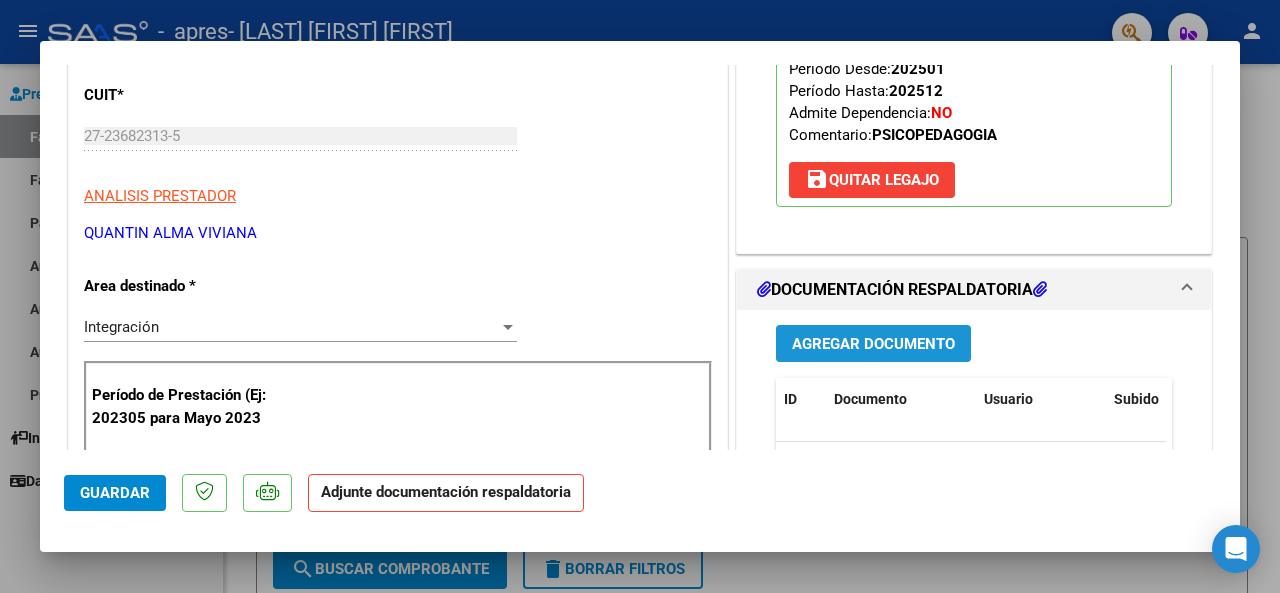 click on "Agregar Documento" at bounding box center (873, 344) 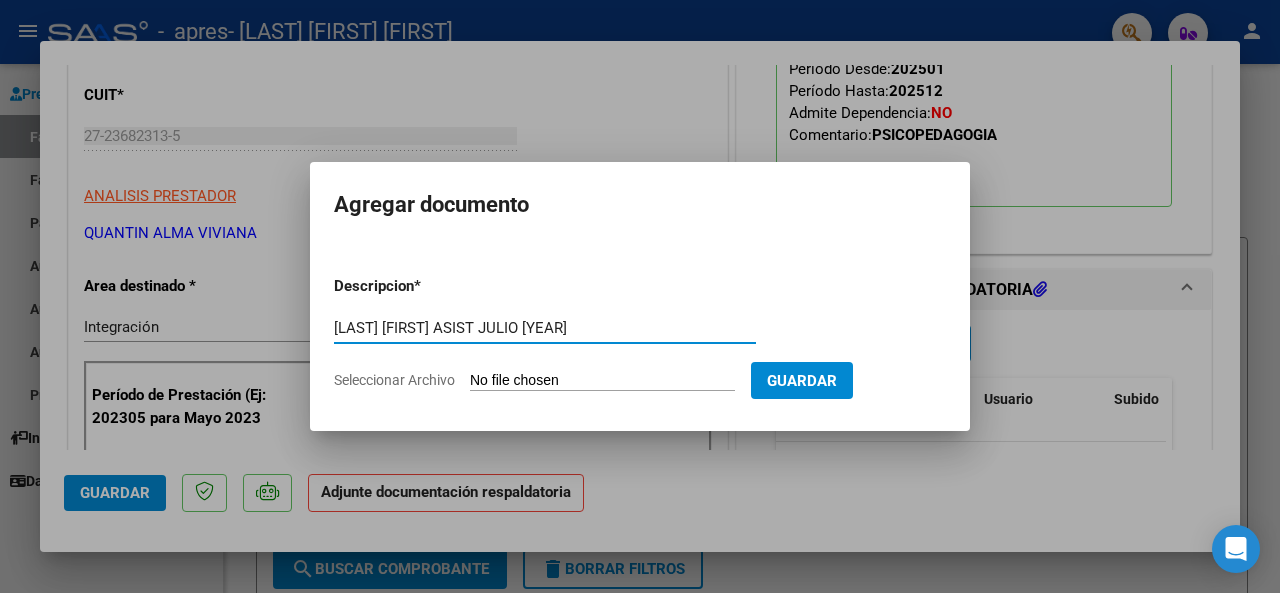 type on "[LAST] [FIRST] ASIST JULIO [YEAR]" 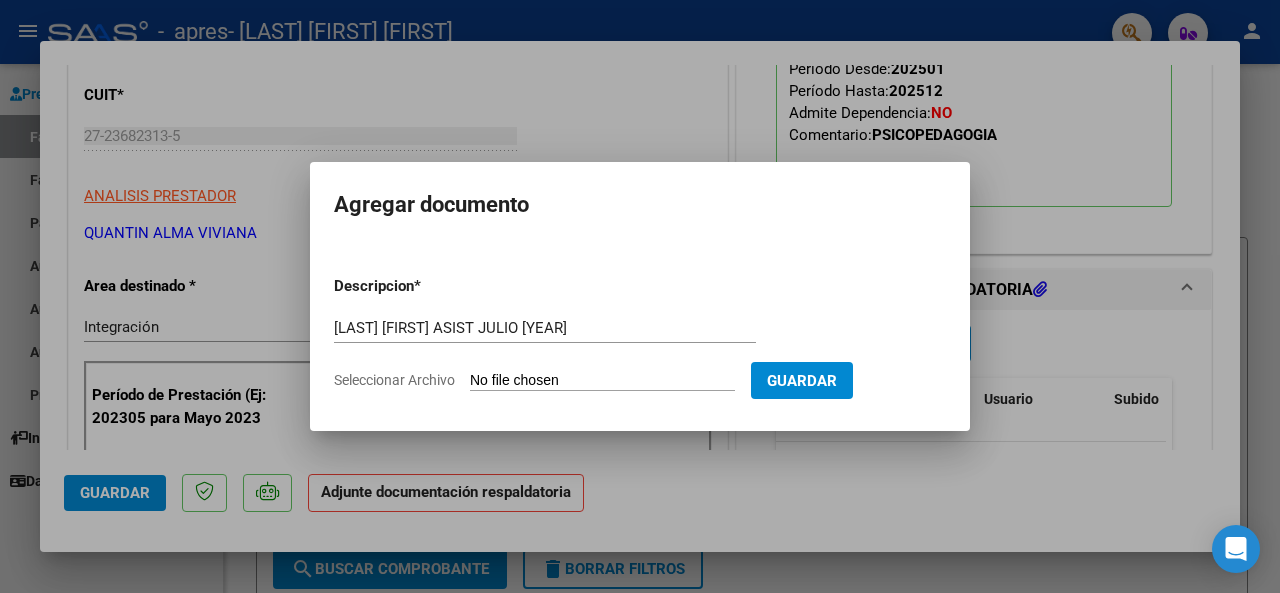 type on "C:\fakepath\[LAST] [FIRST]. ASIST JULIO [YEAR].pdf" 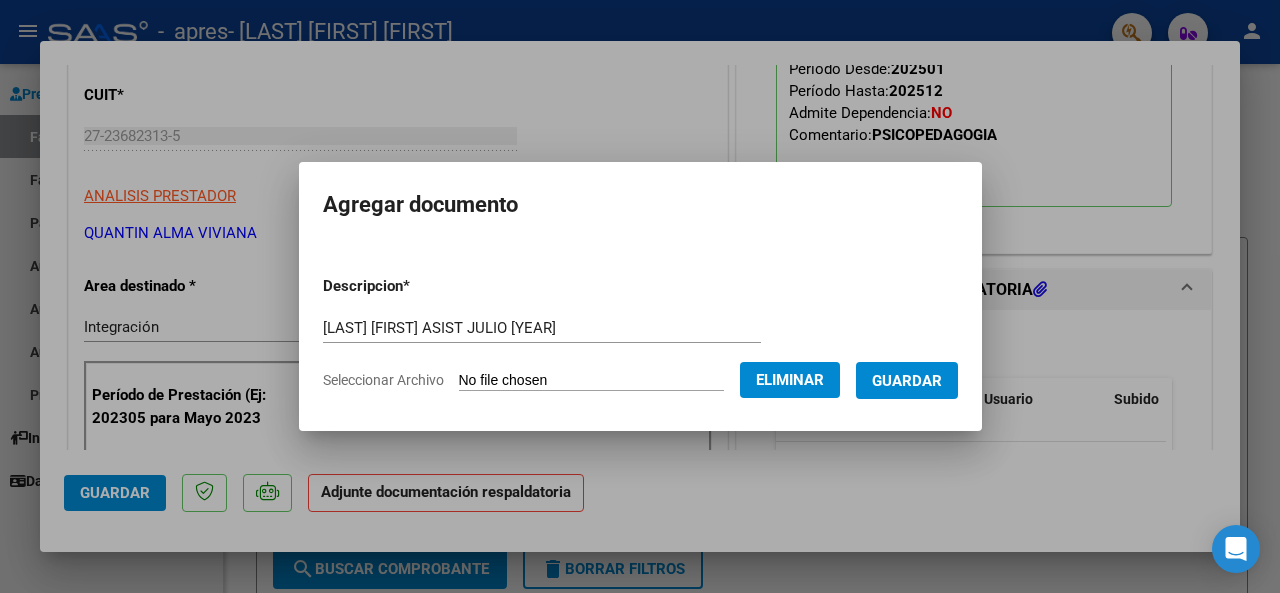 click on "Guardar" at bounding box center [907, 381] 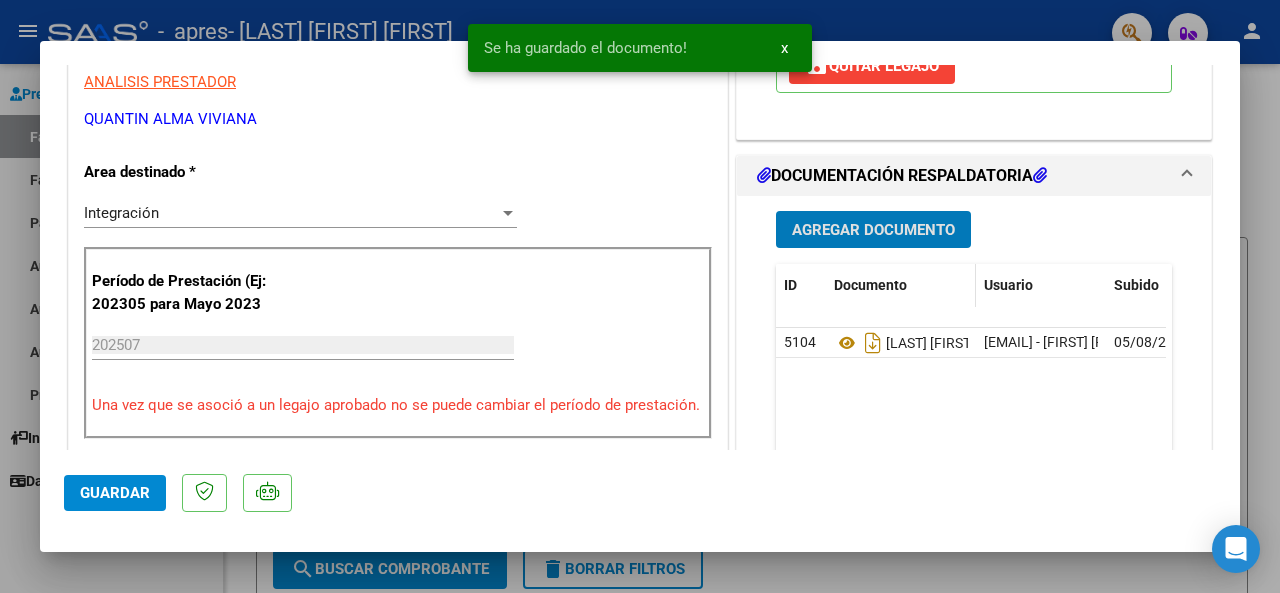 scroll, scrollTop: 500, scrollLeft: 0, axis: vertical 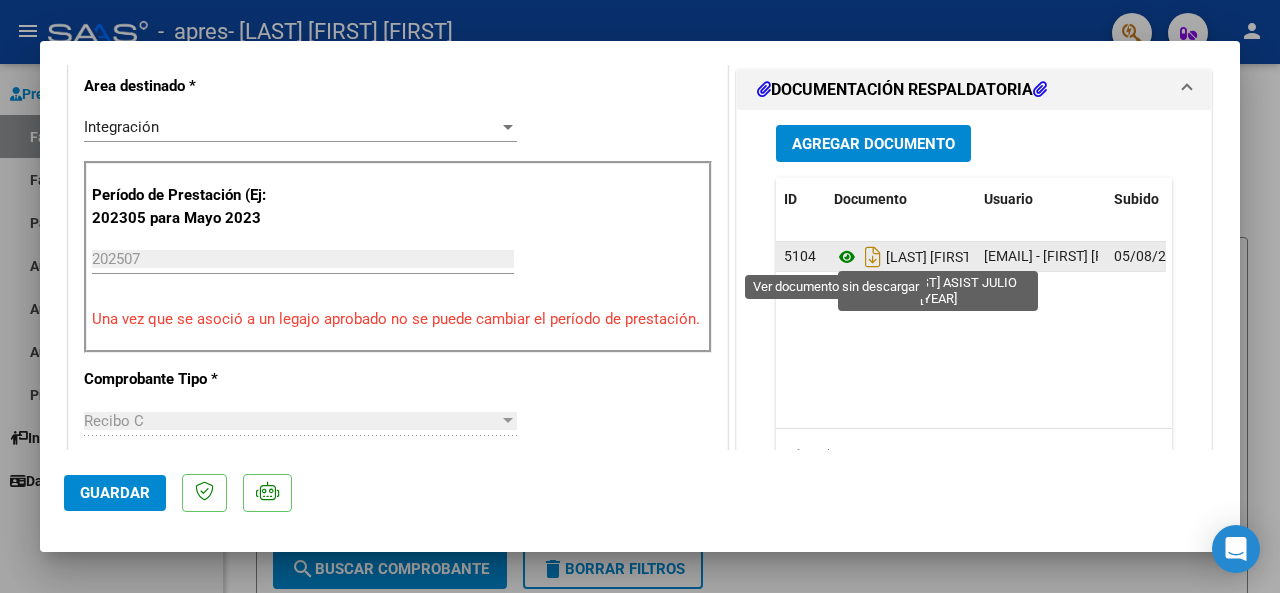 click 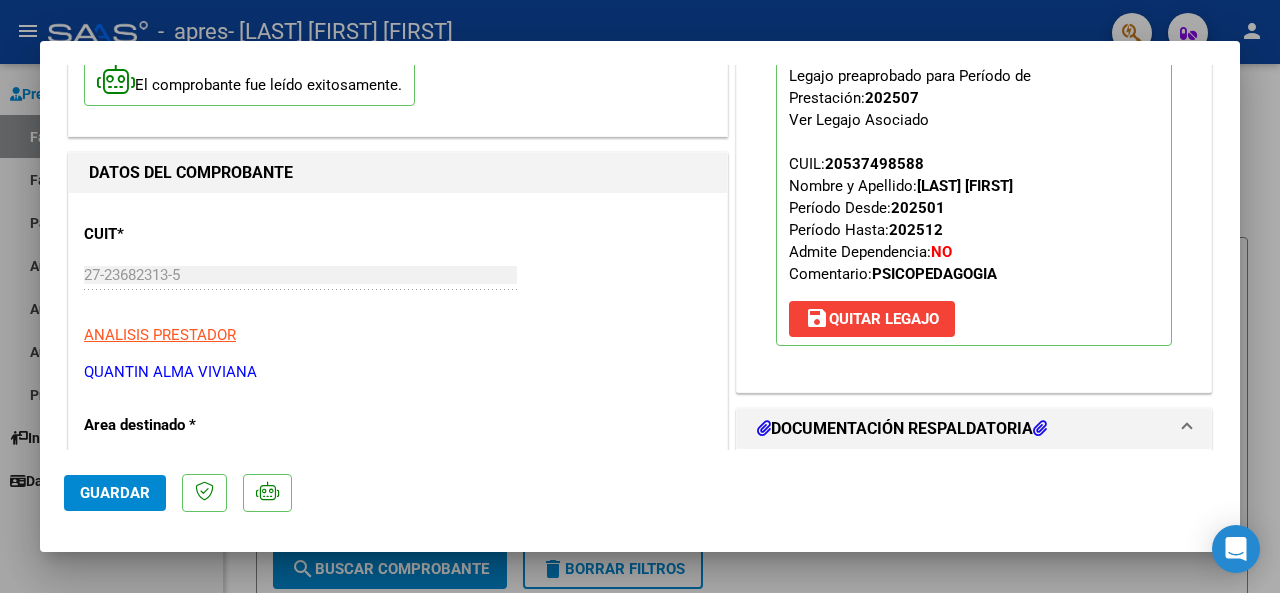 scroll, scrollTop: 0, scrollLeft: 0, axis: both 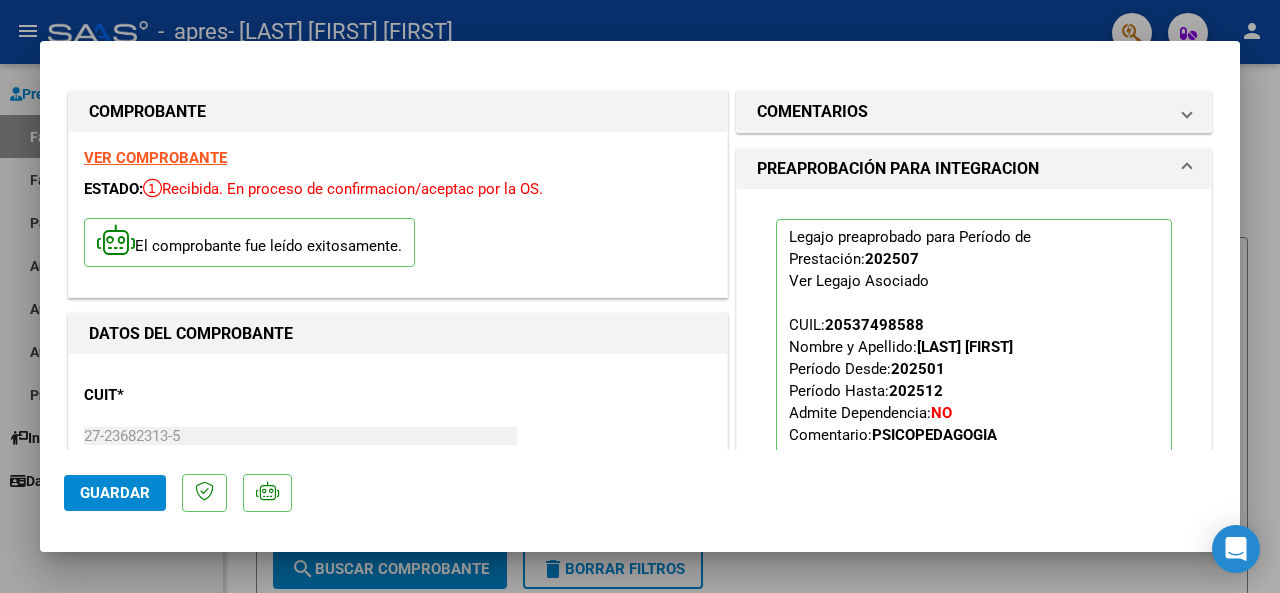 click at bounding box center [640, 296] 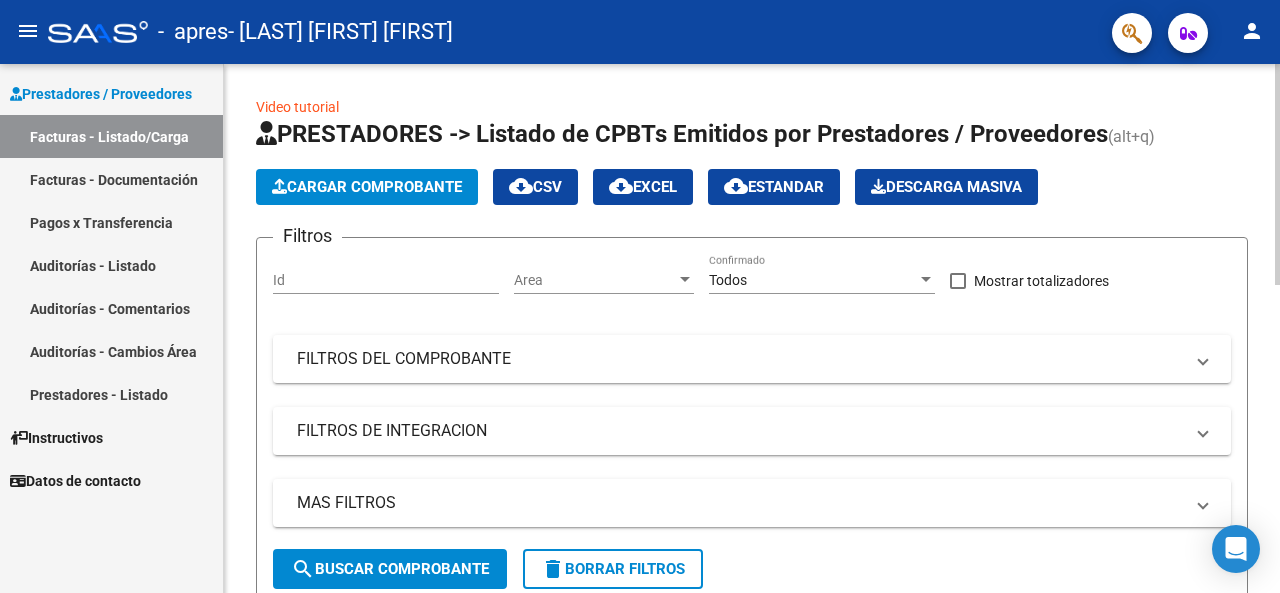 scroll, scrollTop: 100, scrollLeft: 0, axis: vertical 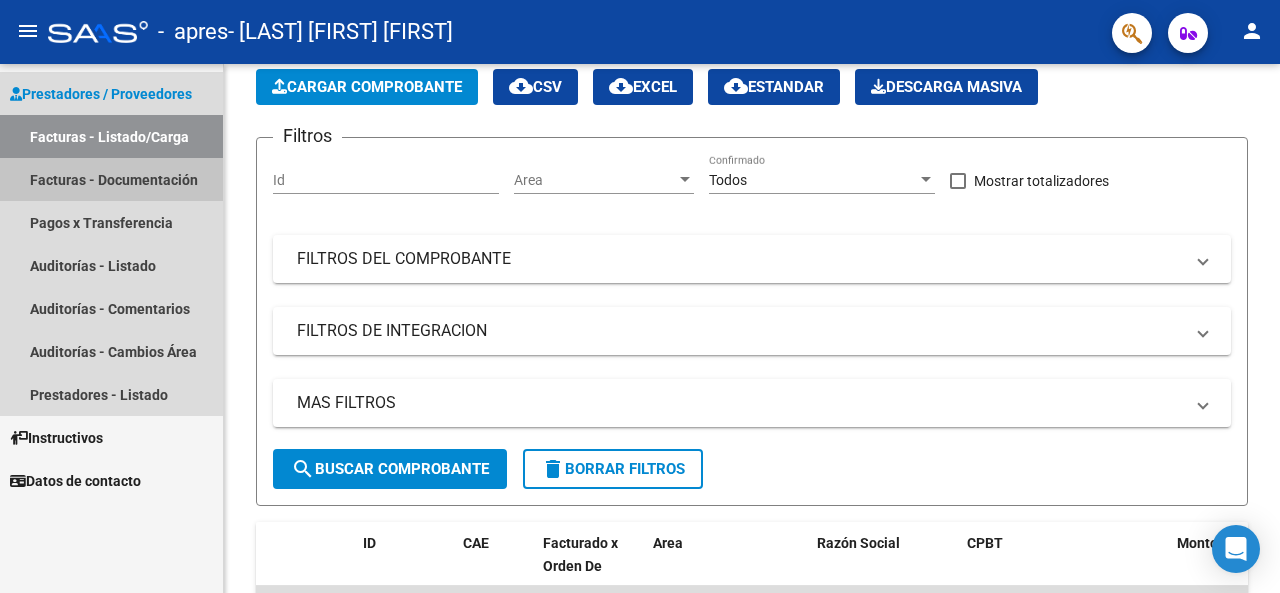 click on "Facturas - Documentación" at bounding box center (111, 179) 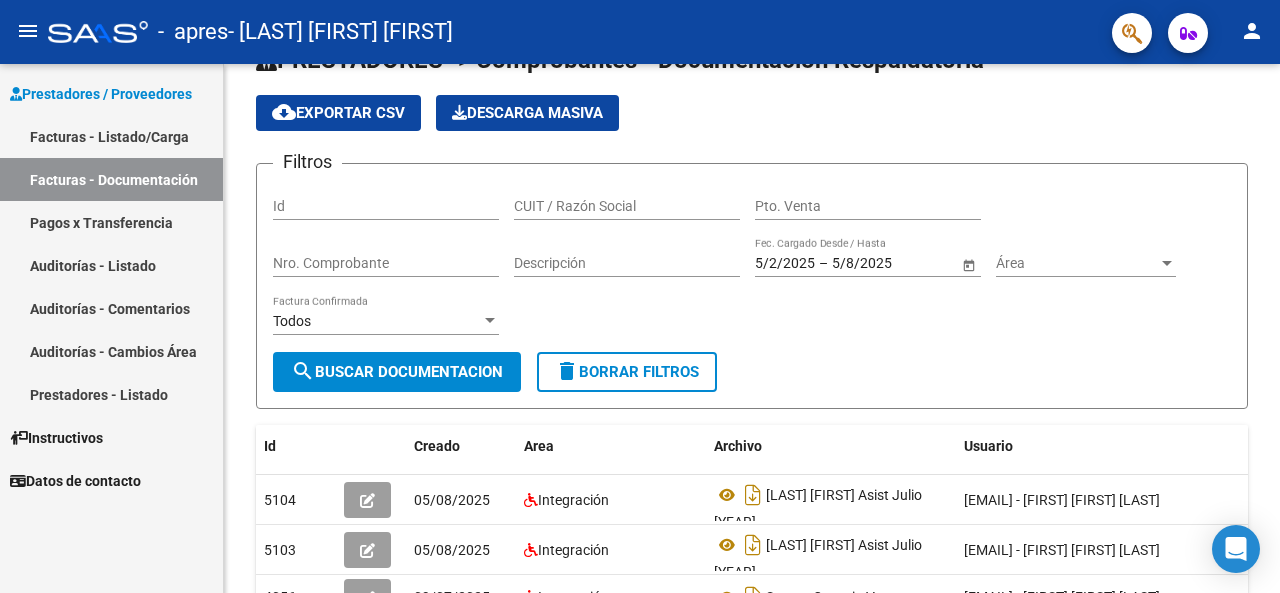 scroll, scrollTop: 100, scrollLeft: 0, axis: vertical 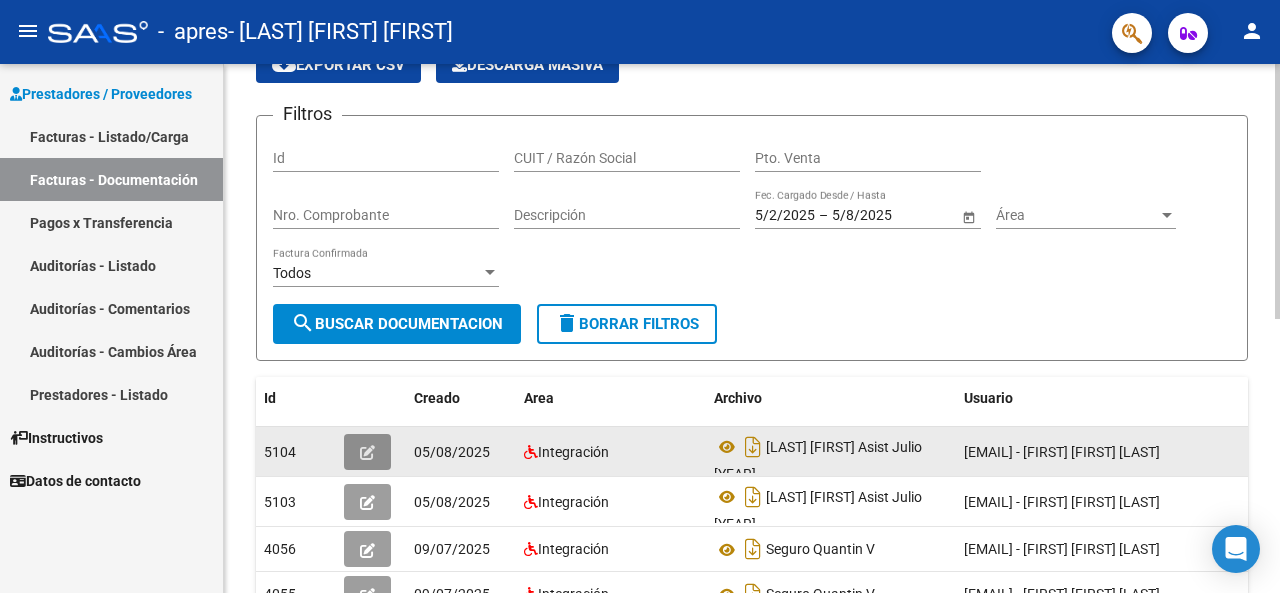 click 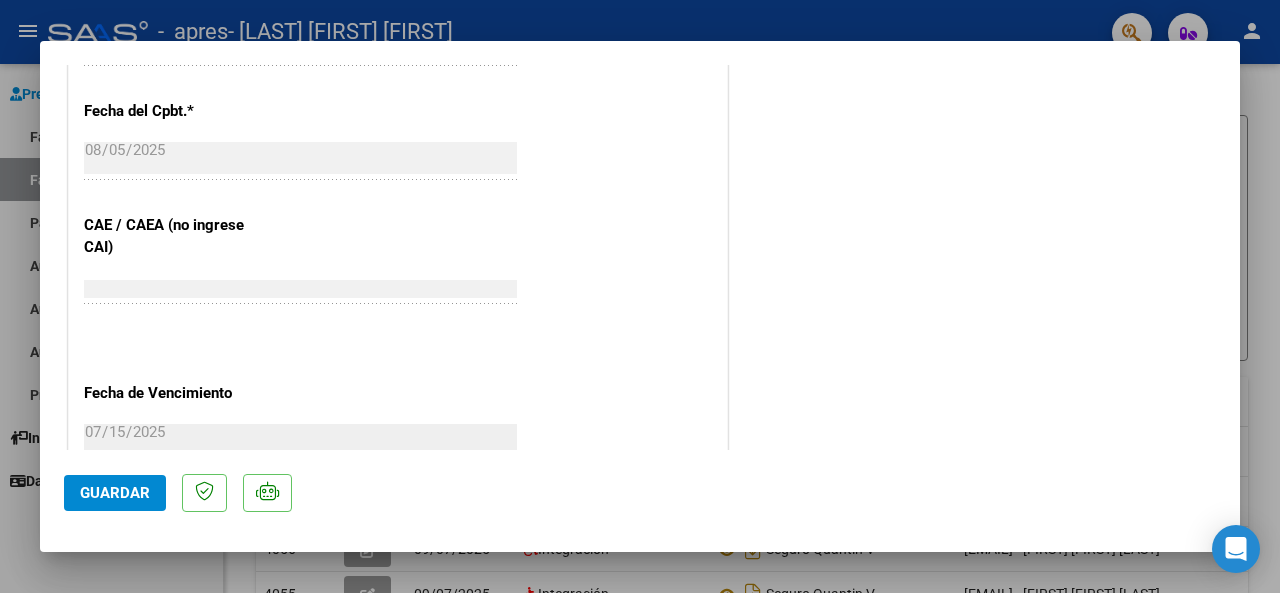 scroll, scrollTop: 1200, scrollLeft: 0, axis: vertical 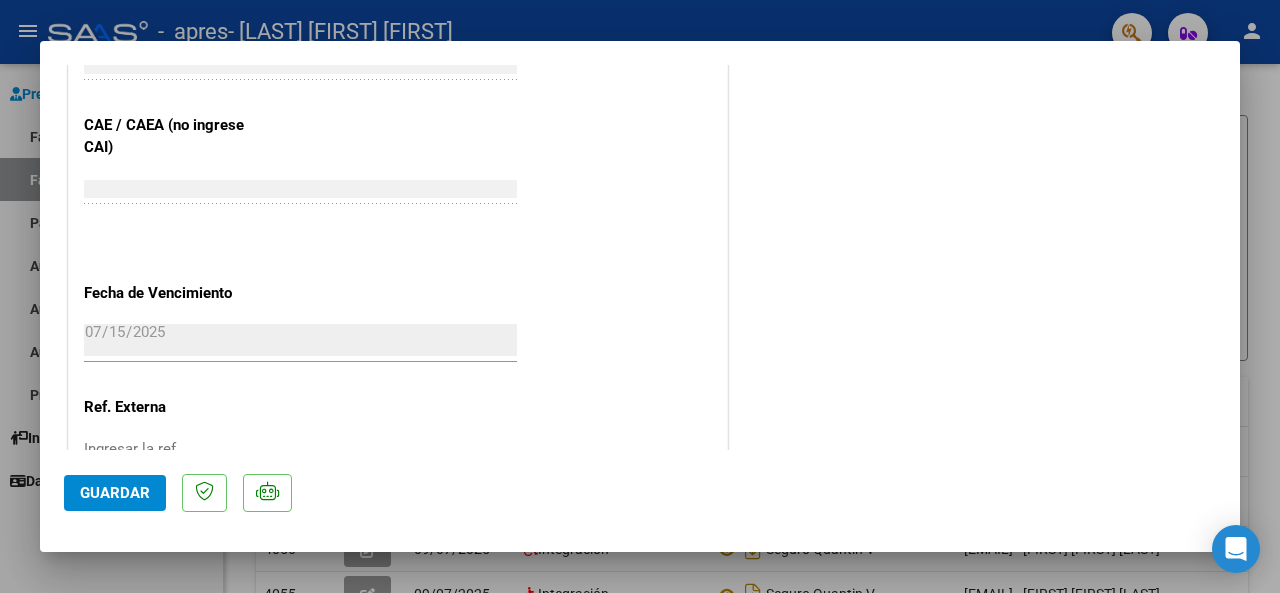click on "2025-07-15" at bounding box center (300, 340) 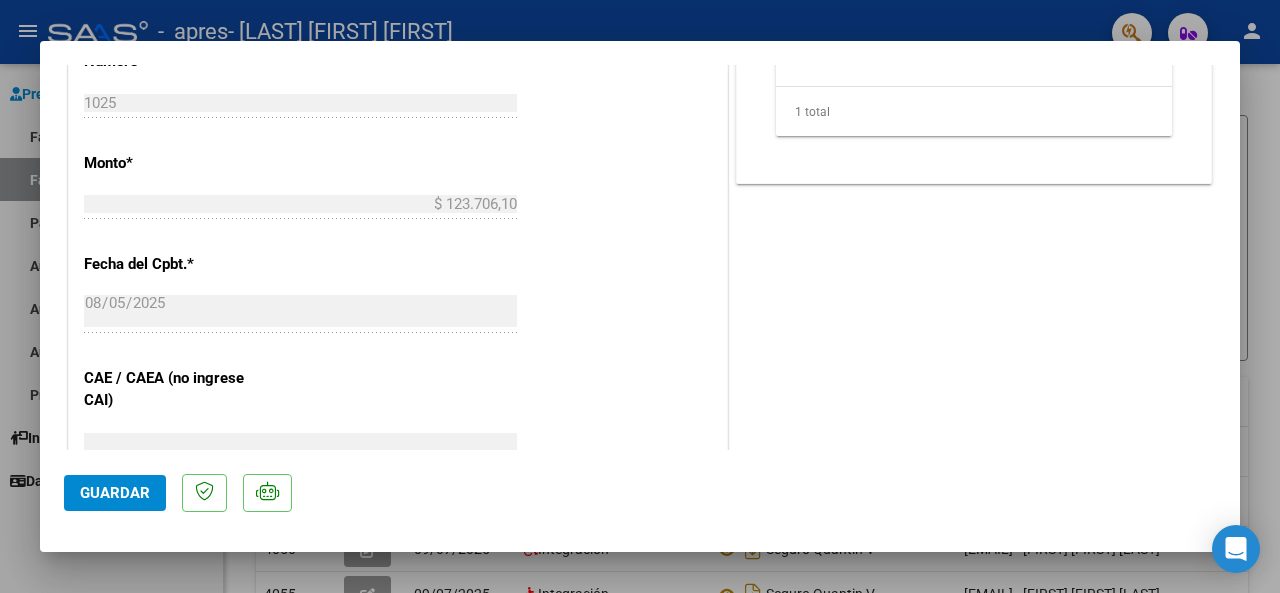 scroll, scrollTop: 950, scrollLeft: 0, axis: vertical 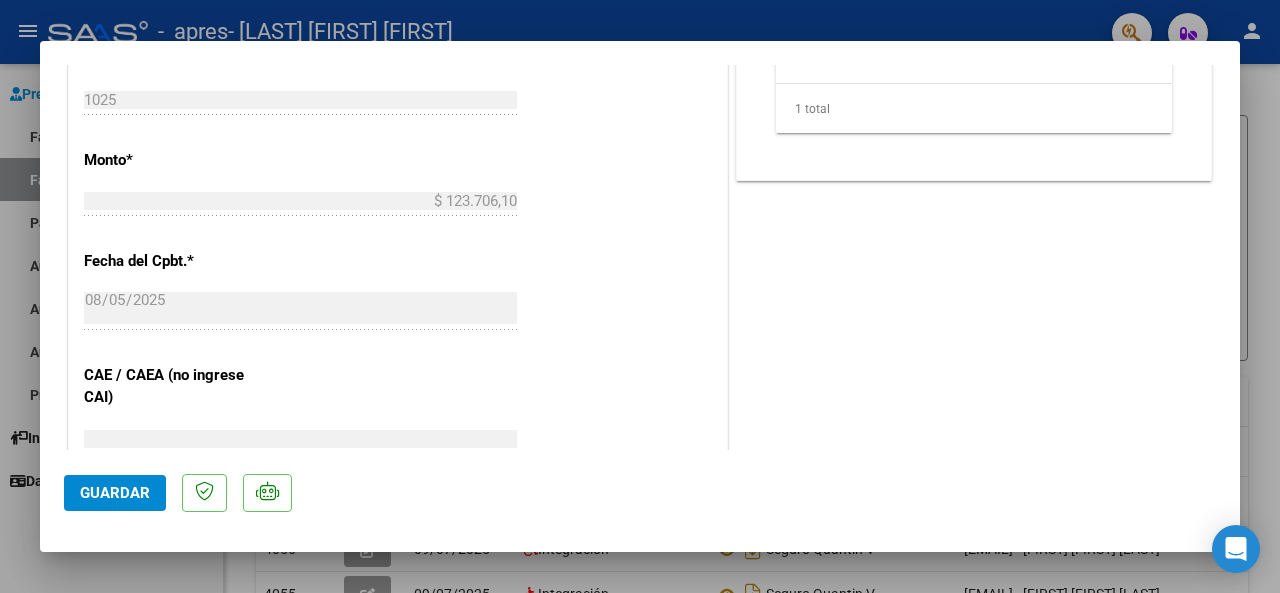 drag, startPoint x: 122, startPoint y: 294, endPoint x: 587, endPoint y: 378, distance: 472.52618 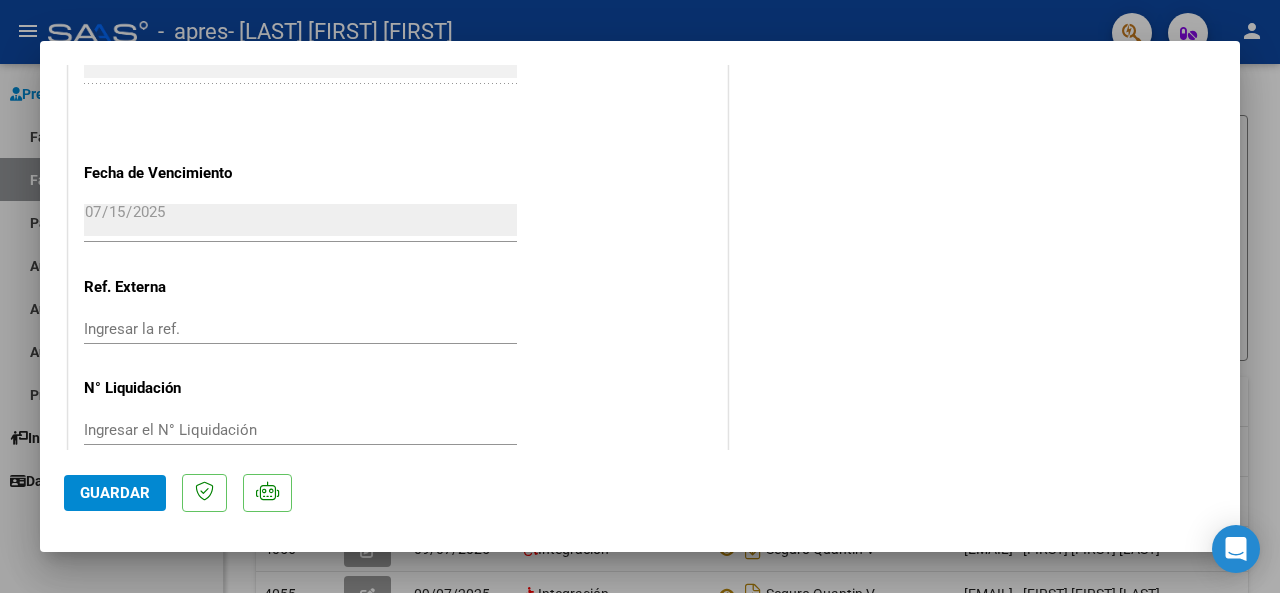 scroll, scrollTop: 1350, scrollLeft: 0, axis: vertical 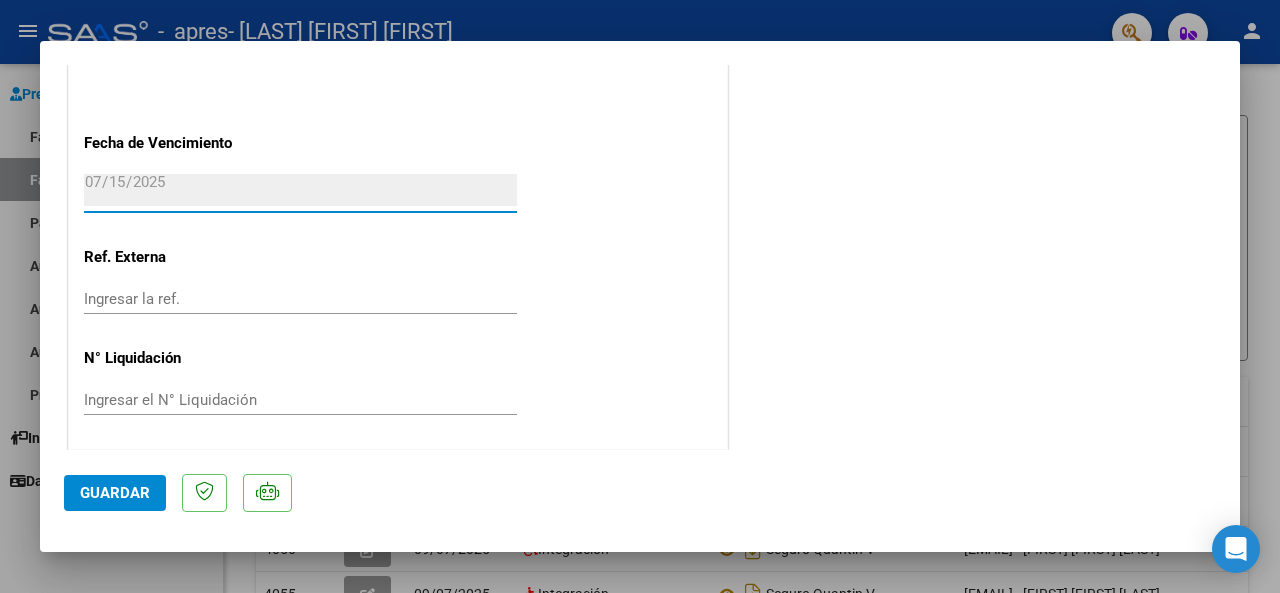 click on "2025-07-15" at bounding box center (300, 190) 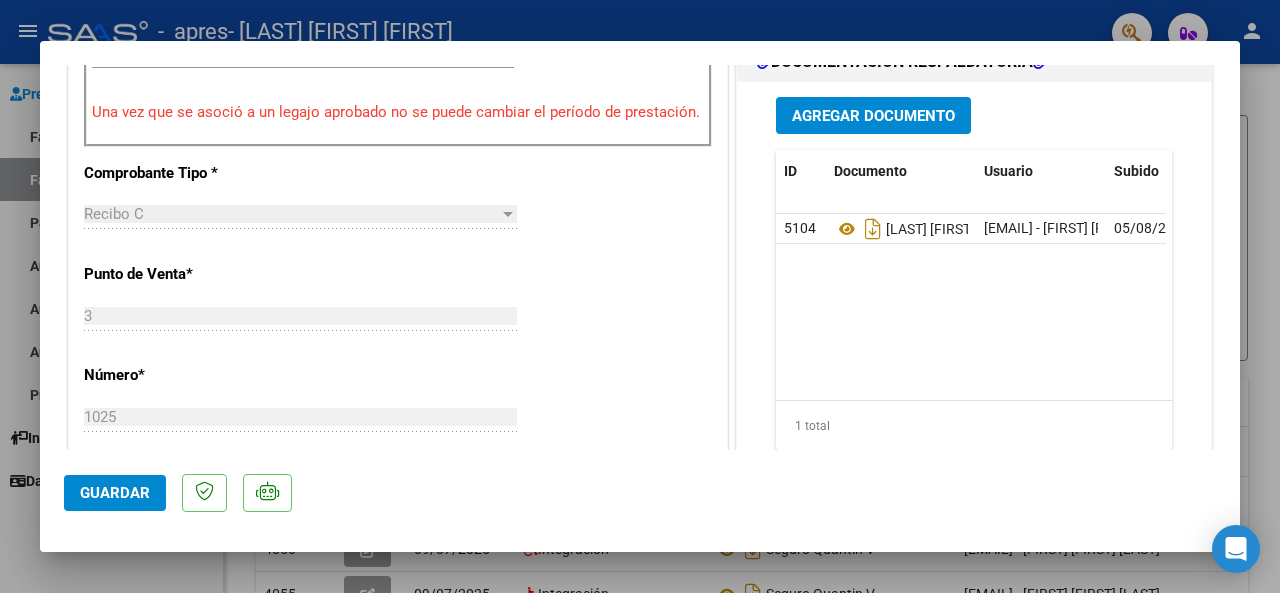 scroll, scrollTop: 700, scrollLeft: 0, axis: vertical 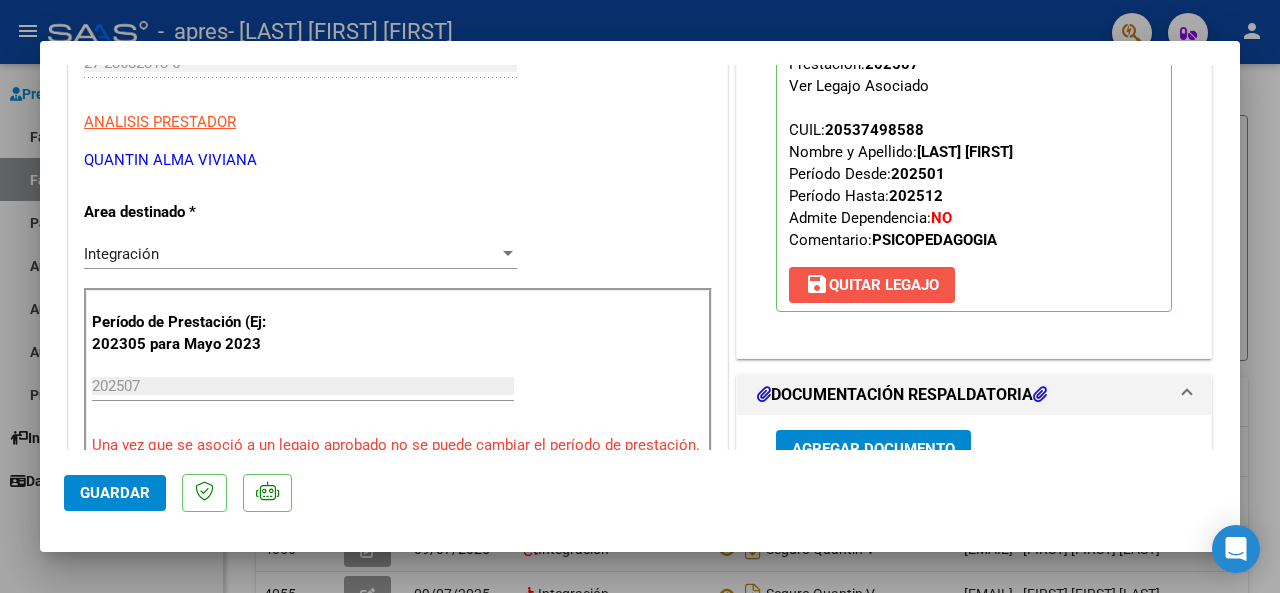 click on "save  Quitar Legajo" at bounding box center (872, 285) 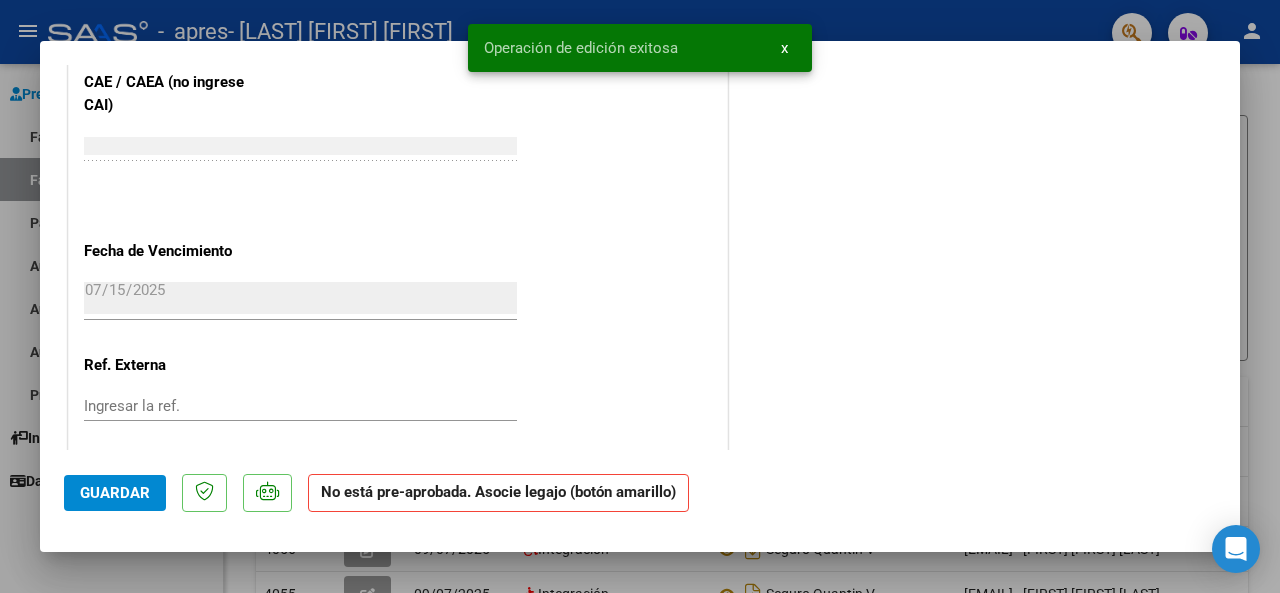 scroll, scrollTop: 1200, scrollLeft: 0, axis: vertical 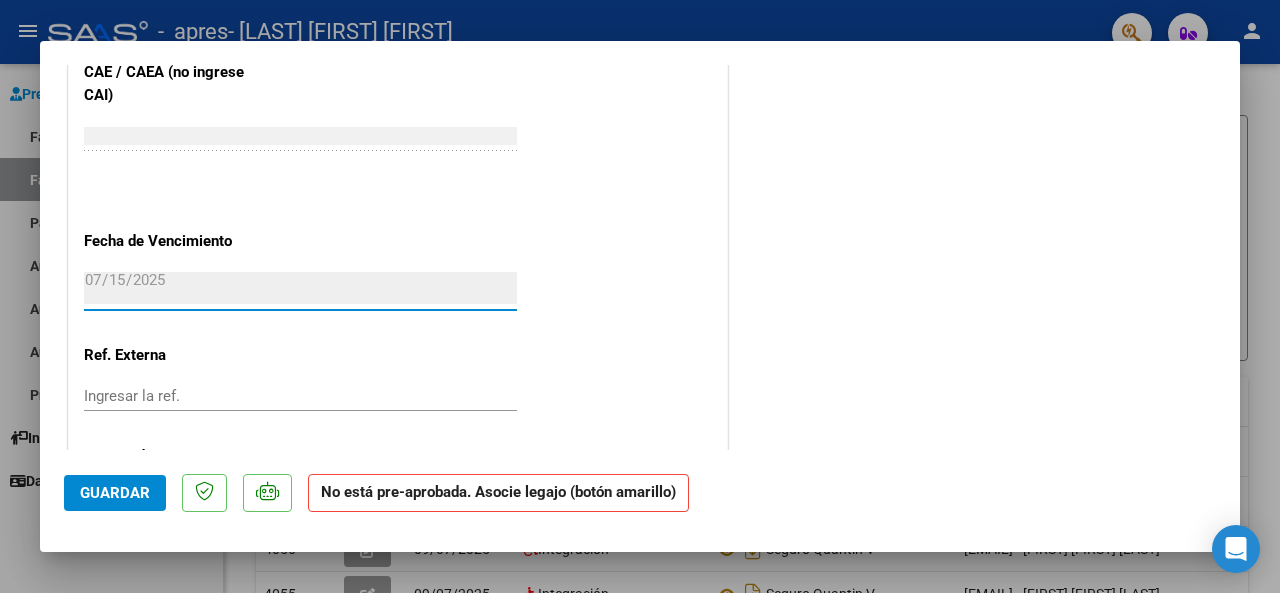 click on "2025-07-15" at bounding box center (300, 288) 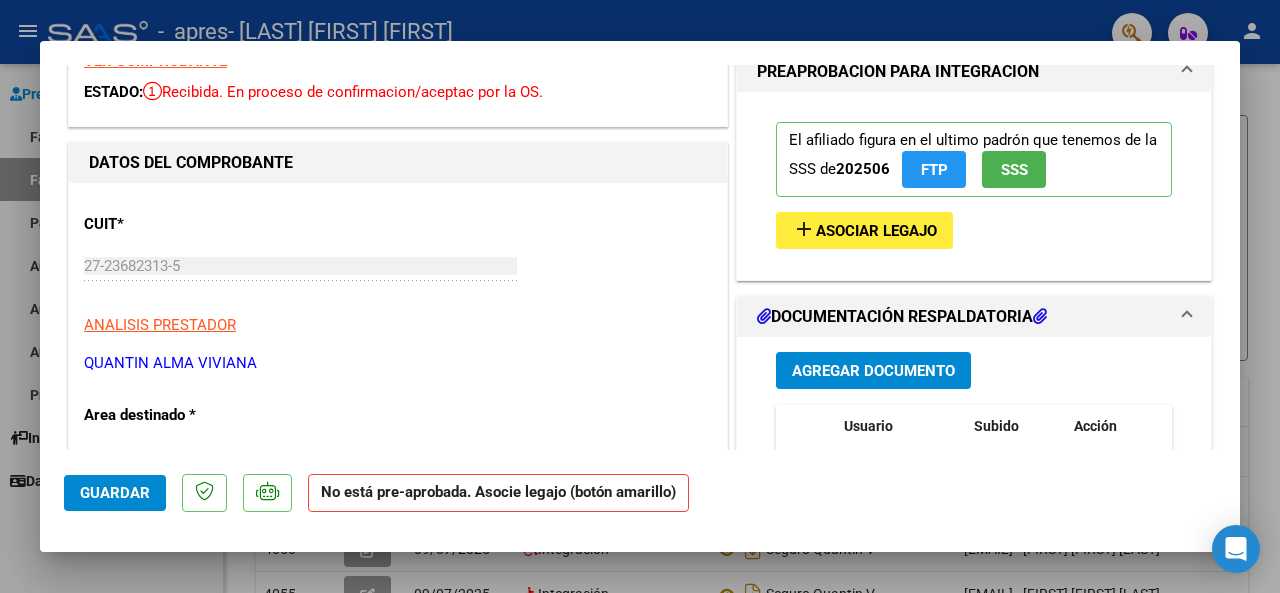 scroll, scrollTop: 0, scrollLeft: 0, axis: both 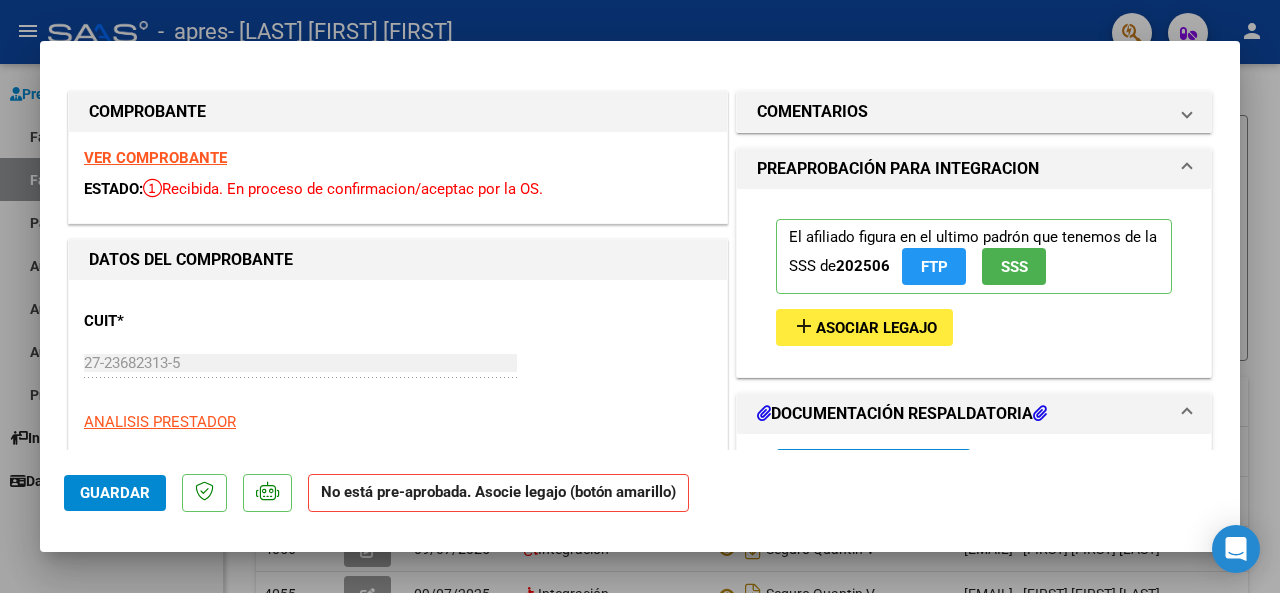 click on "PREAPROBACIÓN PARA INTEGRACION" at bounding box center [974, 169] 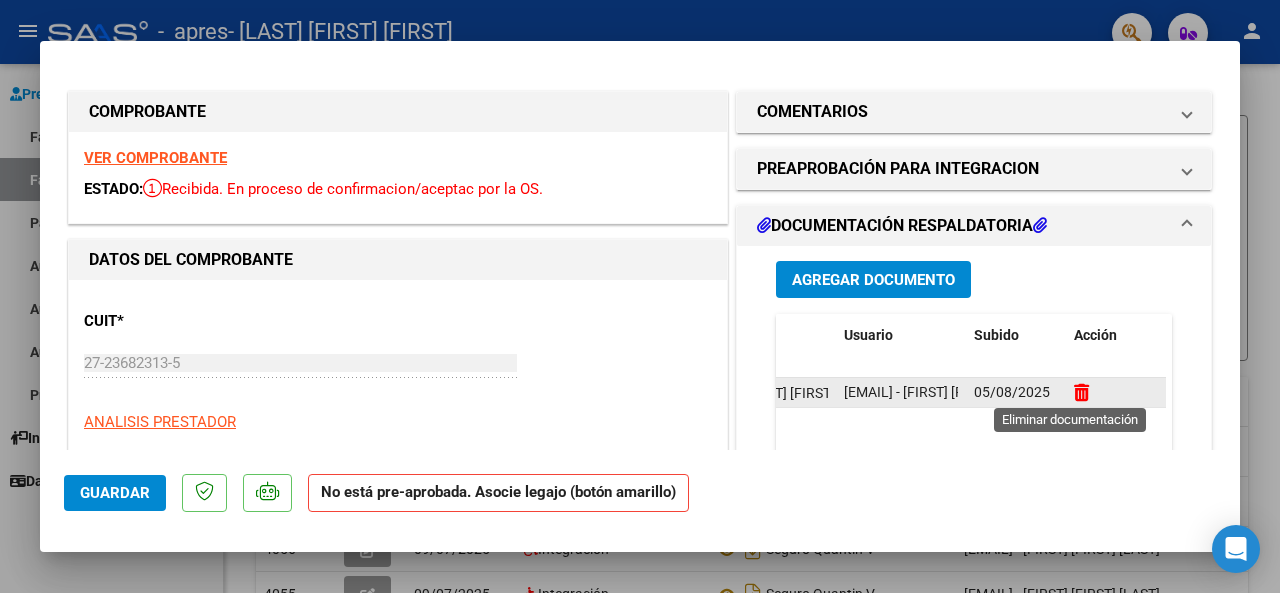 click 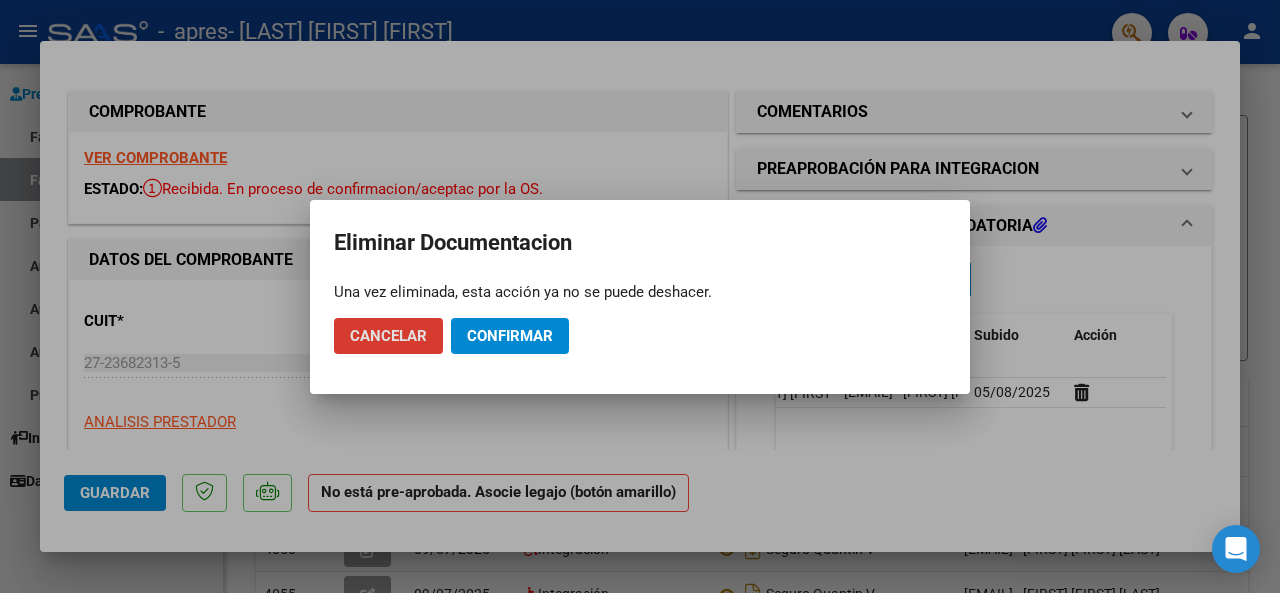click on "Confirmar" 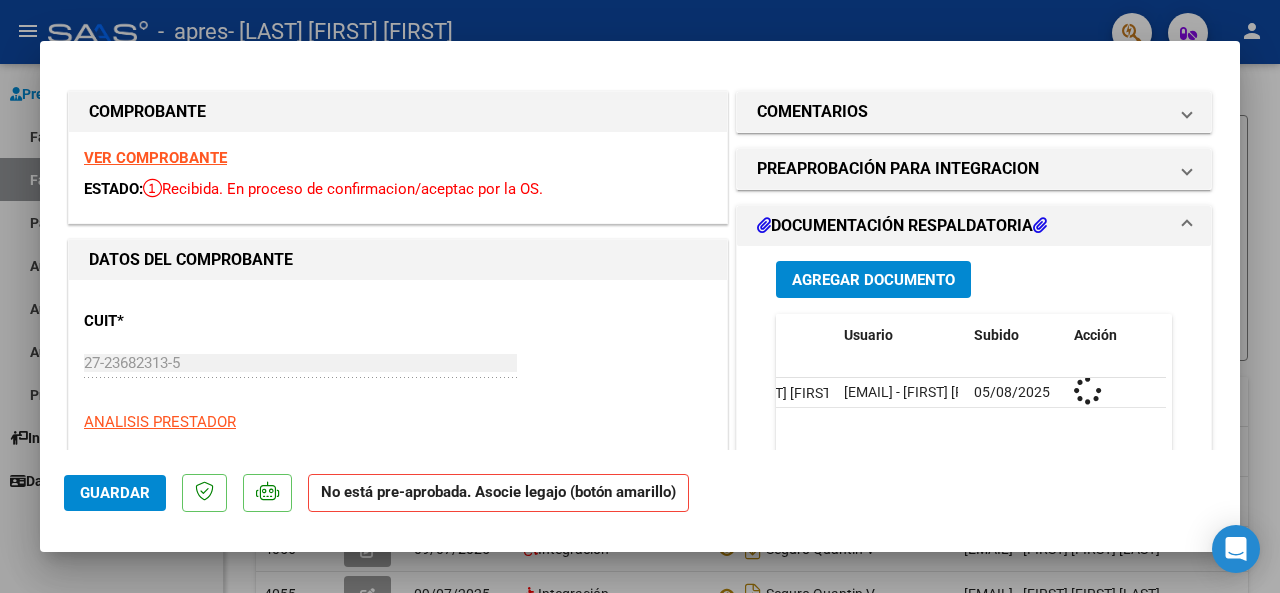 scroll, scrollTop: 0, scrollLeft: 0, axis: both 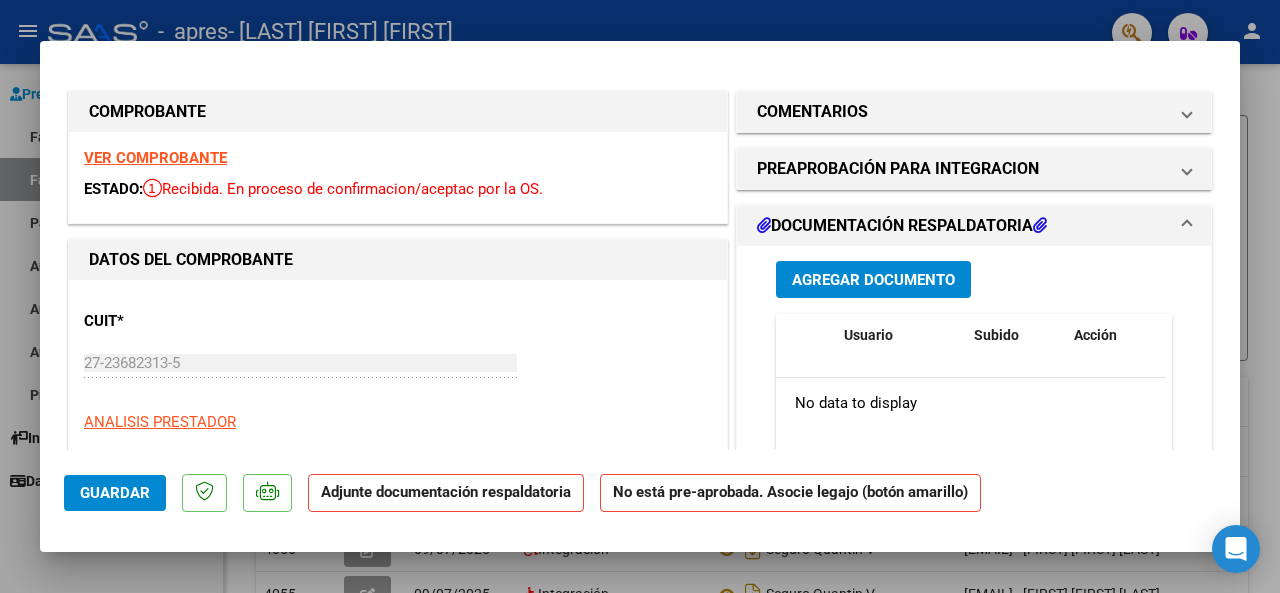 click at bounding box center [640, 296] 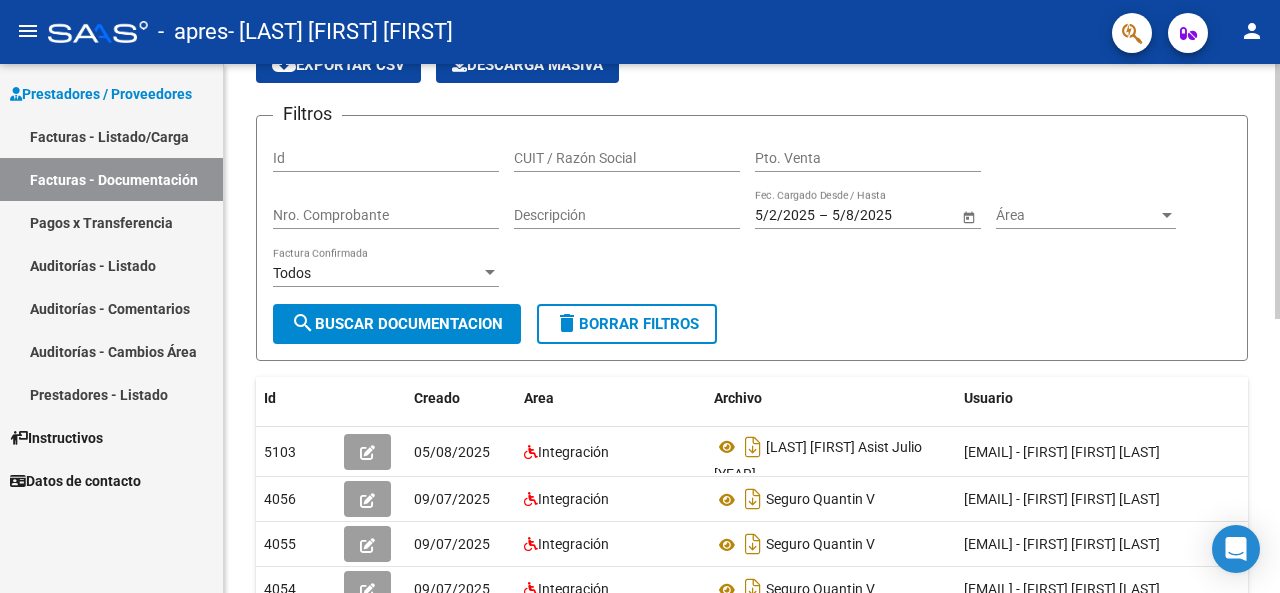 drag, startPoint x: 373, startPoint y: 447, endPoint x: 232, endPoint y: 413, distance: 145.04137 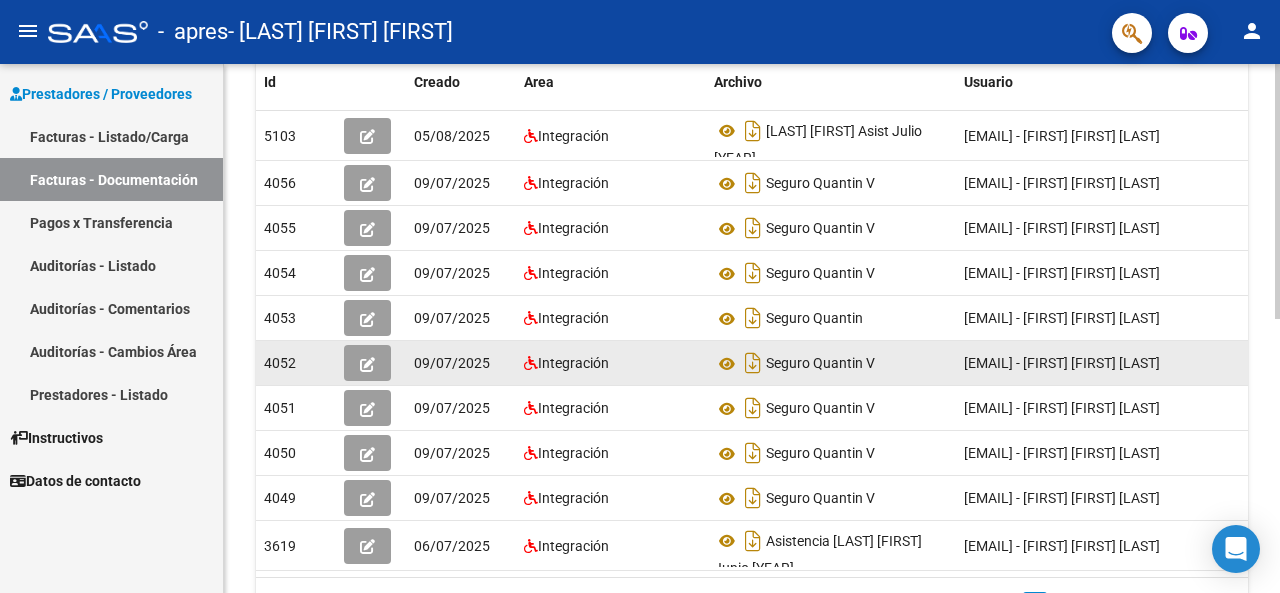scroll, scrollTop: 369, scrollLeft: 0, axis: vertical 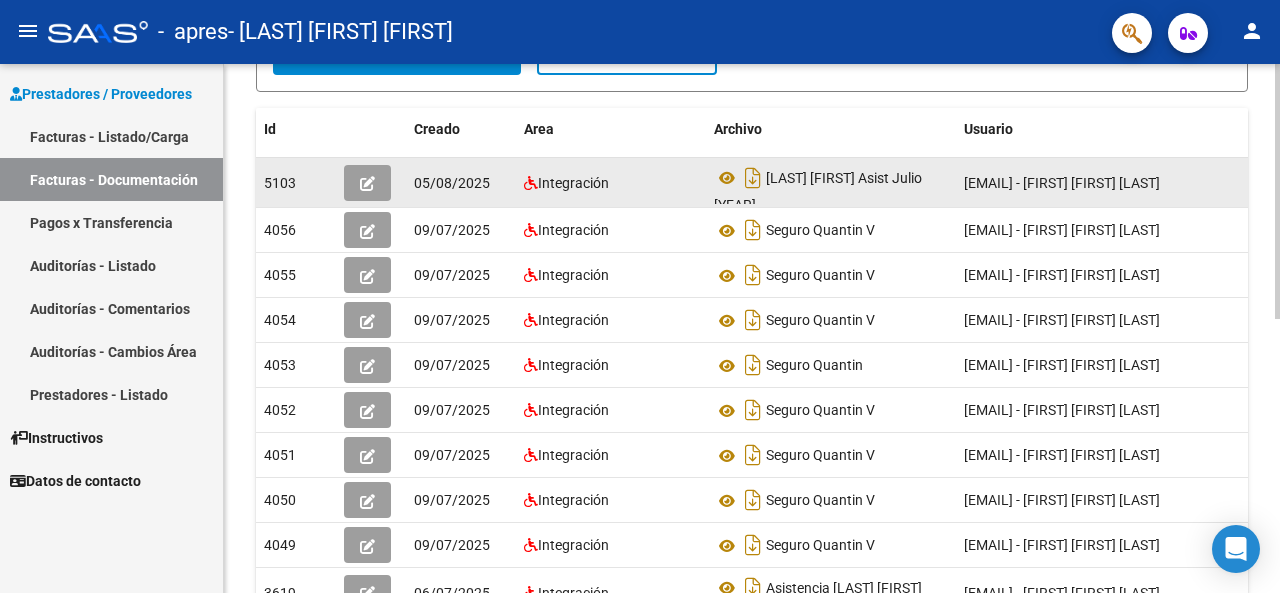 click 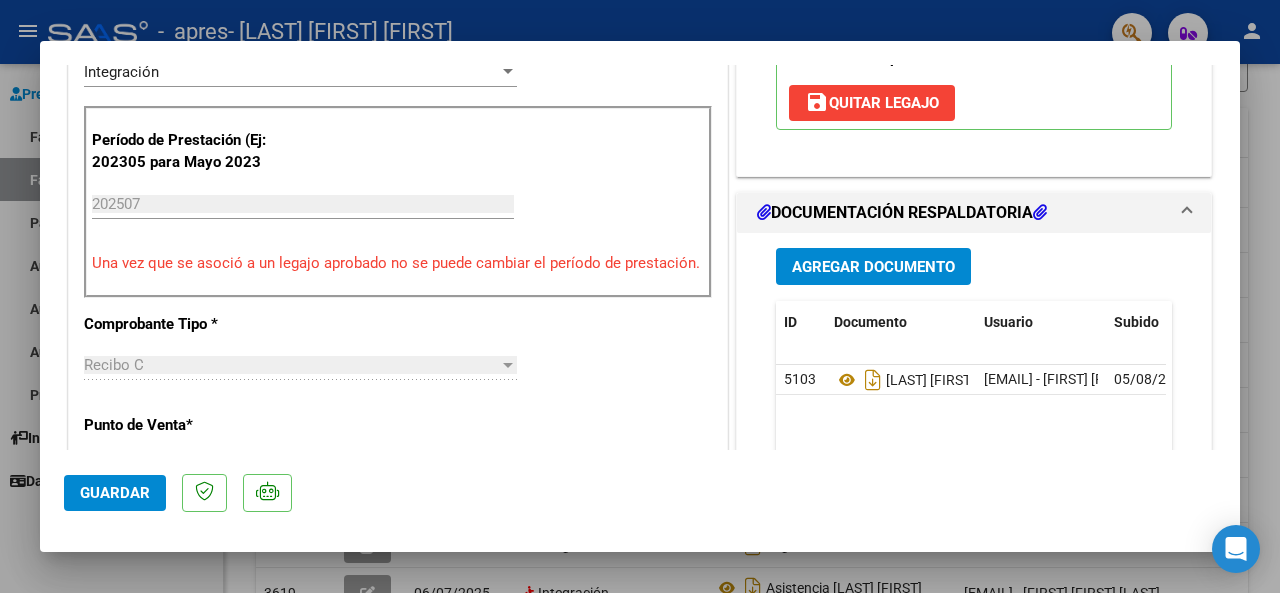 scroll, scrollTop: 500, scrollLeft: 0, axis: vertical 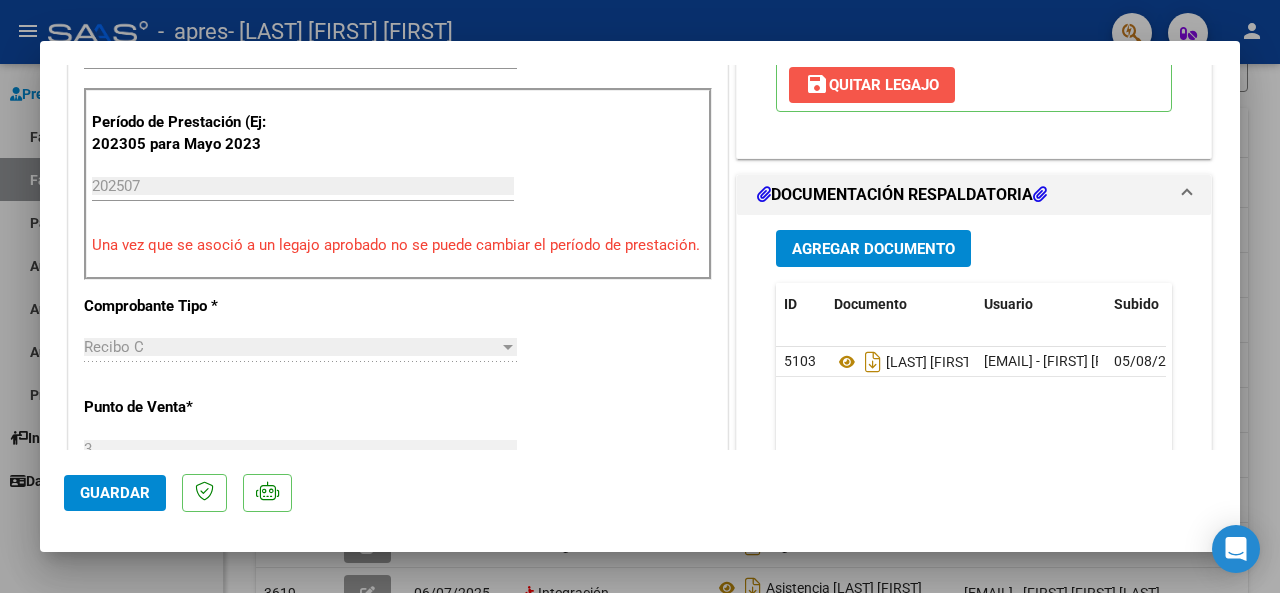 click on "save  Quitar Legajo" at bounding box center [872, 85] 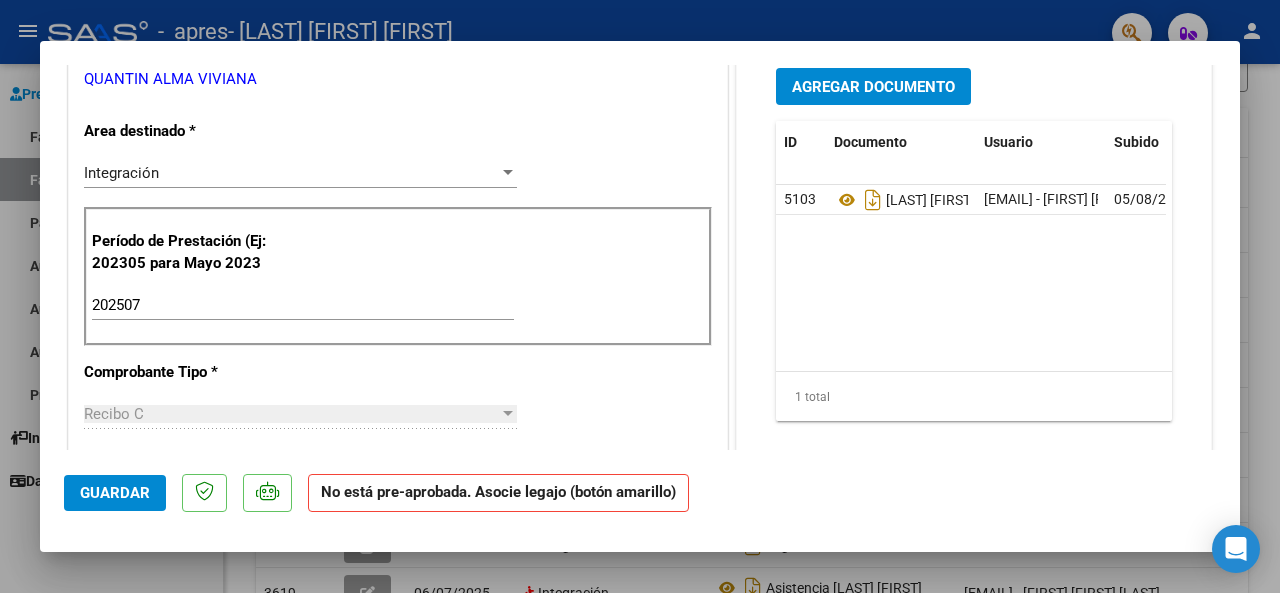 scroll, scrollTop: 400, scrollLeft: 0, axis: vertical 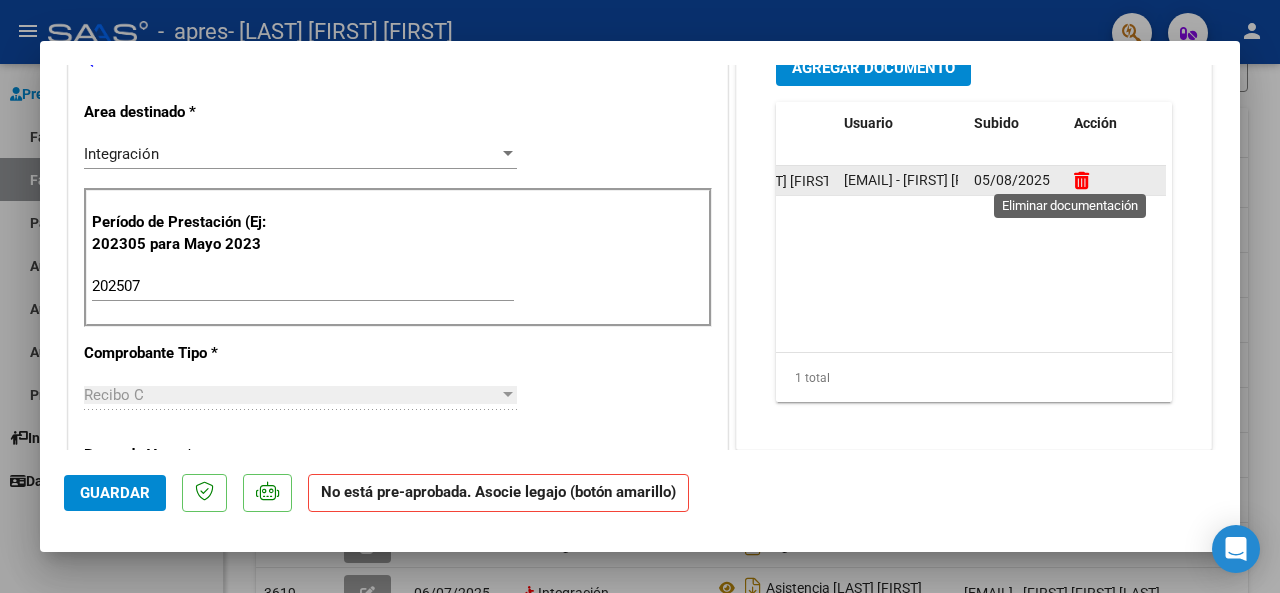 click 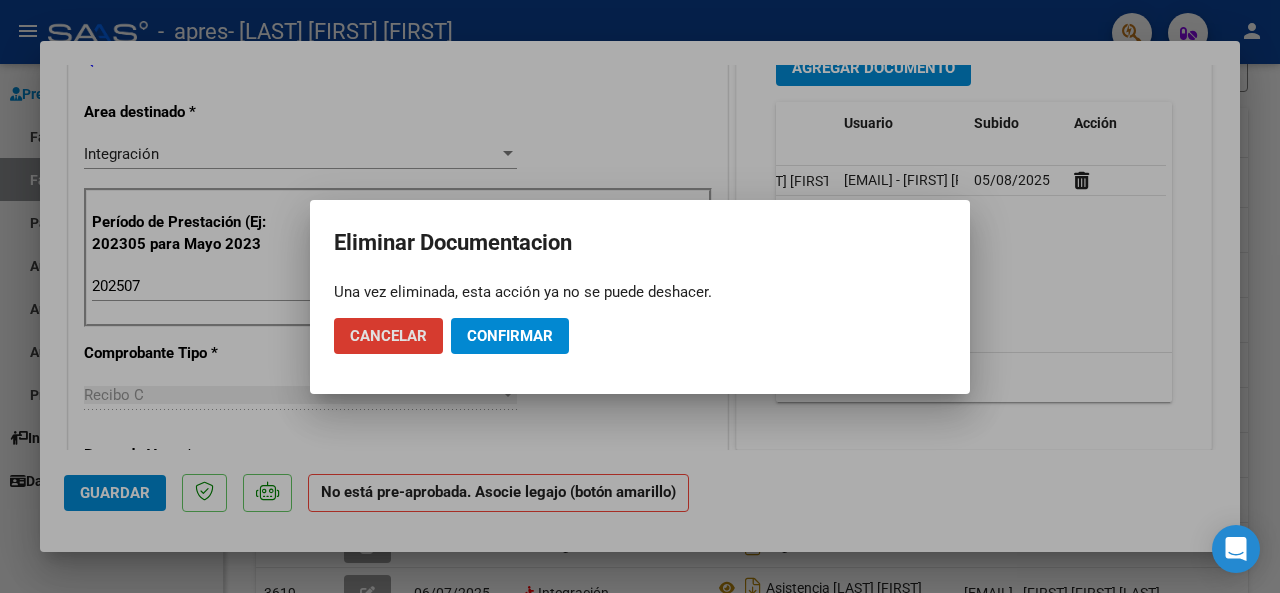 click on "Confirmar" 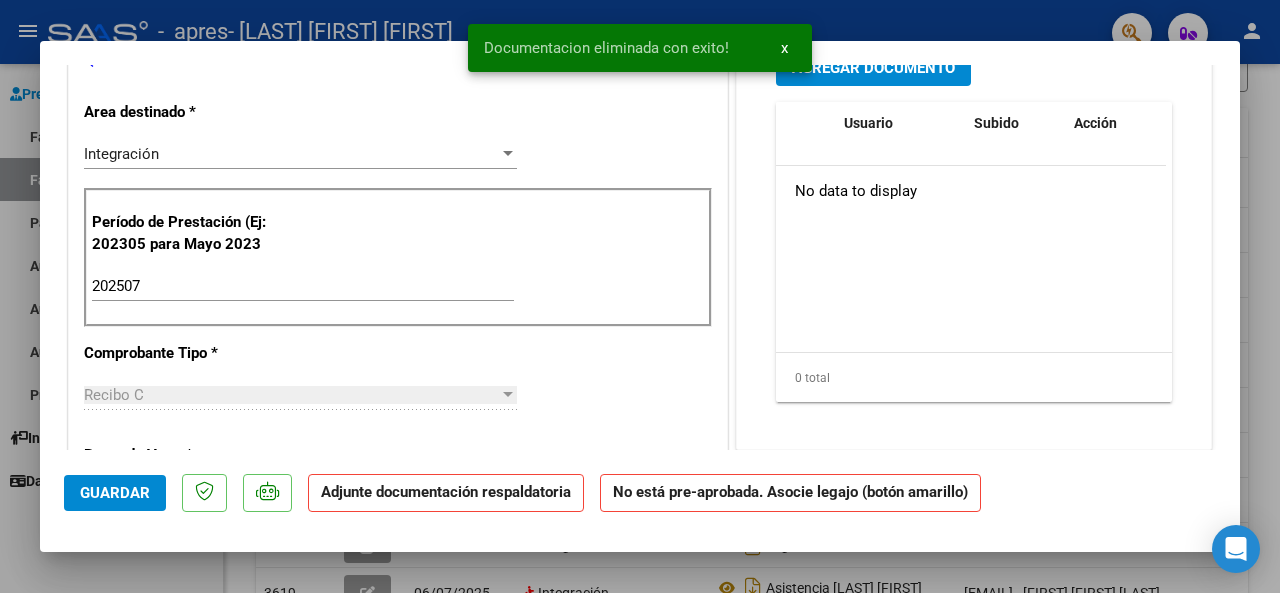 scroll, scrollTop: 0, scrollLeft: 0, axis: both 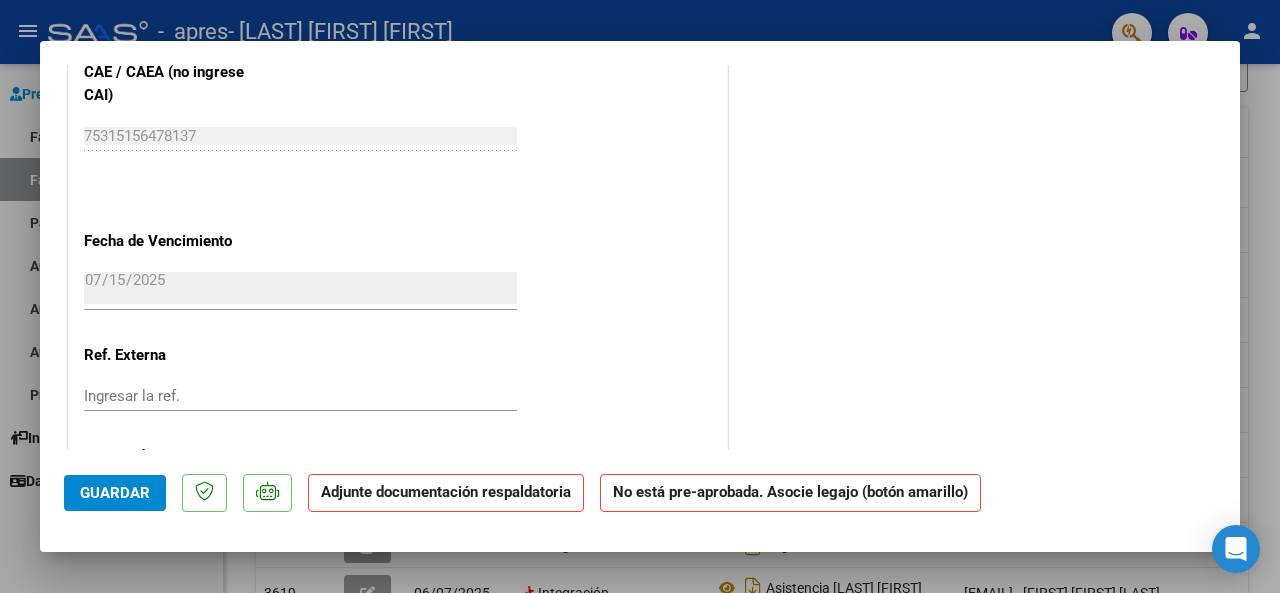 click on "2025-07-15" at bounding box center (300, 288) 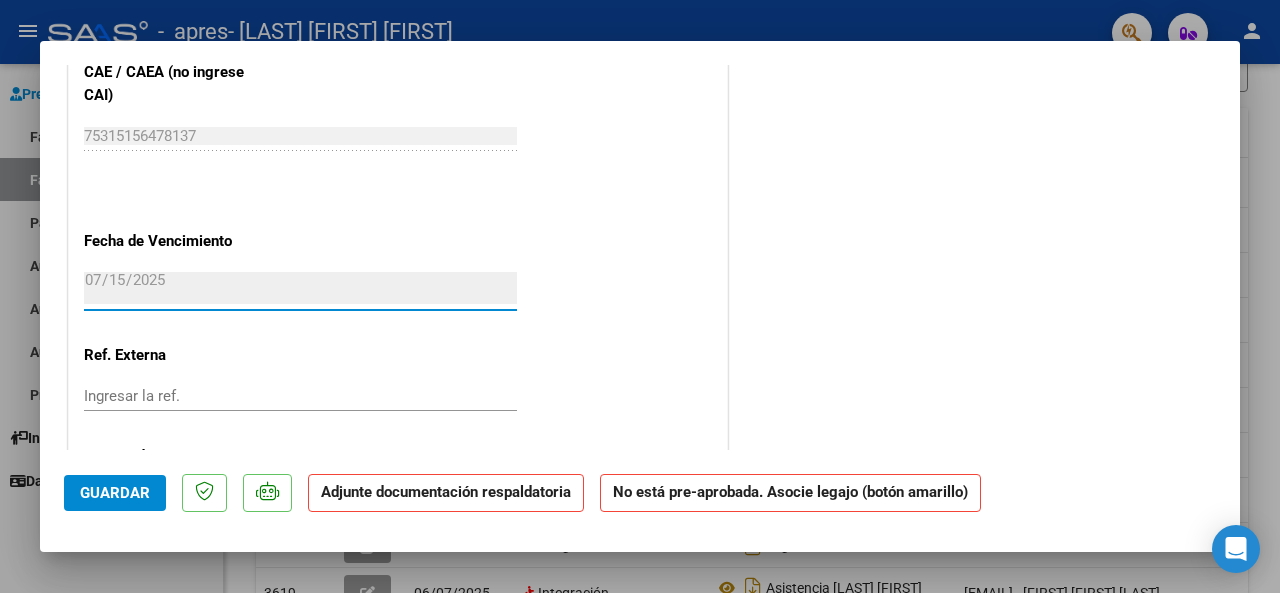 click on "2025-07-15" at bounding box center (300, 288) 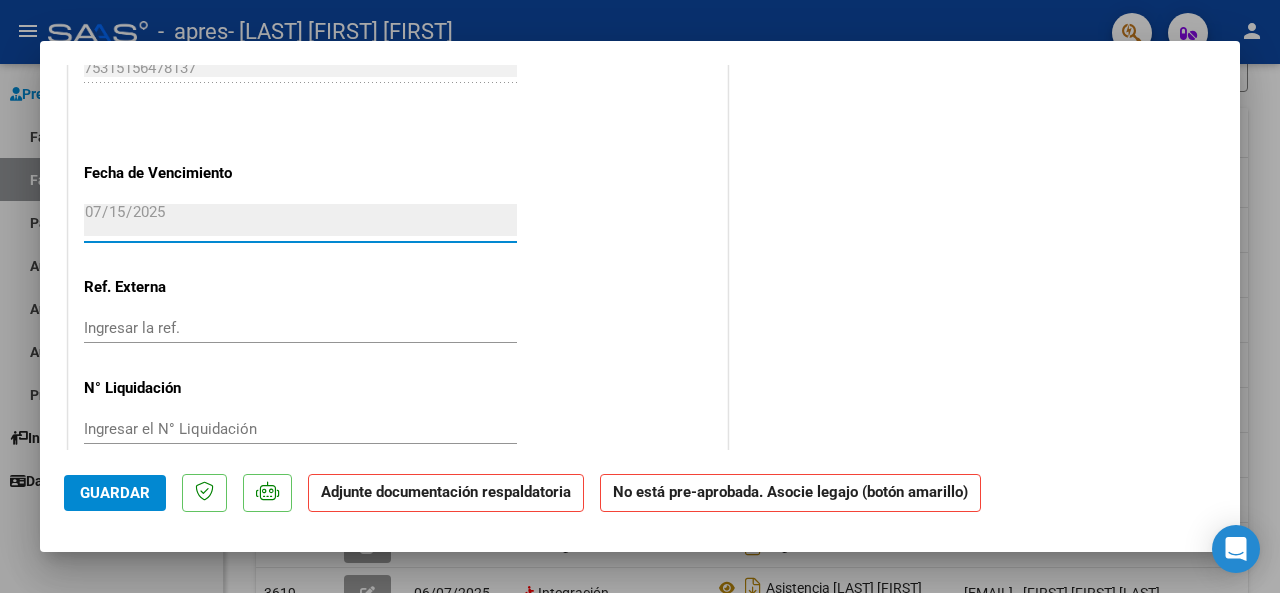 scroll, scrollTop: 1297, scrollLeft: 0, axis: vertical 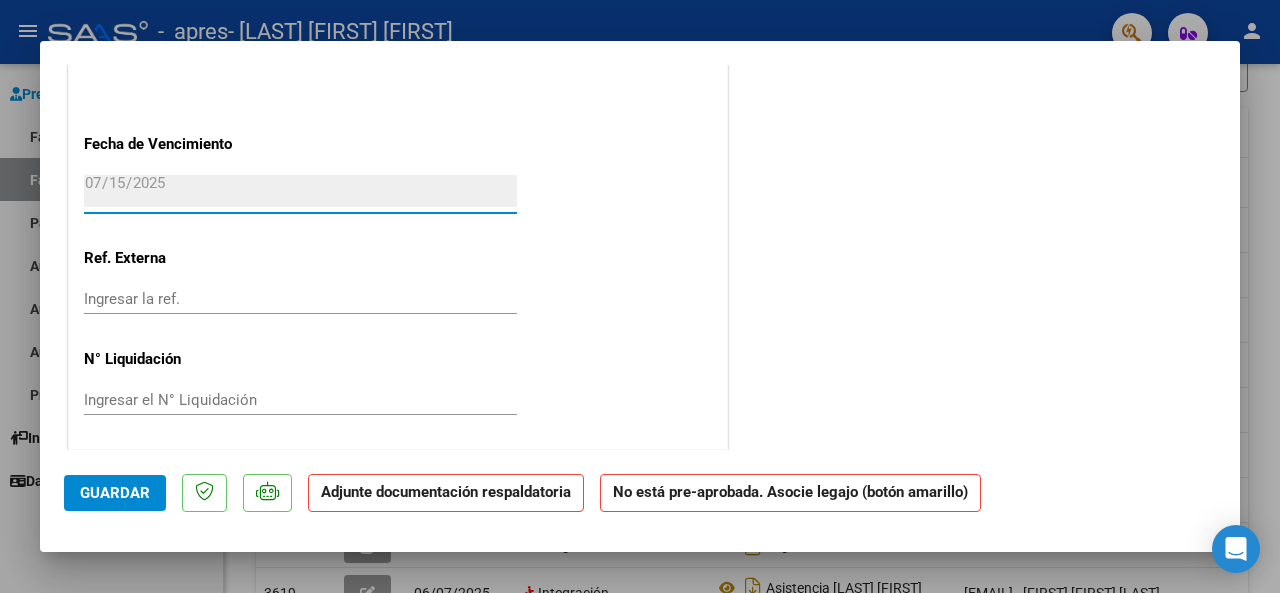 click at bounding box center [640, 296] 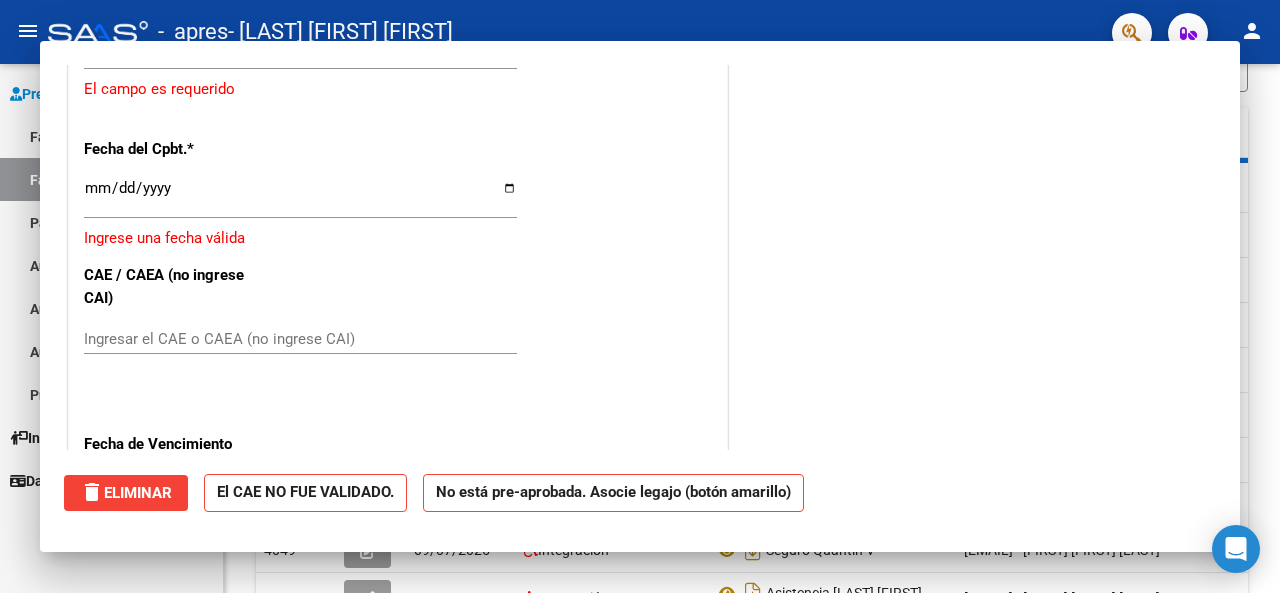 scroll, scrollTop: 0, scrollLeft: 0, axis: both 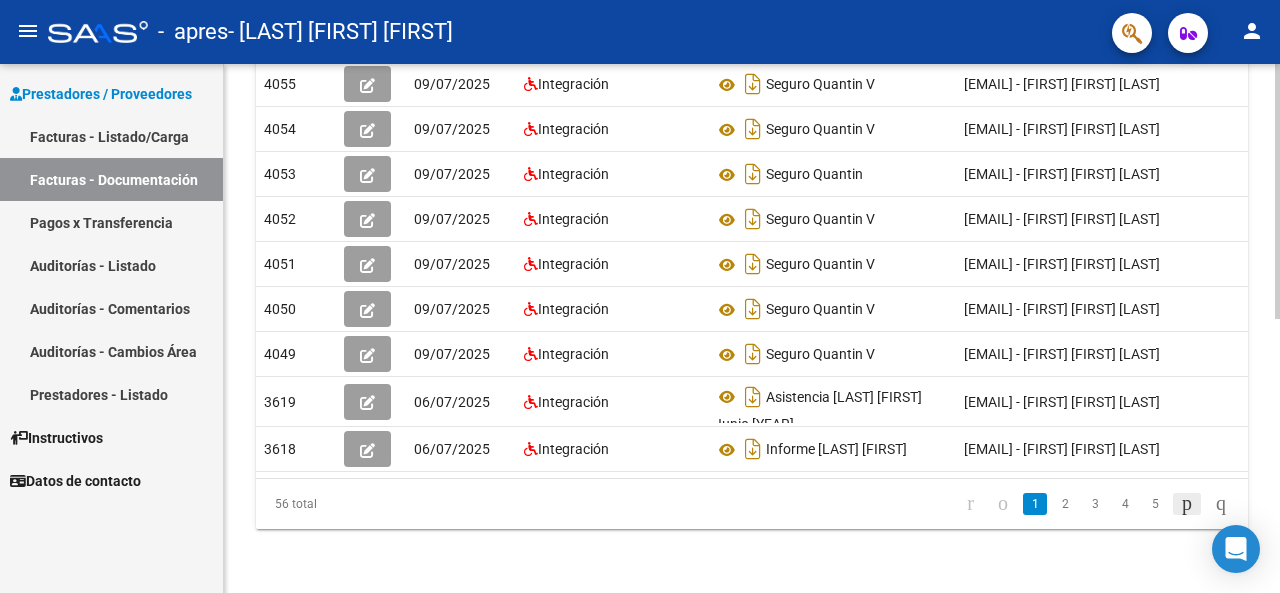 click 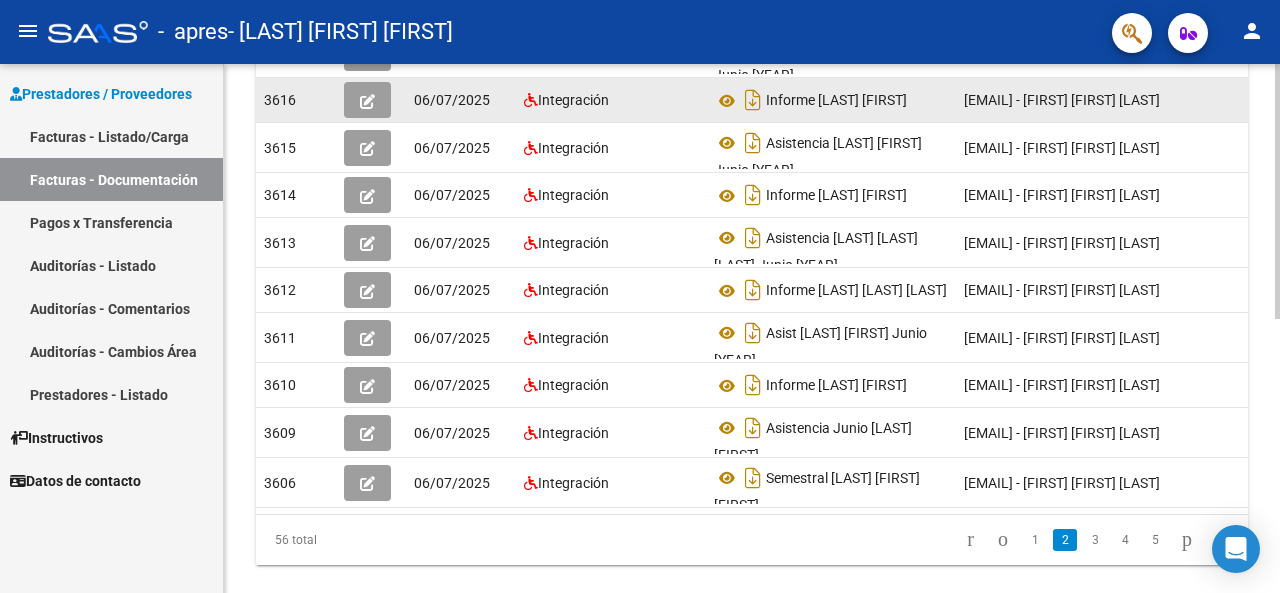 scroll, scrollTop: 569, scrollLeft: 0, axis: vertical 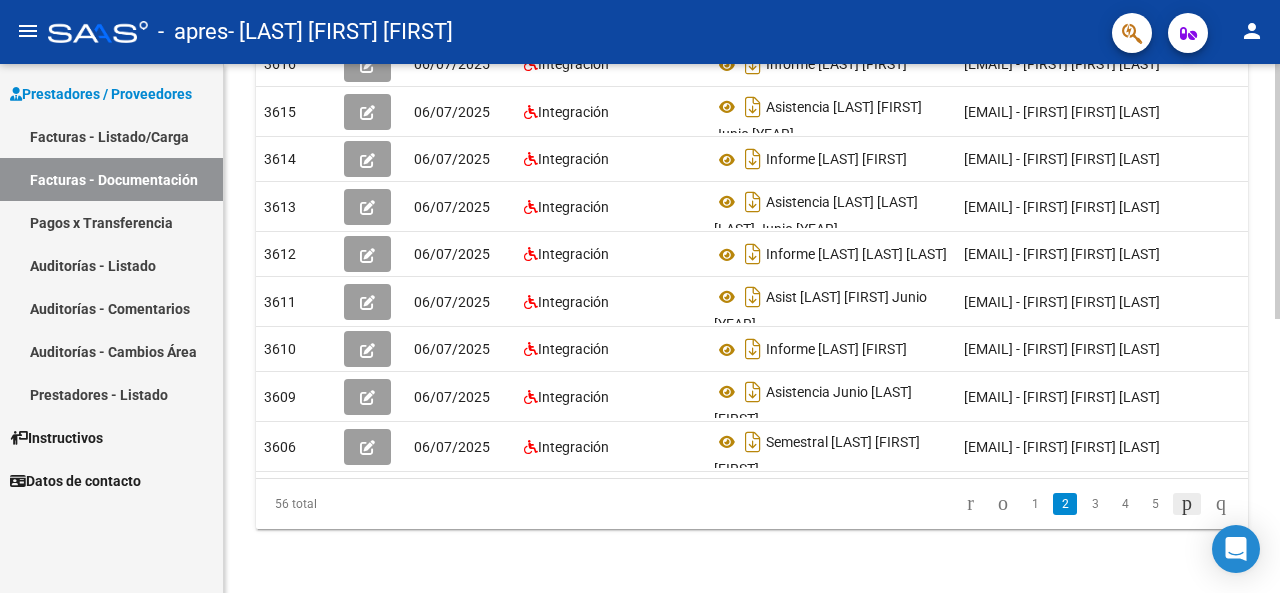 click 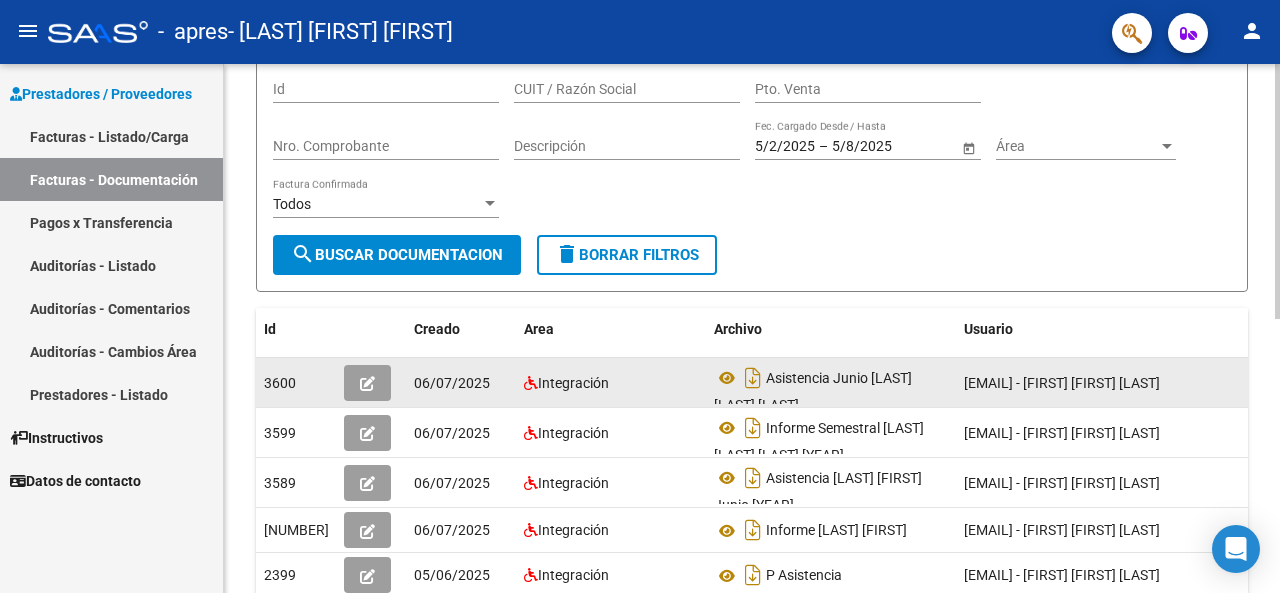 scroll, scrollTop: 0, scrollLeft: 0, axis: both 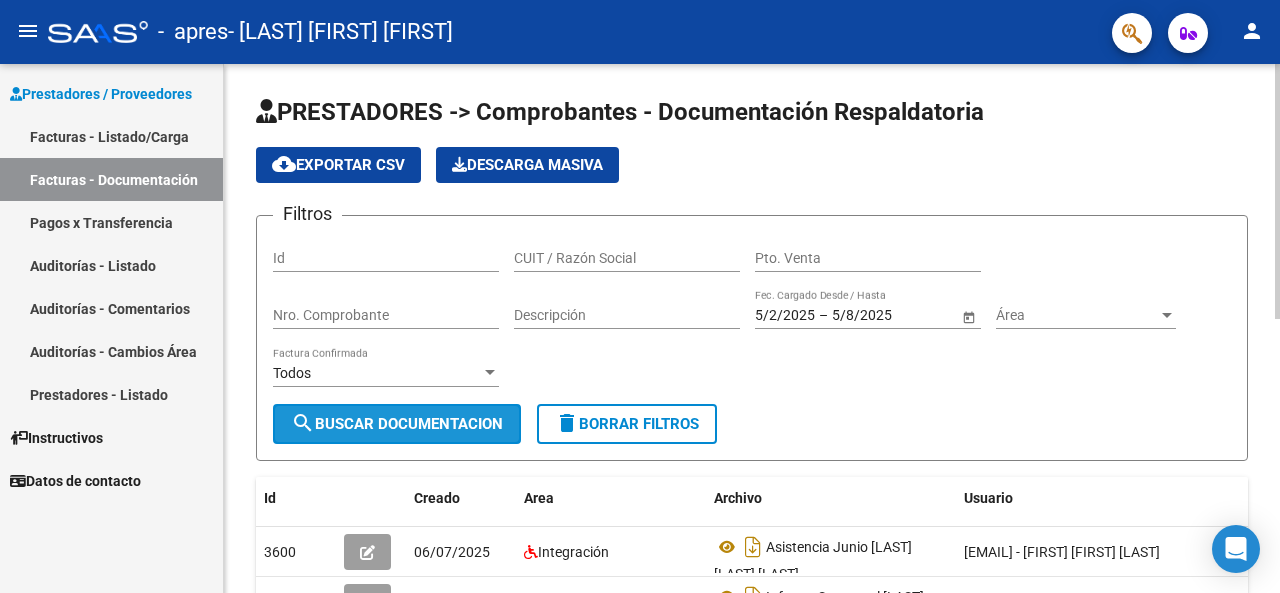 click on "search  Buscar Documentacion" 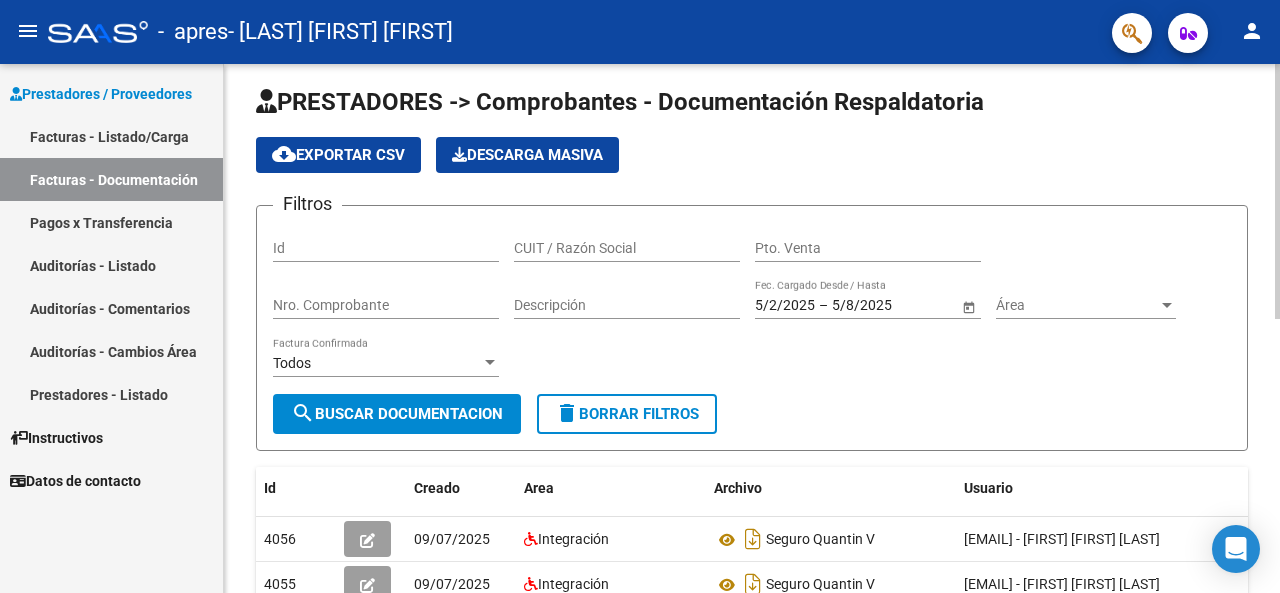 scroll, scrollTop: 0, scrollLeft: 0, axis: both 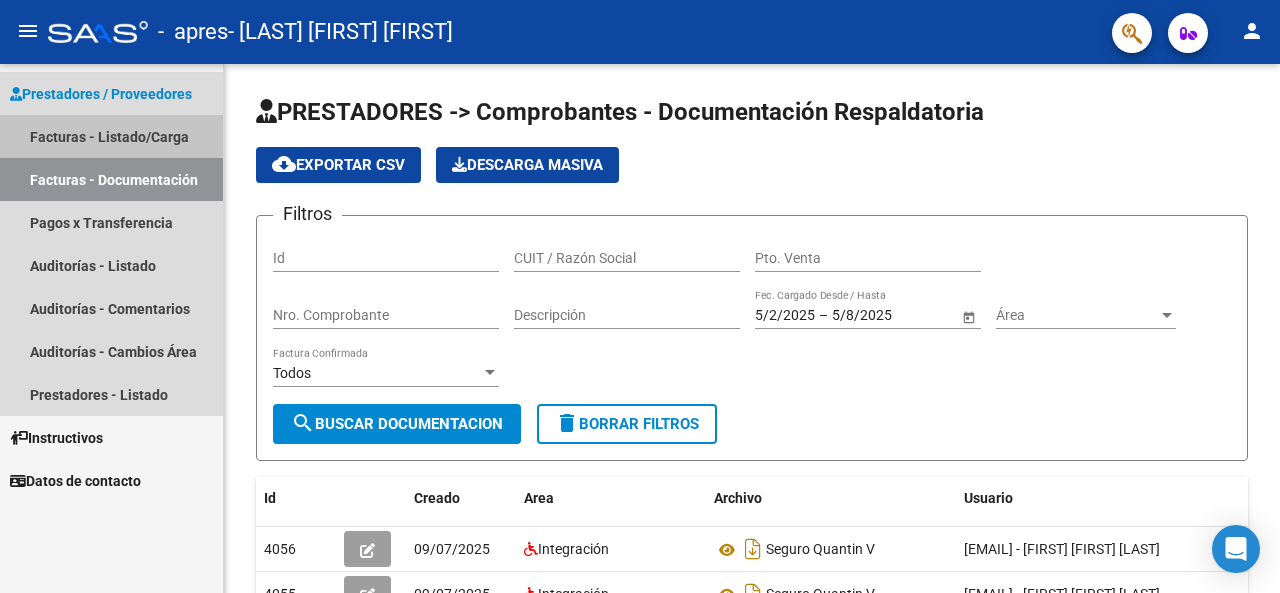 click on "Facturas - Listado/Carga" at bounding box center [111, 136] 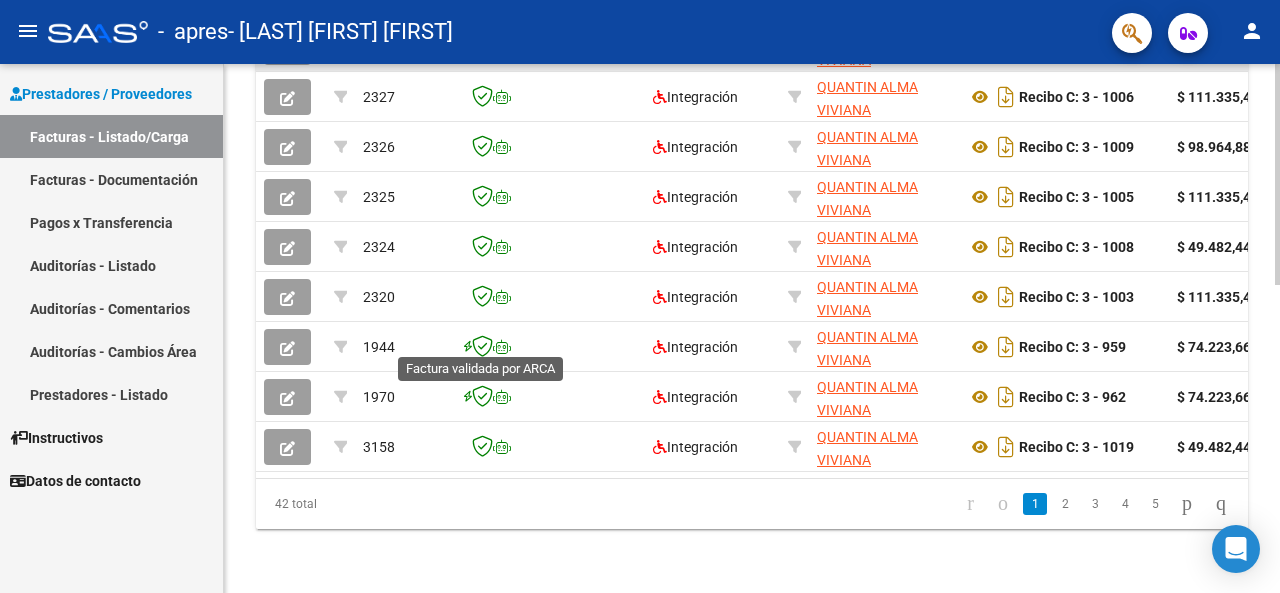 scroll, scrollTop: 0, scrollLeft: 0, axis: both 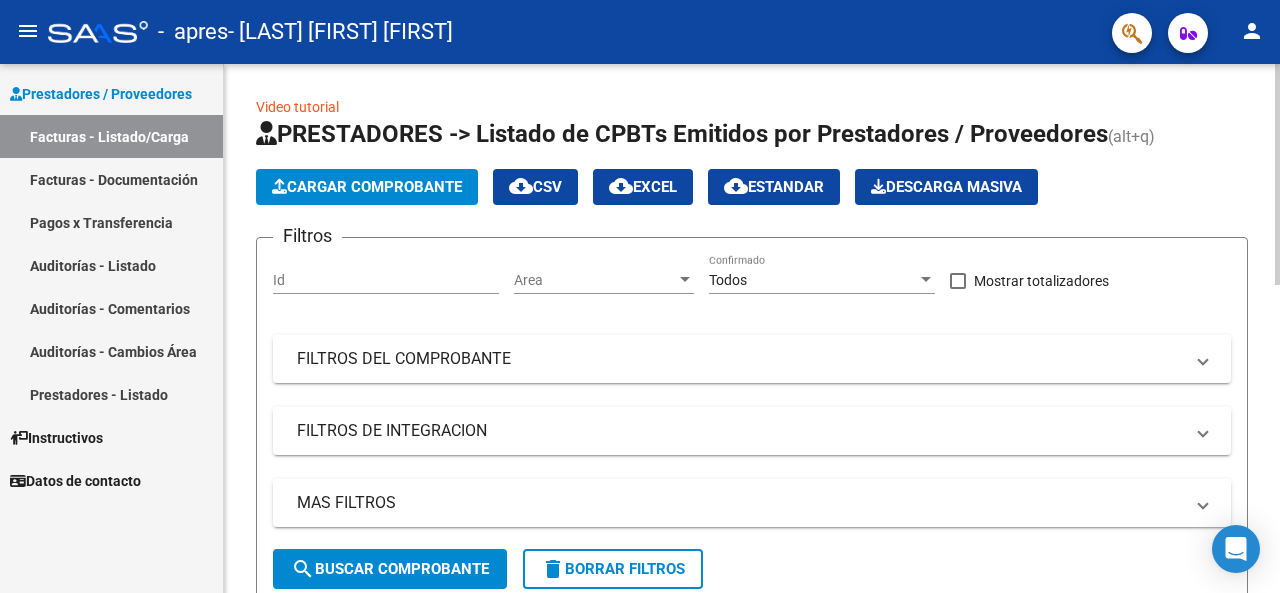 click on "Cargar Comprobante" 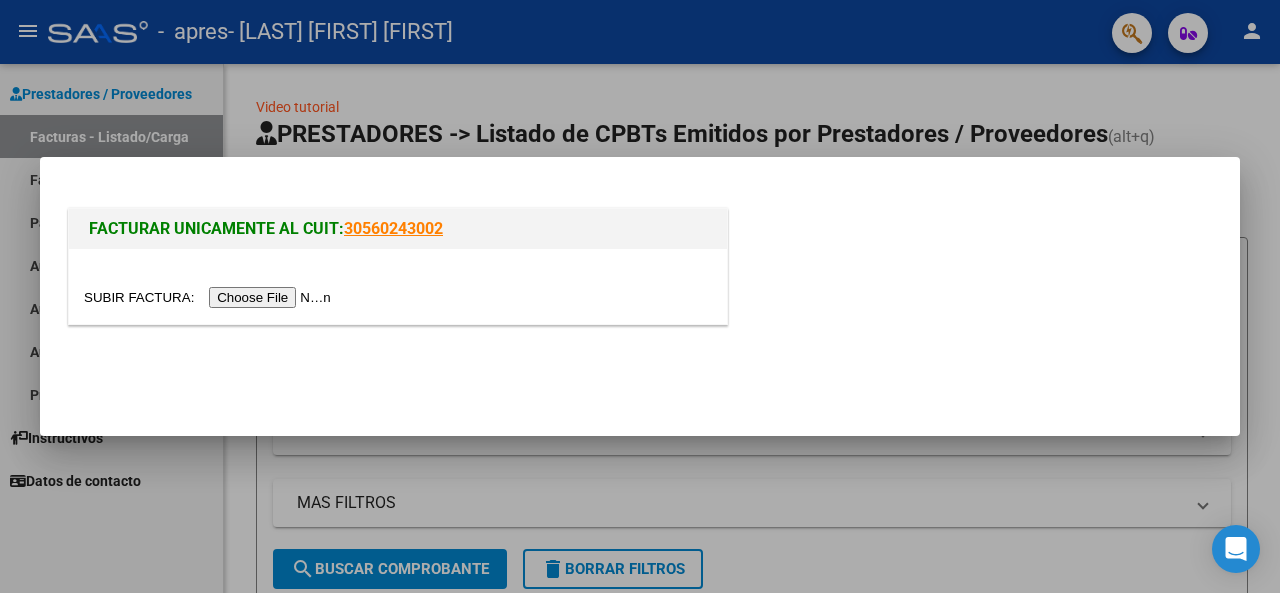drag, startPoint x: 31, startPoint y: 534, endPoint x: 71, endPoint y: 442, distance: 100.31949 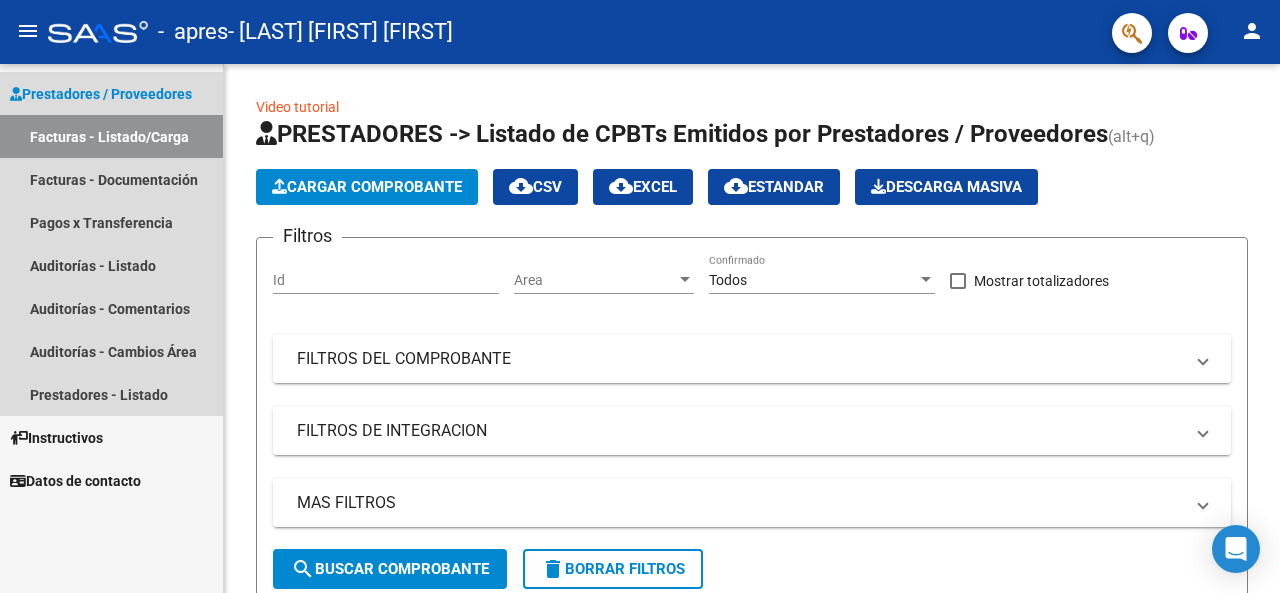 click on "Facturas - Listado/Carga" at bounding box center [111, 136] 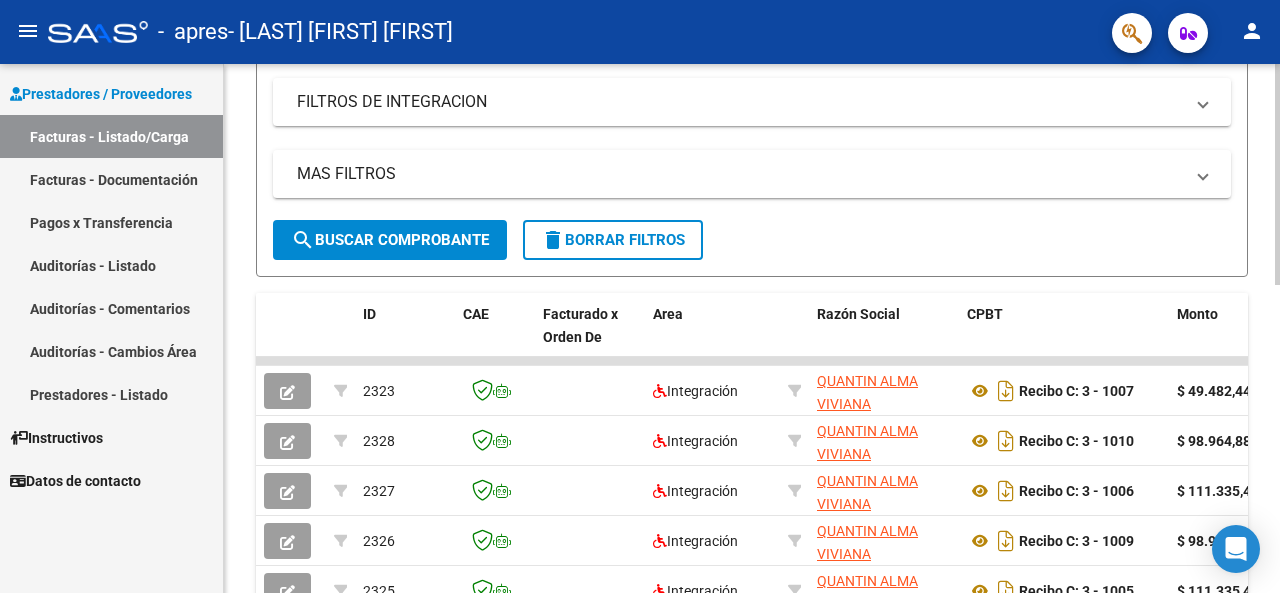 scroll, scrollTop: 400, scrollLeft: 0, axis: vertical 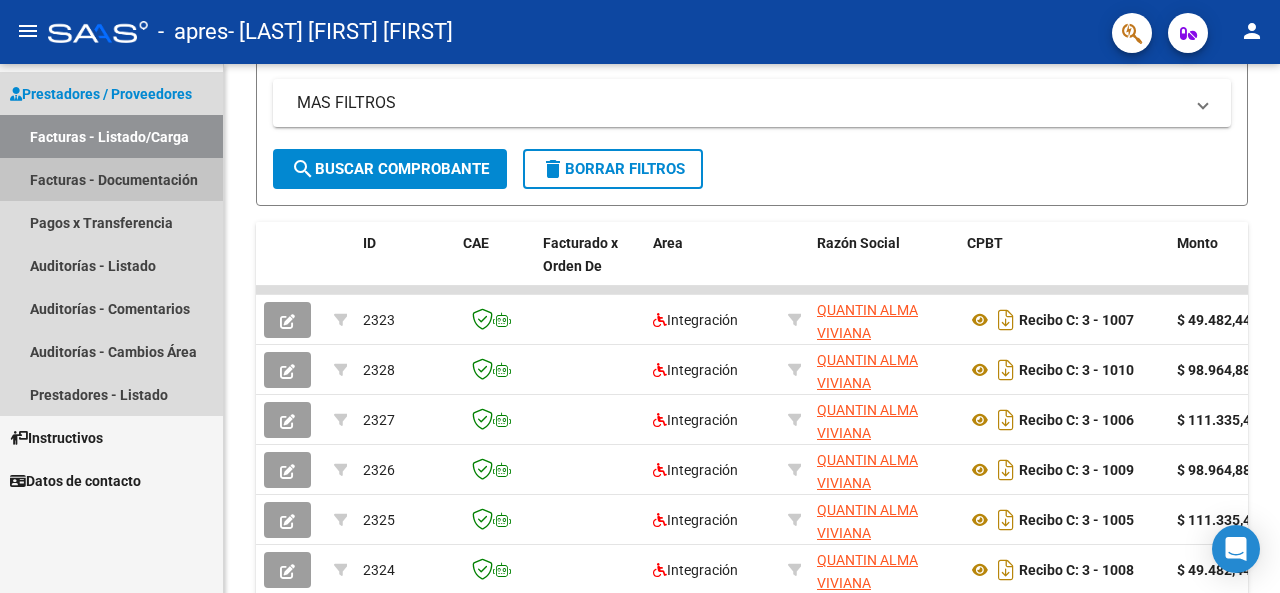 click on "Facturas - Documentación" at bounding box center (111, 179) 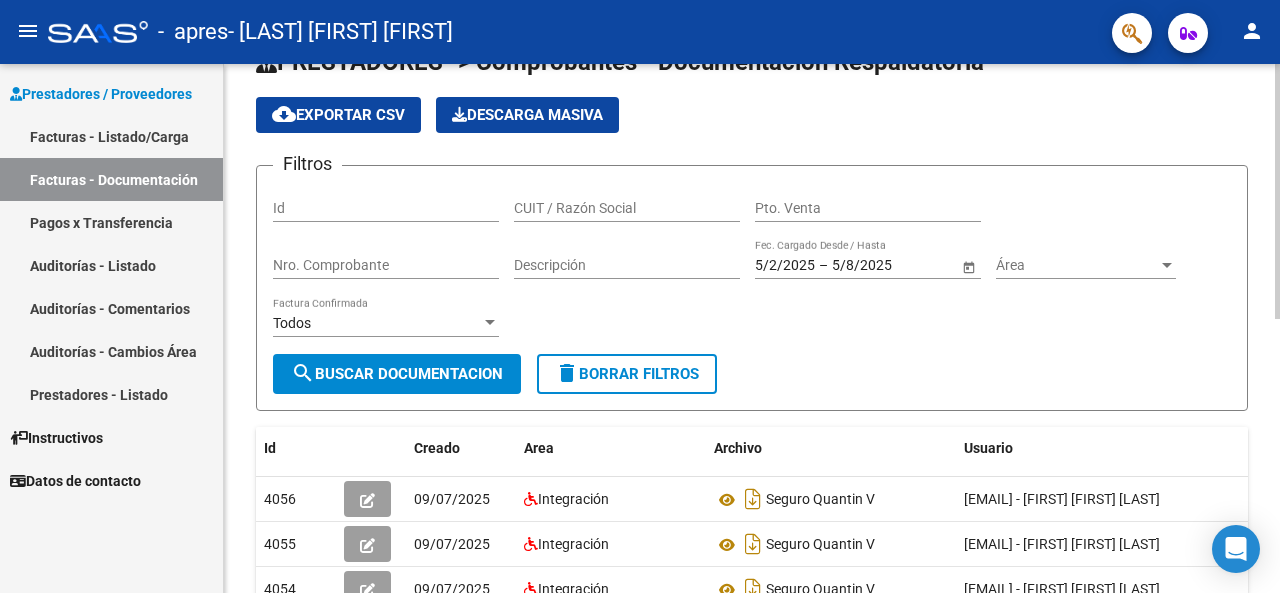scroll, scrollTop: 0, scrollLeft: 0, axis: both 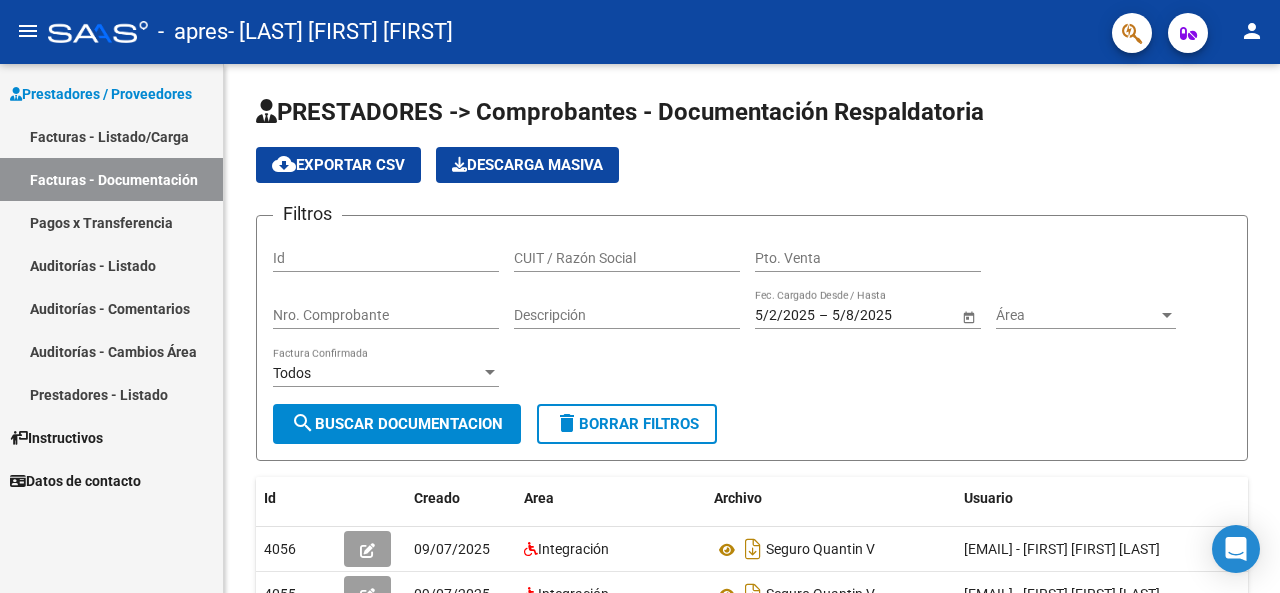 click on "Pagos x Transferencia" at bounding box center [111, 222] 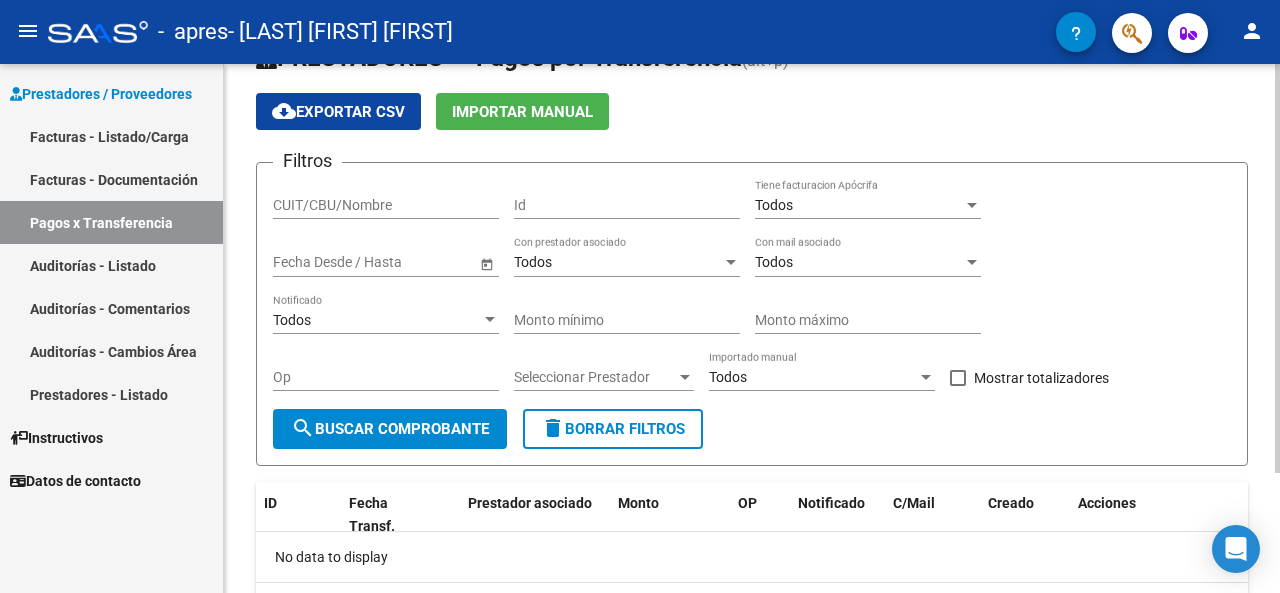 scroll, scrollTop: 0, scrollLeft: 0, axis: both 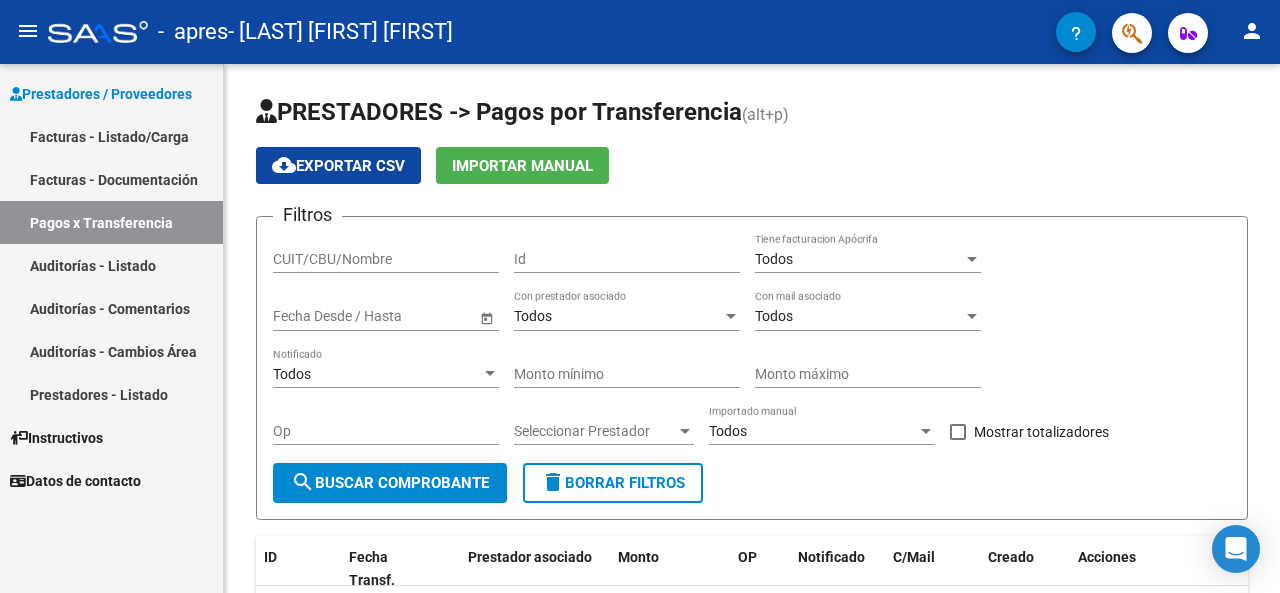 click on "Facturas - Documentación" at bounding box center [111, 179] 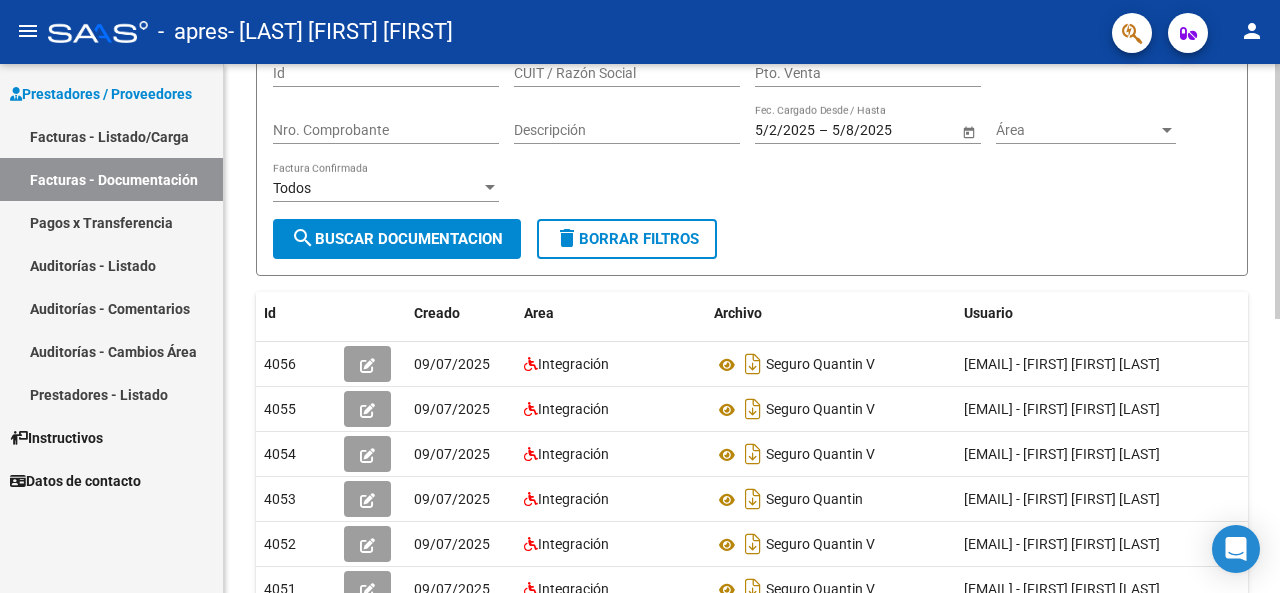 scroll, scrollTop: 200, scrollLeft: 0, axis: vertical 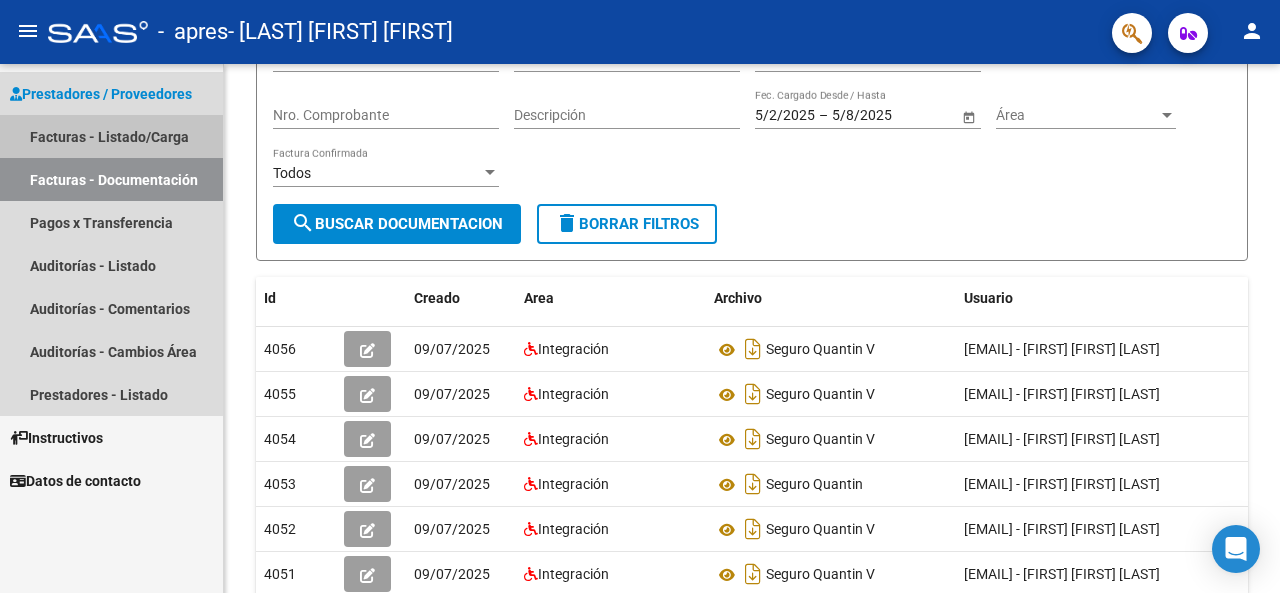 click on "Facturas - Listado/Carga" at bounding box center (111, 136) 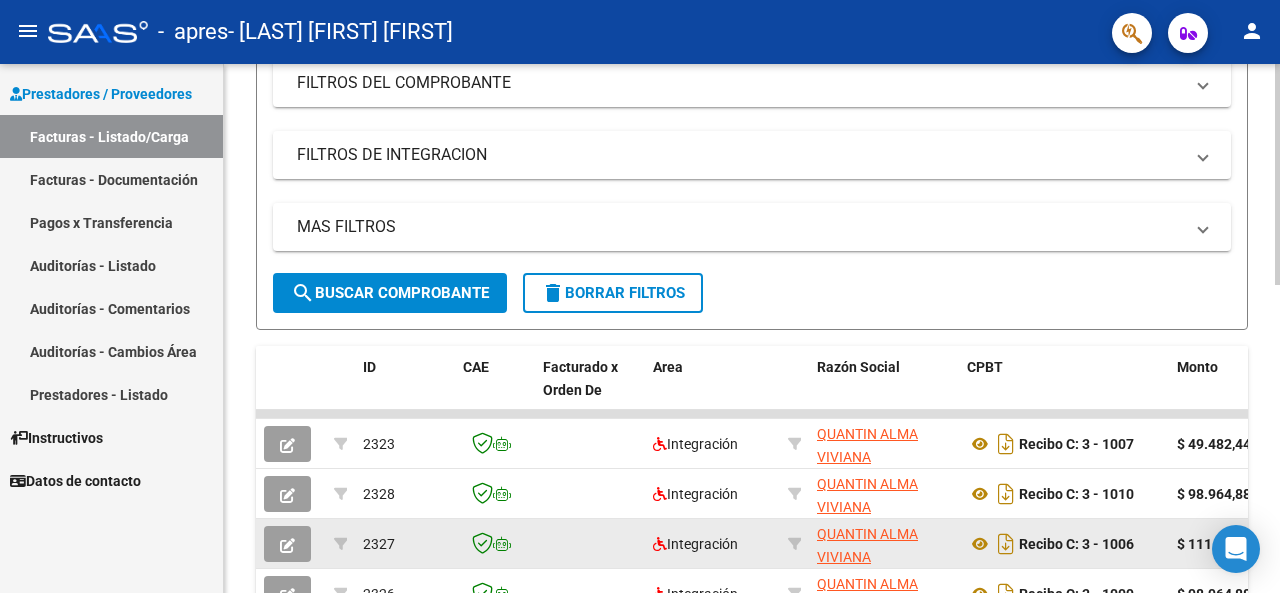 scroll, scrollTop: 300, scrollLeft: 0, axis: vertical 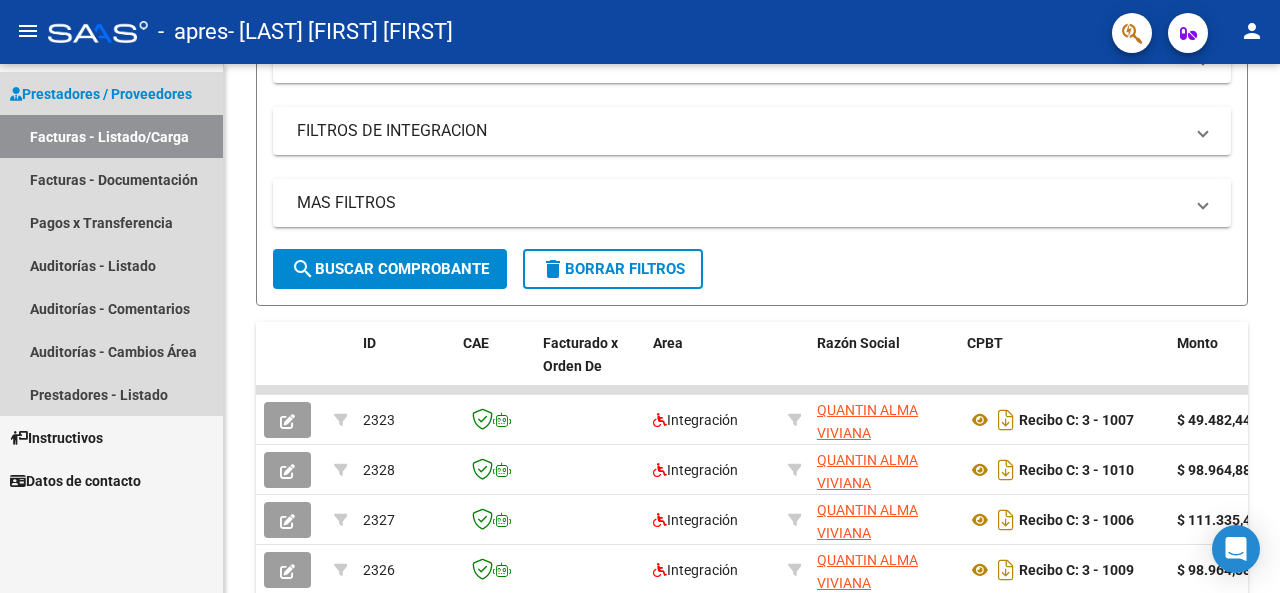 click on "Facturas - Listado/Carga" at bounding box center (111, 136) 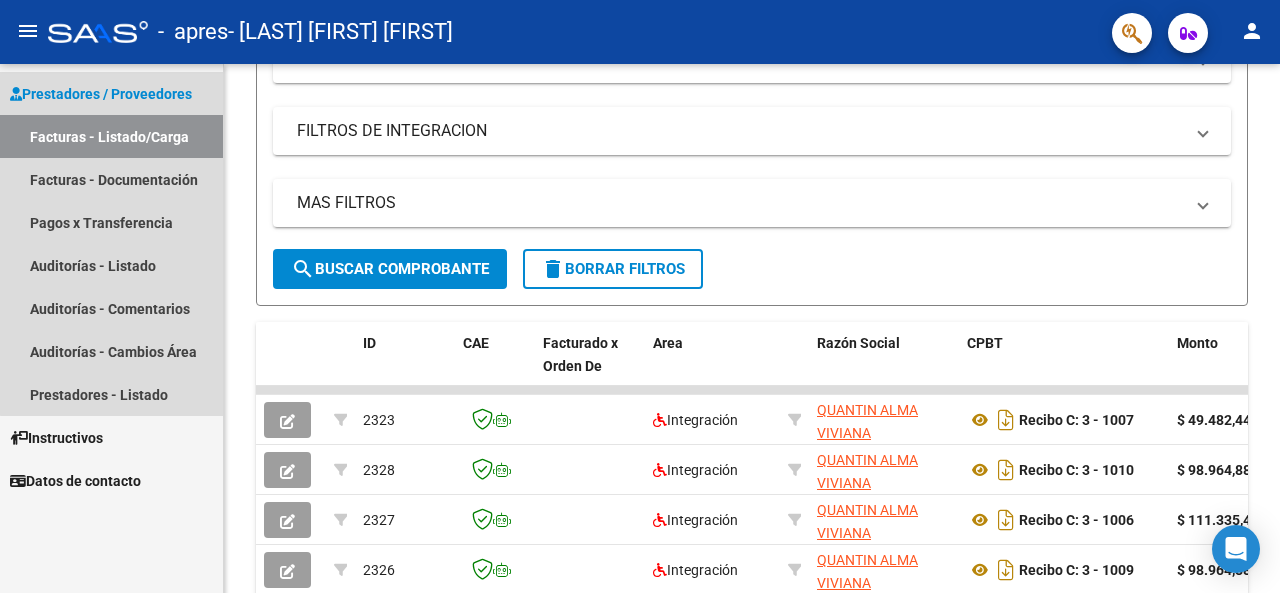 click on "Prestadores / Proveedores" at bounding box center [101, 94] 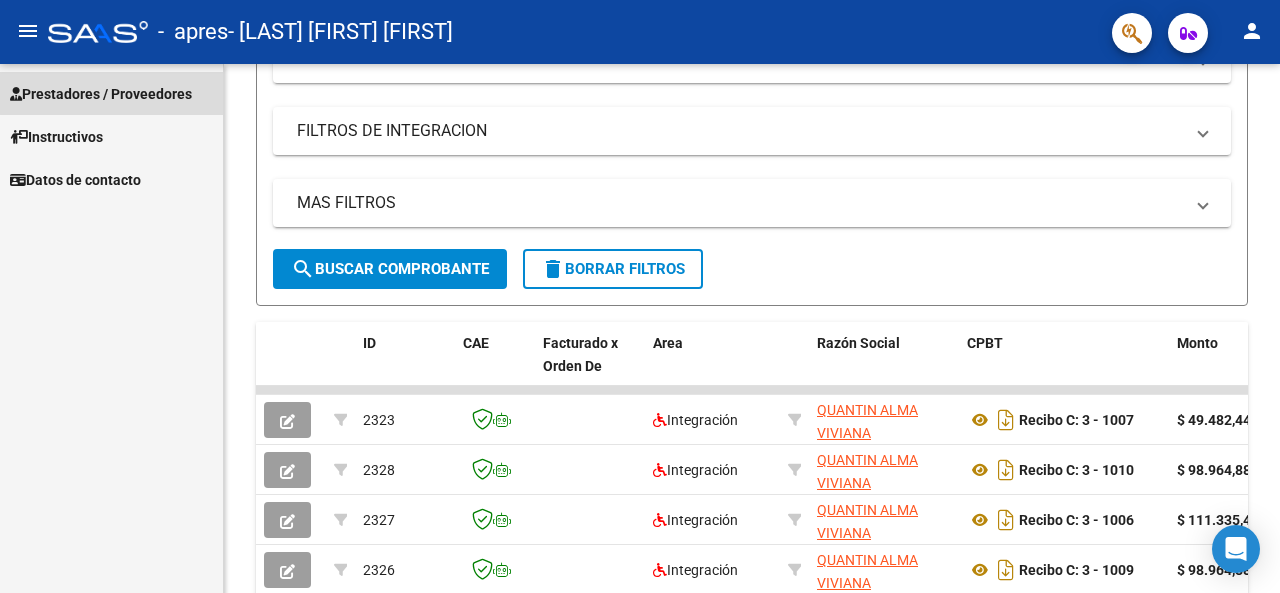 click on "Prestadores / Proveedores" at bounding box center [101, 94] 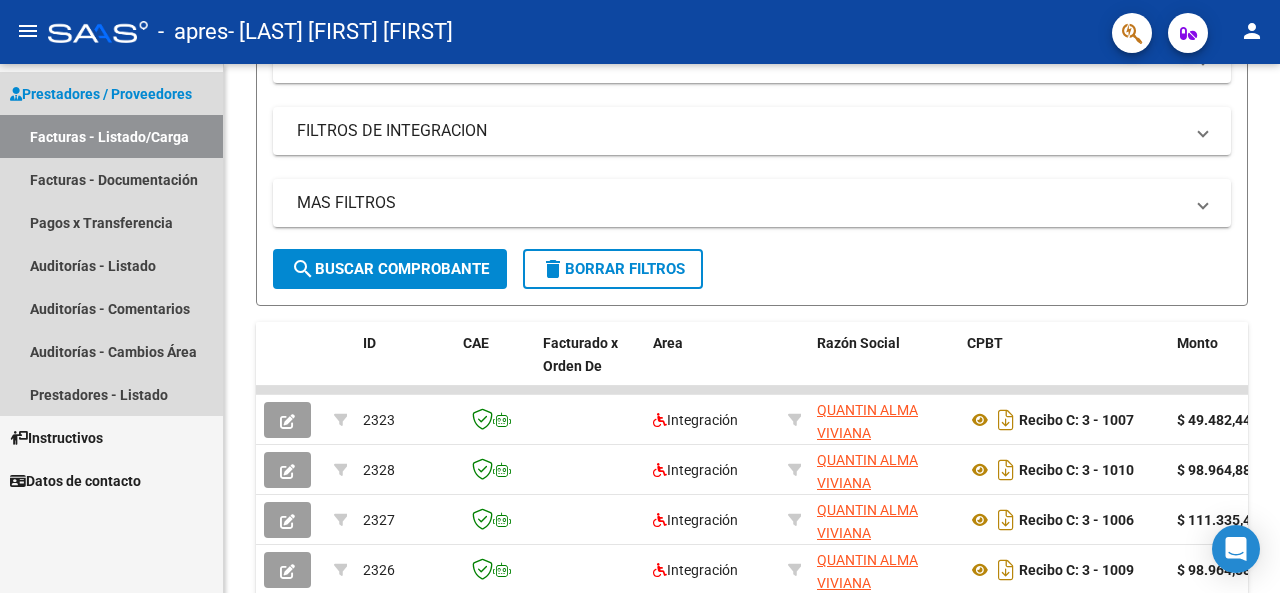 click on "Facturas - Listado/Carga" at bounding box center (111, 136) 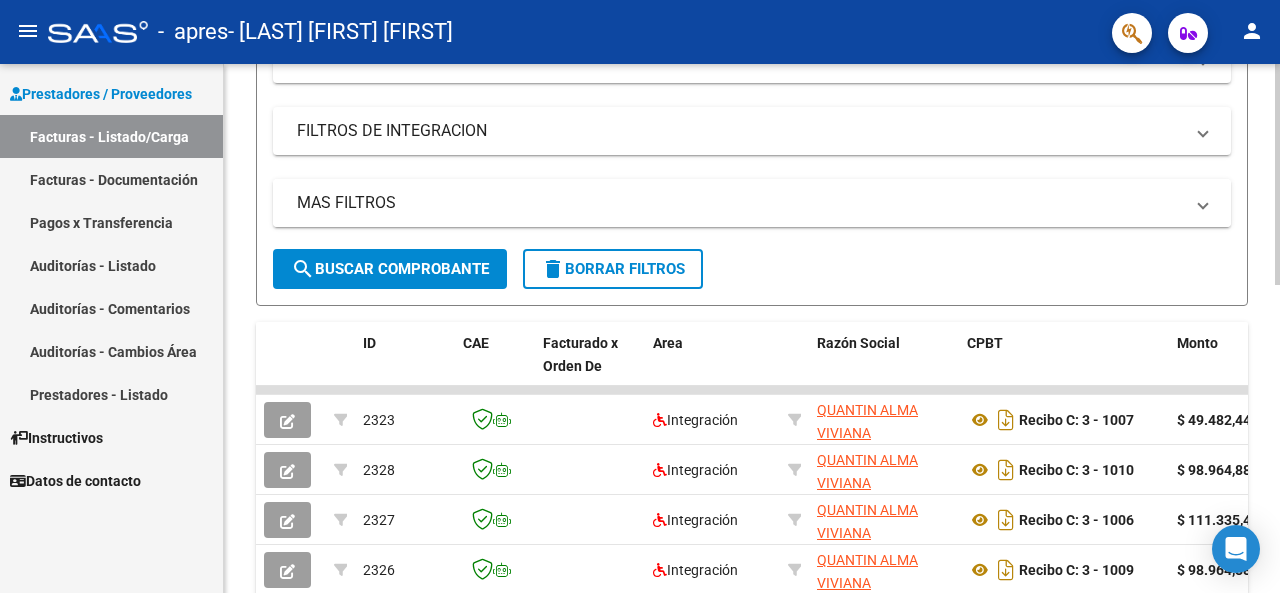 scroll, scrollTop: 0, scrollLeft: 0, axis: both 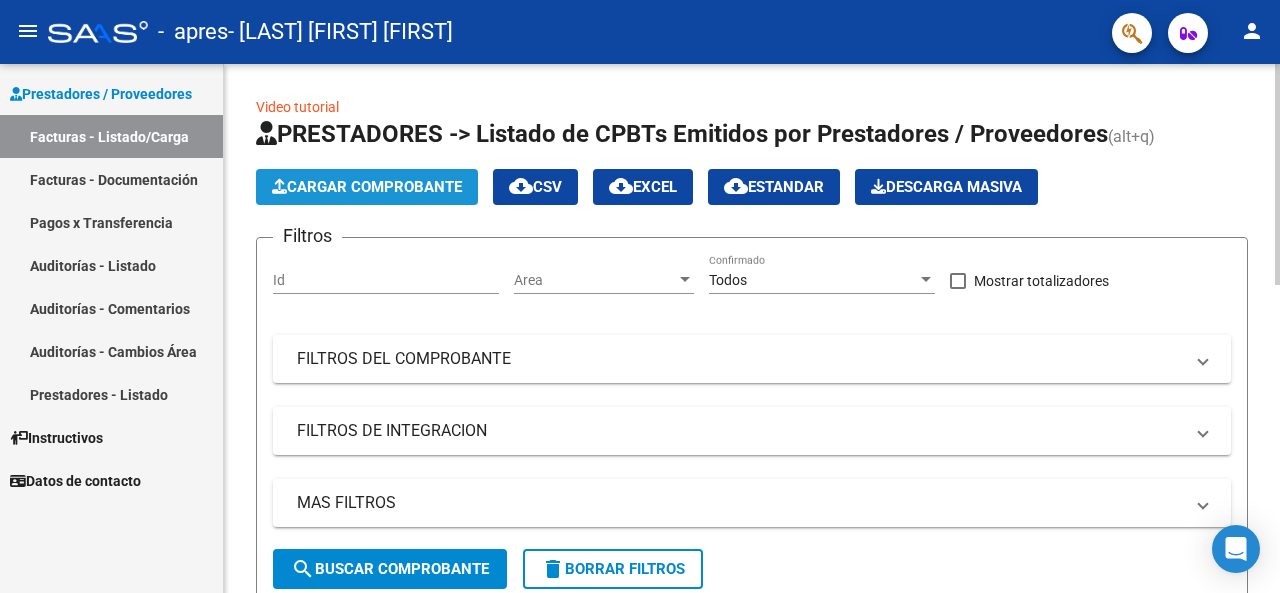click on "Cargar Comprobante" 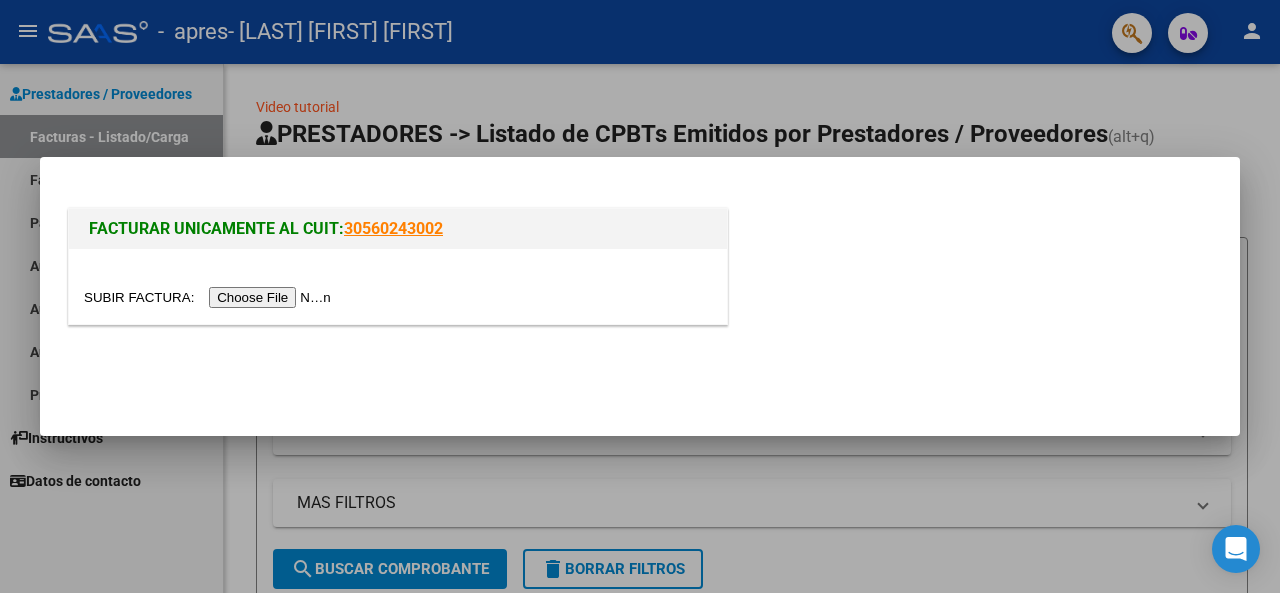 click at bounding box center (210, 297) 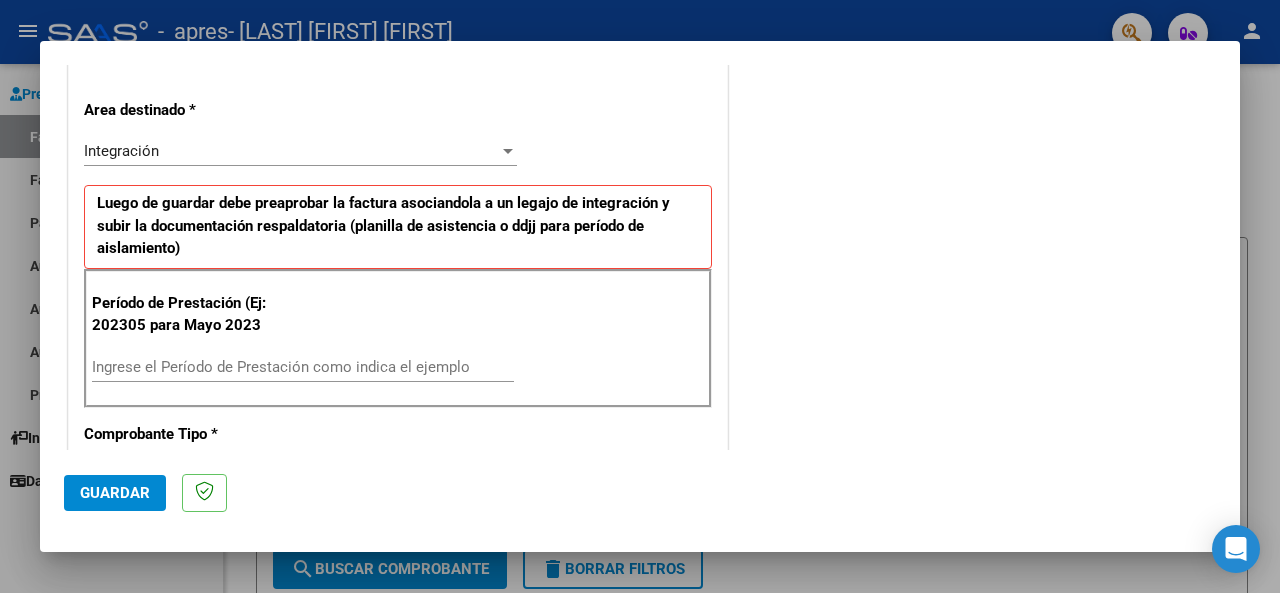 scroll, scrollTop: 500, scrollLeft: 0, axis: vertical 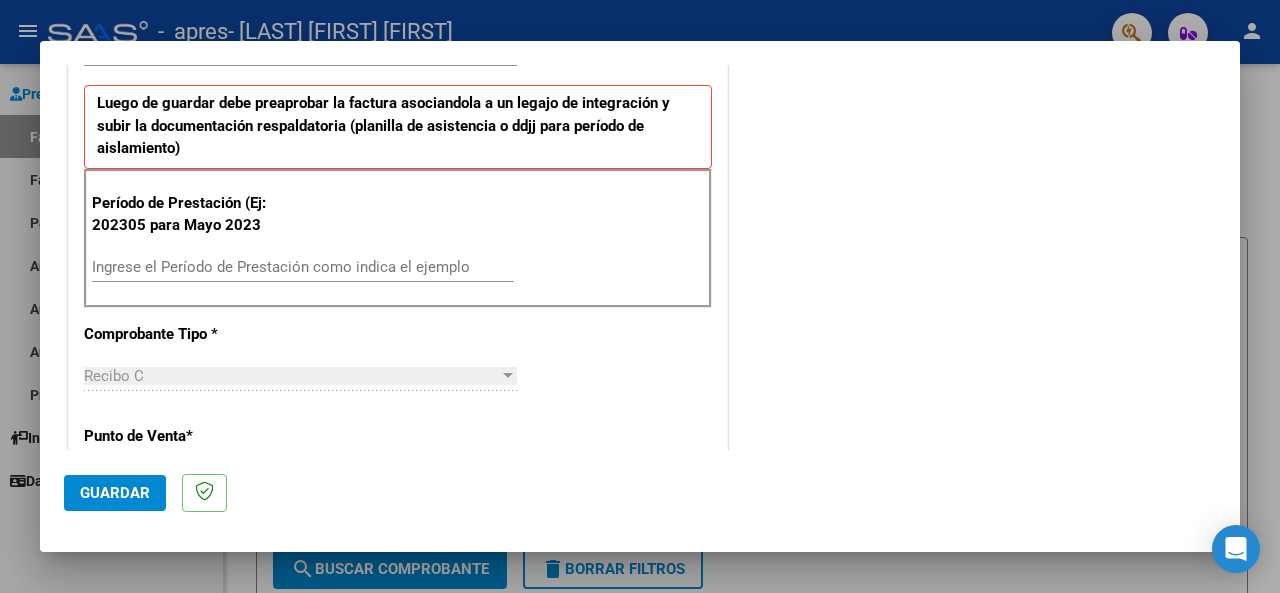 click on "Ingrese el Período de Prestación como indica el ejemplo" at bounding box center (303, 267) 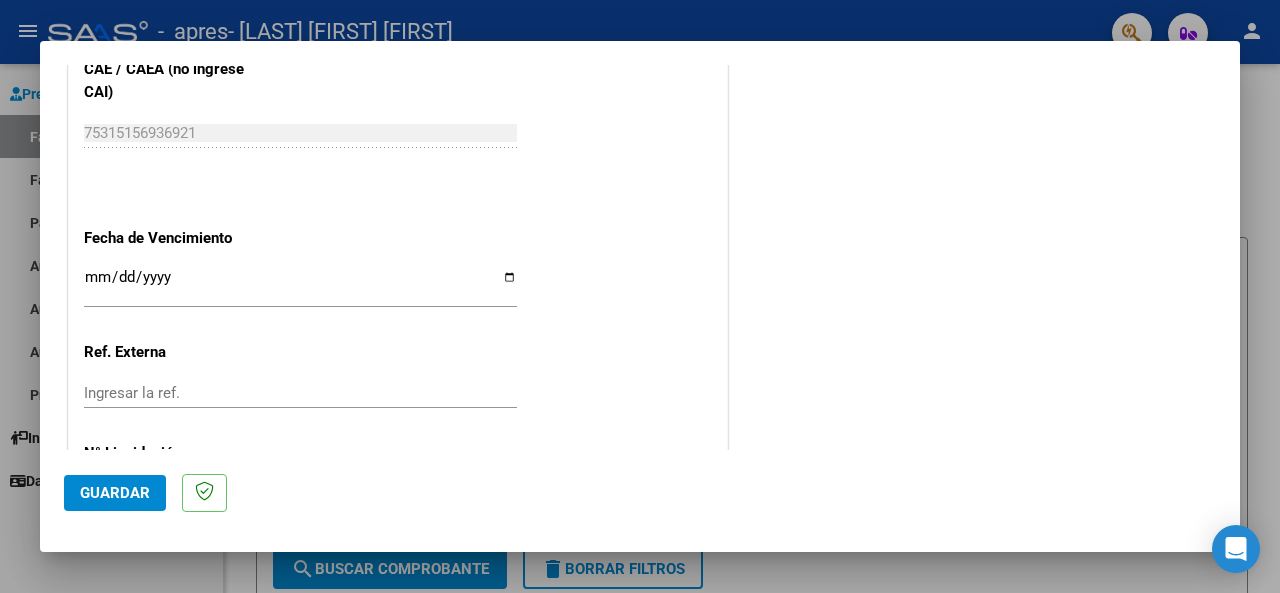 scroll, scrollTop: 1300, scrollLeft: 0, axis: vertical 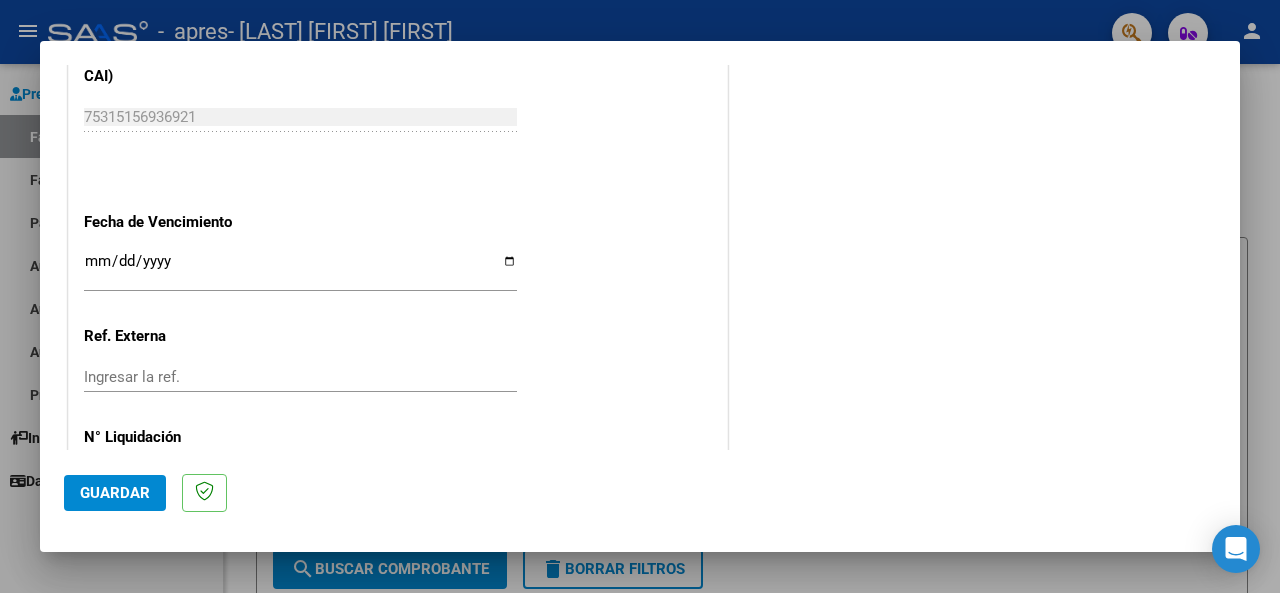 type on "202507" 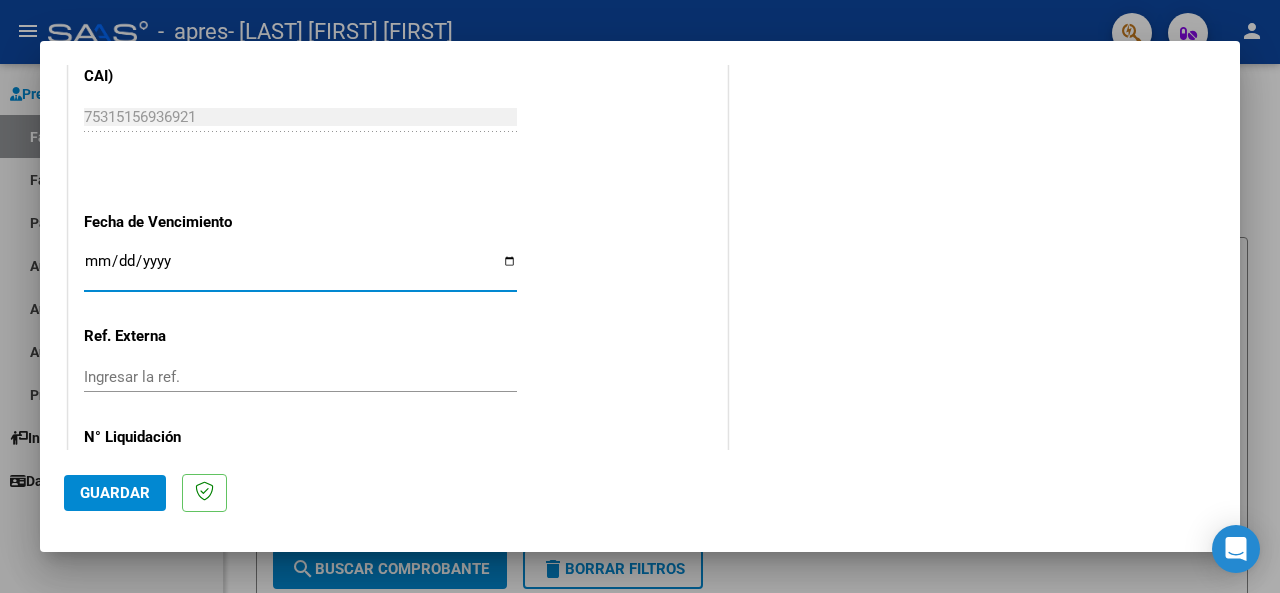 click on "Ingresar la fecha" at bounding box center (300, 269) 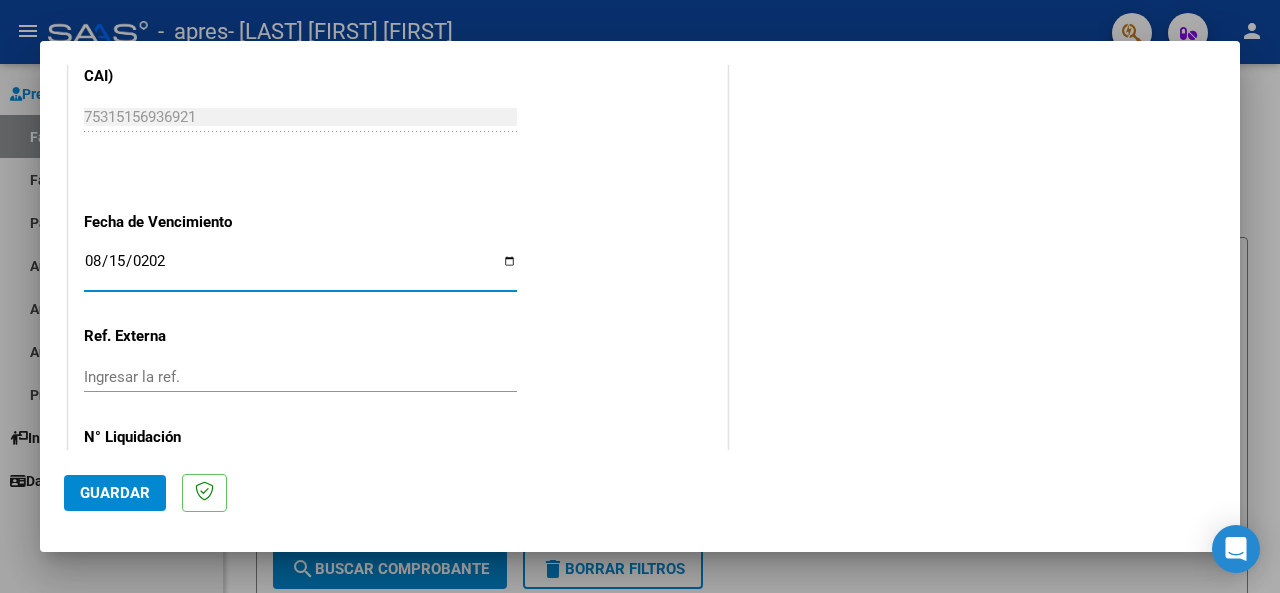 type on "2025-08-15" 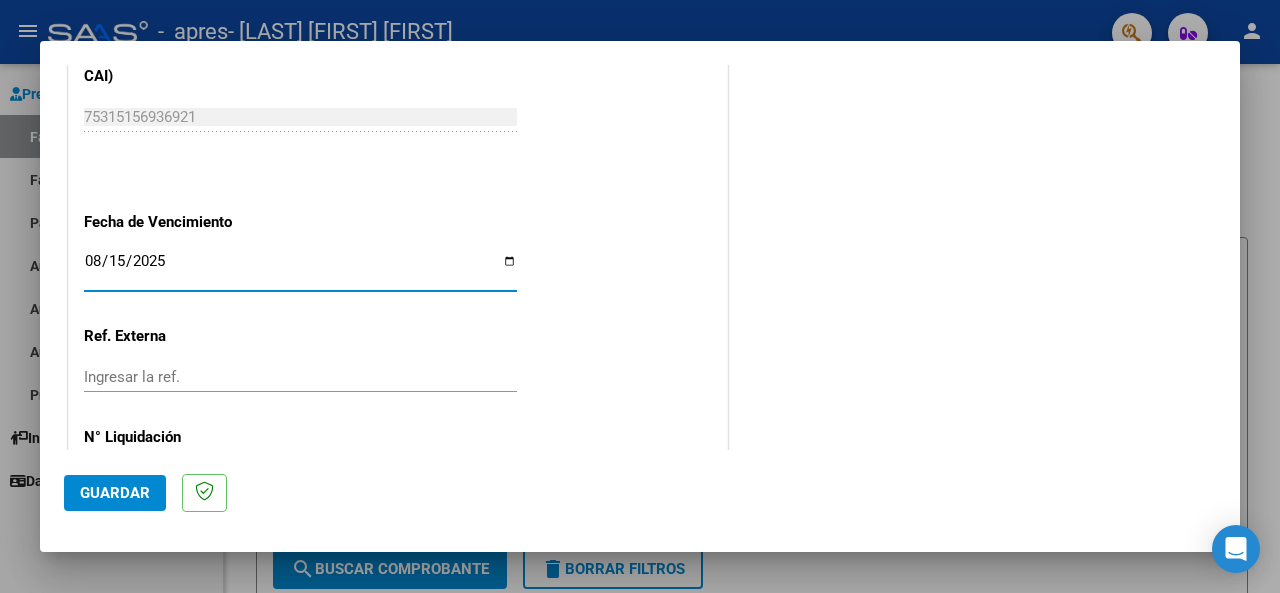 scroll, scrollTop: 1376, scrollLeft: 0, axis: vertical 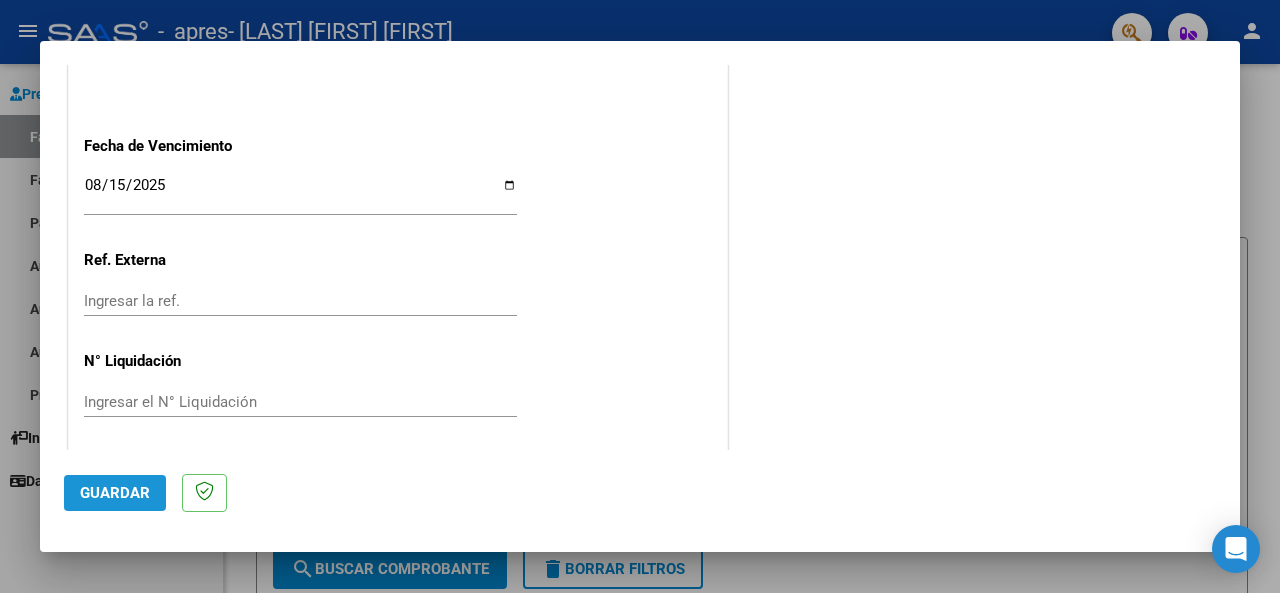 click on "Guardar" 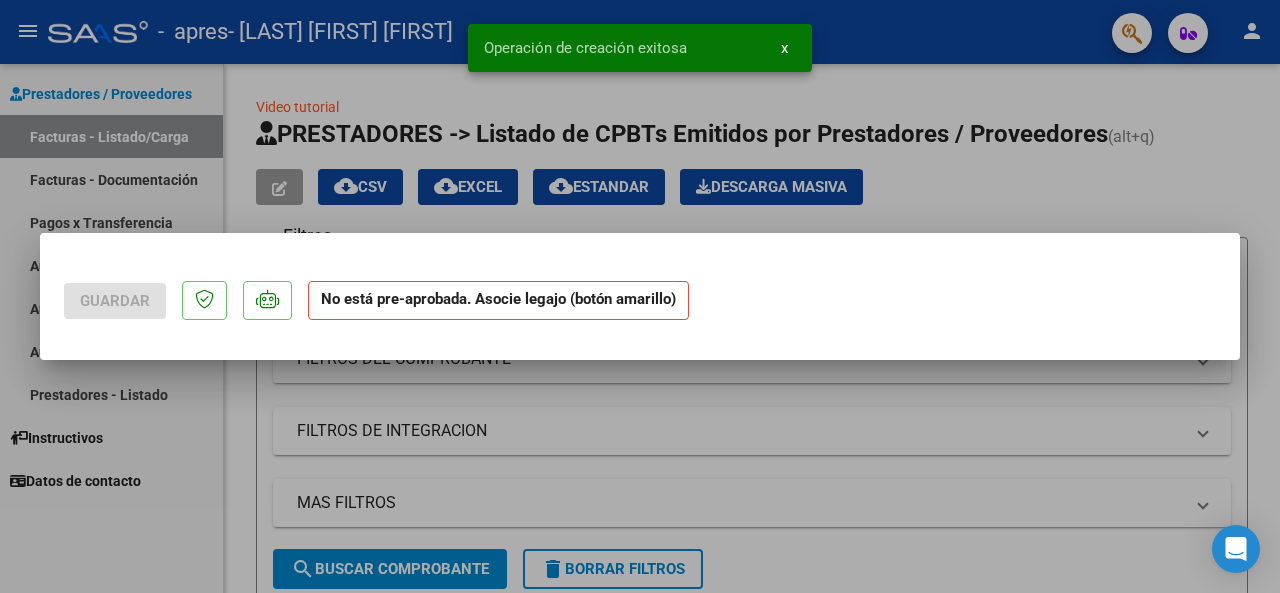 scroll, scrollTop: 0, scrollLeft: 0, axis: both 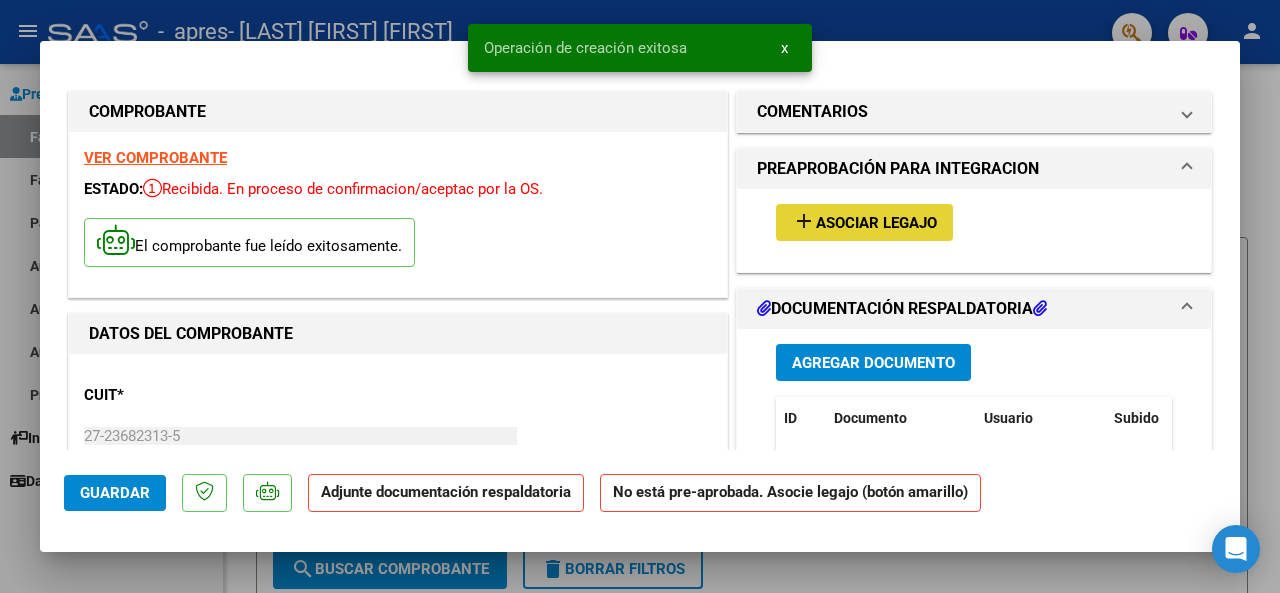 click on "Asociar Legajo" at bounding box center (876, 223) 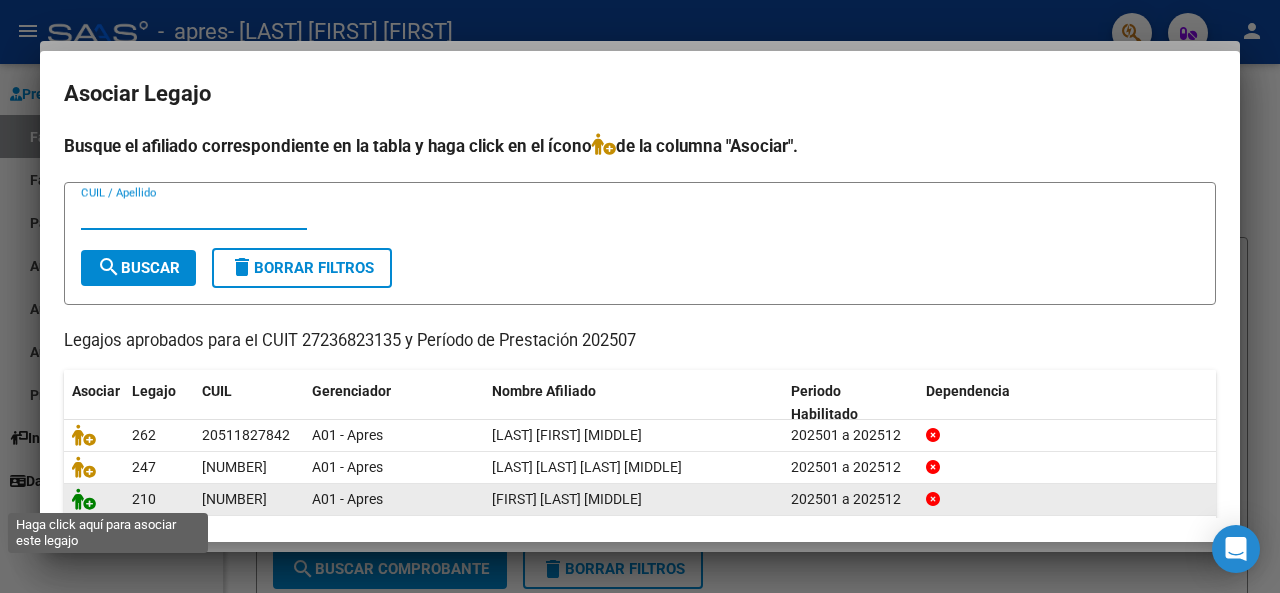 click 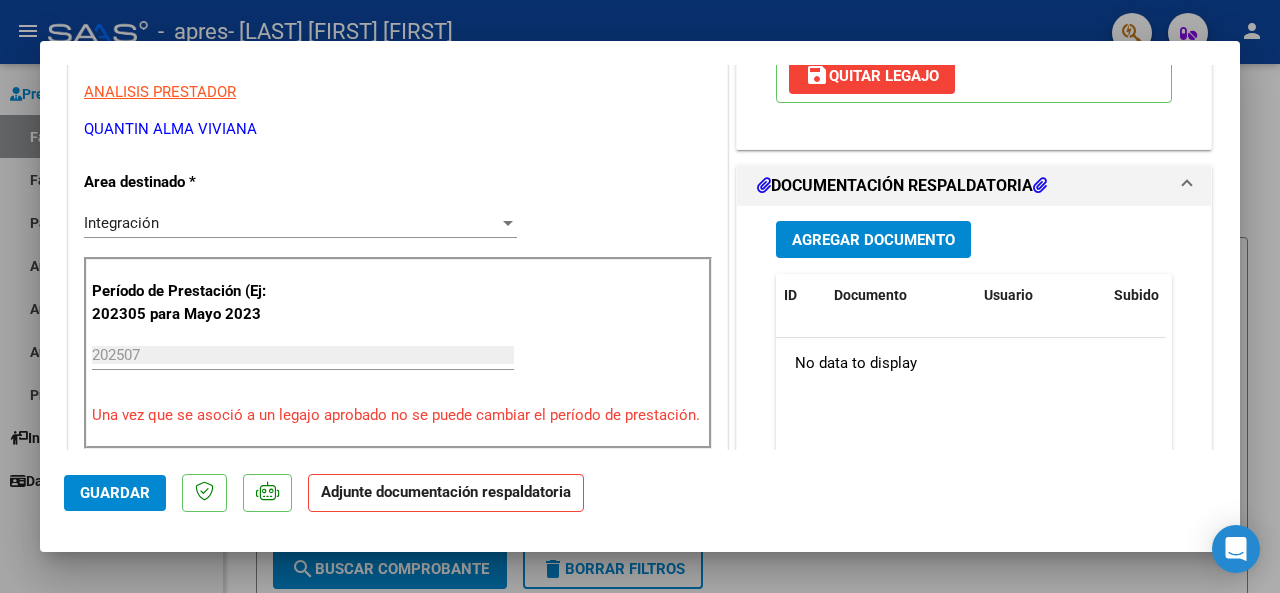 scroll, scrollTop: 200, scrollLeft: 0, axis: vertical 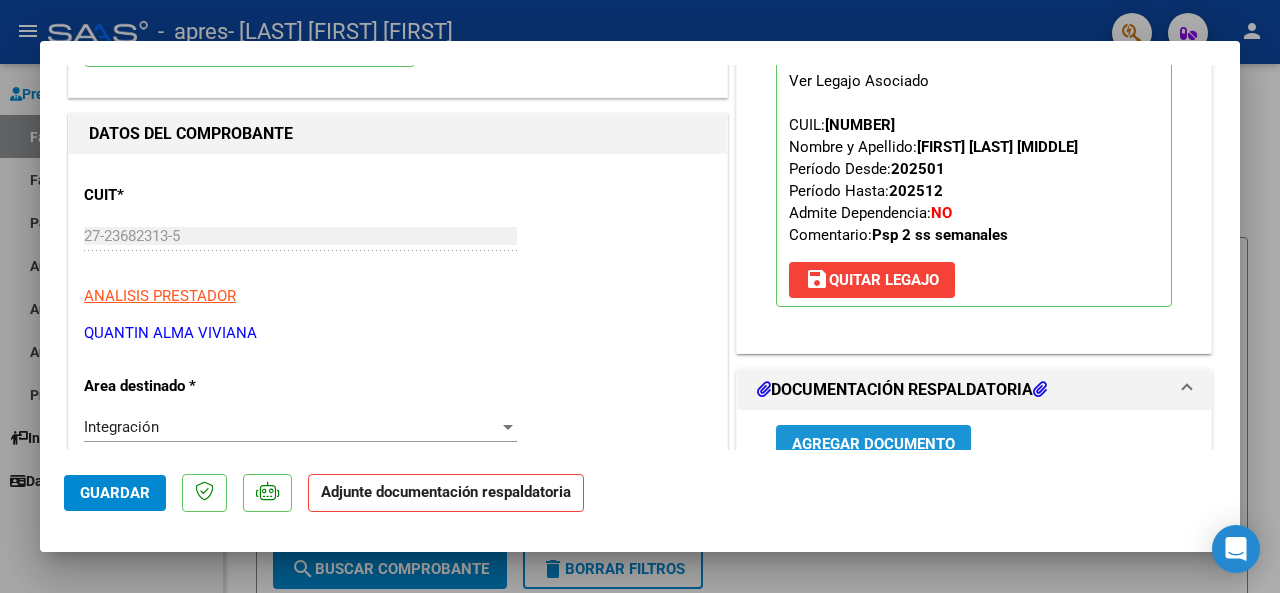 click on "Agregar Documento" at bounding box center (873, 444) 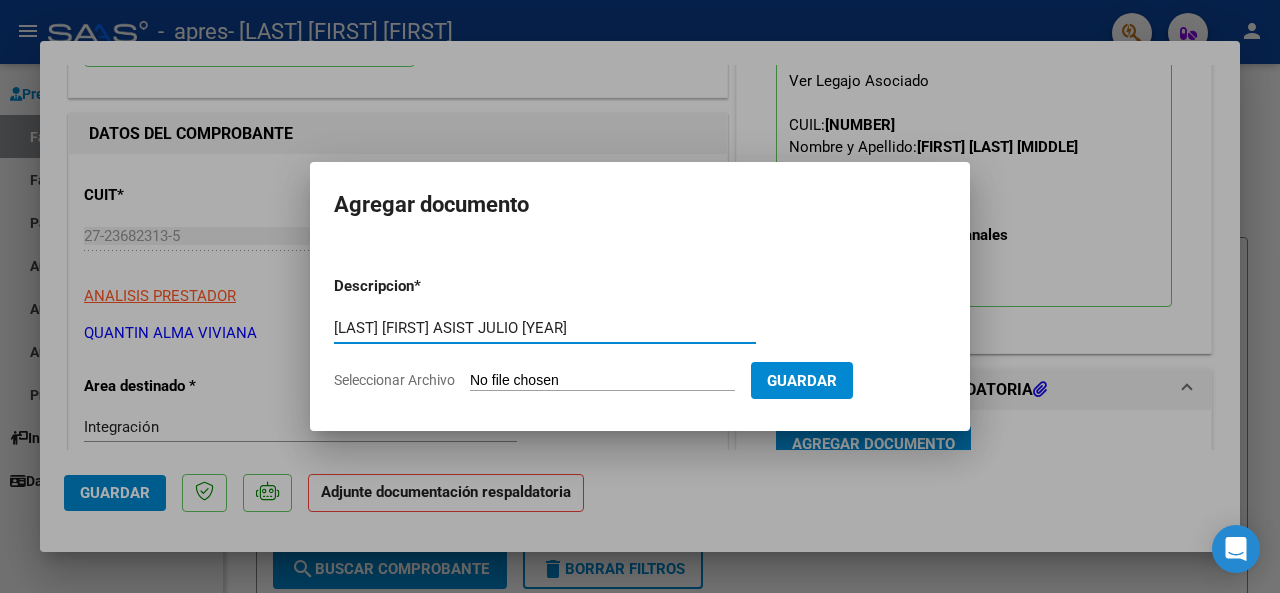 type on "[LAST] [FIRST] ASIST JULIO [YEAR]" 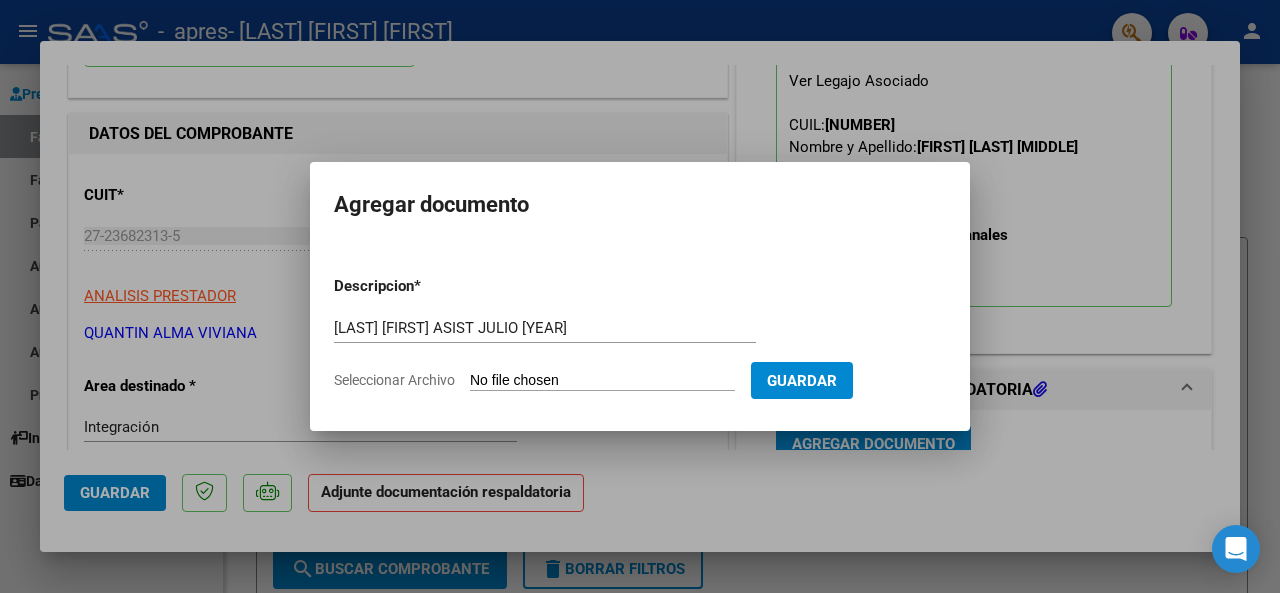 type on "C:\fakepath\SILVA BRUNO. ASIST JULIO 2025.pdf" 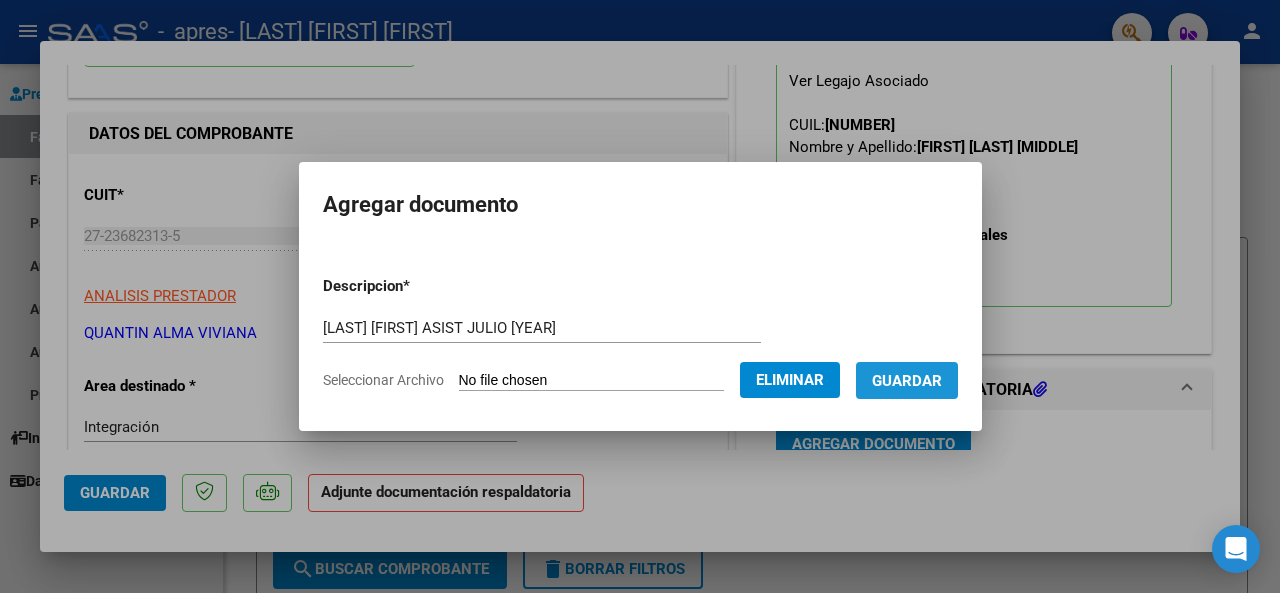 click on "Guardar" at bounding box center (907, 381) 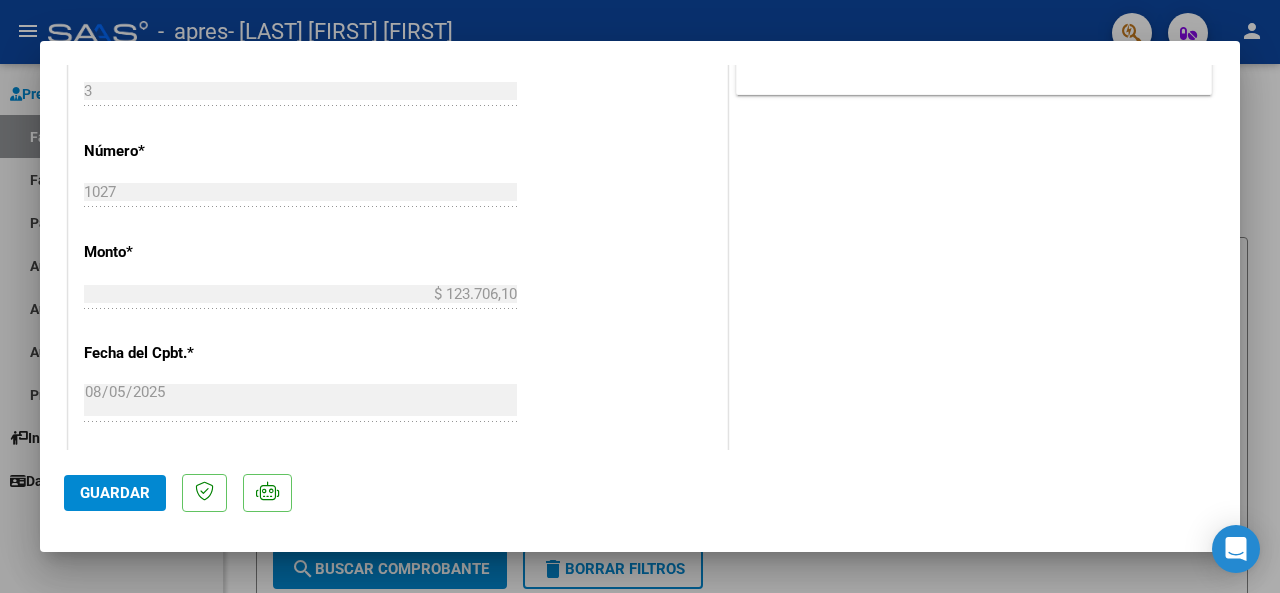 scroll, scrollTop: 1109, scrollLeft: 0, axis: vertical 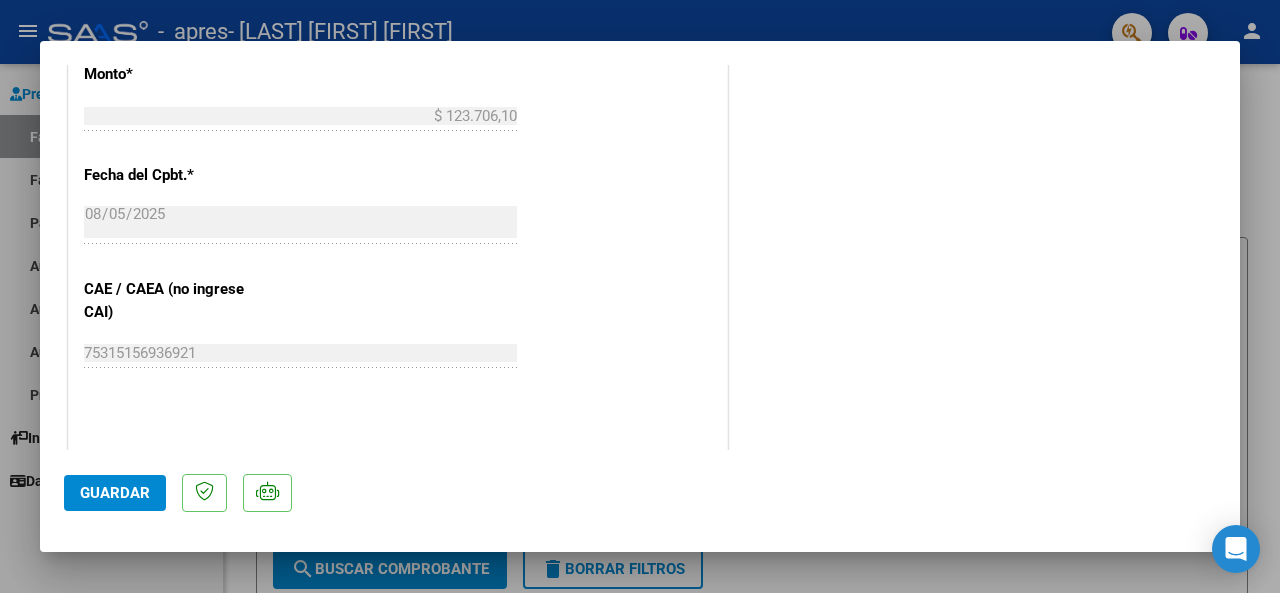 click on "Guardar" 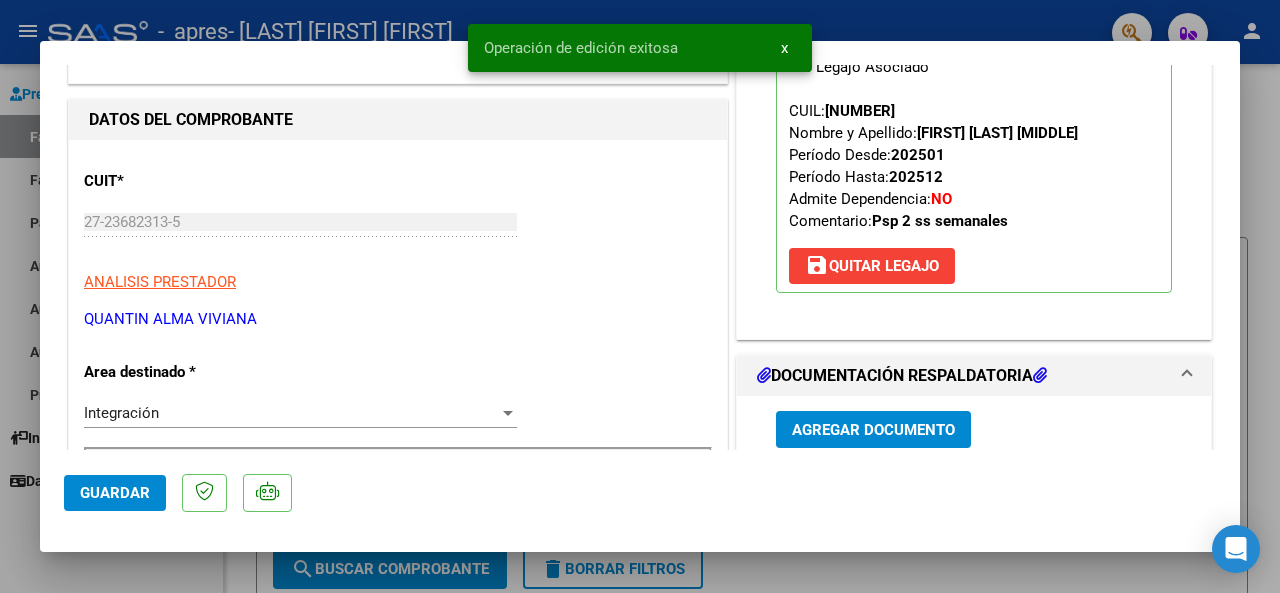 scroll, scrollTop: 0, scrollLeft: 0, axis: both 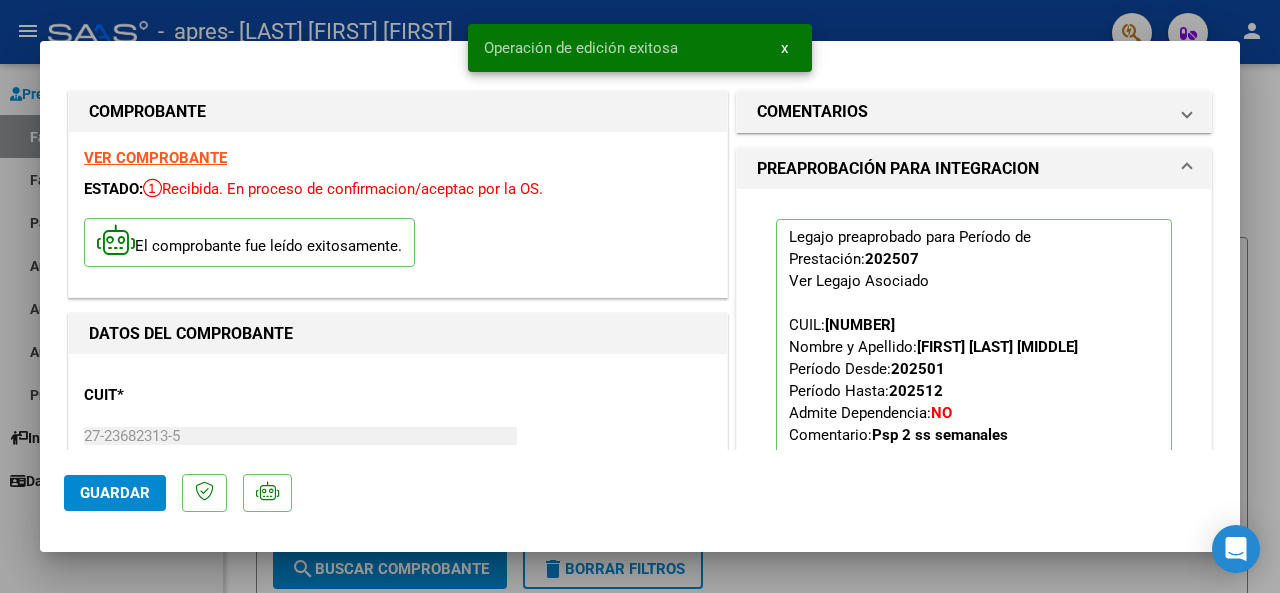 click at bounding box center (640, 296) 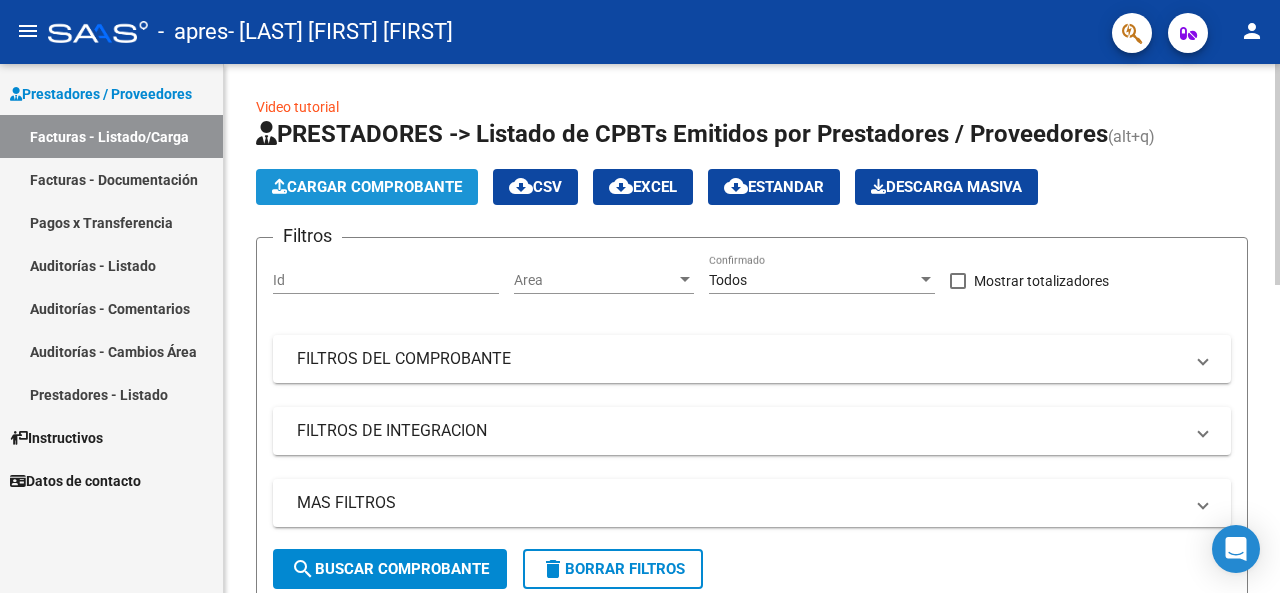click on "Cargar Comprobante" 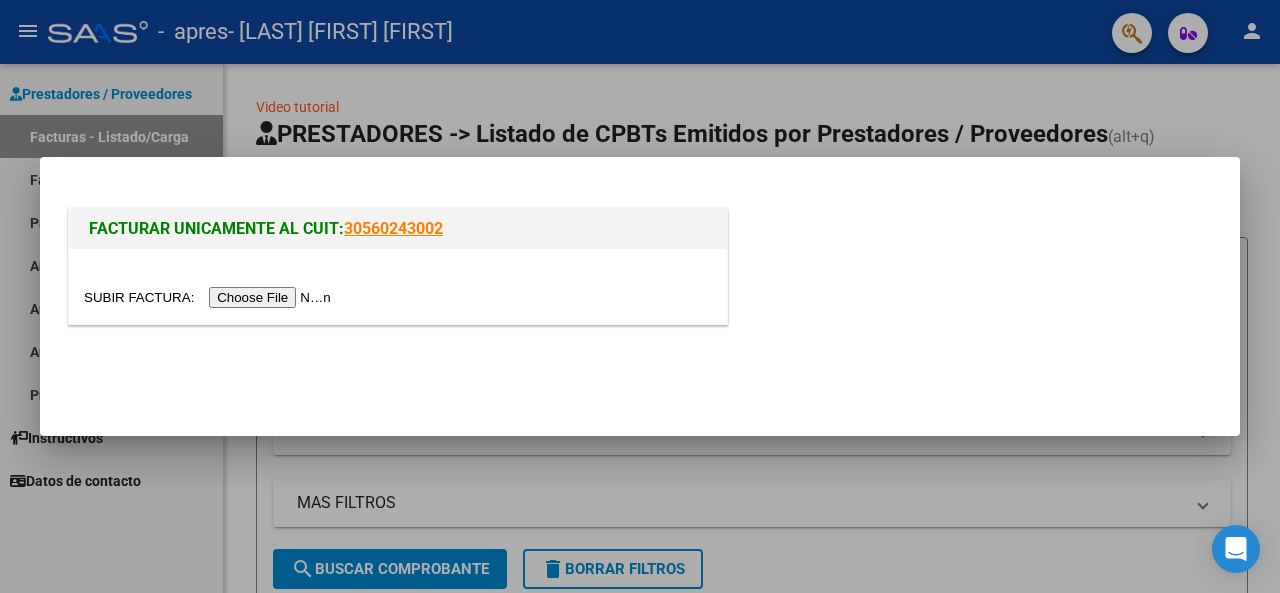 click at bounding box center [210, 297] 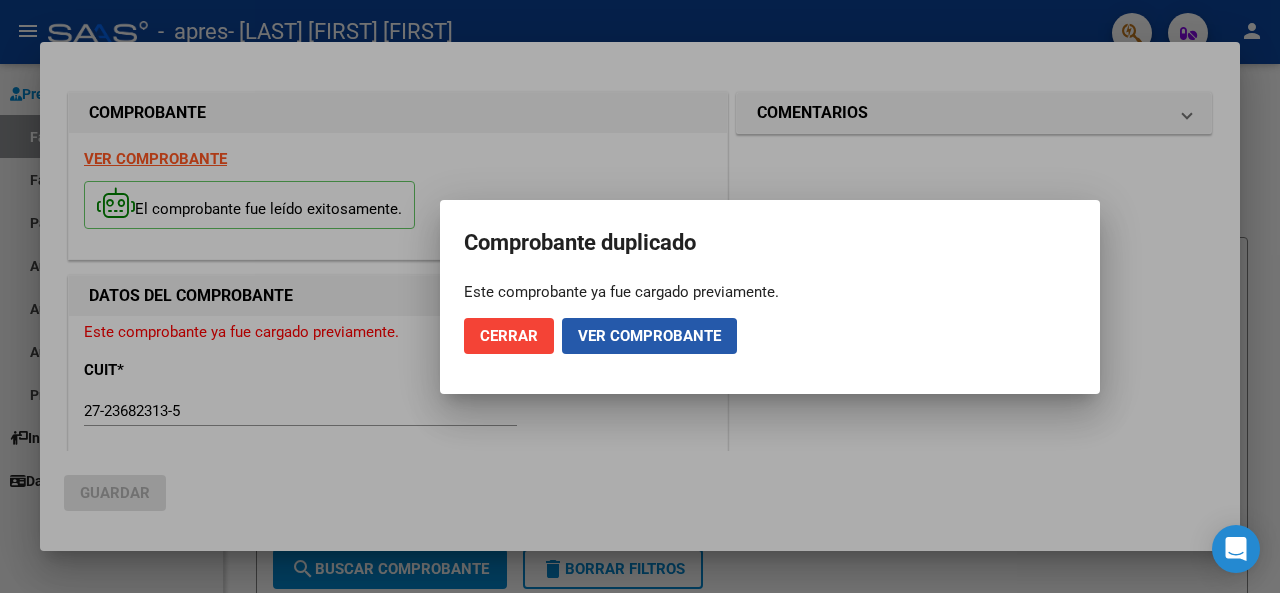 click on "Ver comprobante" 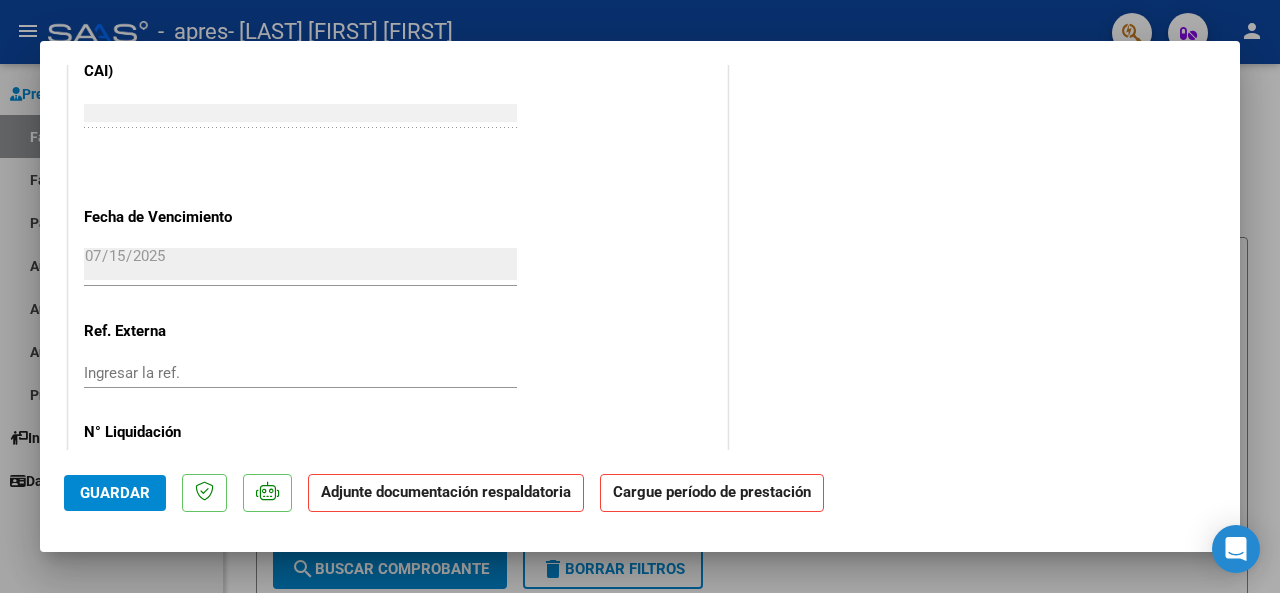 scroll, scrollTop: 1350, scrollLeft: 0, axis: vertical 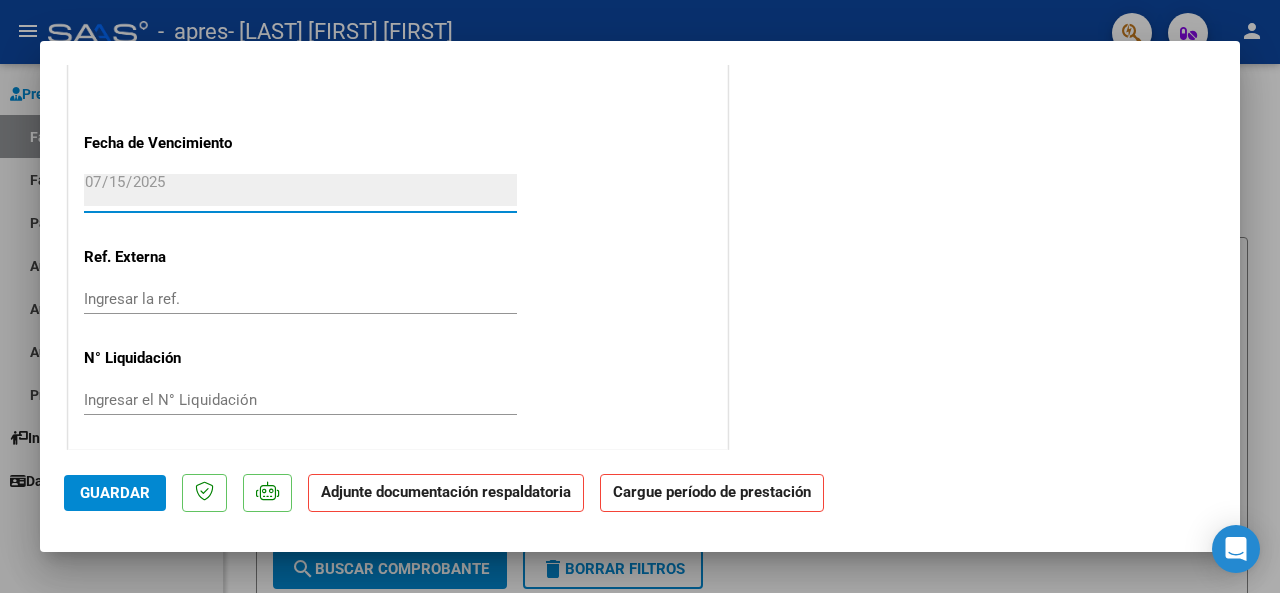 click on "2025-07-15" at bounding box center [300, 190] 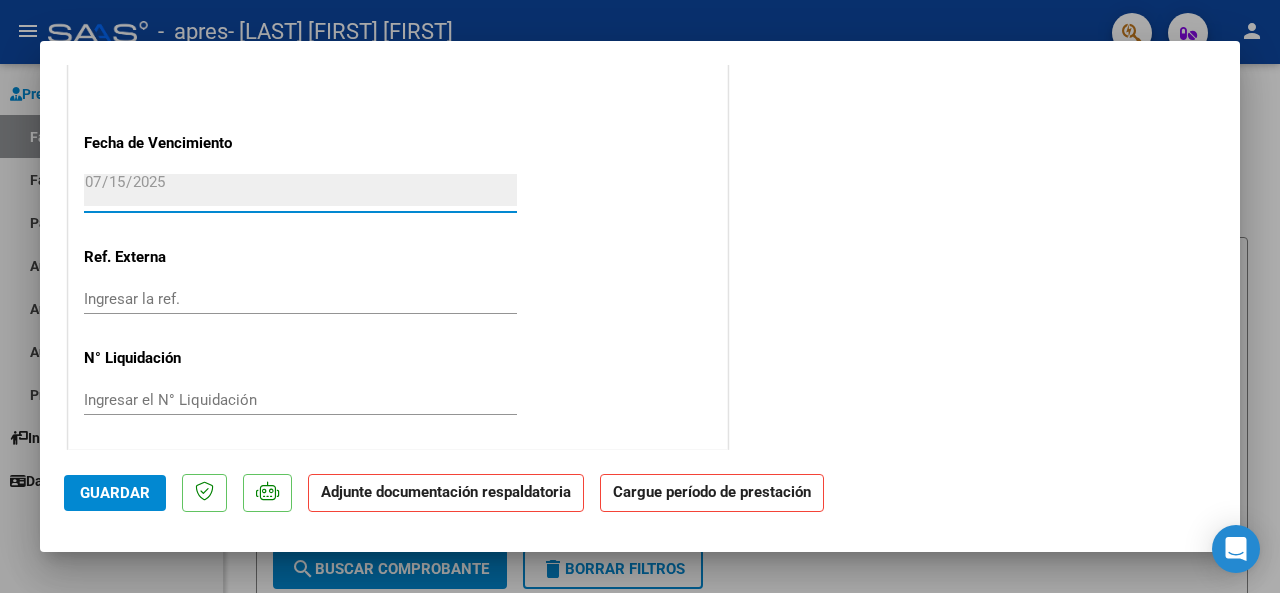 click on "2025-07-15" at bounding box center [300, 190] 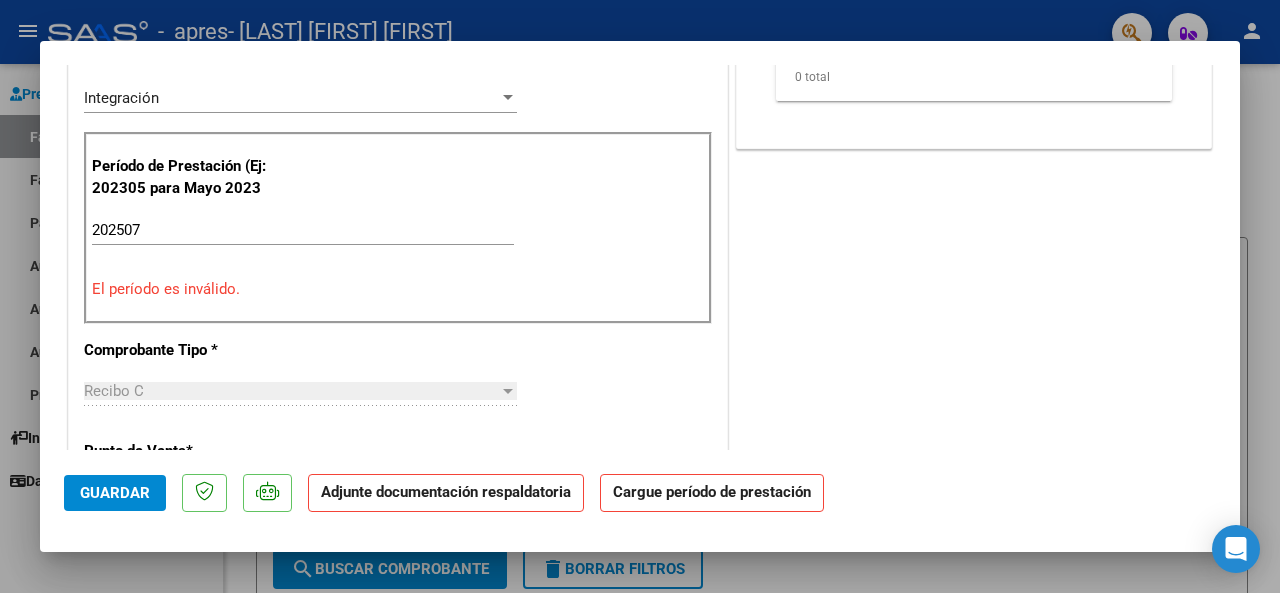 scroll, scrollTop: 450, scrollLeft: 0, axis: vertical 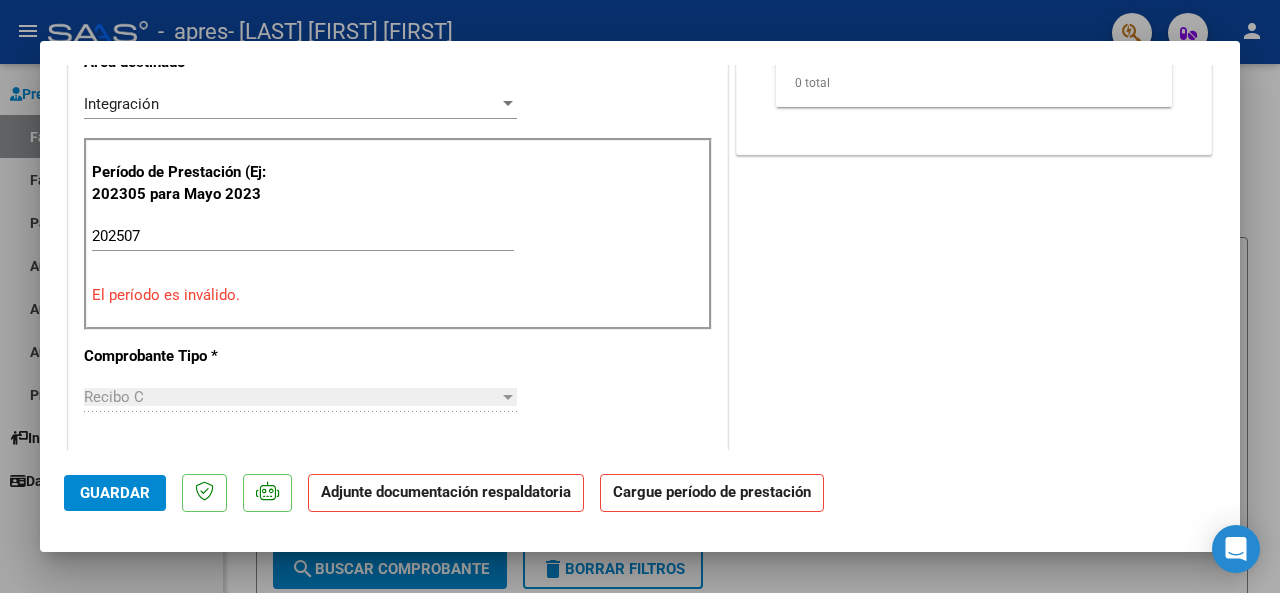 click on "202507" at bounding box center [303, 236] 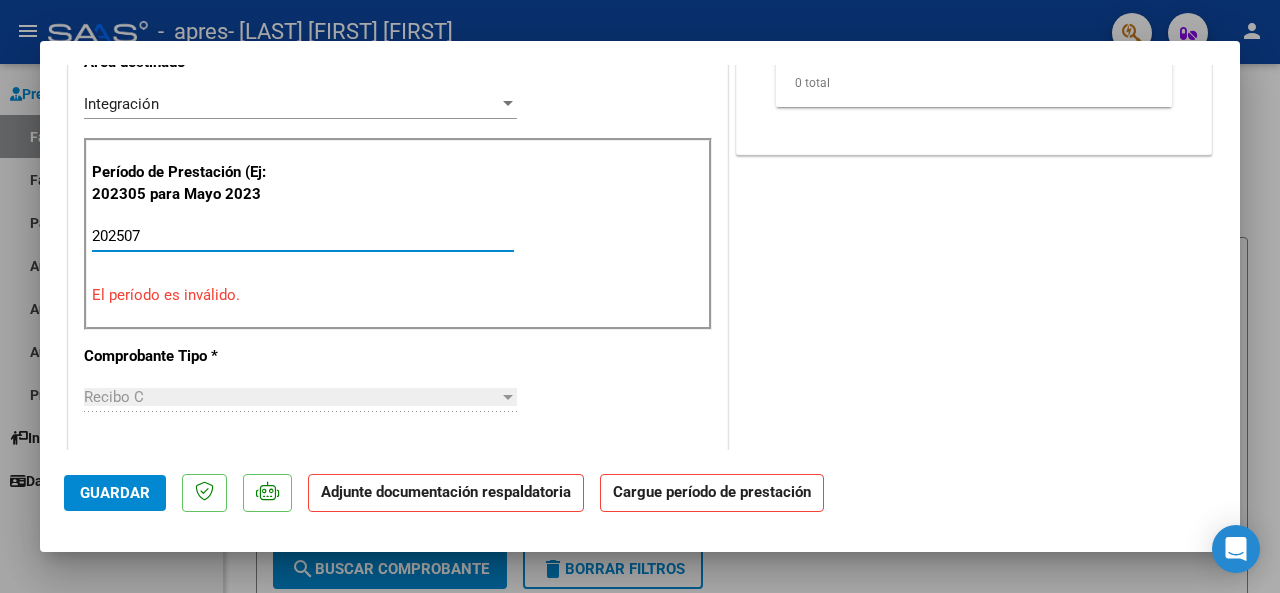 click on "202507" at bounding box center (303, 236) 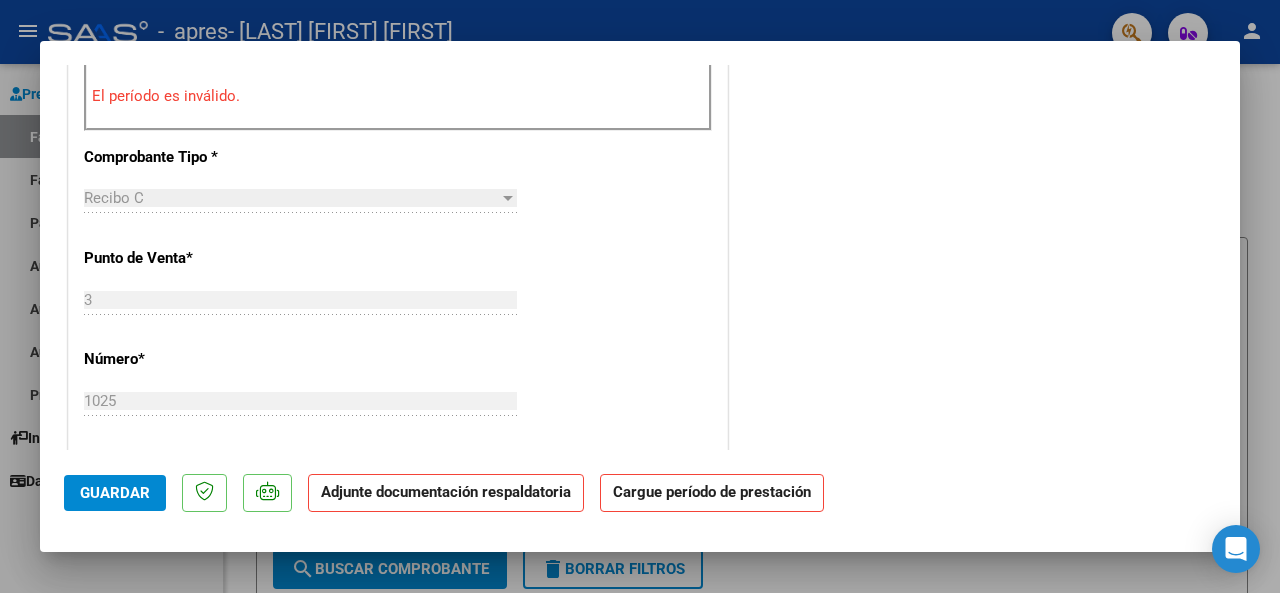 scroll, scrollTop: 650, scrollLeft: 0, axis: vertical 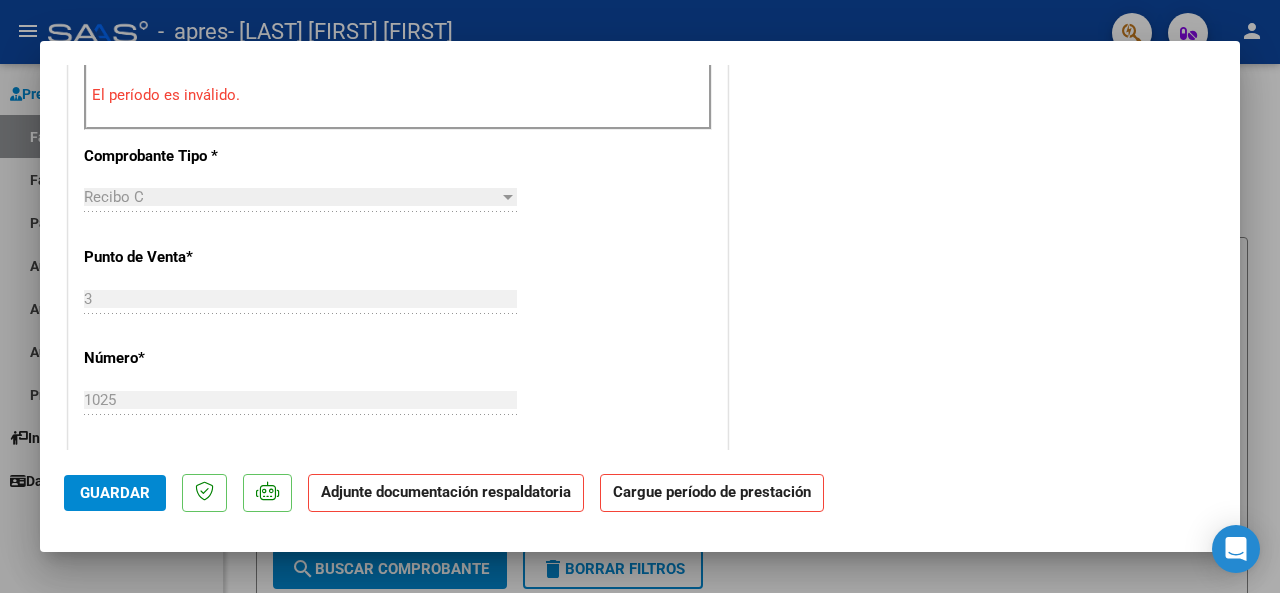 click on "Recibo C" at bounding box center [291, 197] 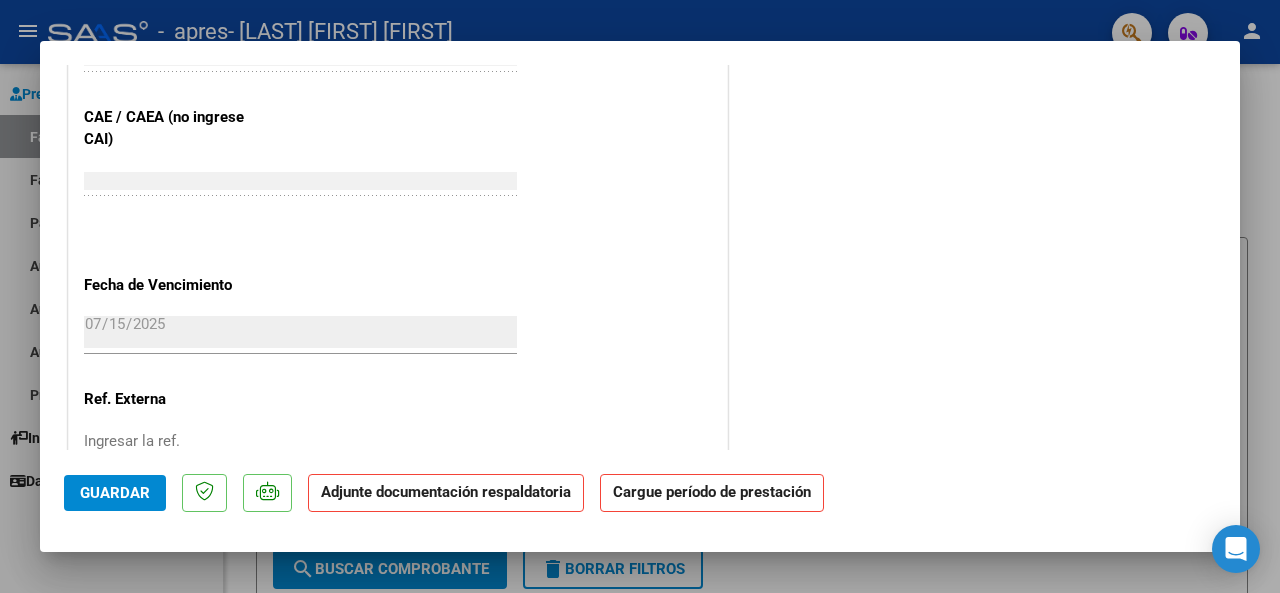 scroll, scrollTop: 1250, scrollLeft: 0, axis: vertical 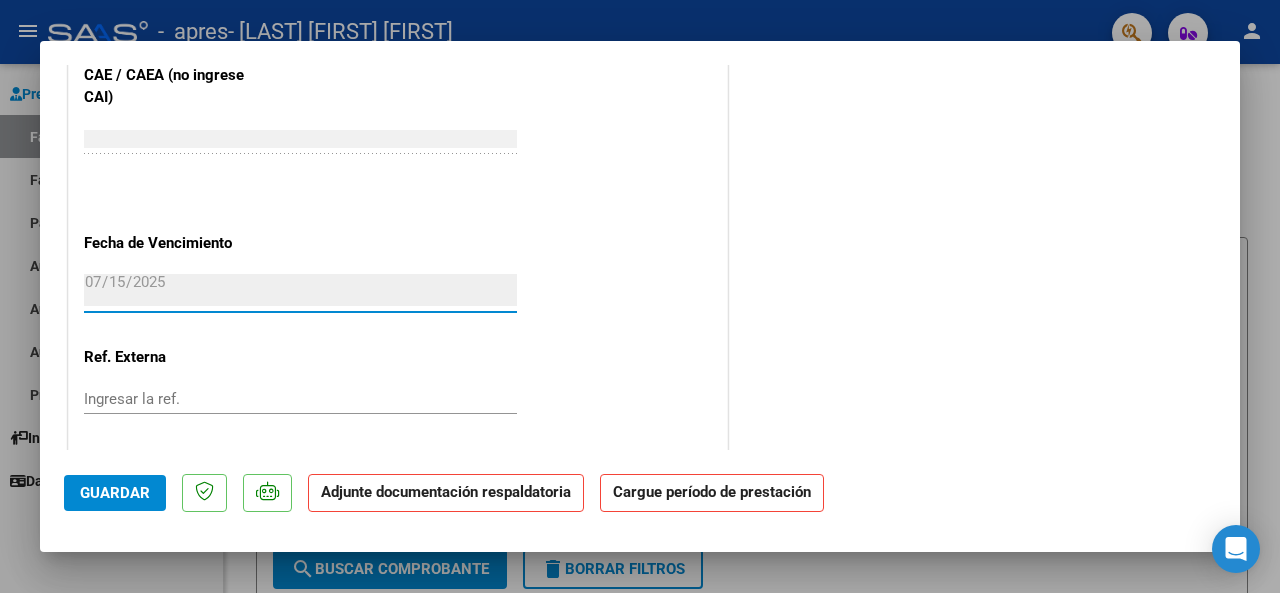 click on "2025-07-15" at bounding box center [300, 290] 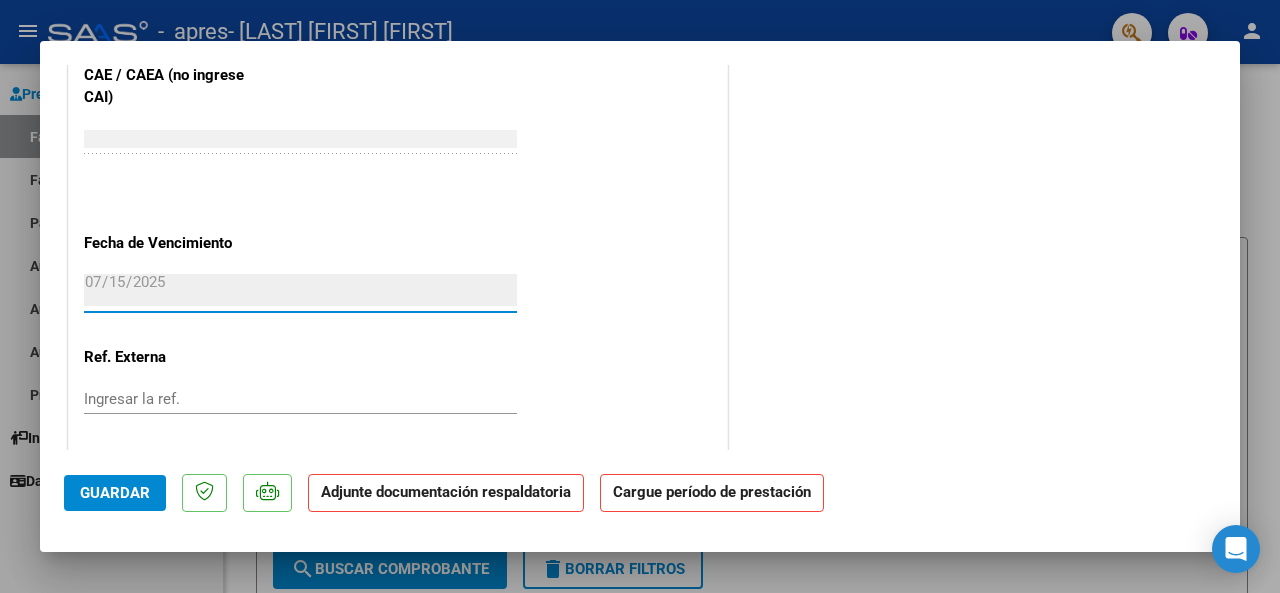 click on "2025-07-15" at bounding box center (300, 290) 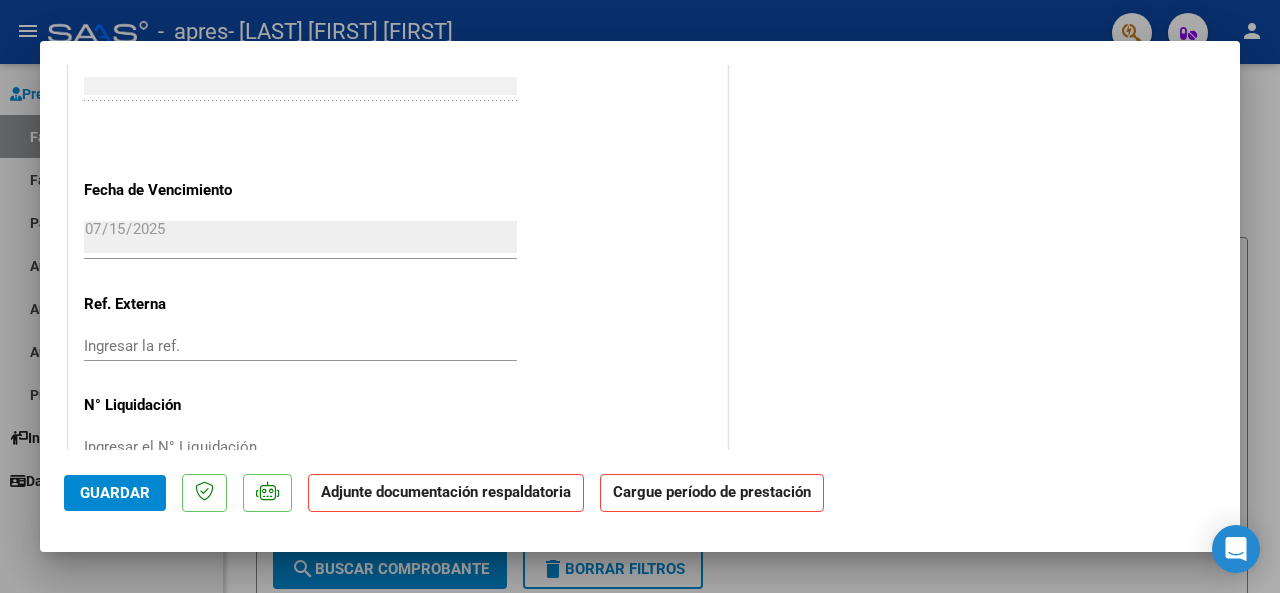 scroll, scrollTop: 1350, scrollLeft: 0, axis: vertical 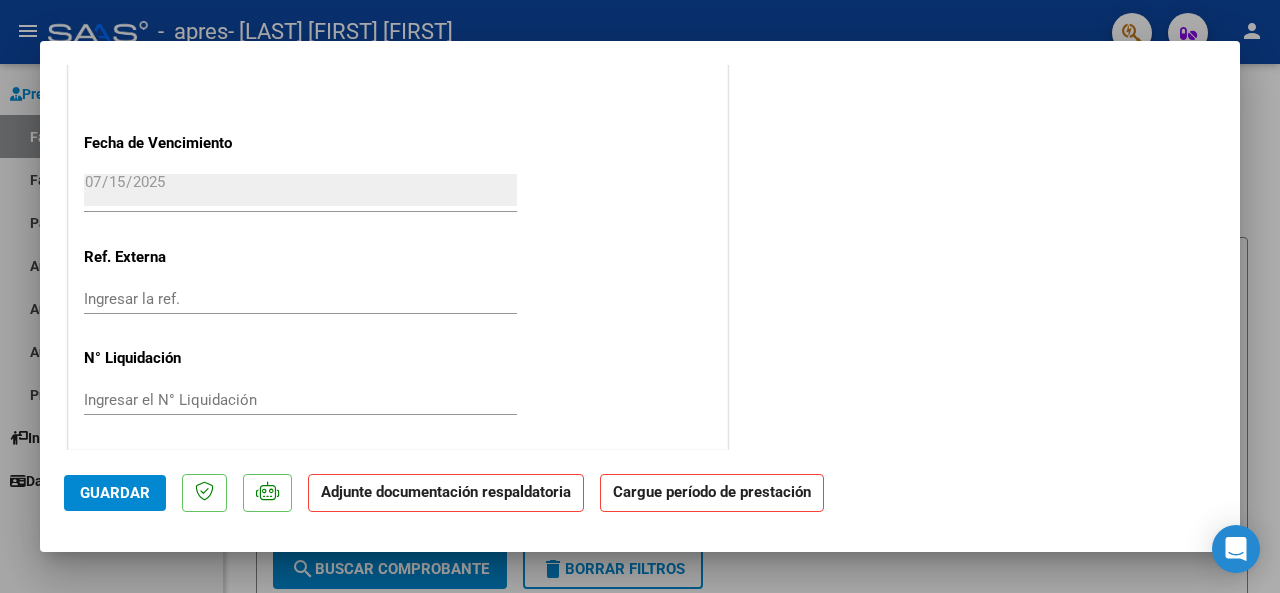 click on "Cargue período de prestación" 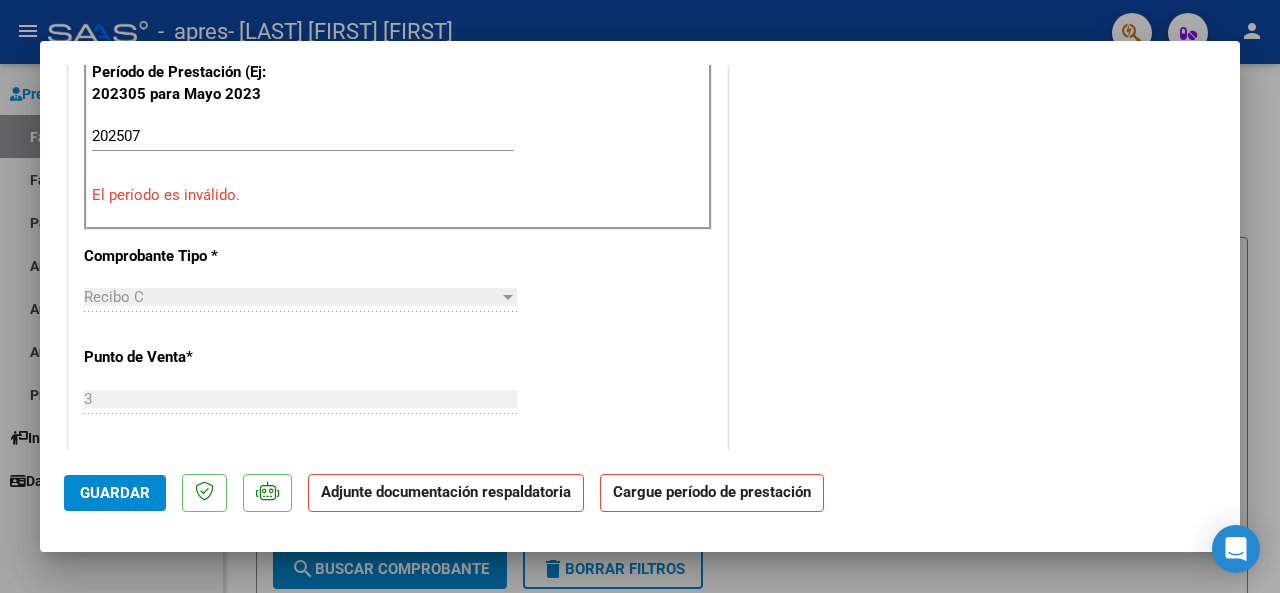 scroll, scrollTop: 450, scrollLeft: 0, axis: vertical 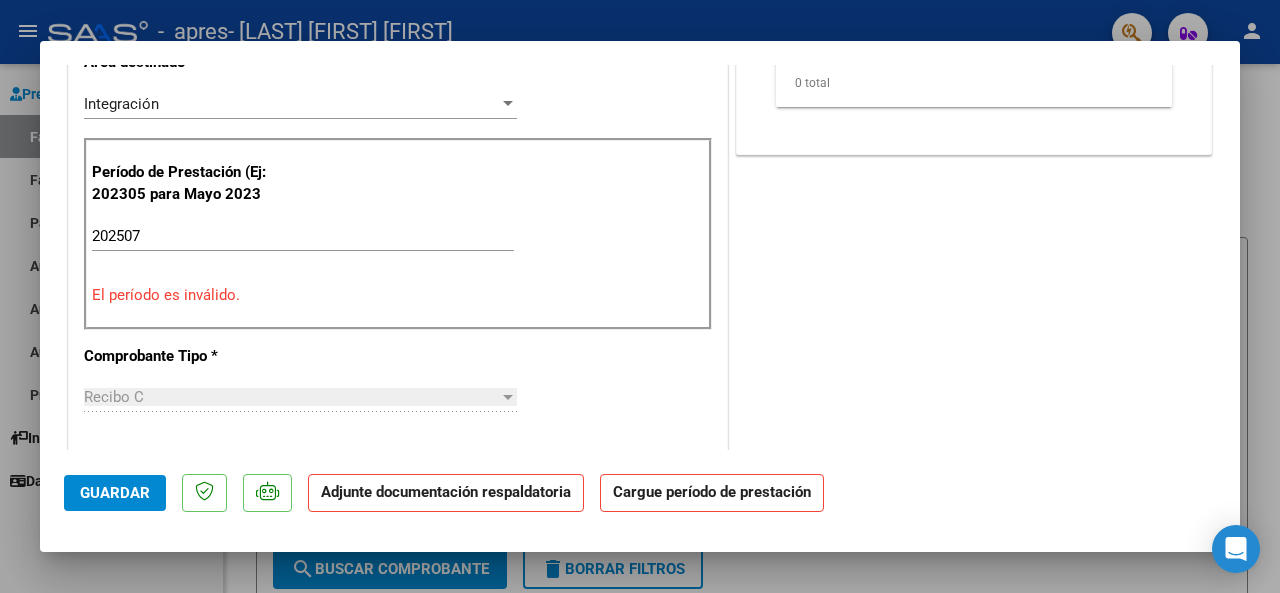 click on "202507 Ingrese el Período de Prestación como indica el ejemplo" at bounding box center (303, 236) 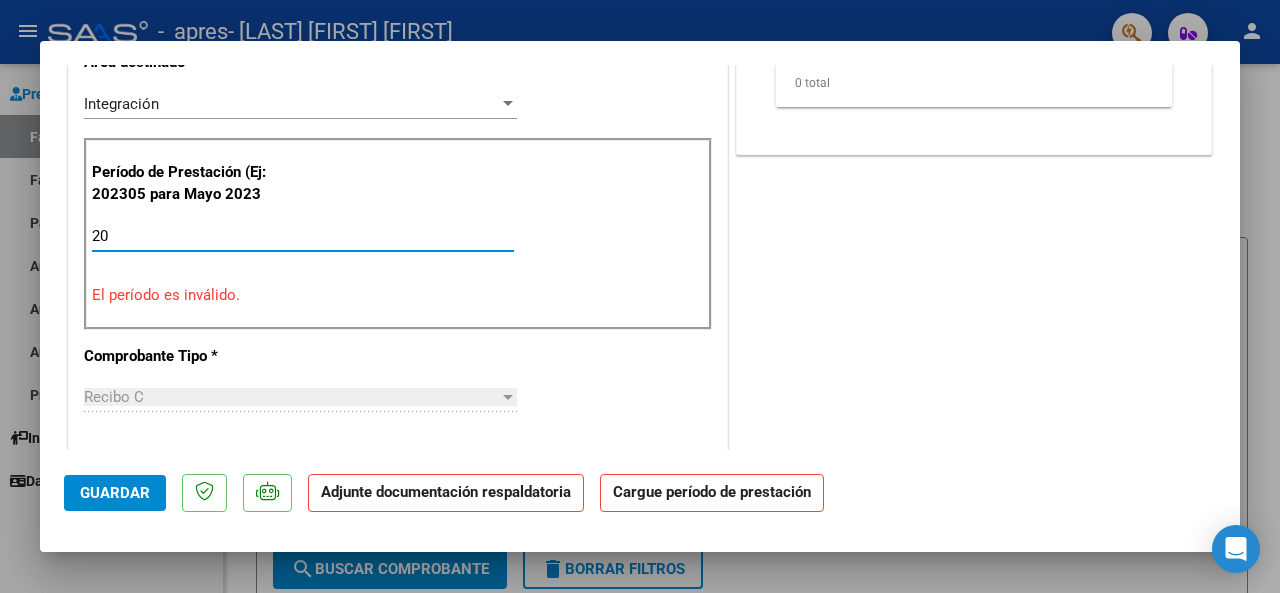 type on "2" 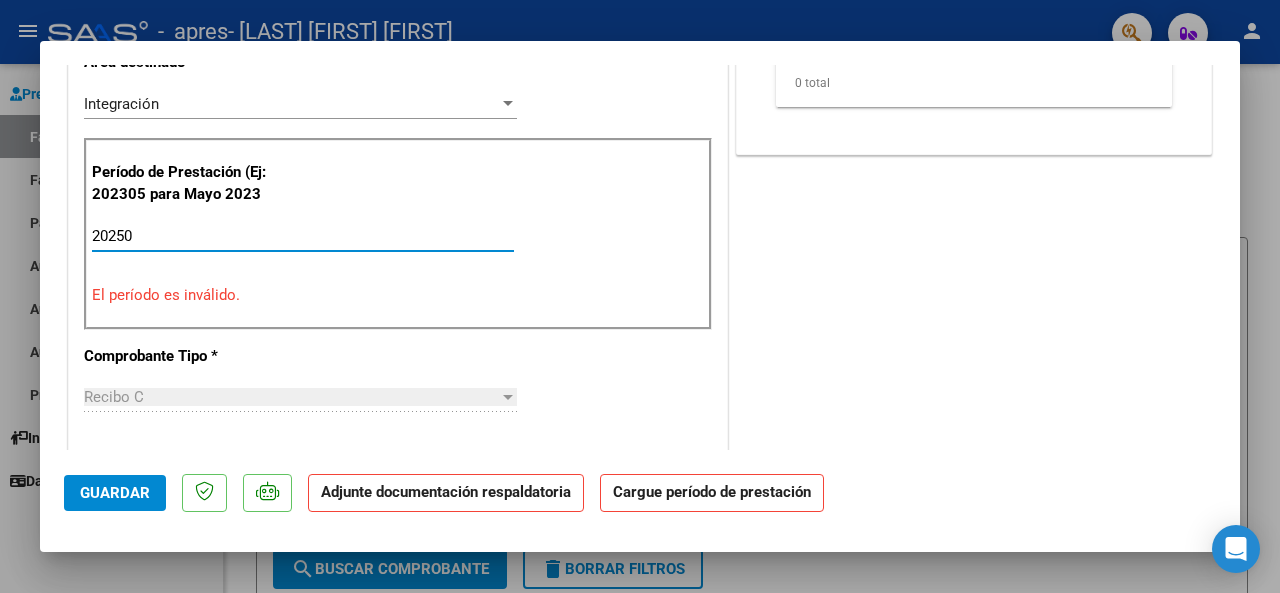 type on "202507" 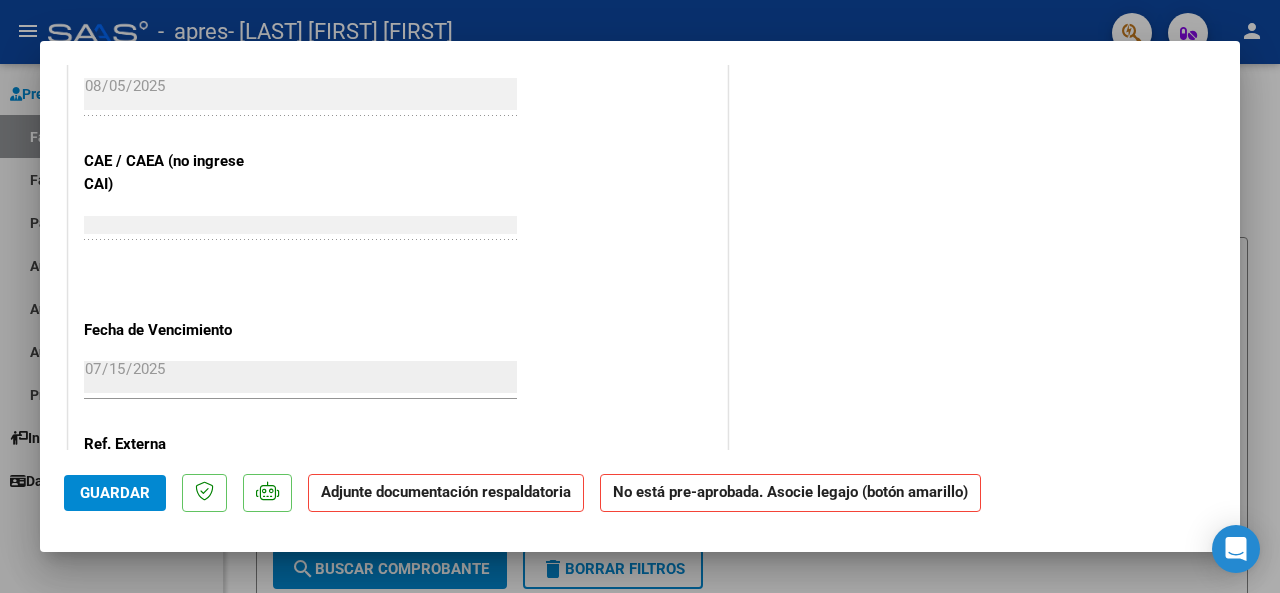 scroll, scrollTop: 1150, scrollLeft: 0, axis: vertical 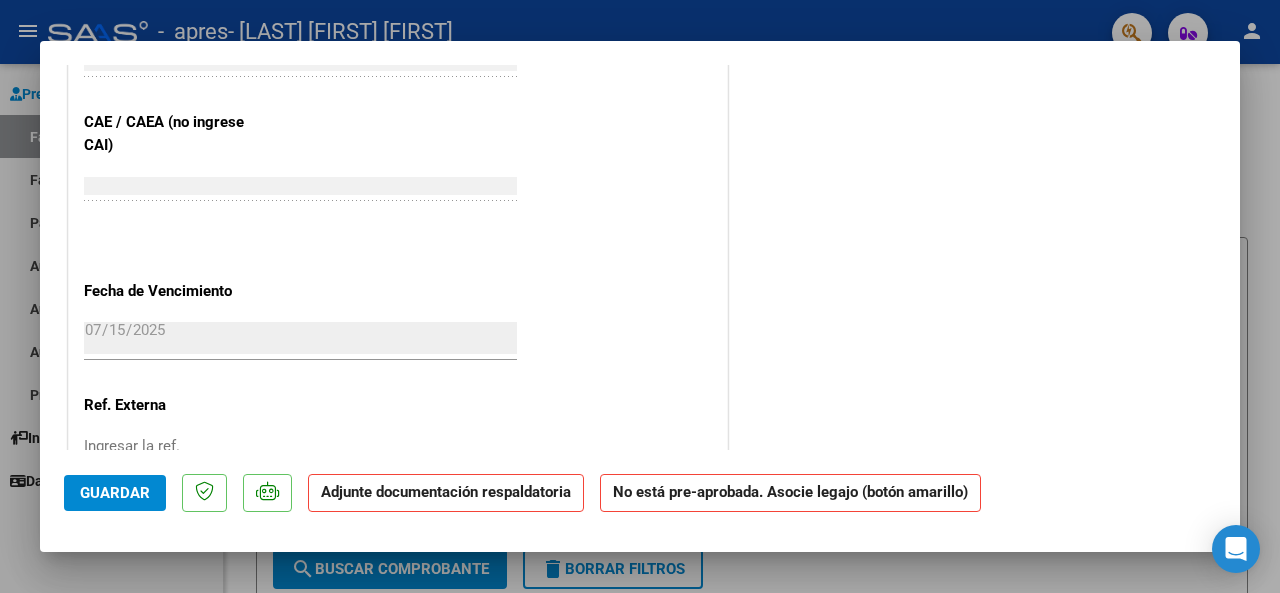 click on "CUIT  *   27-[NUMBER] Ingresar CUIT  ANALISIS PRESTADOR  [LAST] [FIRST] [FIRST]  ARCA Padrón  Area destinado * Integración Seleccionar Area Período de Prestación (Ej: 202305 para Mayo 2023    202507 Ingrese el Período de Prestación como indica el ejemplo   Comprobante Tipo * Recibo C Seleccionar Tipo Punto de Venta  *   3 Ingresar el Nro.  Número  *   1025 Ingresar el Nro.  Monto  *   $ 123.706,10 Ingresar el monto  Fecha del Cpbt.  *   2025-08-05 Ingresar la fecha  CAE / CAEA (no ingrese CAI)    75315156676773 Ingresar el CAE o CAEA (no ingrese CAI)  Fecha de Vencimiento    2025-07-15 Ingresar la fecha  Ref. Externa    Ingresar la ref.  N° Liquidación    Ingresar el N° Liquidación" at bounding box center (398, -137) 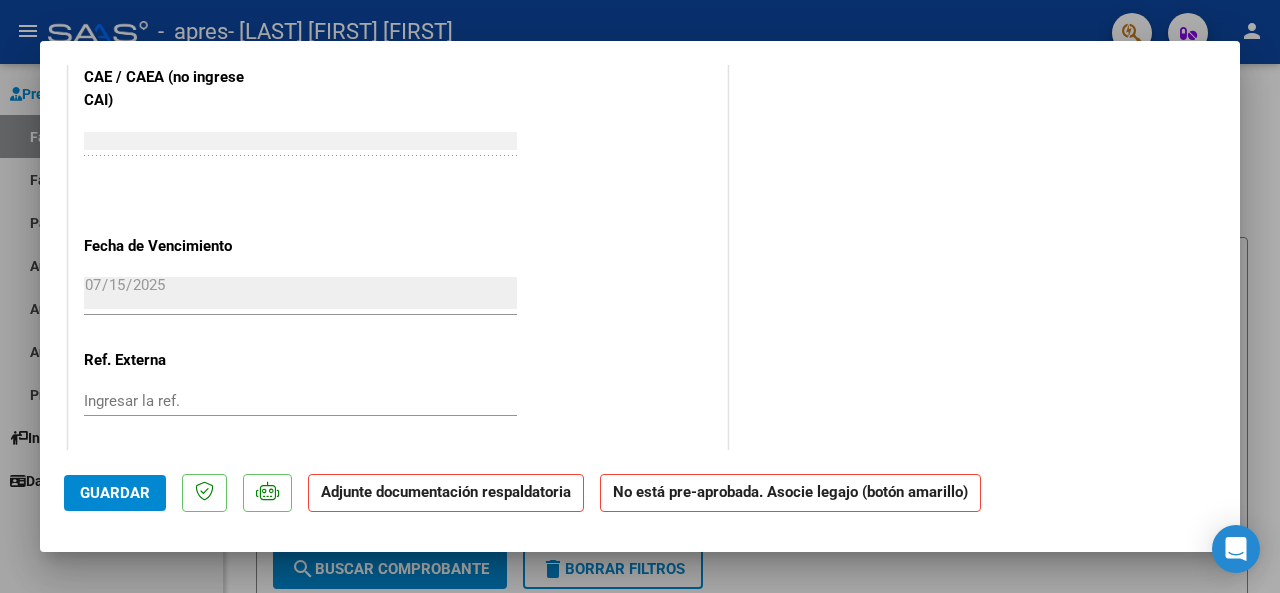 scroll, scrollTop: 1200, scrollLeft: 0, axis: vertical 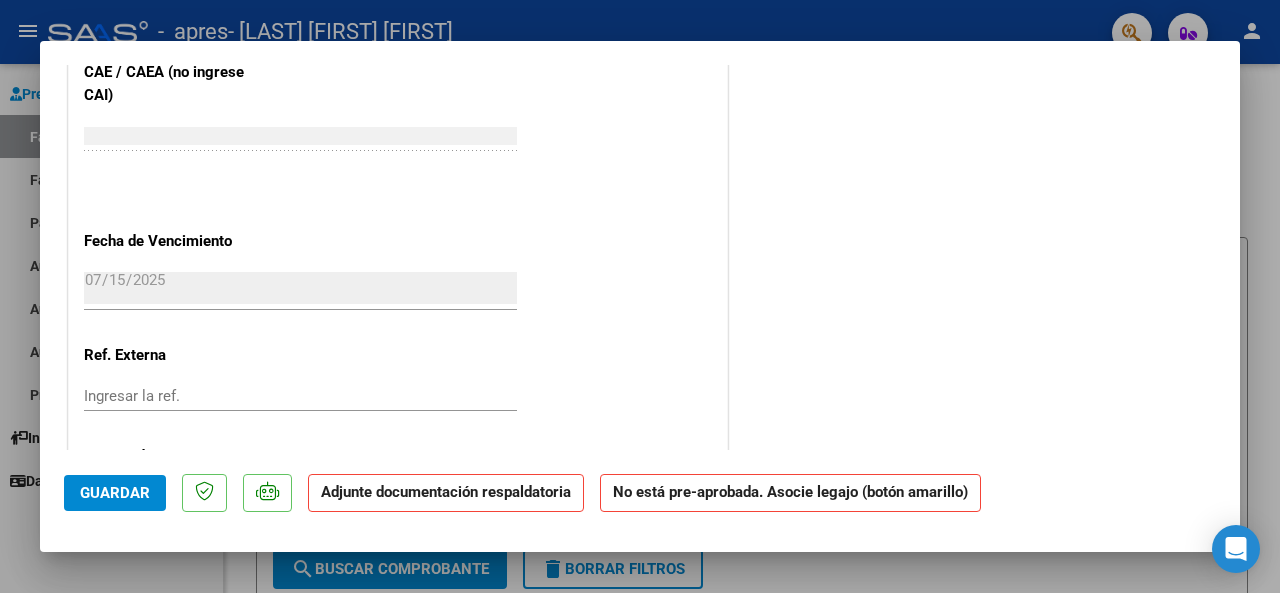 click on "2025-07-15" at bounding box center (300, 288) 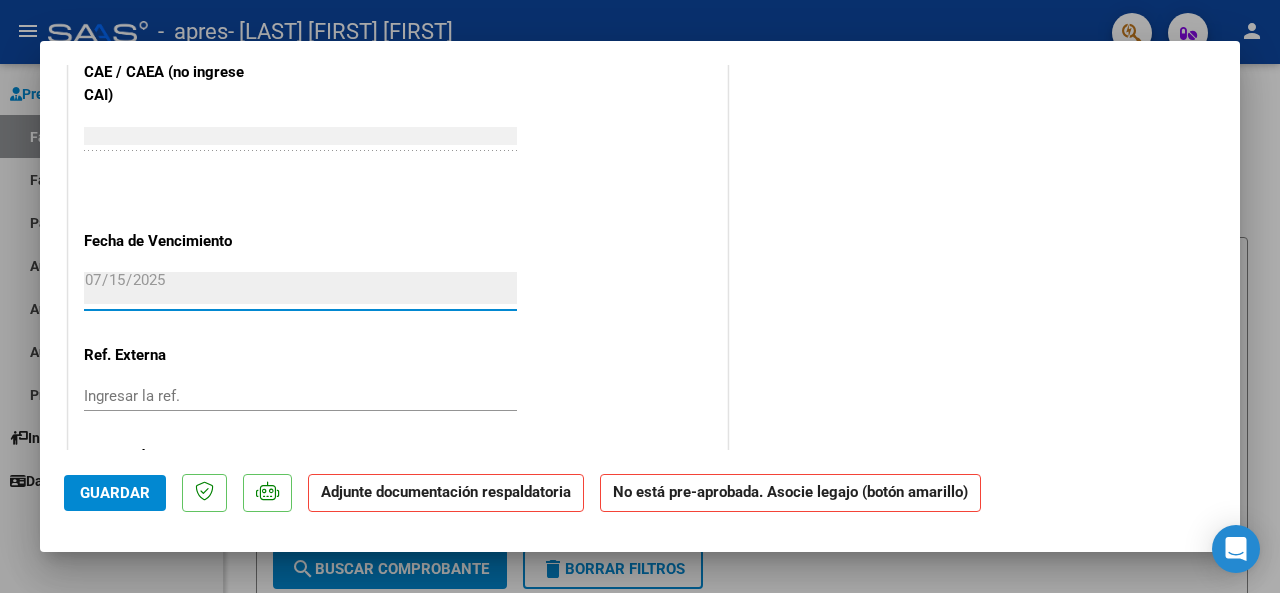 click on "2025-07-15" at bounding box center [300, 288] 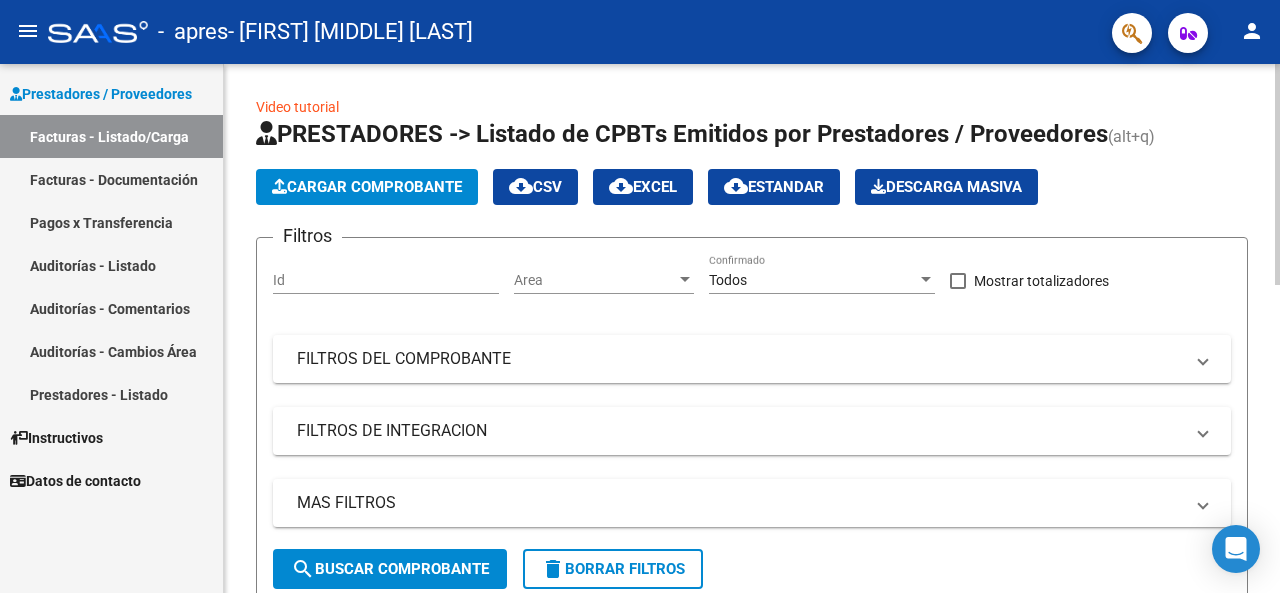 scroll, scrollTop: 0, scrollLeft: 0, axis: both 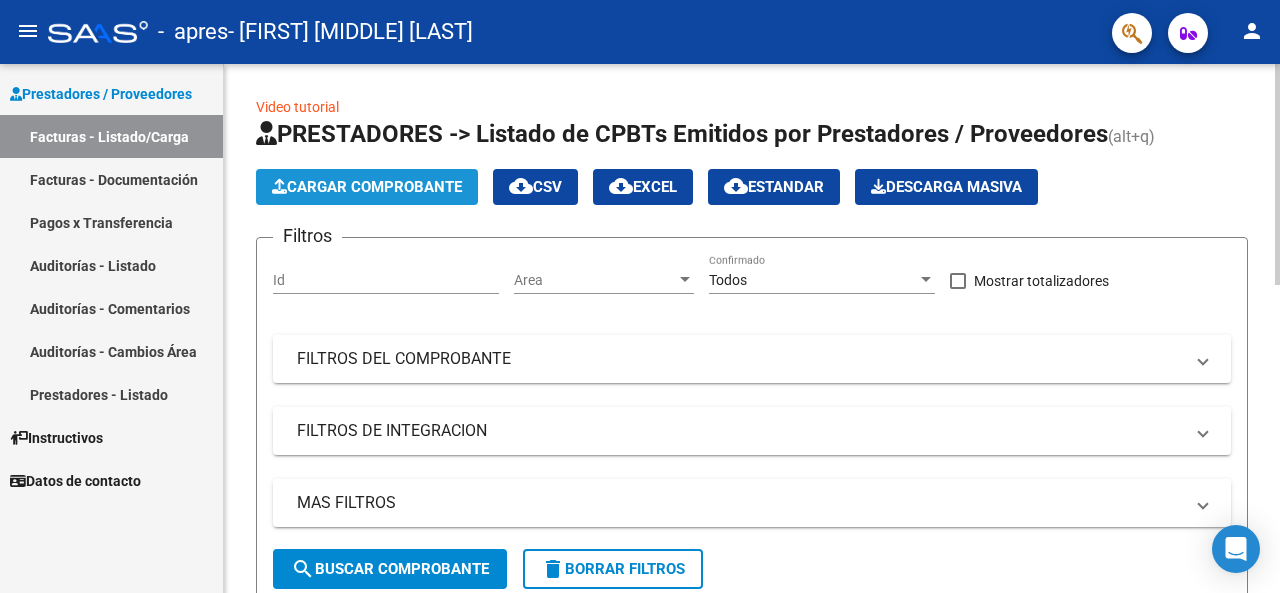 click on "Cargar Comprobante" 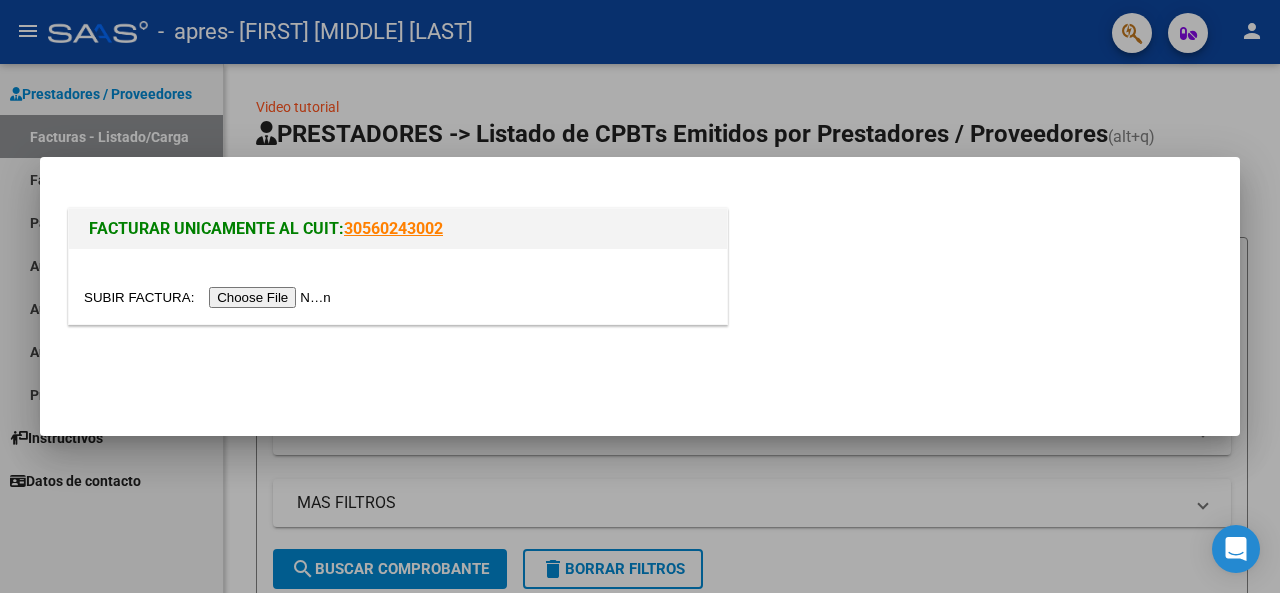 click at bounding box center [210, 297] 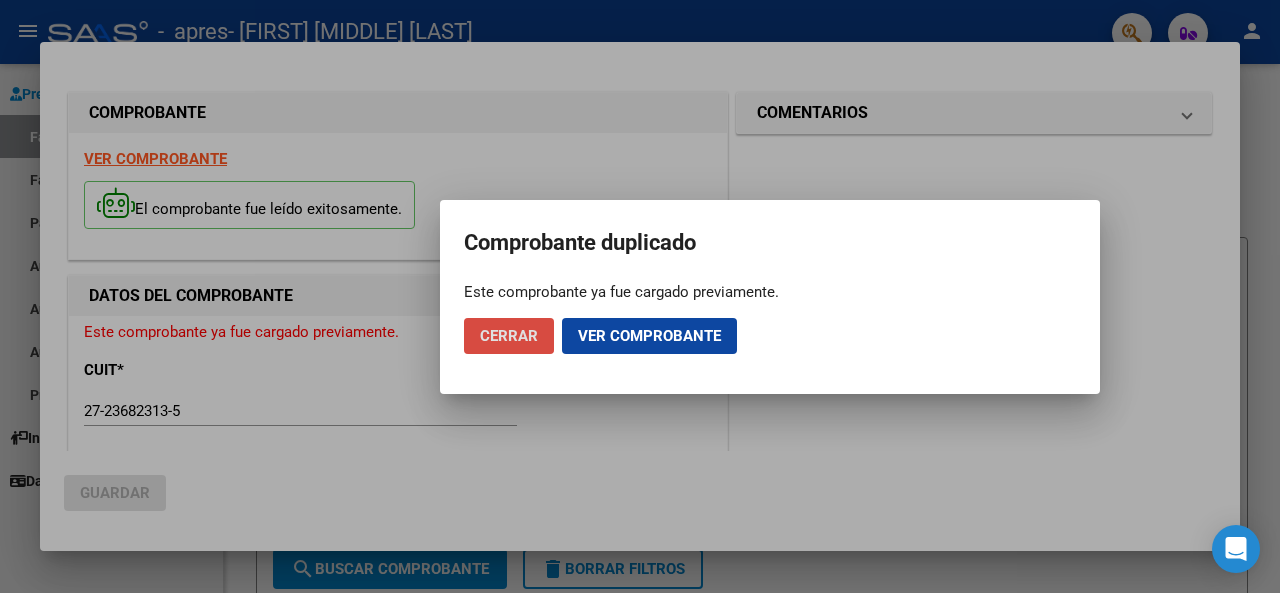 click on "Cerrar" 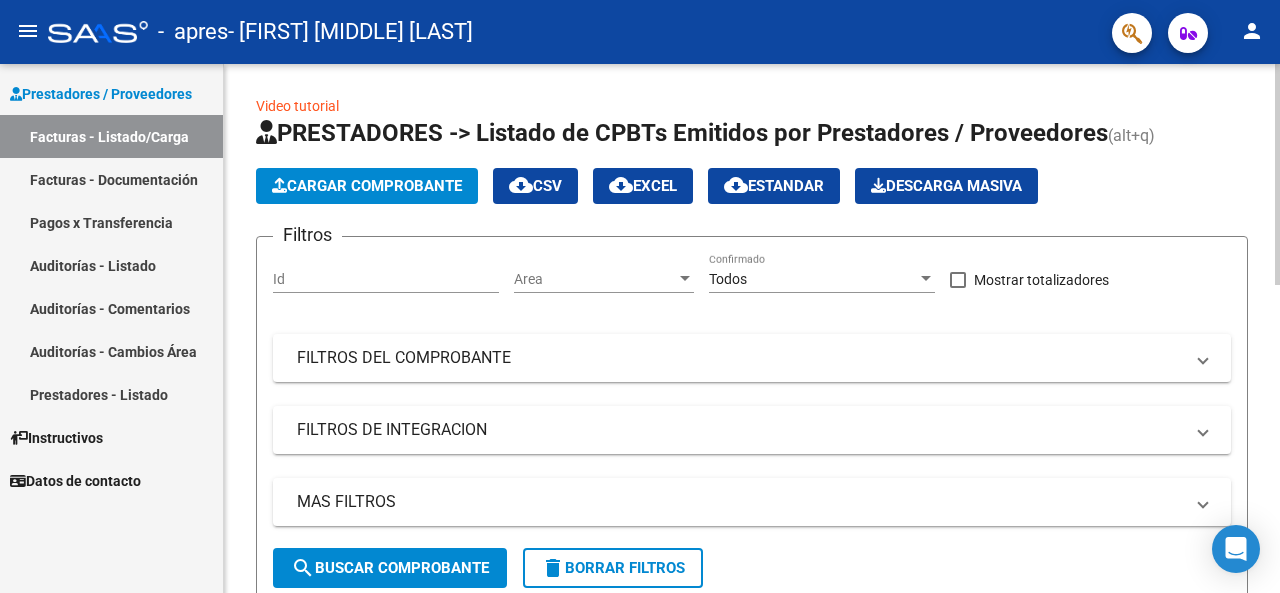 scroll, scrollTop: 0, scrollLeft: 0, axis: both 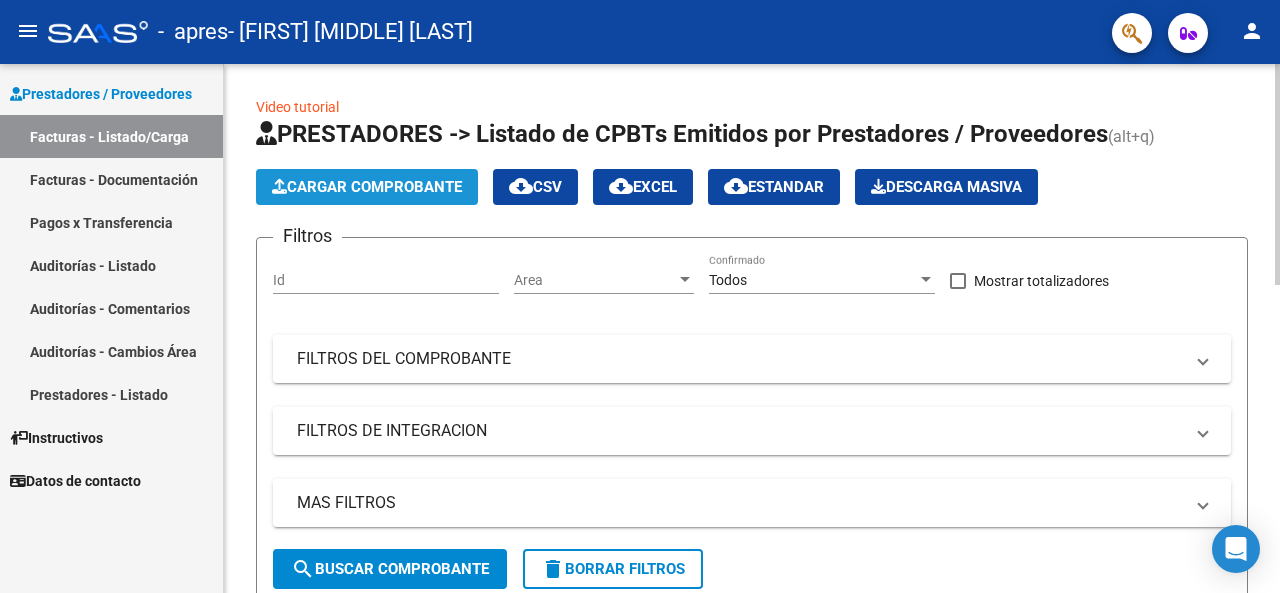 click on "Cargar Comprobante" 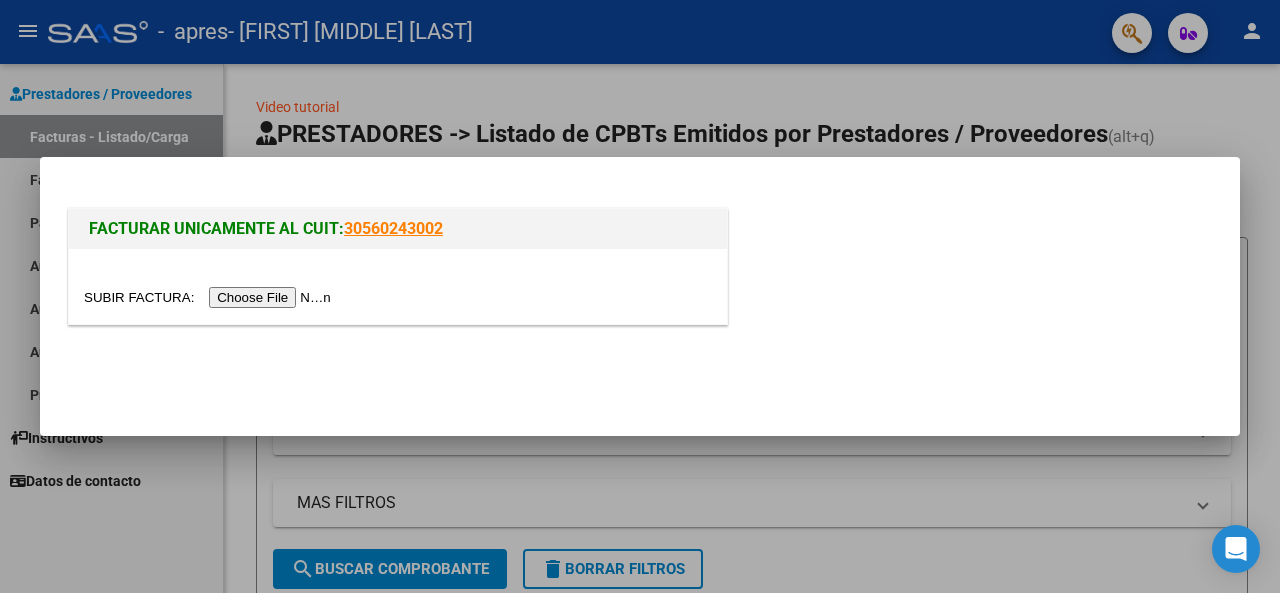 click at bounding box center (210, 297) 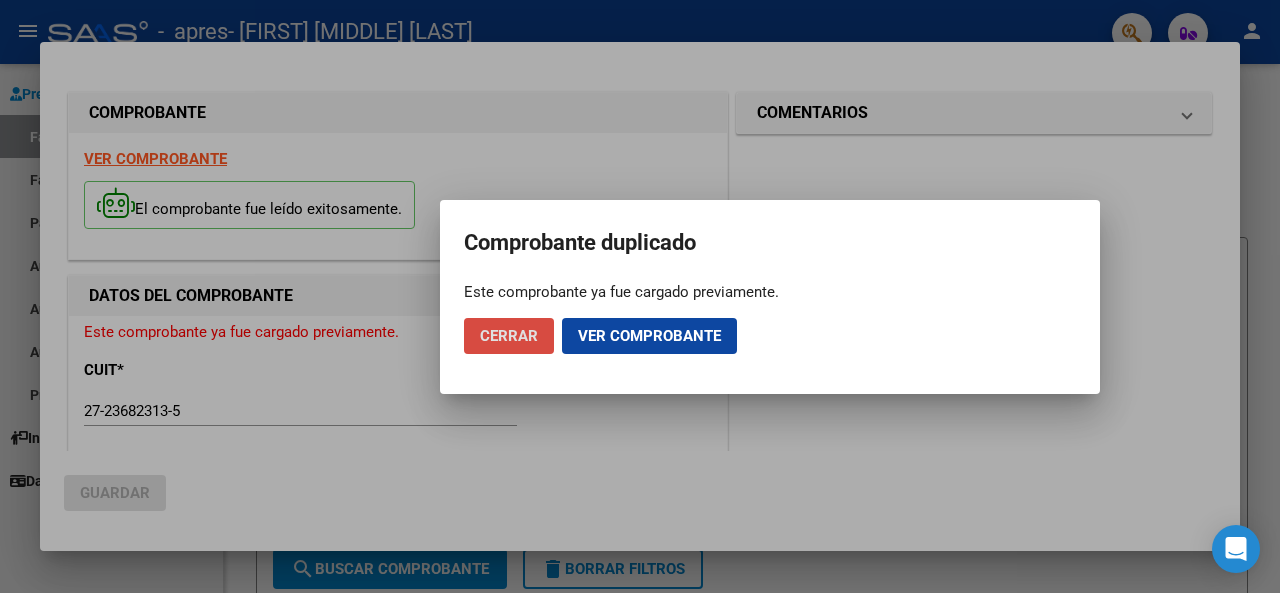 click on "Cerrar" 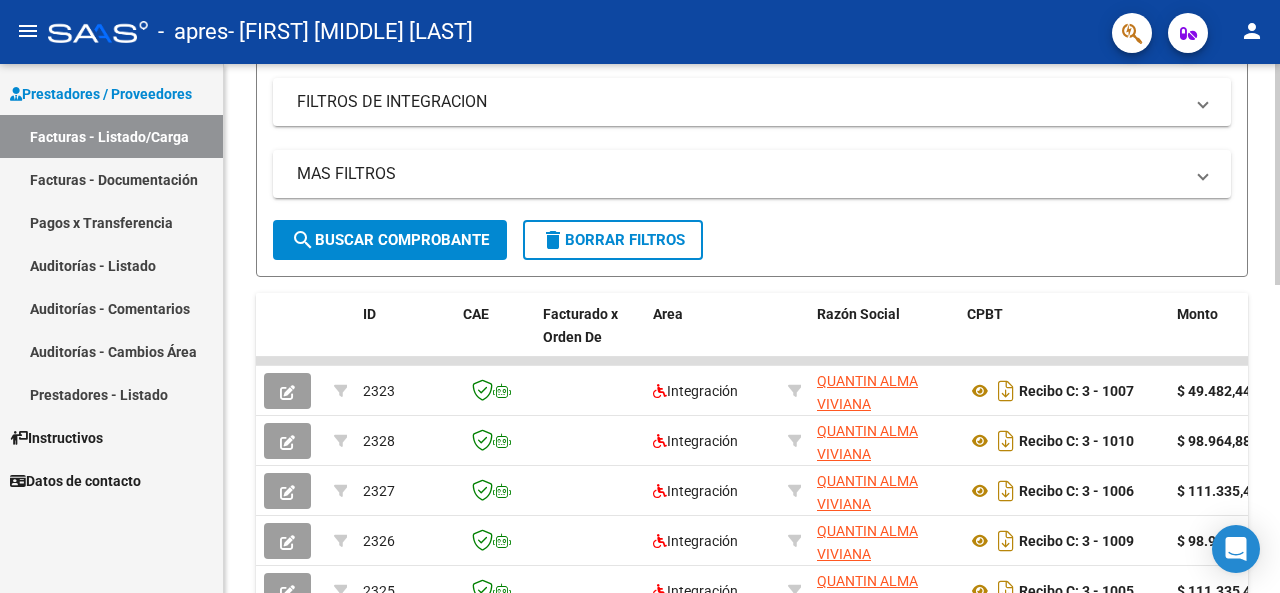 scroll, scrollTop: 36, scrollLeft: 0, axis: vertical 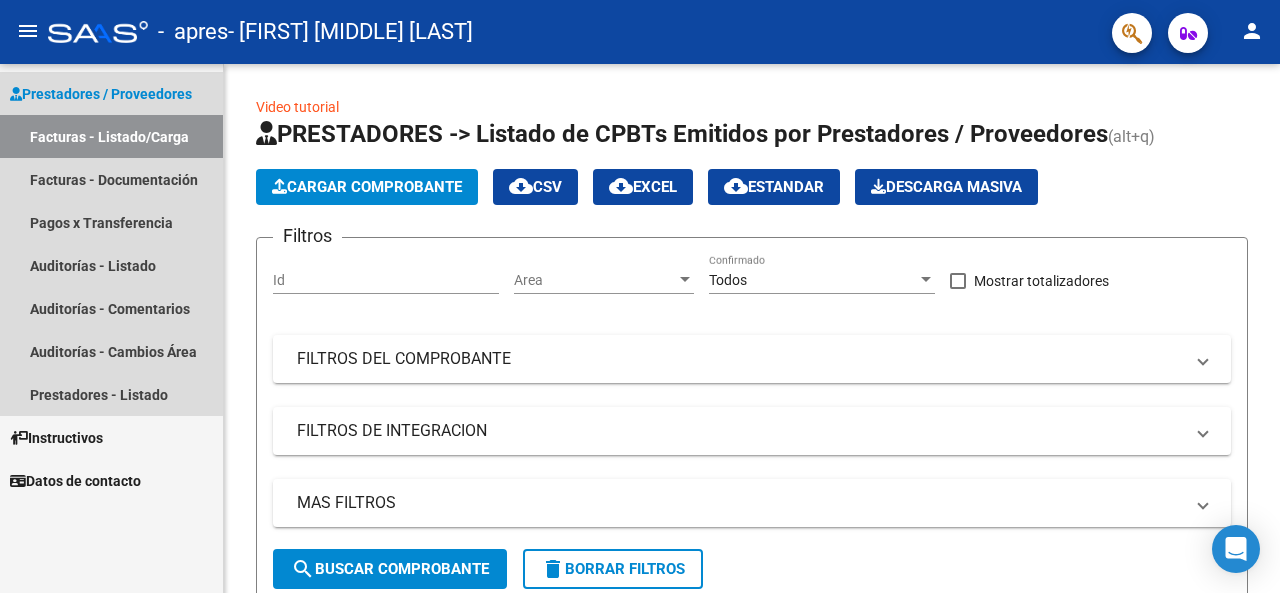 click on "Facturas - Listado/Carga" at bounding box center [111, 136] 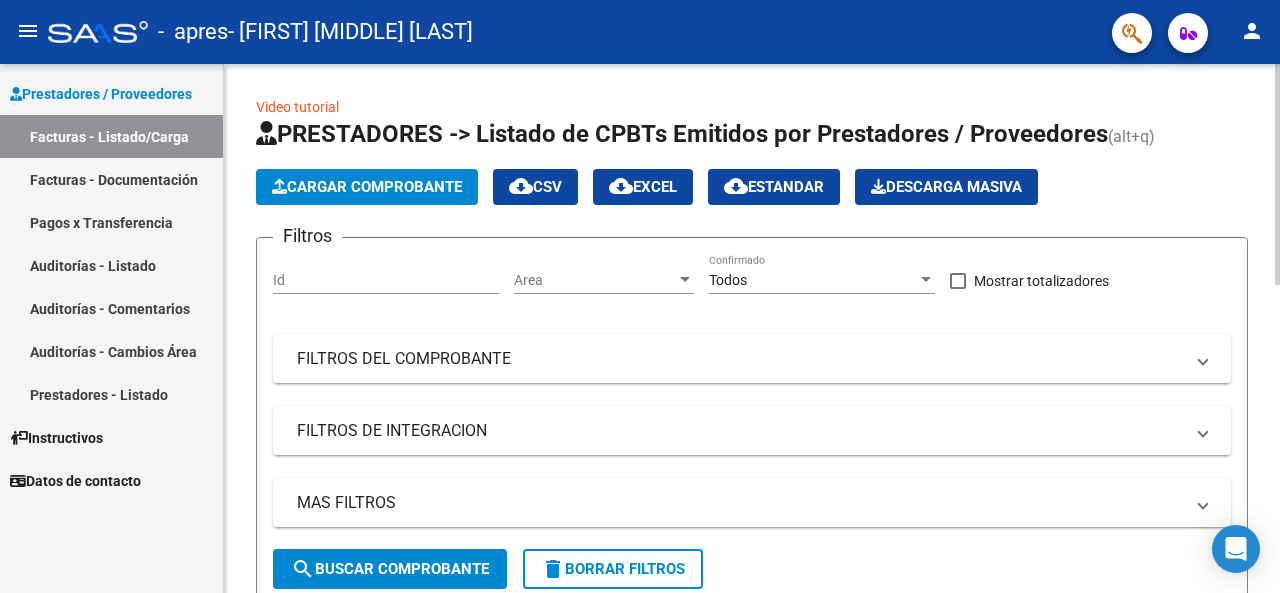 scroll, scrollTop: 200, scrollLeft: 0, axis: vertical 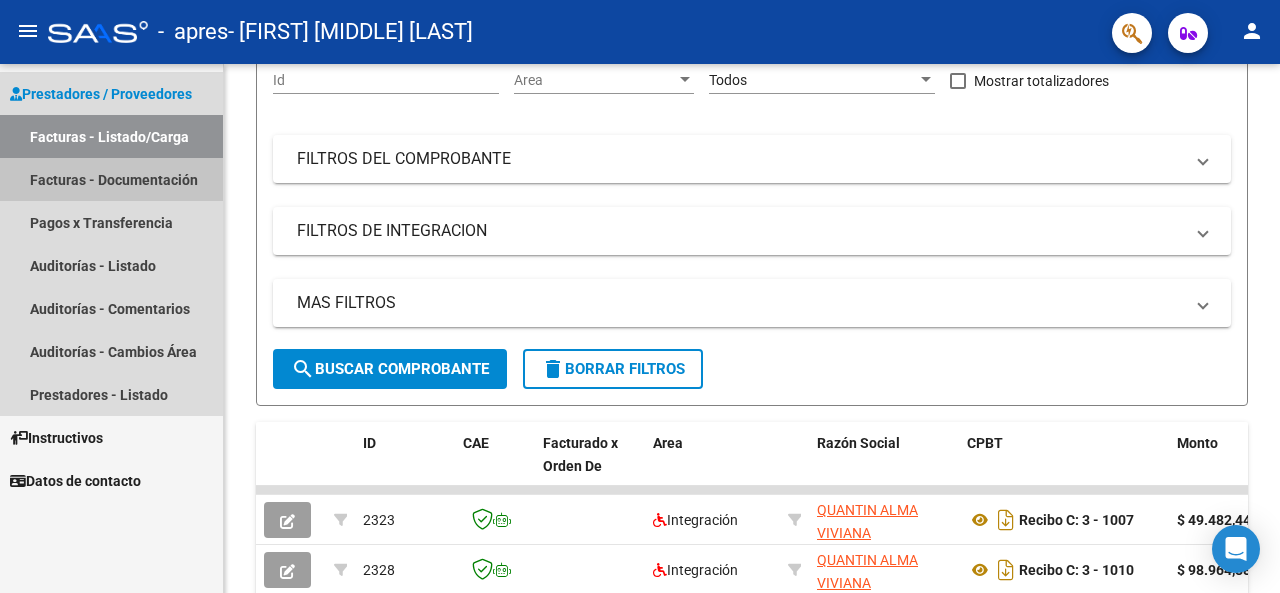 click on "Facturas - Documentación" at bounding box center (111, 179) 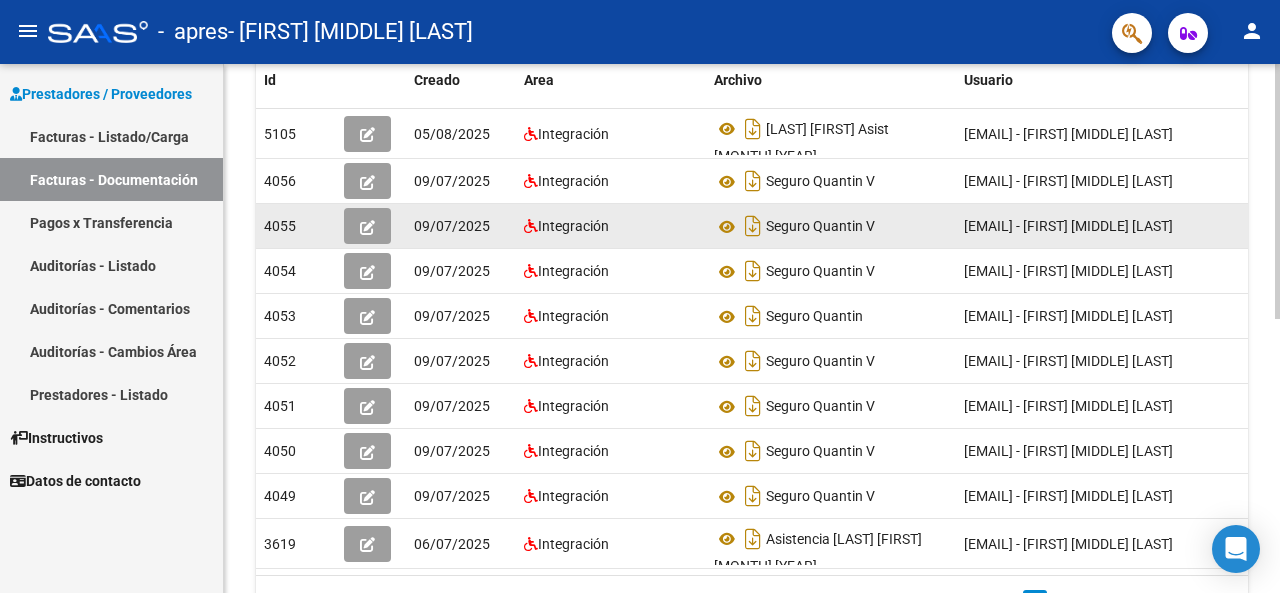 scroll, scrollTop: 469, scrollLeft: 0, axis: vertical 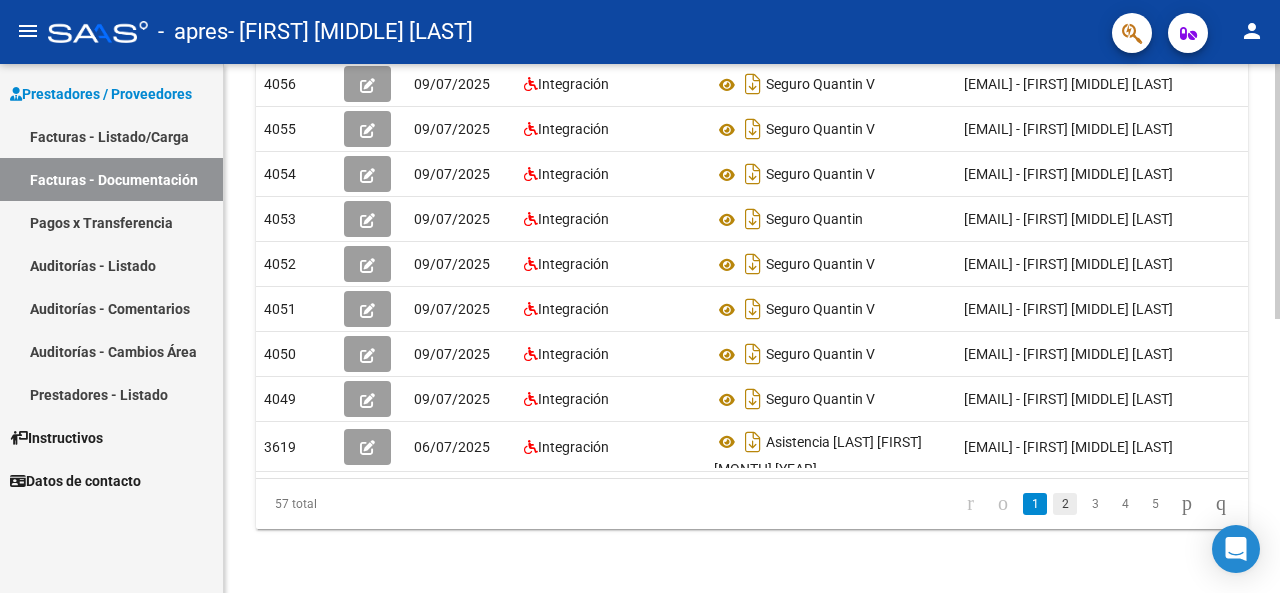click on "2" 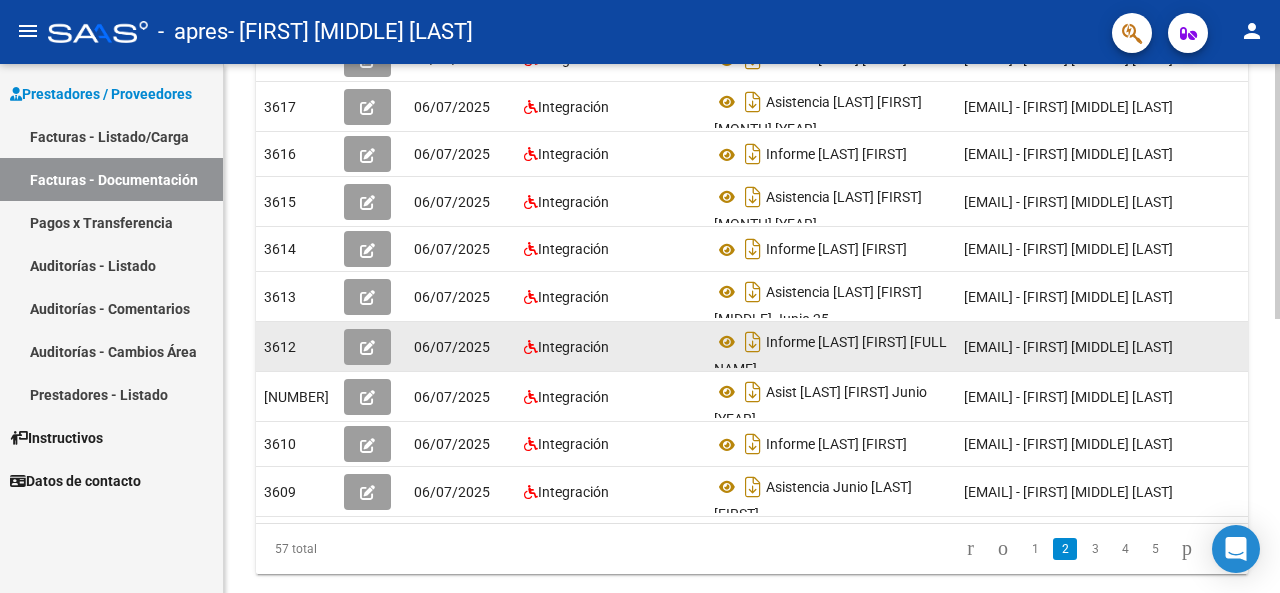 scroll, scrollTop: 569, scrollLeft: 0, axis: vertical 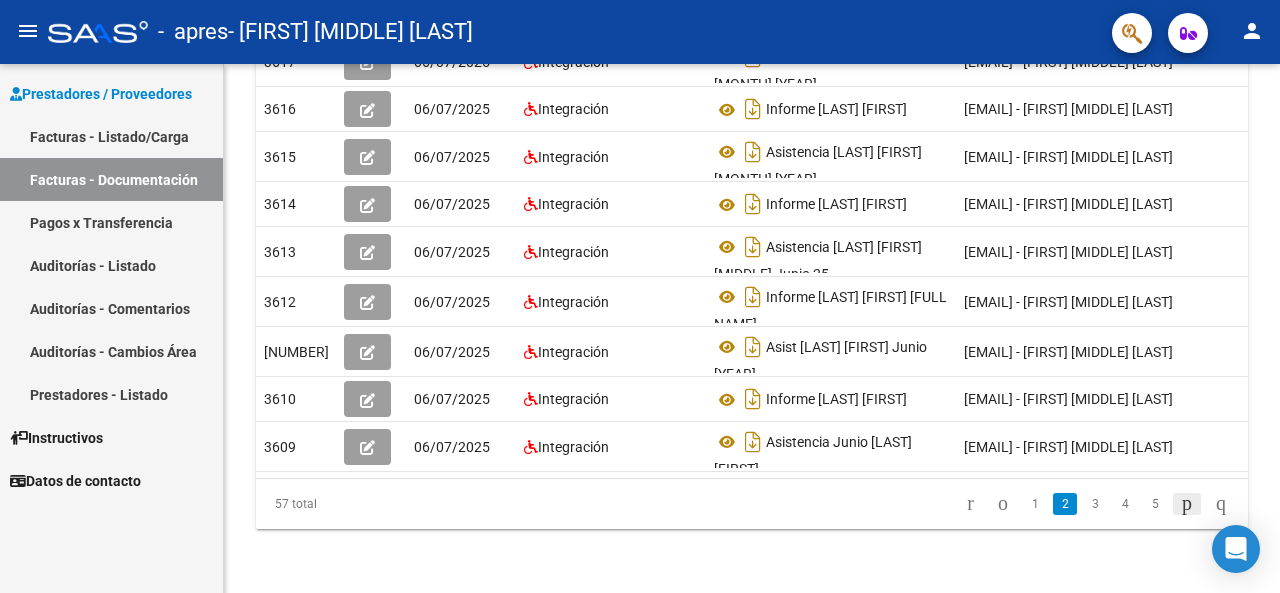 click 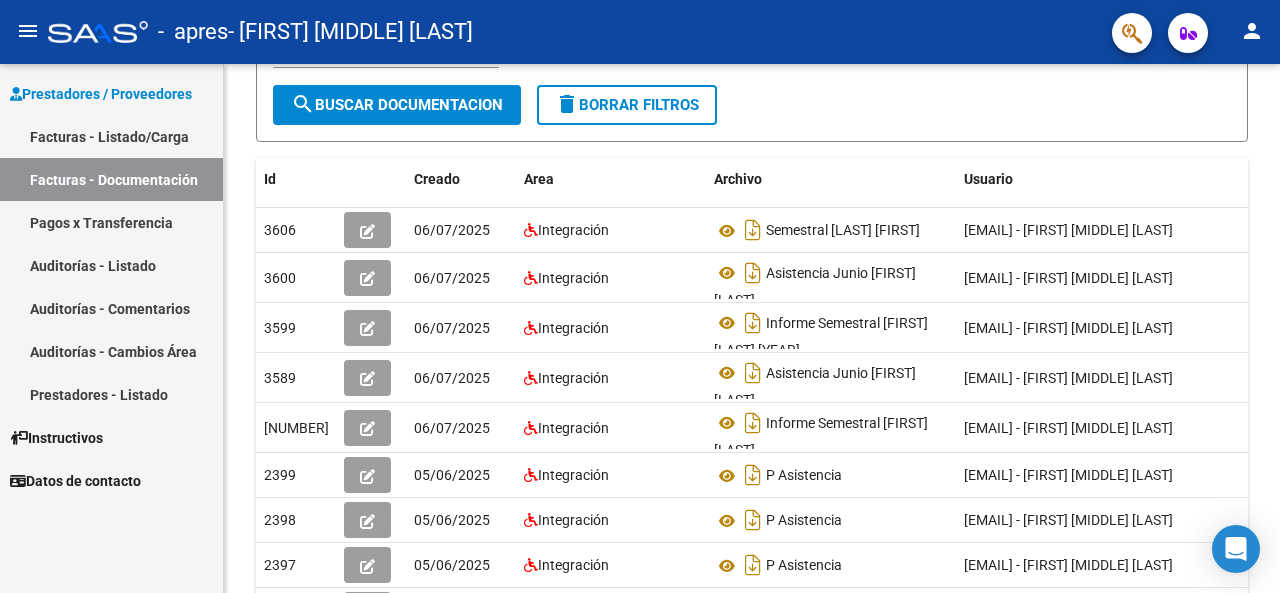 scroll, scrollTop: 269, scrollLeft: 0, axis: vertical 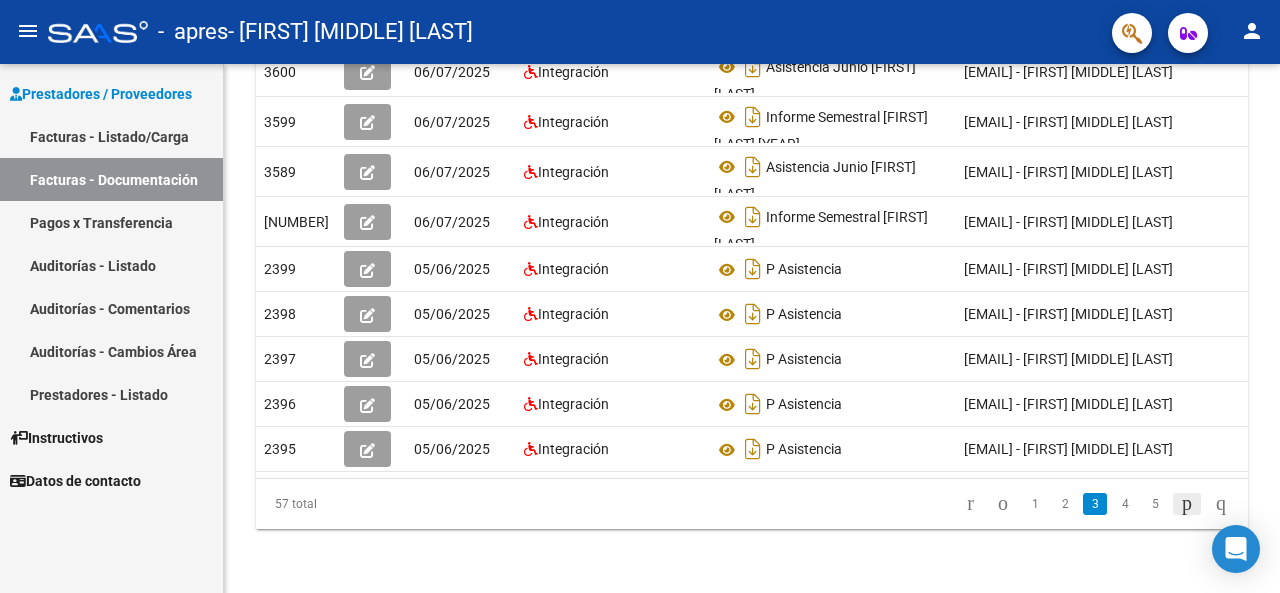 click 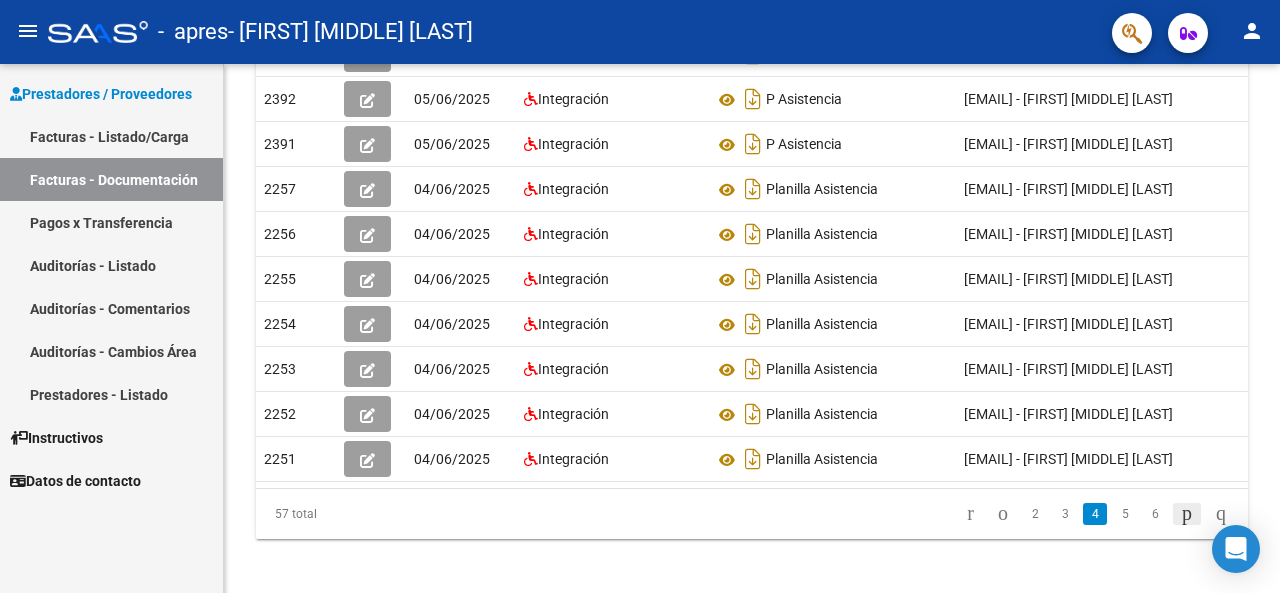 scroll, scrollTop: 569, scrollLeft: 0, axis: vertical 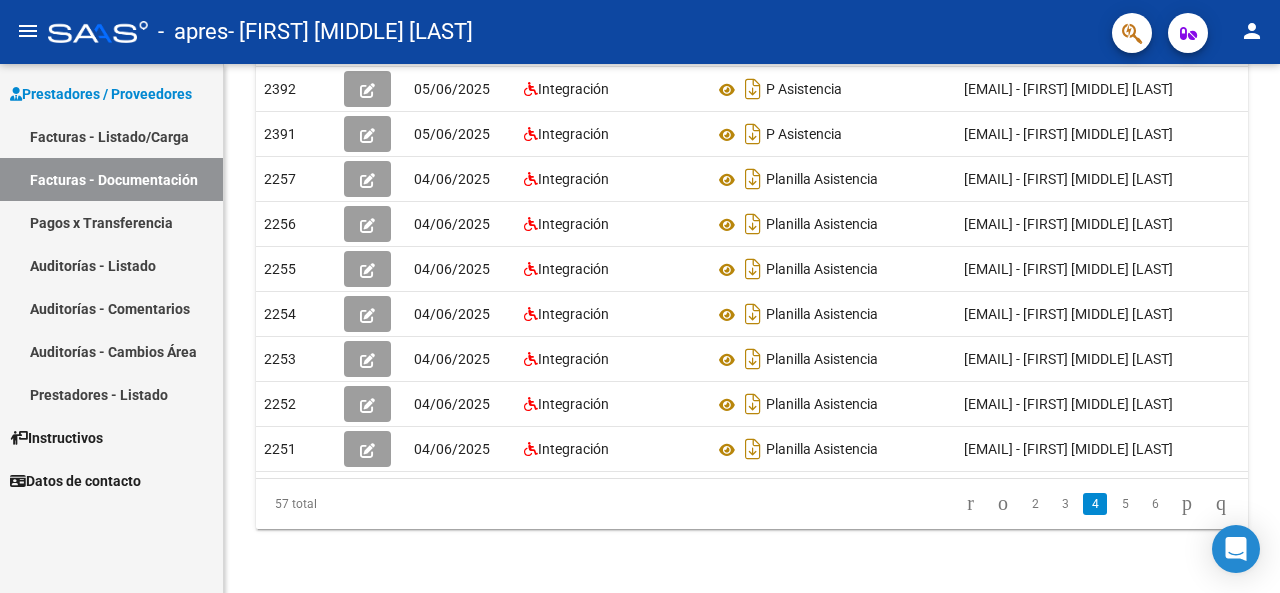 click 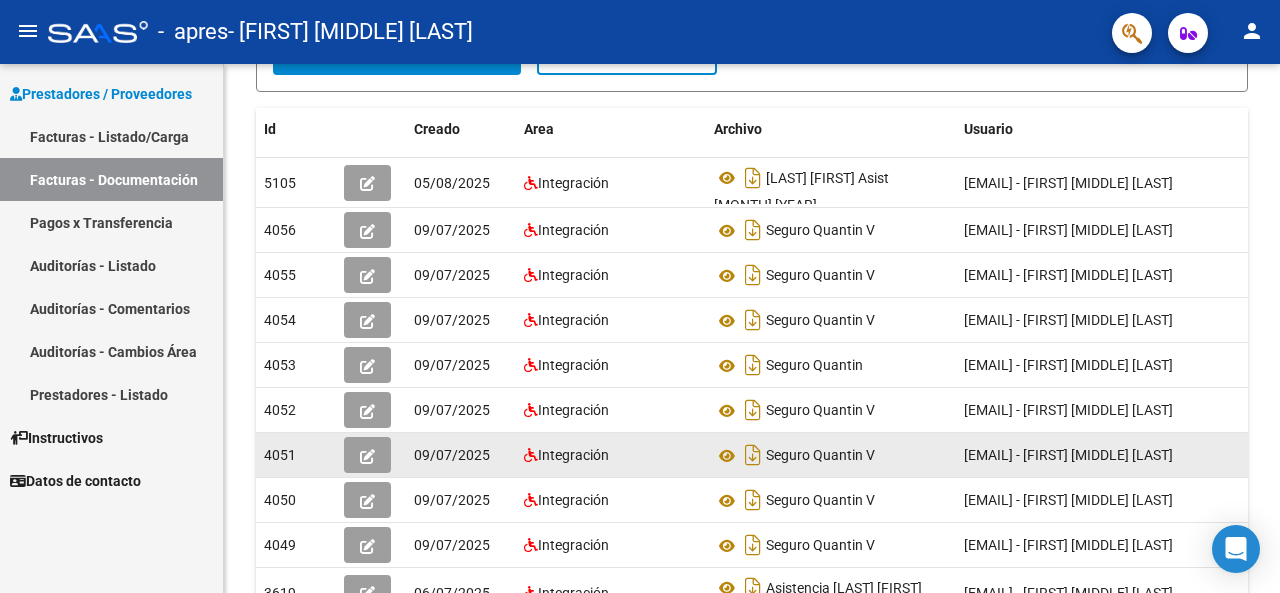 scroll, scrollTop: 169, scrollLeft: 0, axis: vertical 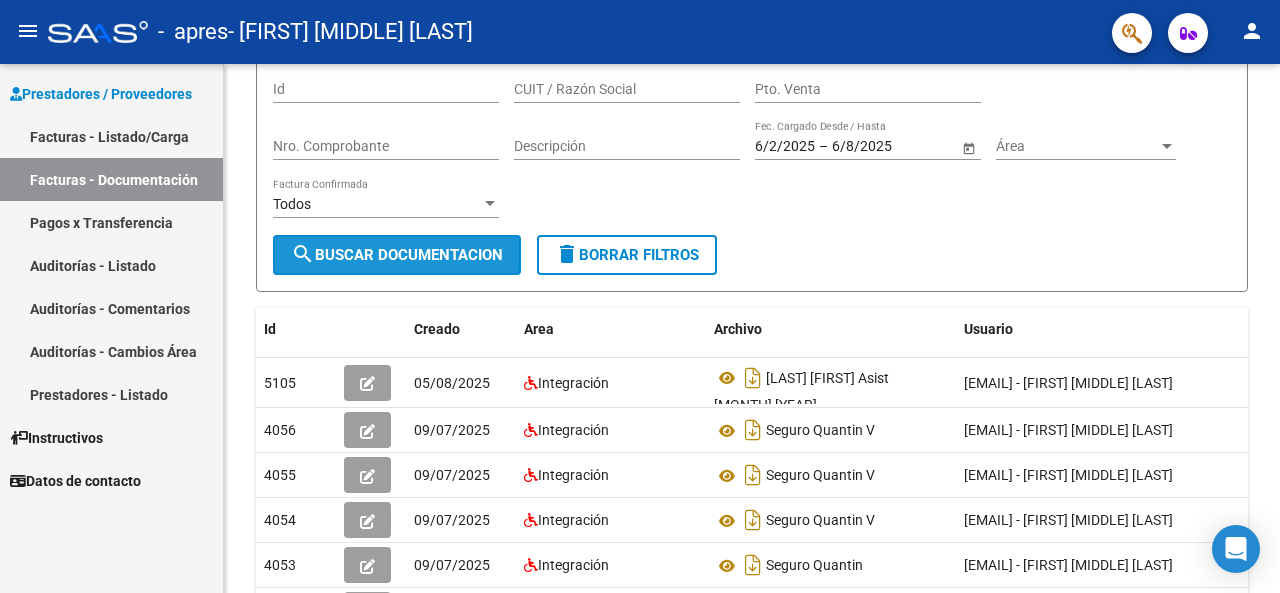 click on "search  Buscar Documentacion" 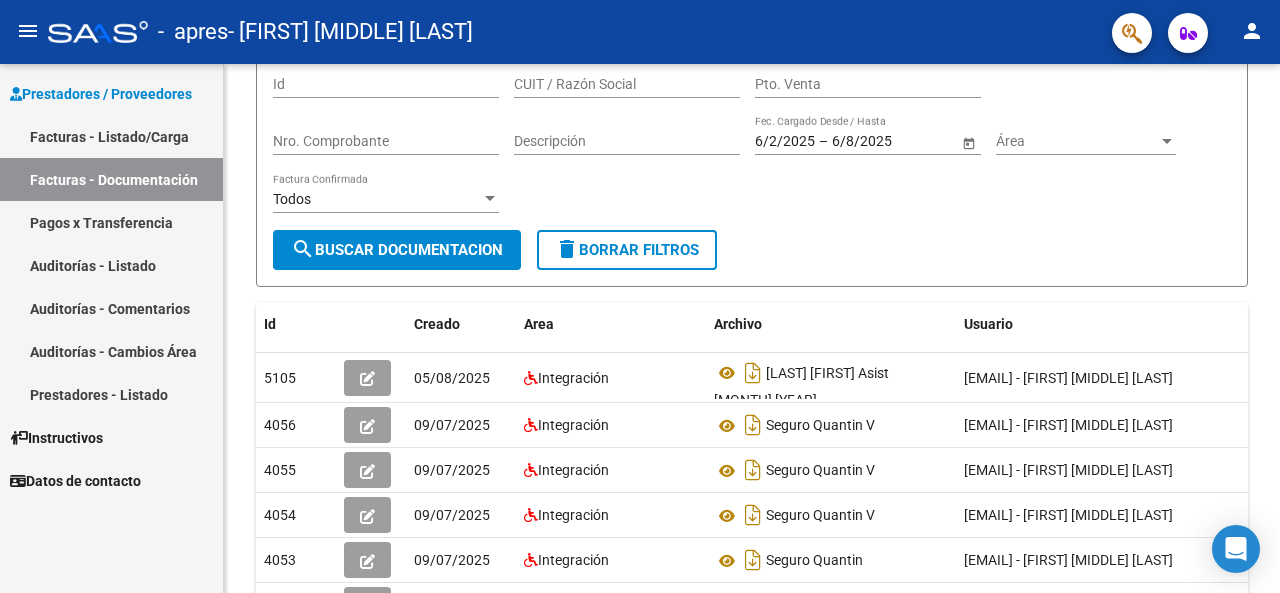 scroll, scrollTop: 0, scrollLeft: 0, axis: both 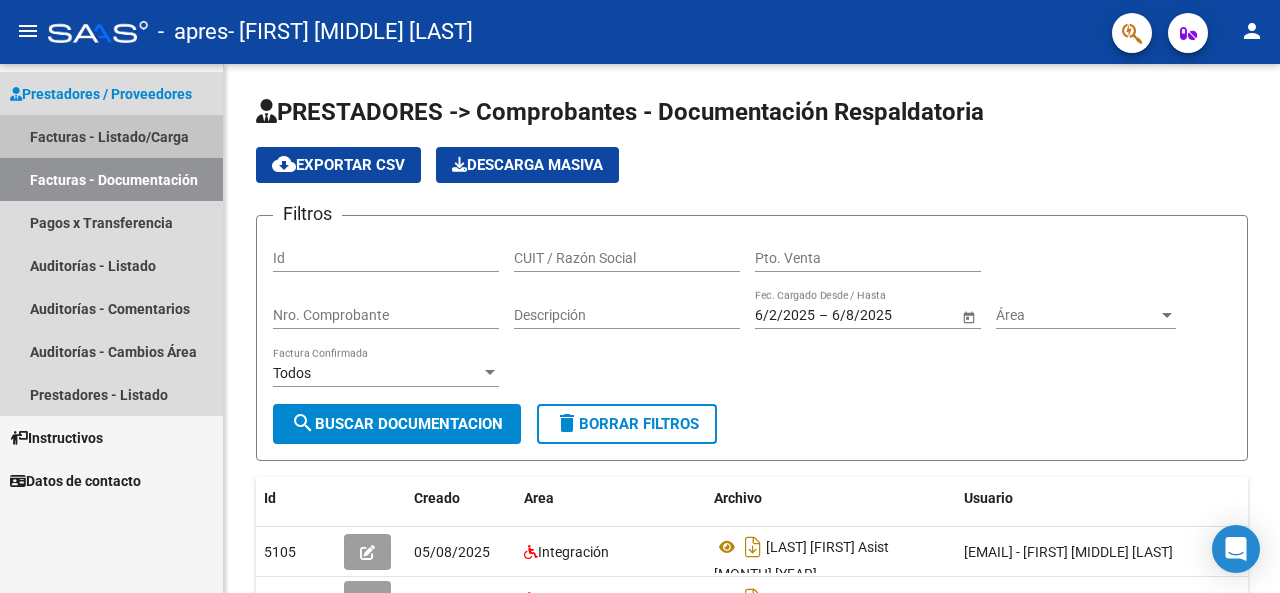 click on "Facturas - Listado/Carga" at bounding box center (111, 136) 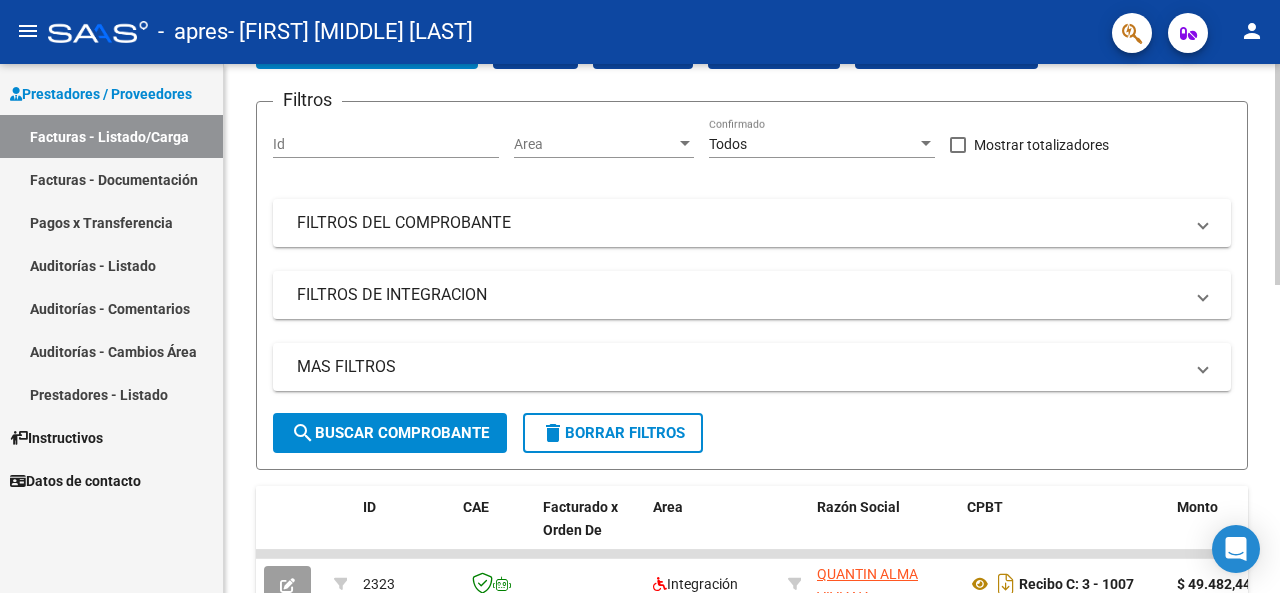 scroll, scrollTop: 0, scrollLeft: 0, axis: both 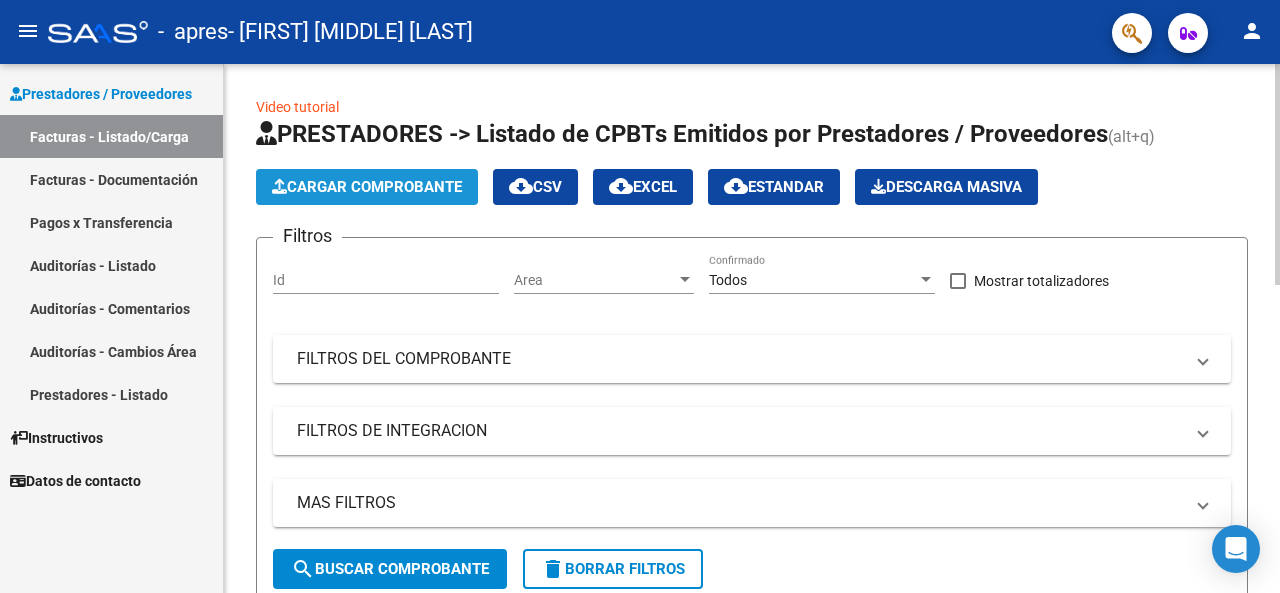 click on "Cargar Comprobante" 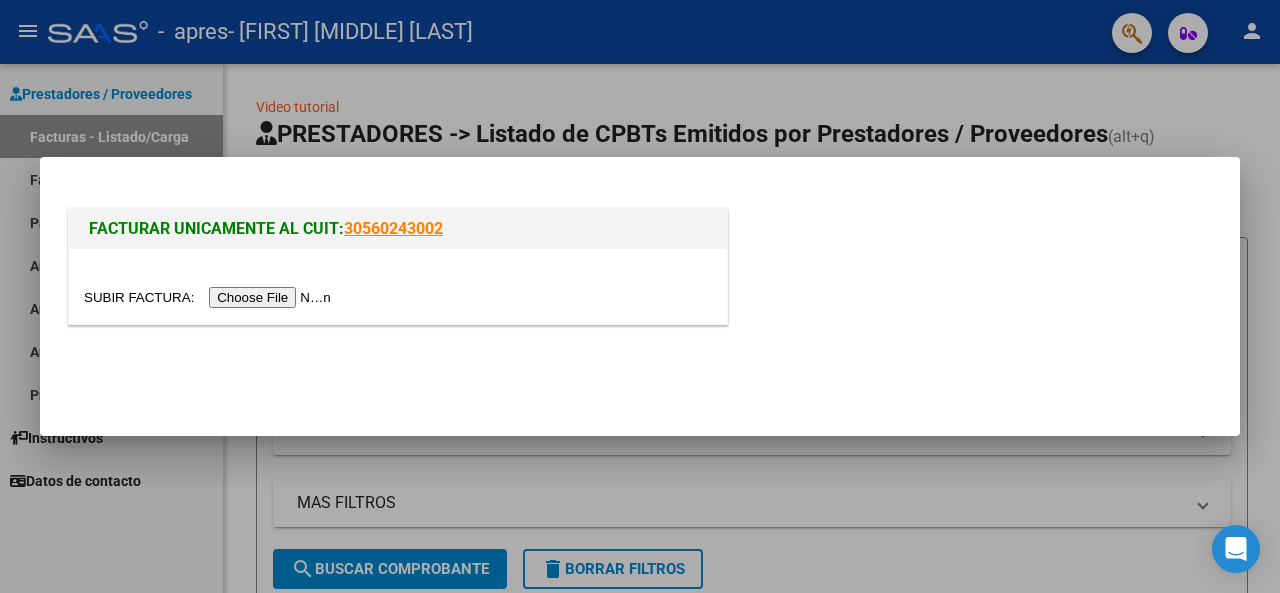 click at bounding box center (210, 297) 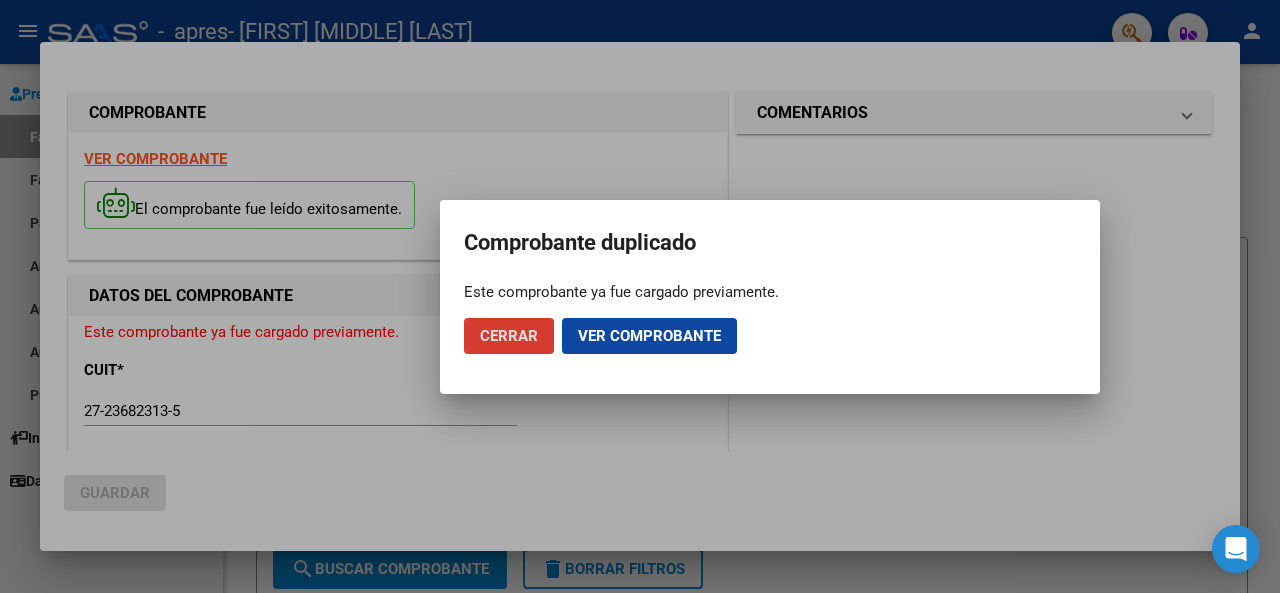 click on "Ver comprobante" 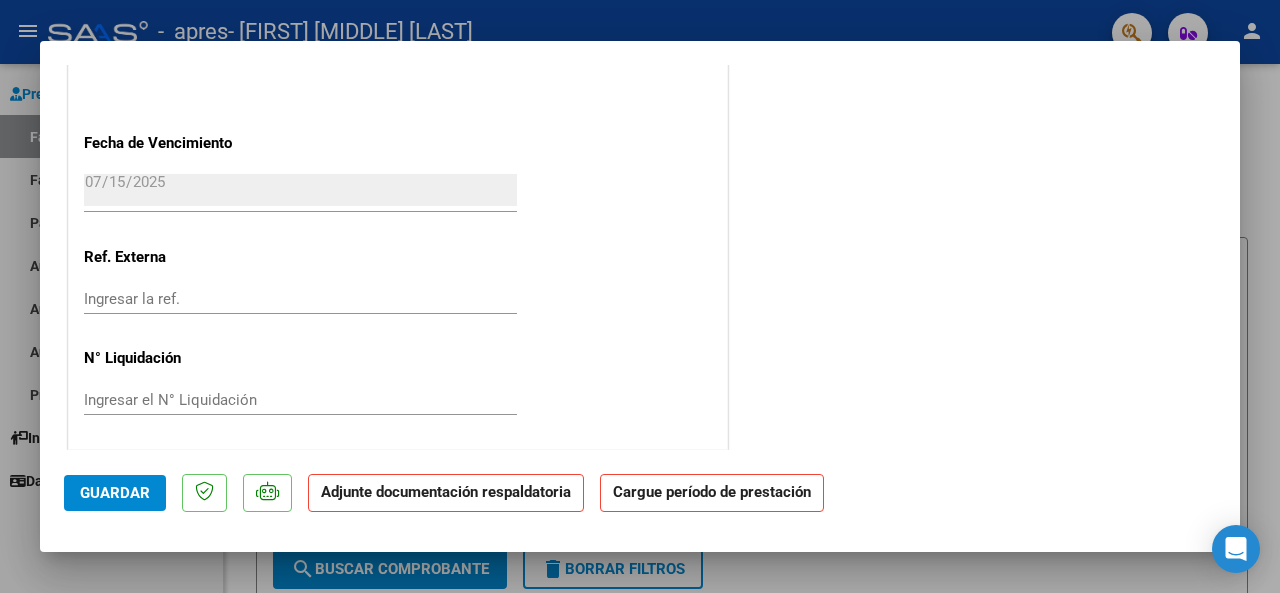 scroll, scrollTop: 1250, scrollLeft: 0, axis: vertical 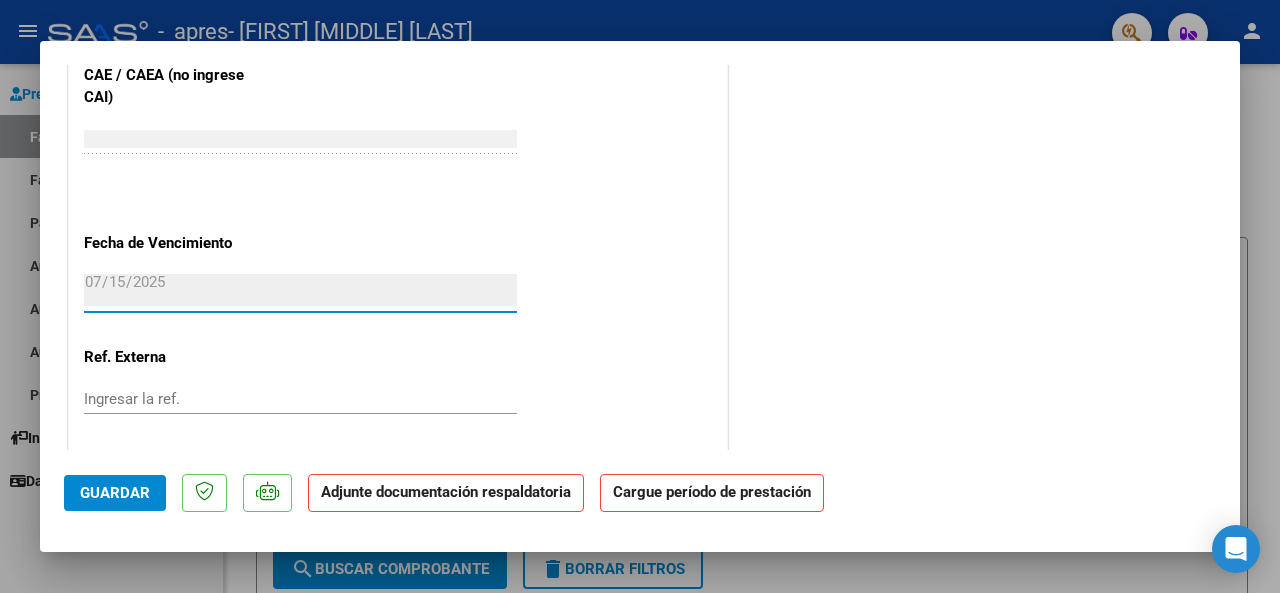 click on "2025-07-15" at bounding box center [300, 290] 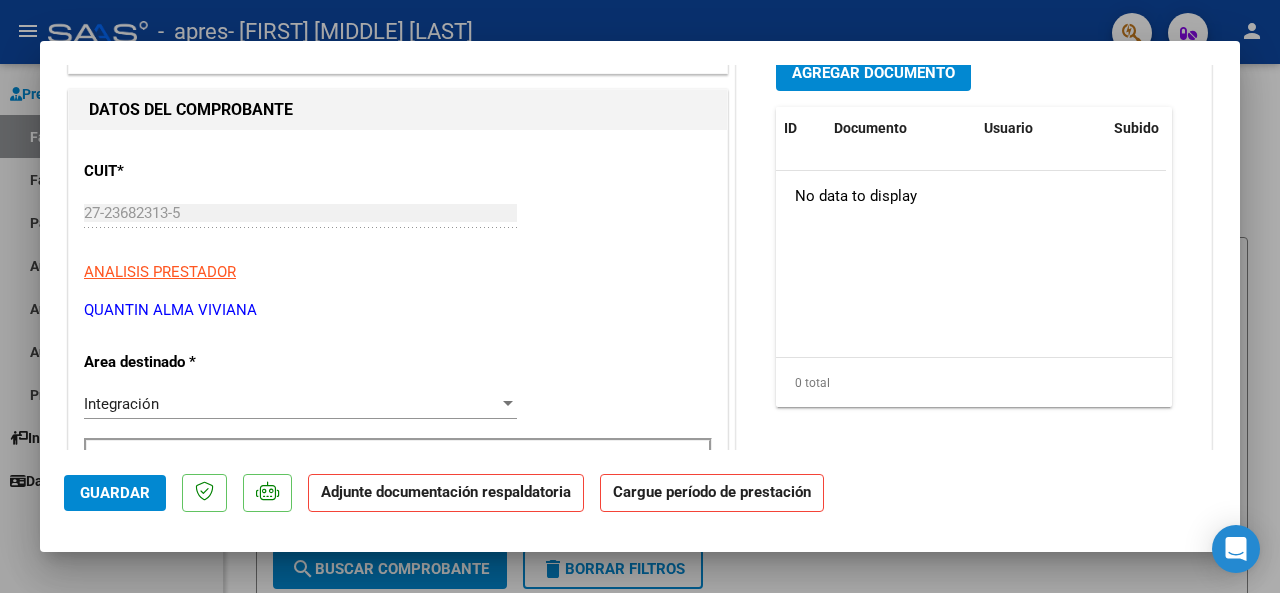 scroll, scrollTop: 0, scrollLeft: 0, axis: both 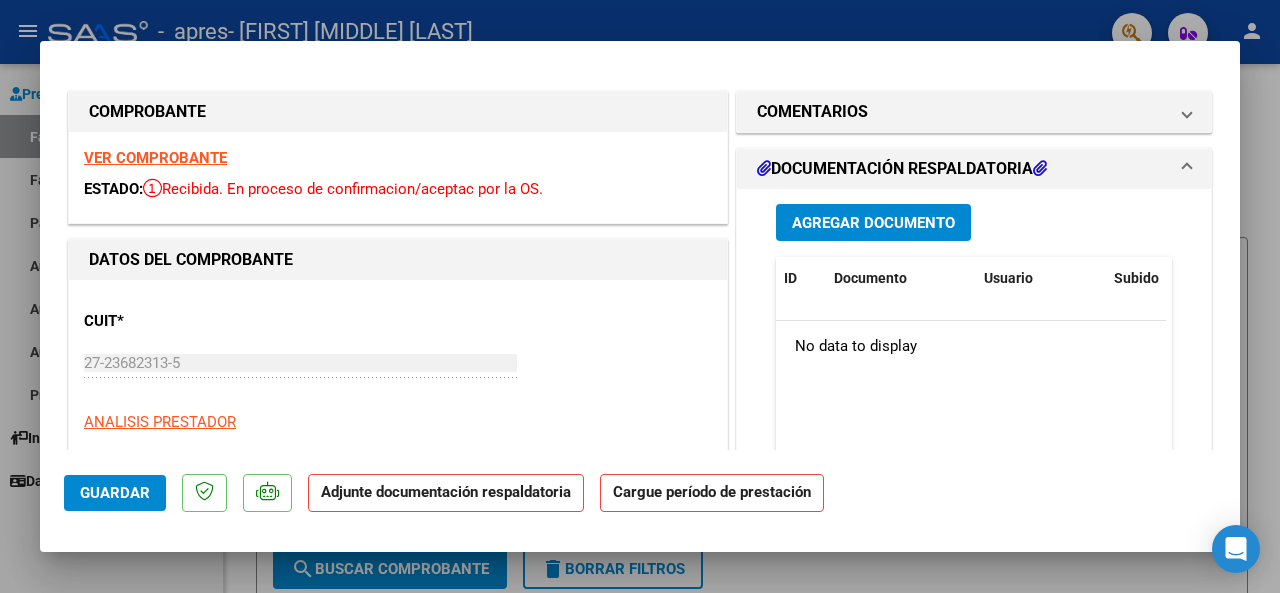 click on "DOCUMENTACIÓN RESPALDATORIA" at bounding box center (902, 169) 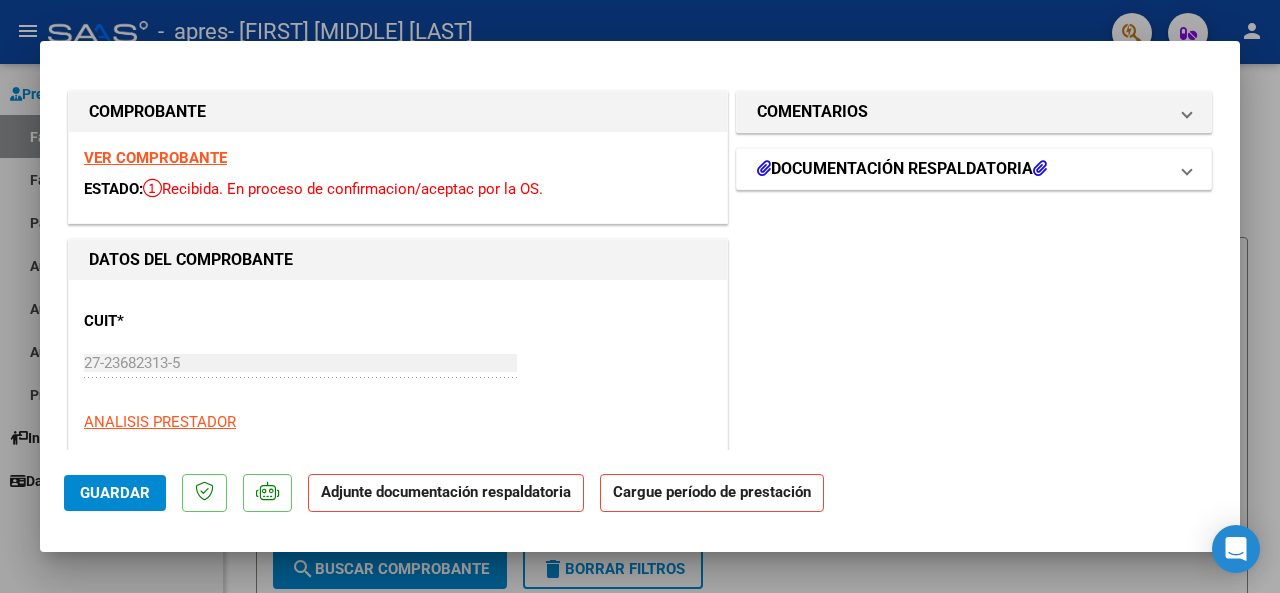 click on "DOCUMENTACIÓN RESPALDATORIA" at bounding box center [902, 169] 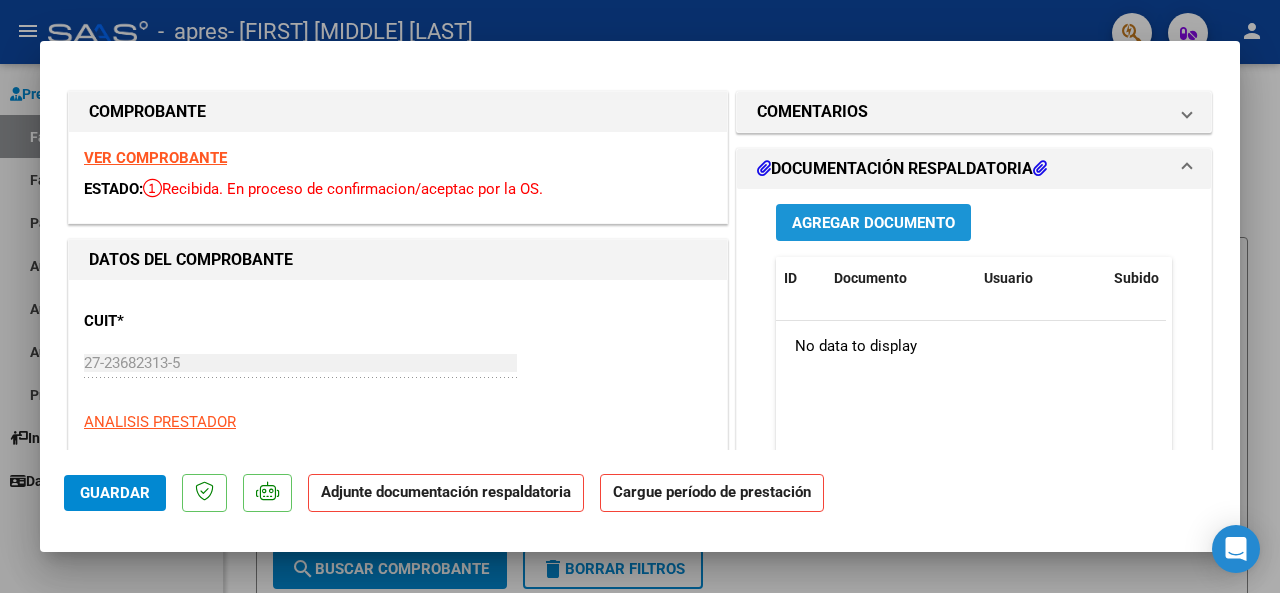 click on "Agregar Documento" at bounding box center (873, 223) 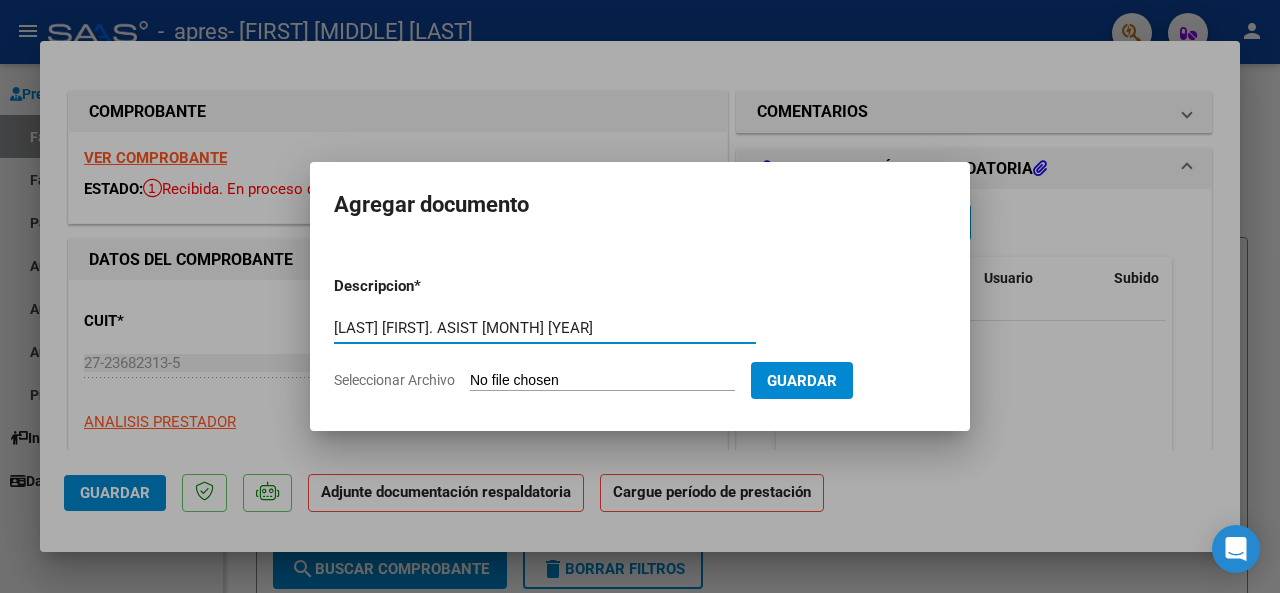 type on "BLANCO FEDERICO. ASIST JULIO 2025" 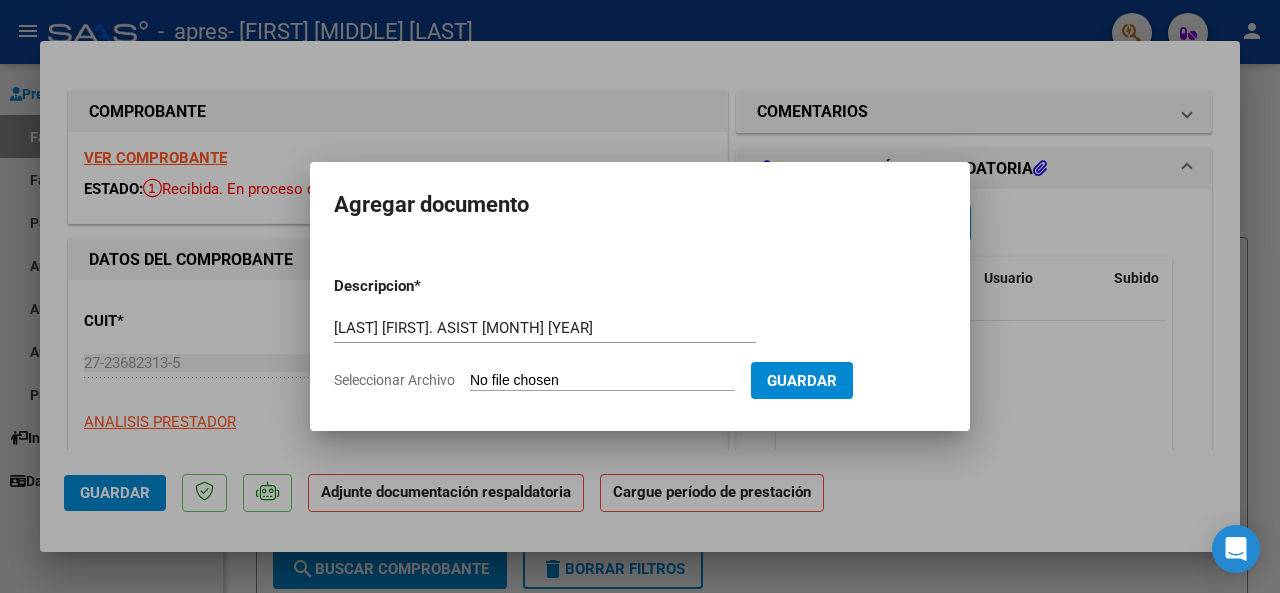 drag, startPoint x: 504, startPoint y: 380, endPoint x: 483, endPoint y: 375, distance: 21.587032 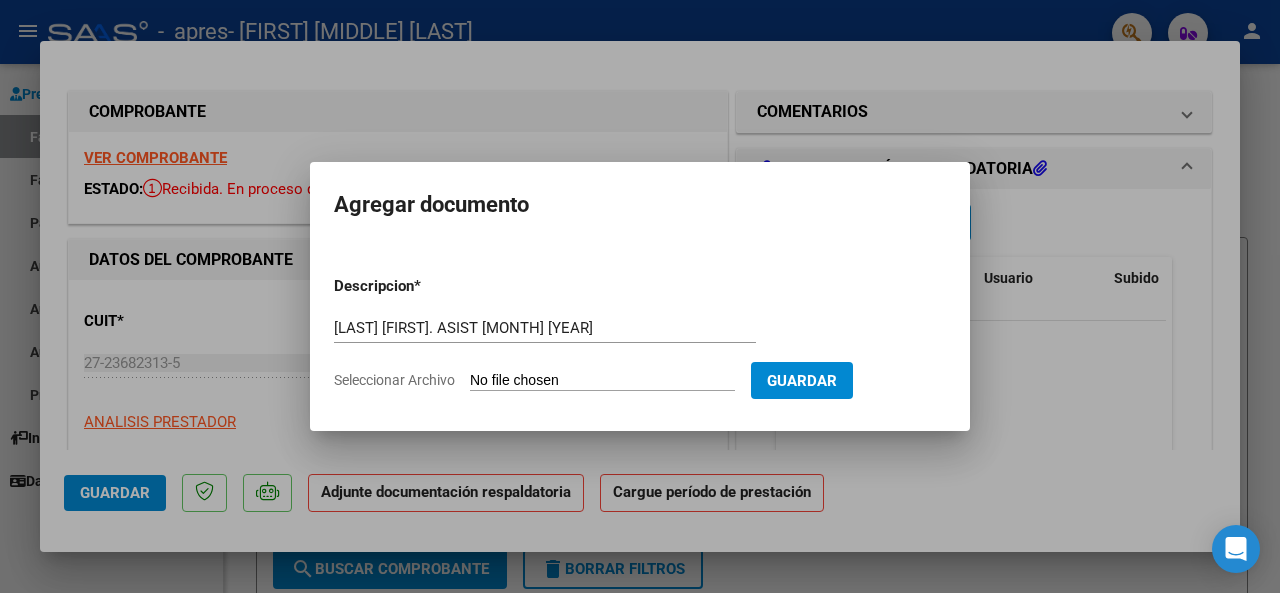 drag, startPoint x: 473, startPoint y: 391, endPoint x: 458, endPoint y: 391, distance: 15 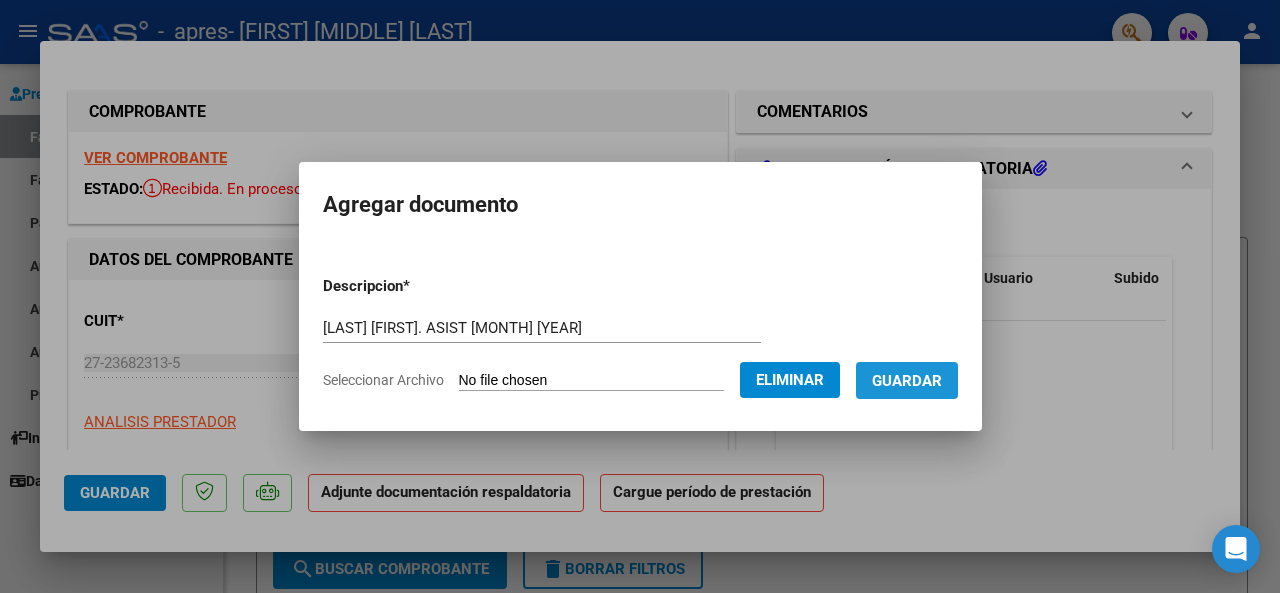 click on "Guardar" at bounding box center [907, 381] 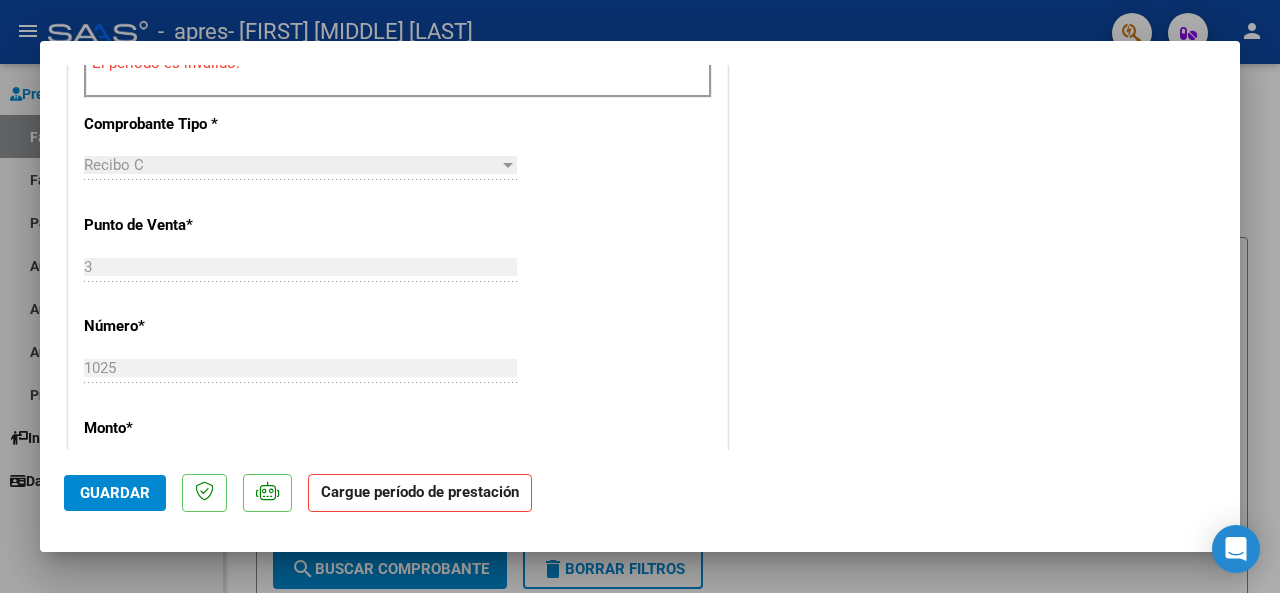 scroll, scrollTop: 750, scrollLeft: 0, axis: vertical 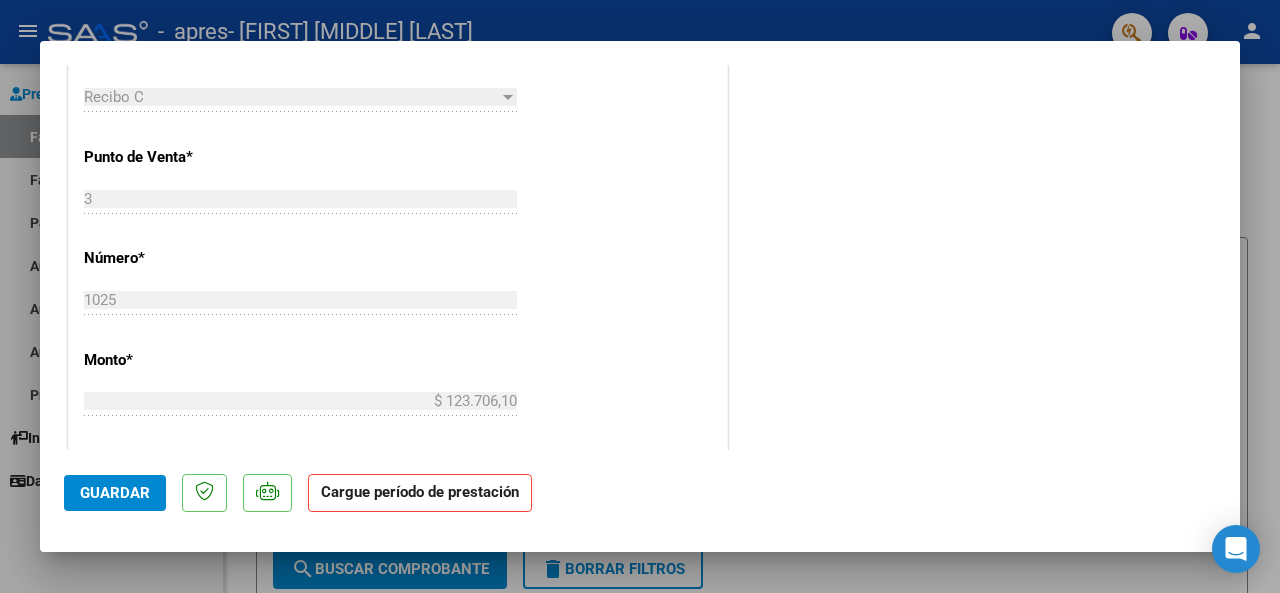 click on "Cargue período de prestación" 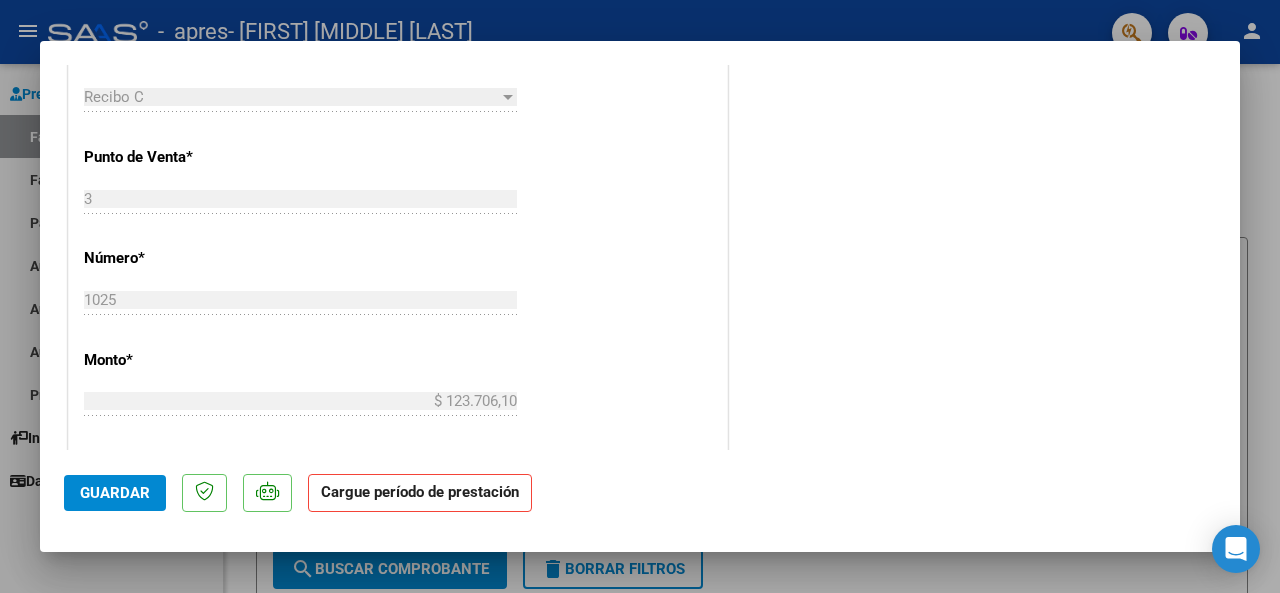 click on "Cargue período de prestación" 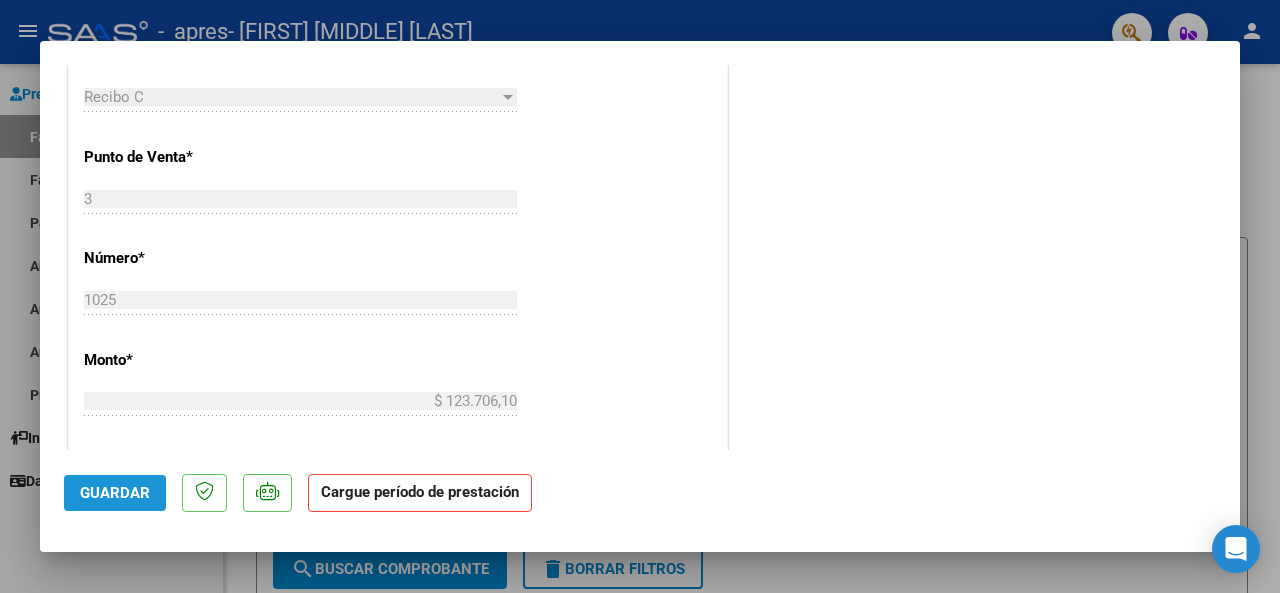click on "Guardar" 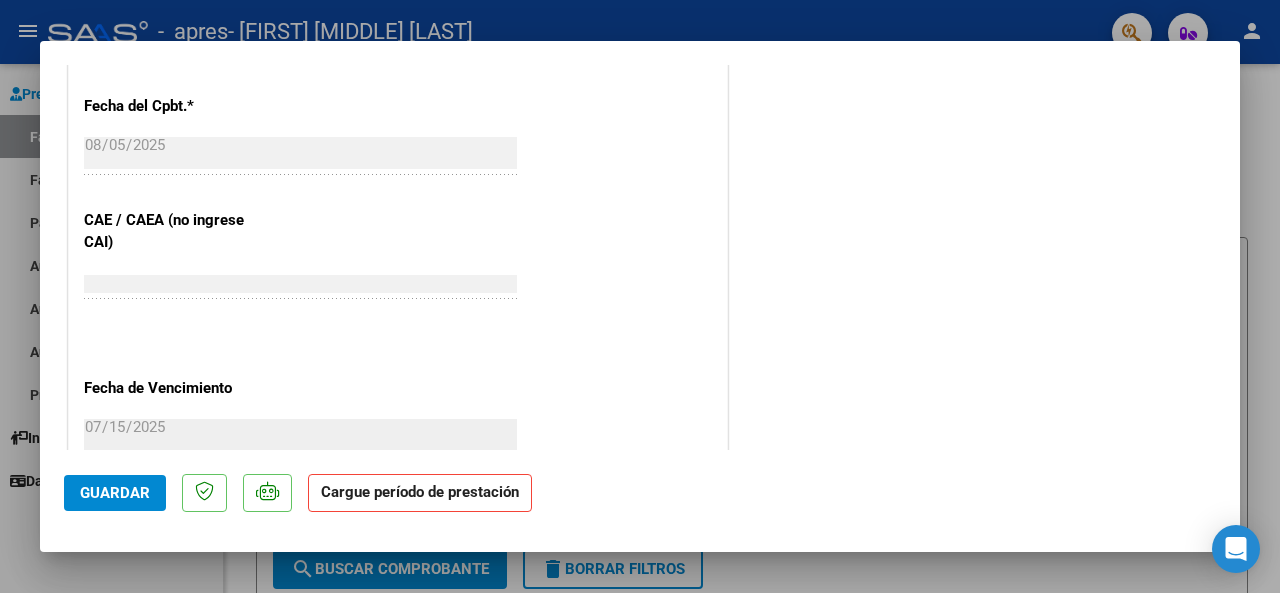 scroll, scrollTop: 1205, scrollLeft: 0, axis: vertical 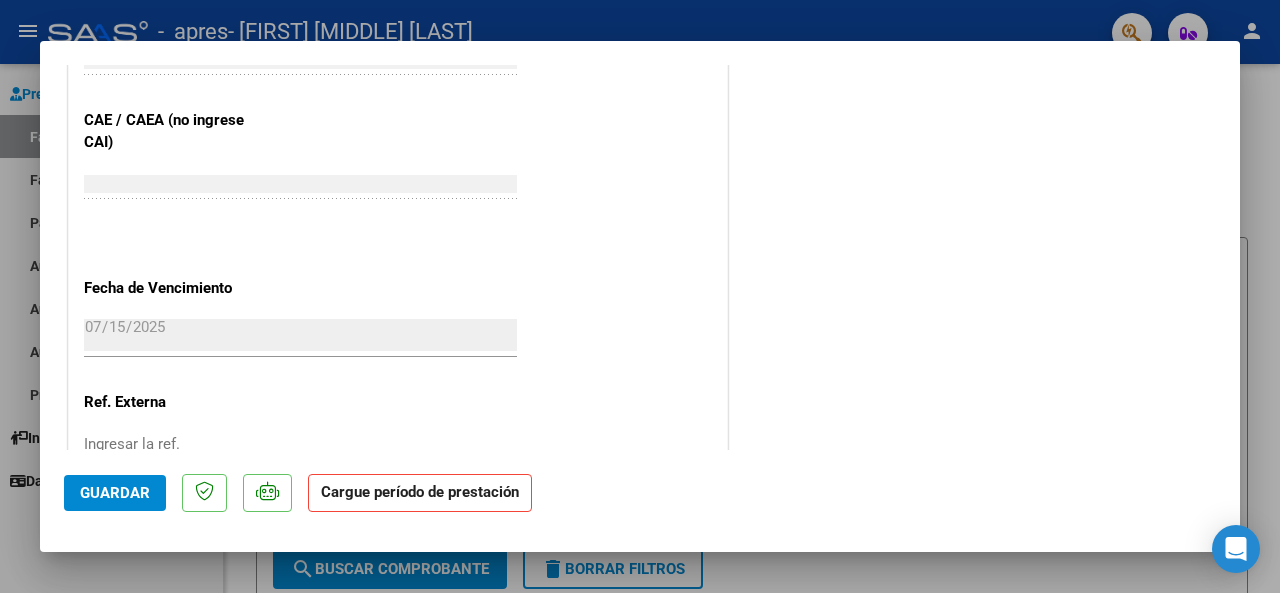 drag, startPoint x: 239, startPoint y: 304, endPoint x: 202, endPoint y: 313, distance: 38.078865 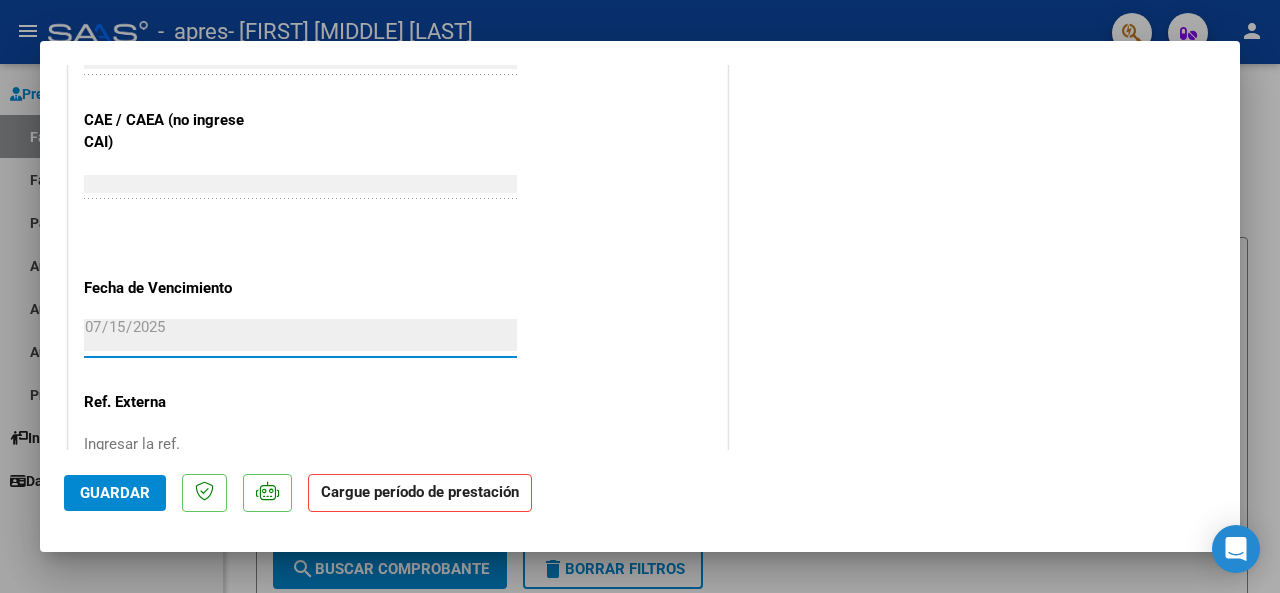 drag, startPoint x: 150, startPoint y: 315, endPoint x: 100, endPoint y: 327, distance: 51.41984 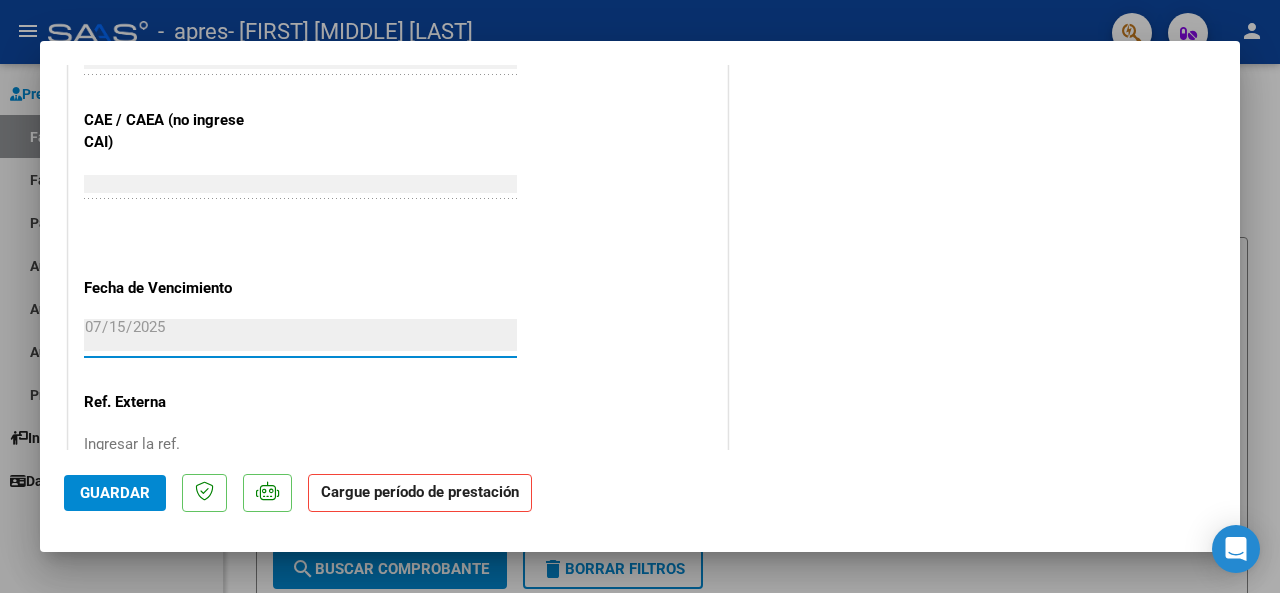 click on "2025-07-15" at bounding box center (300, 335) 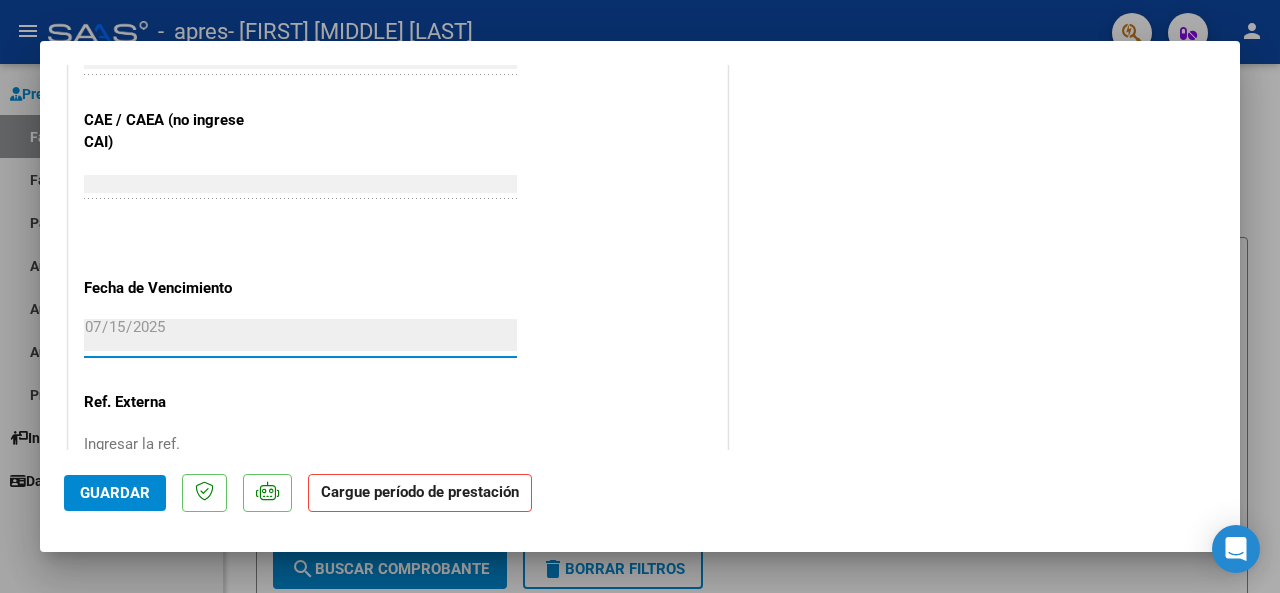 click on "2025-07-15" at bounding box center [300, 335] 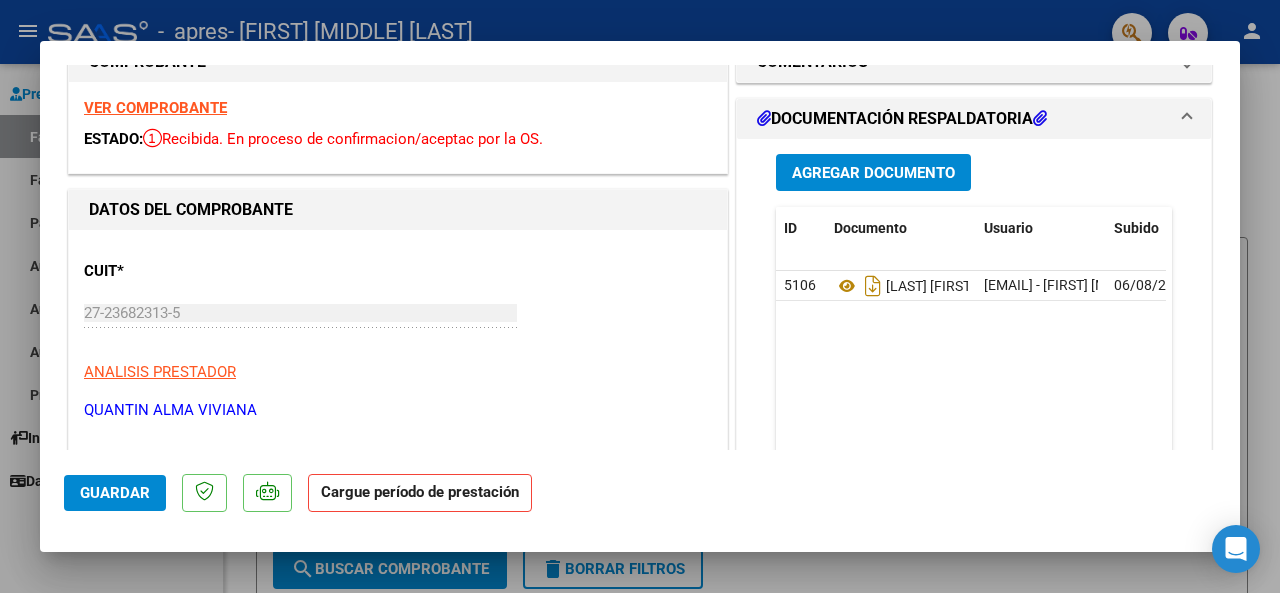 scroll, scrollTop: 0, scrollLeft: 0, axis: both 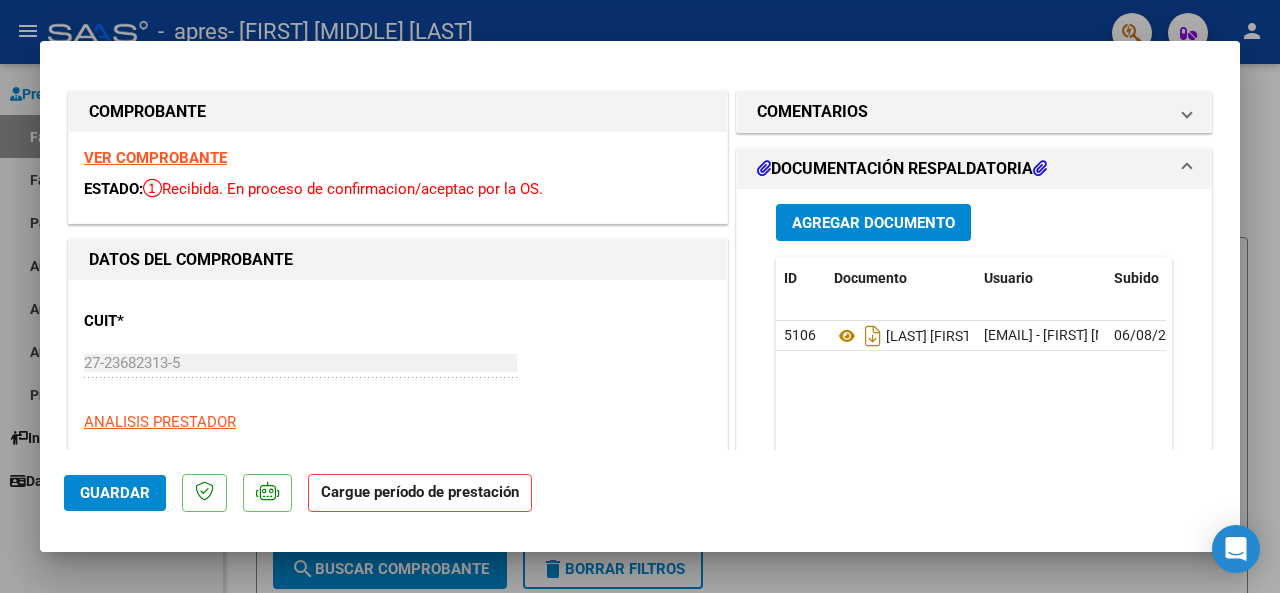 click on "VER COMPROBANTE" at bounding box center [155, 158] 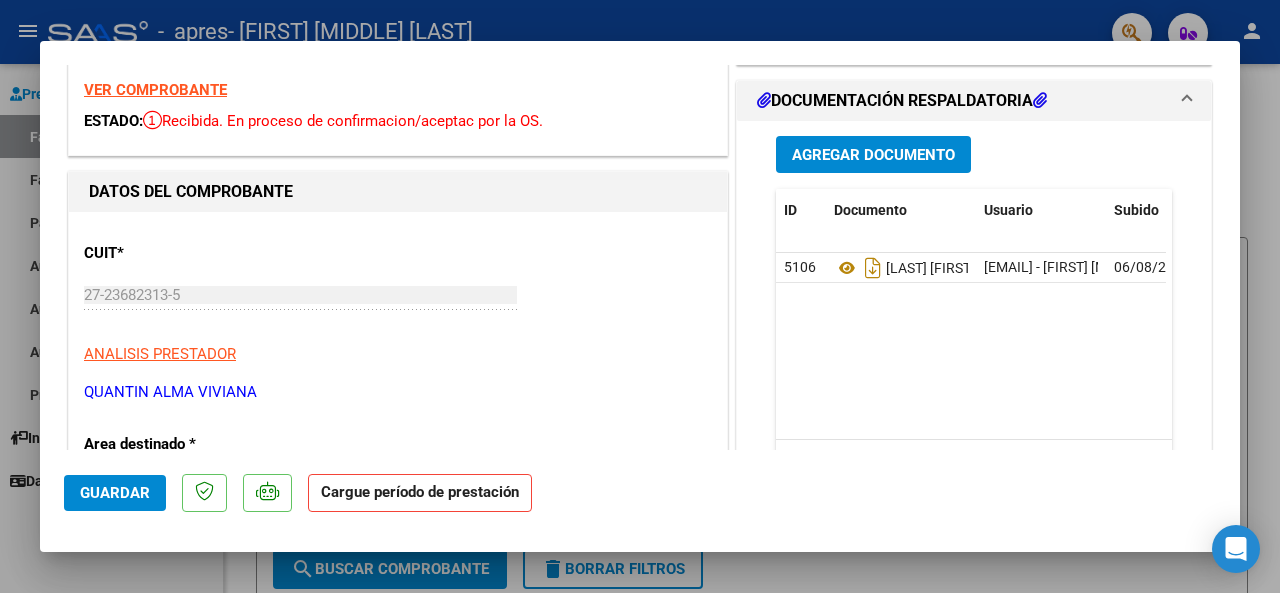 scroll, scrollTop: 0, scrollLeft: 0, axis: both 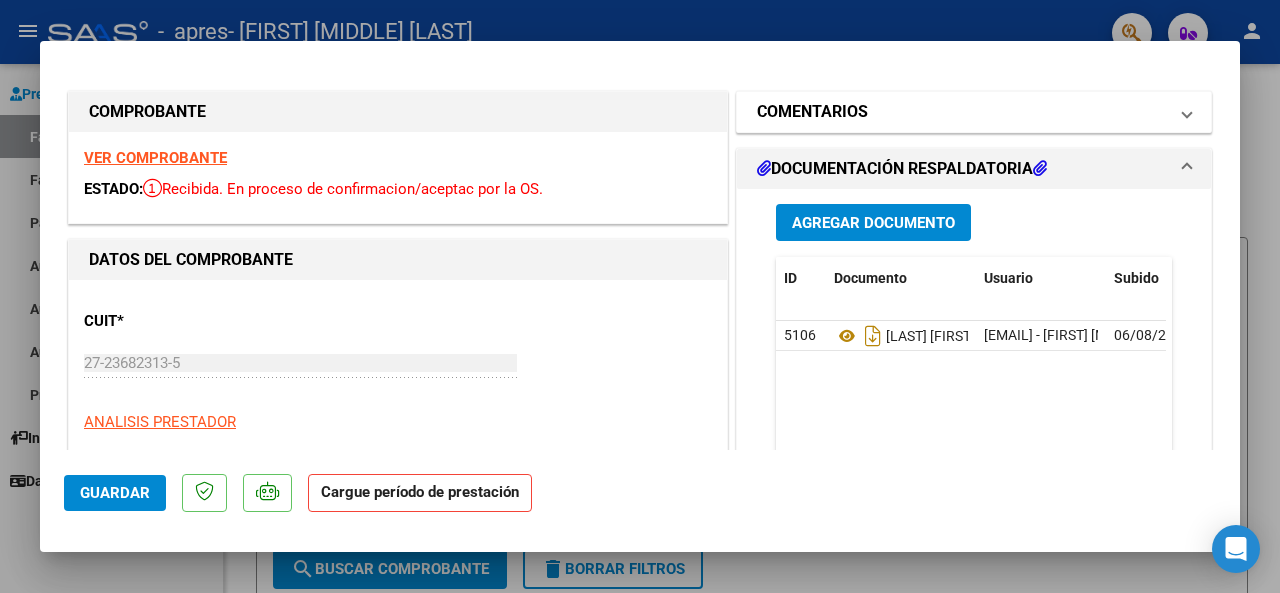 click on "COMENTARIOS" at bounding box center [812, 112] 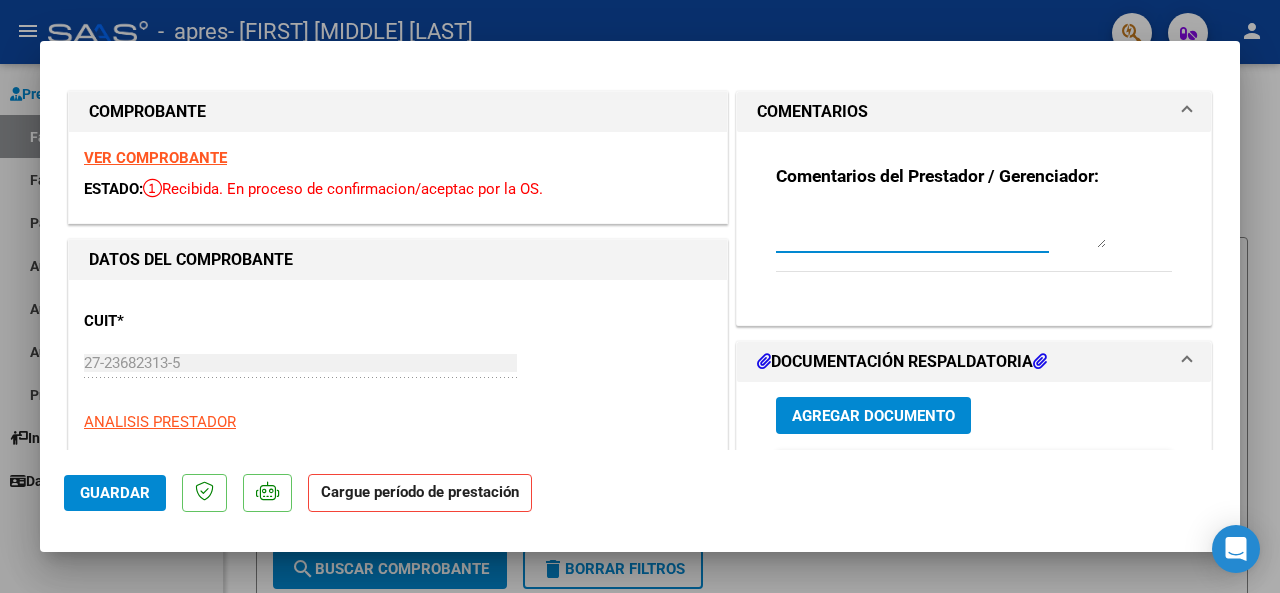 click at bounding box center [941, 228] 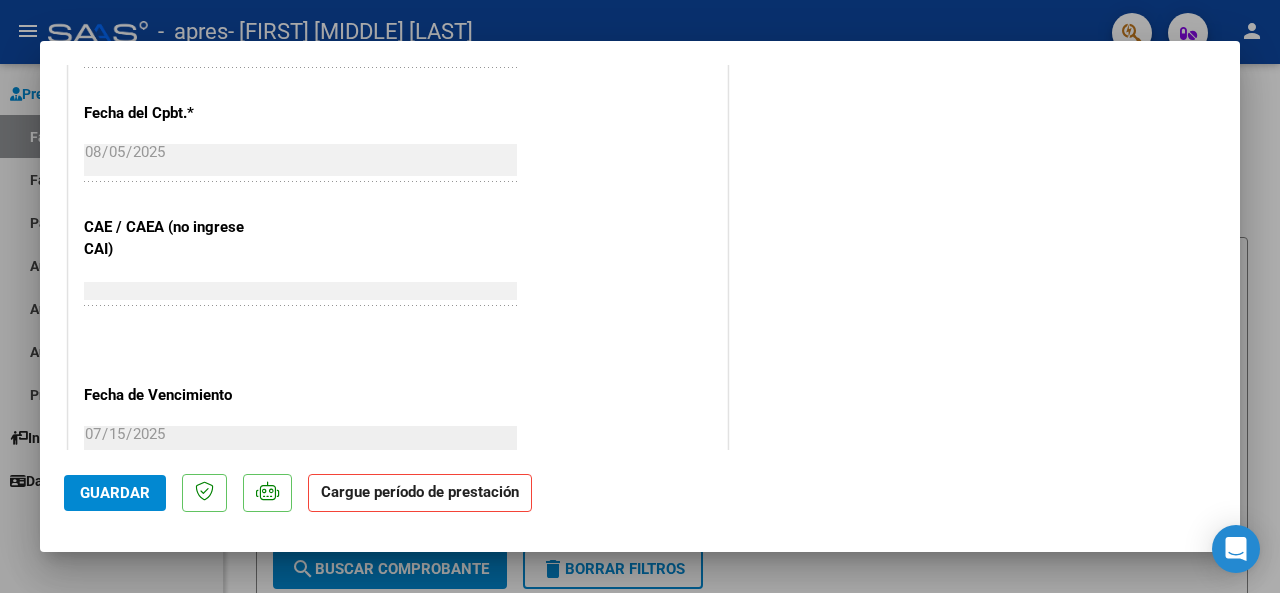 scroll, scrollTop: 1350, scrollLeft: 0, axis: vertical 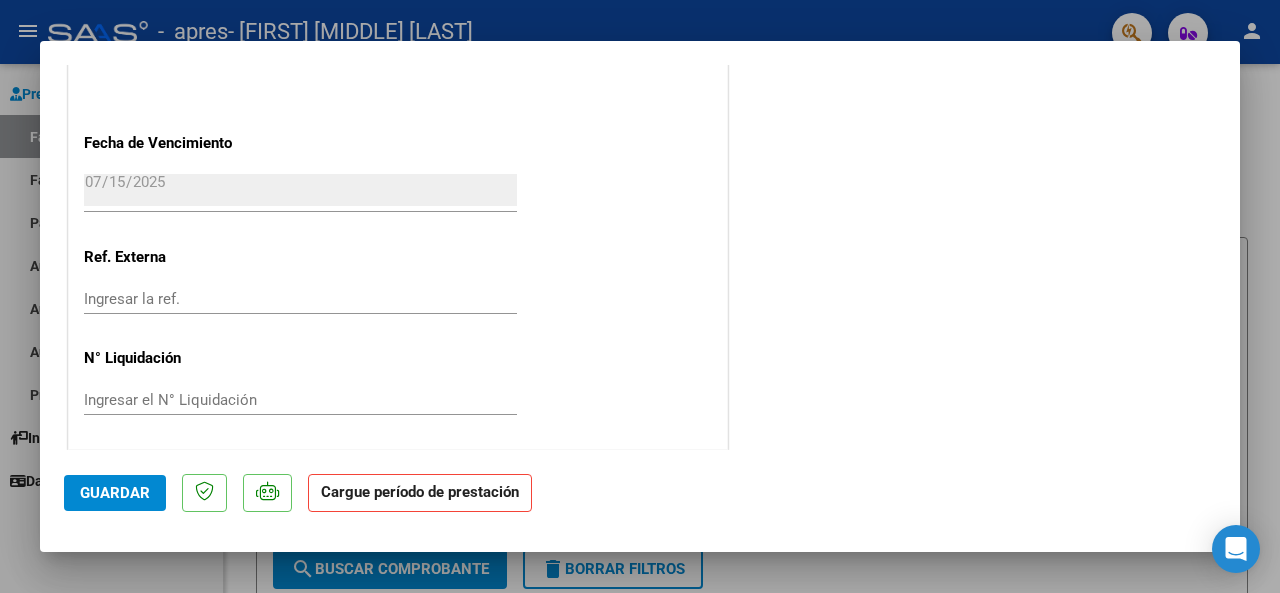 type on "EN FECHA DE VTO CAE VALE: 15/08/2025
no me permite asociar legajo" 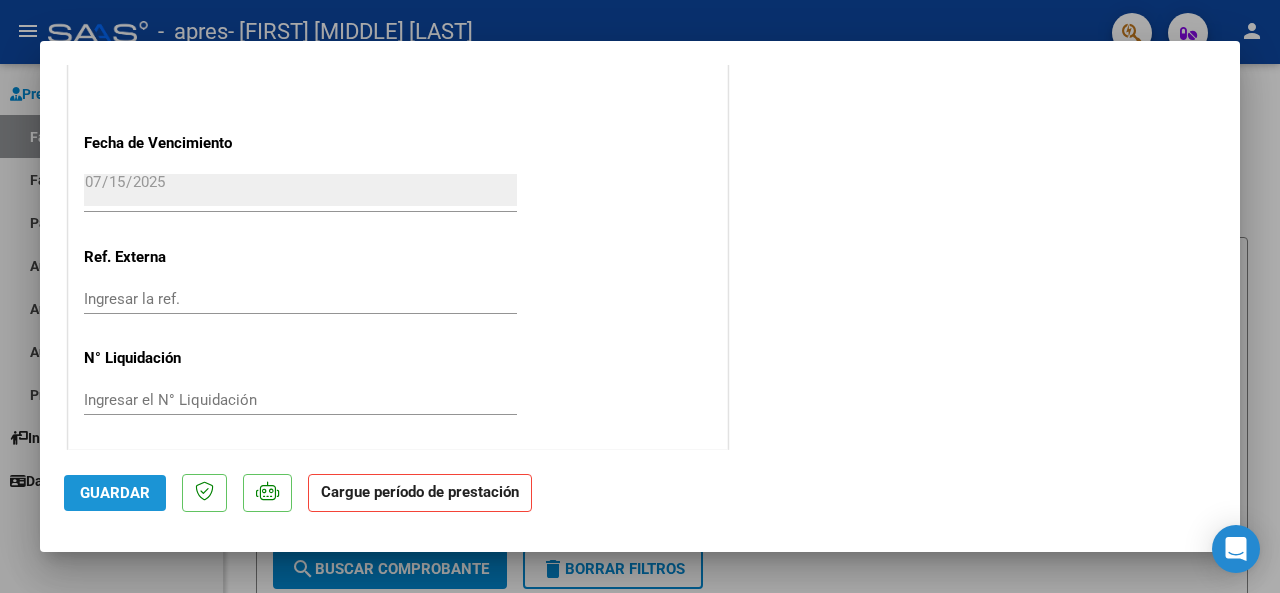 click on "Guardar" 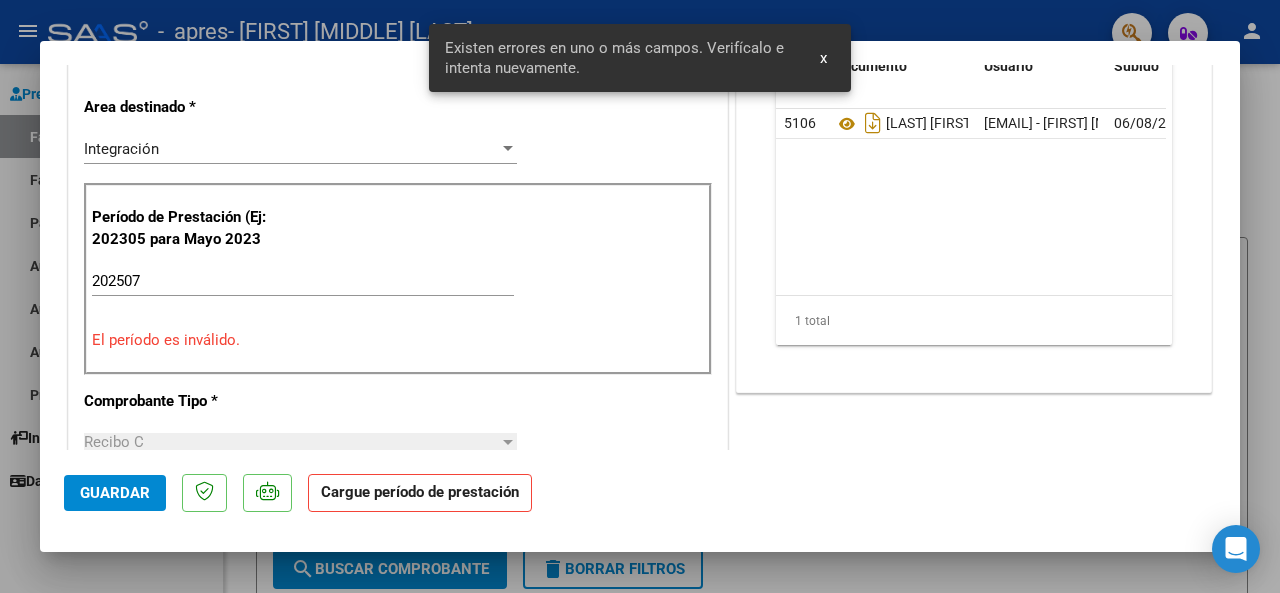 scroll, scrollTop: 0, scrollLeft: 0, axis: both 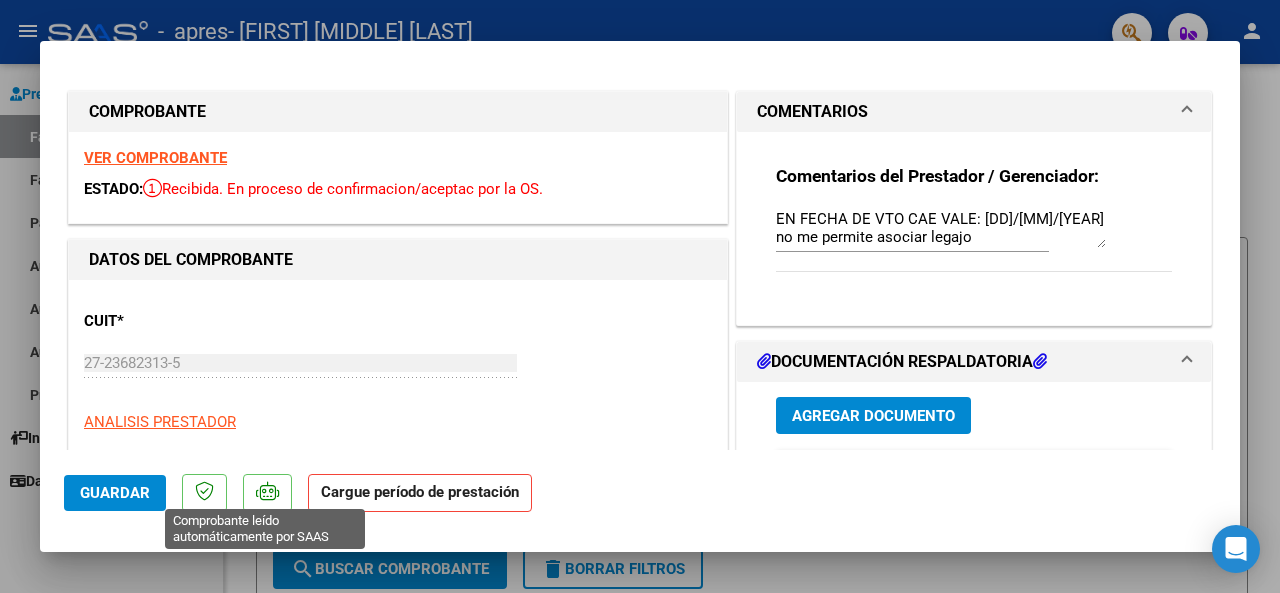 click 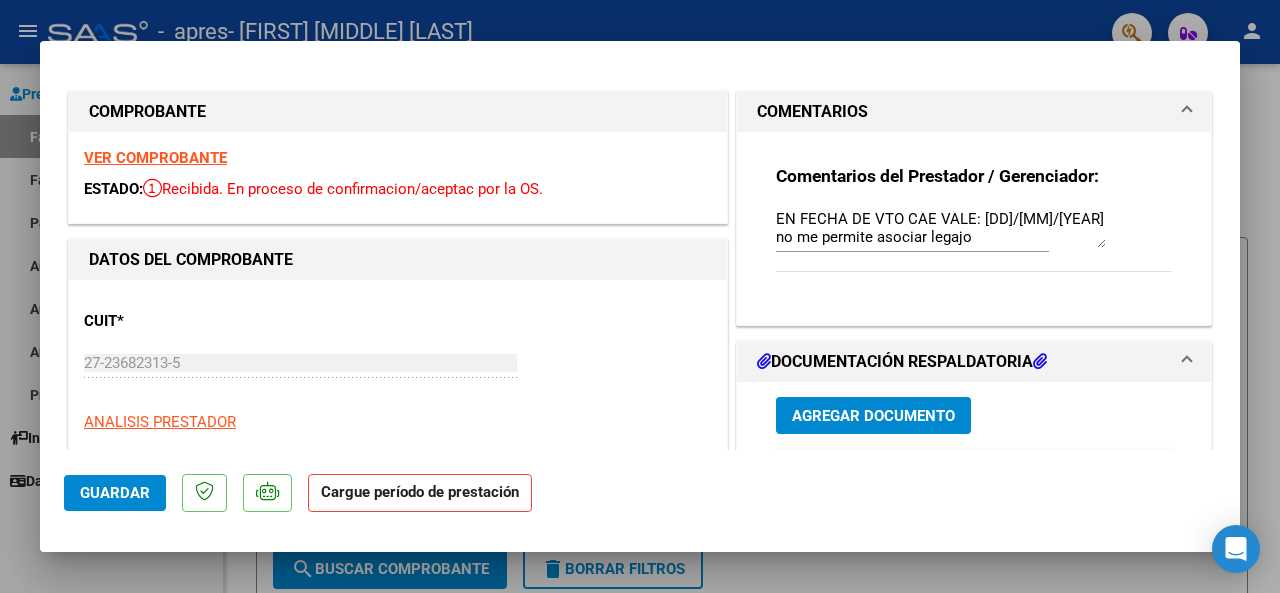click 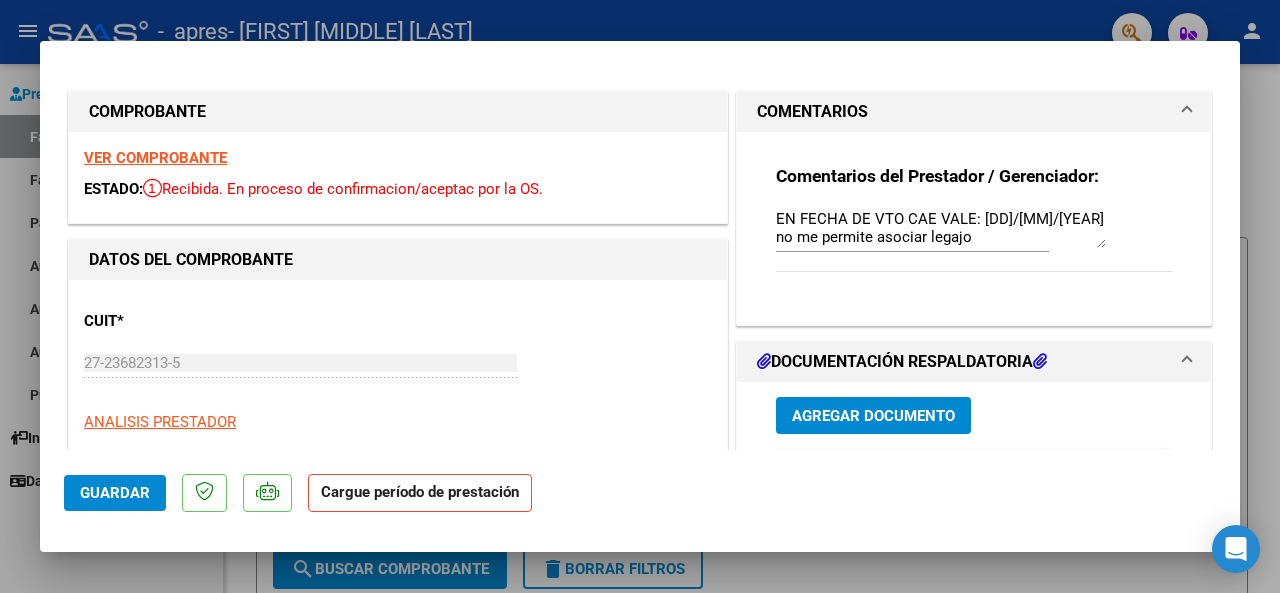 click 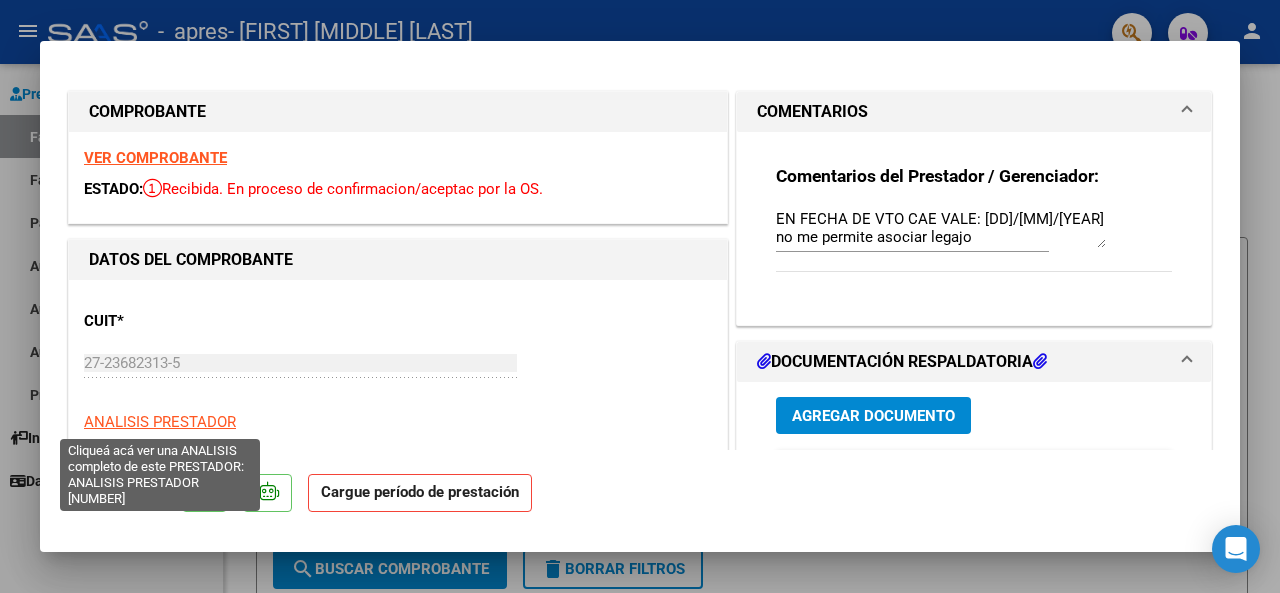 click on "ANALISIS PRESTADOR" at bounding box center [160, 422] 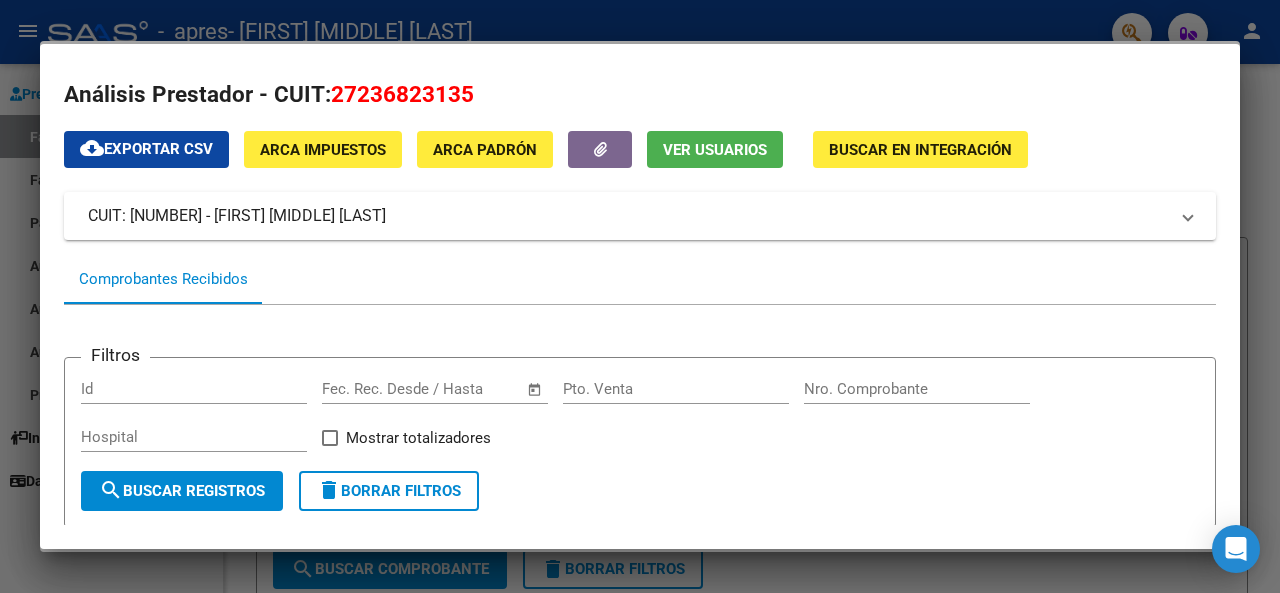 scroll, scrollTop: 0, scrollLeft: 0, axis: both 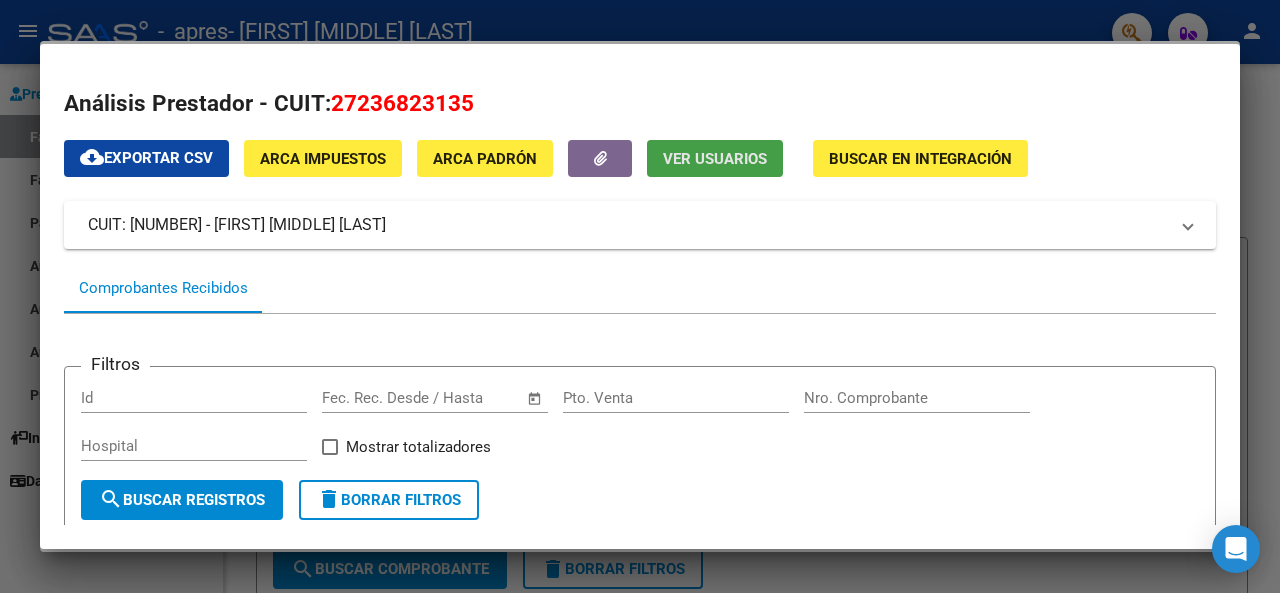 click on "Ver Usuarios" 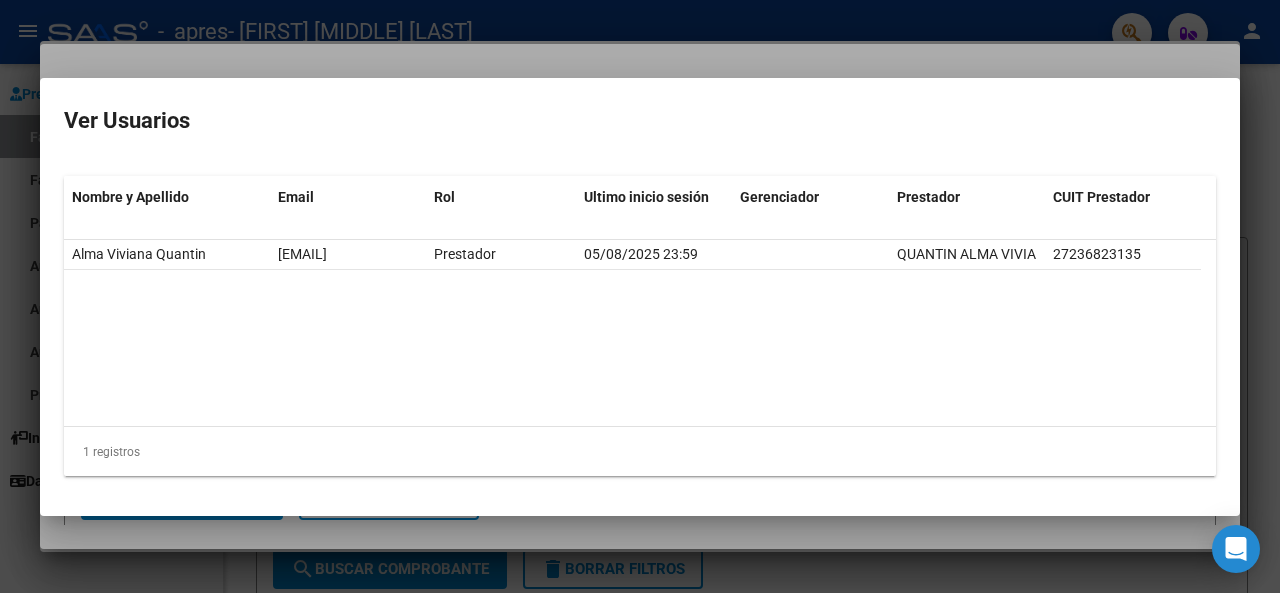 click at bounding box center [640, 296] 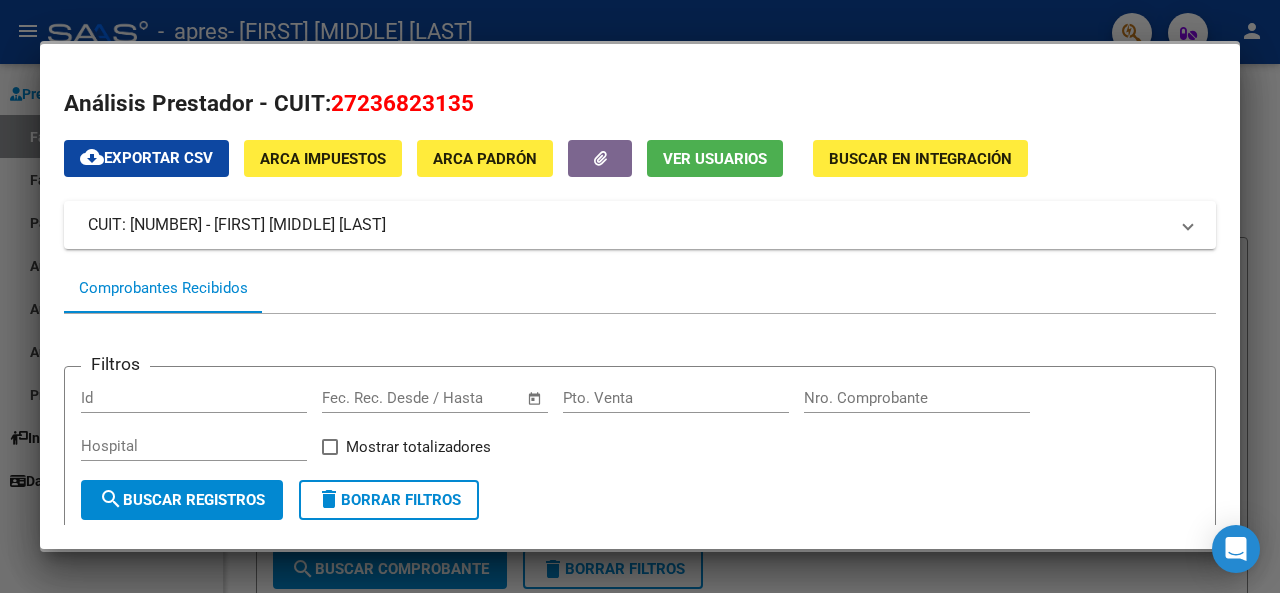 click on "cloud_download  Exportar CSV" at bounding box center (146, 158) 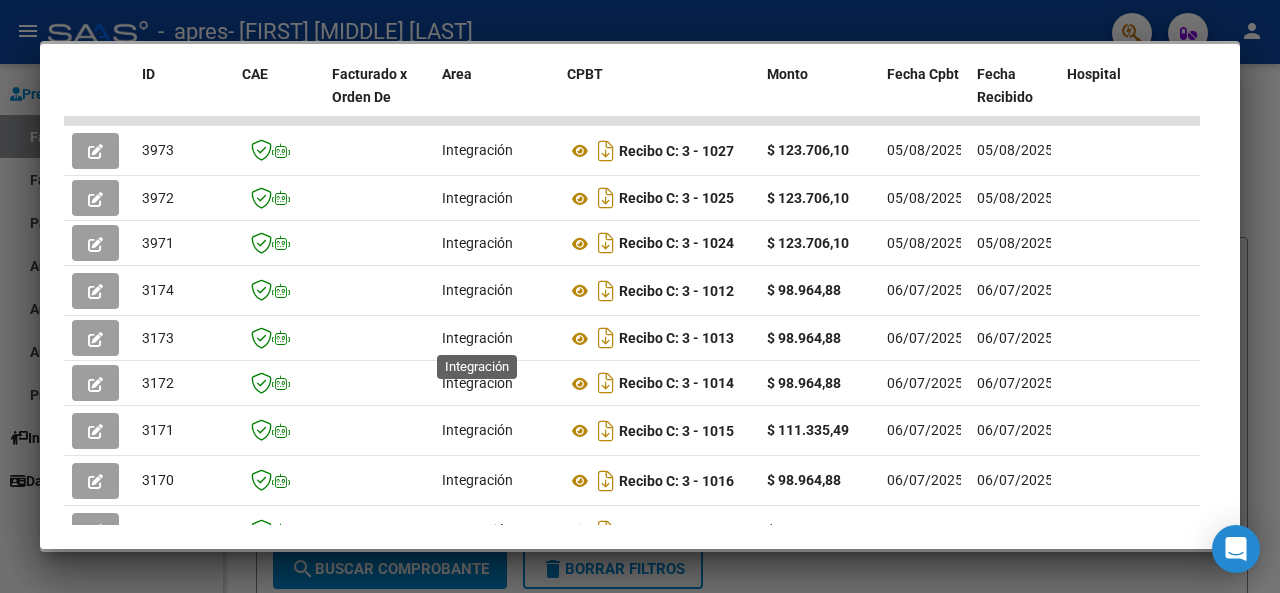 scroll, scrollTop: 700, scrollLeft: 0, axis: vertical 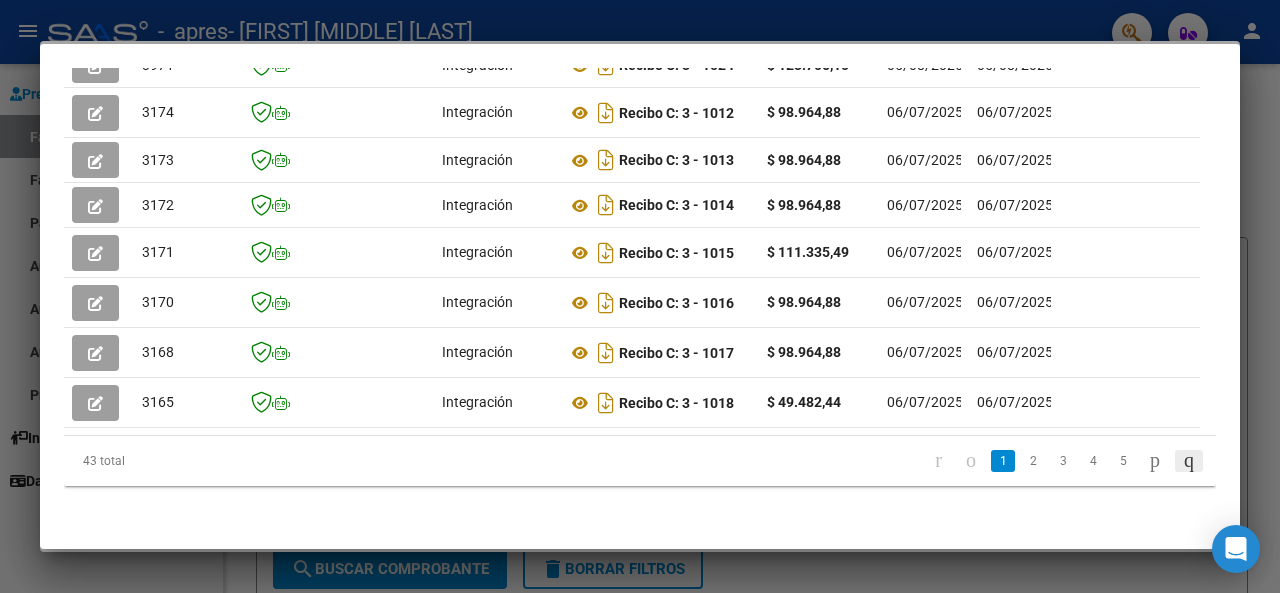 click 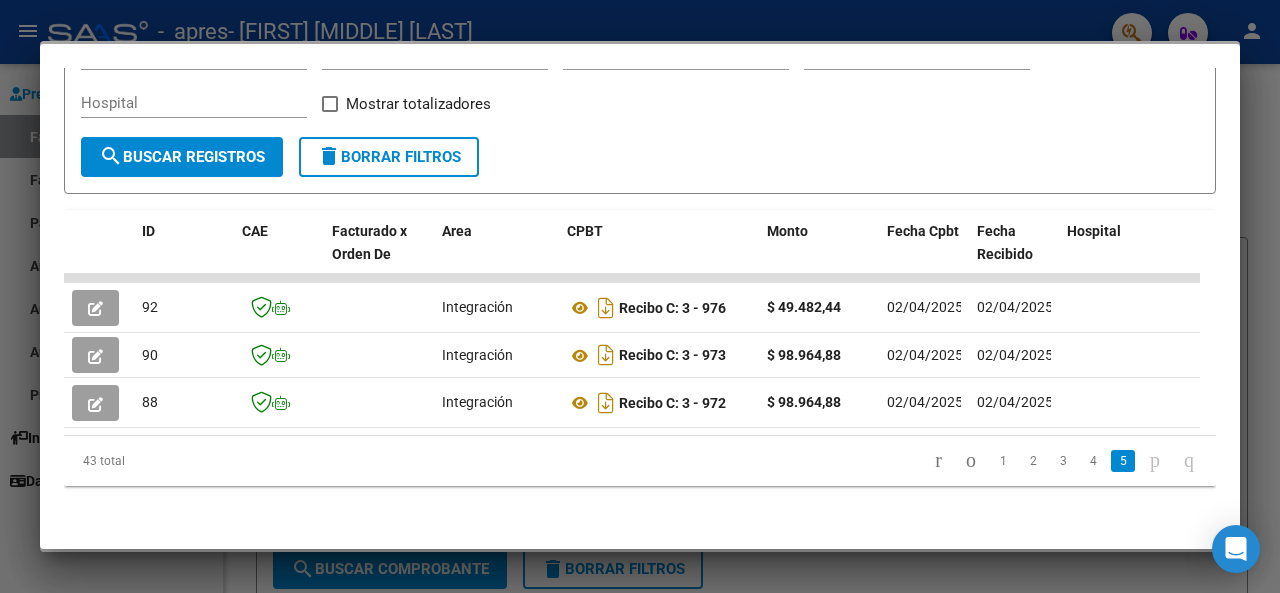 scroll, scrollTop: 360, scrollLeft: 0, axis: vertical 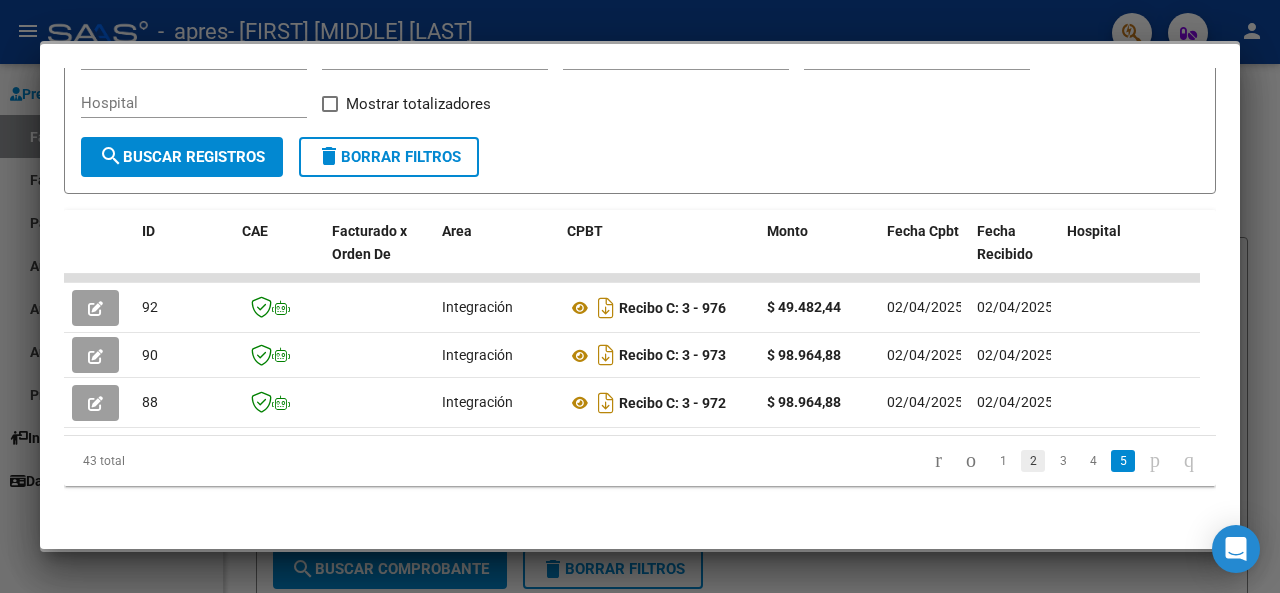click on "2" 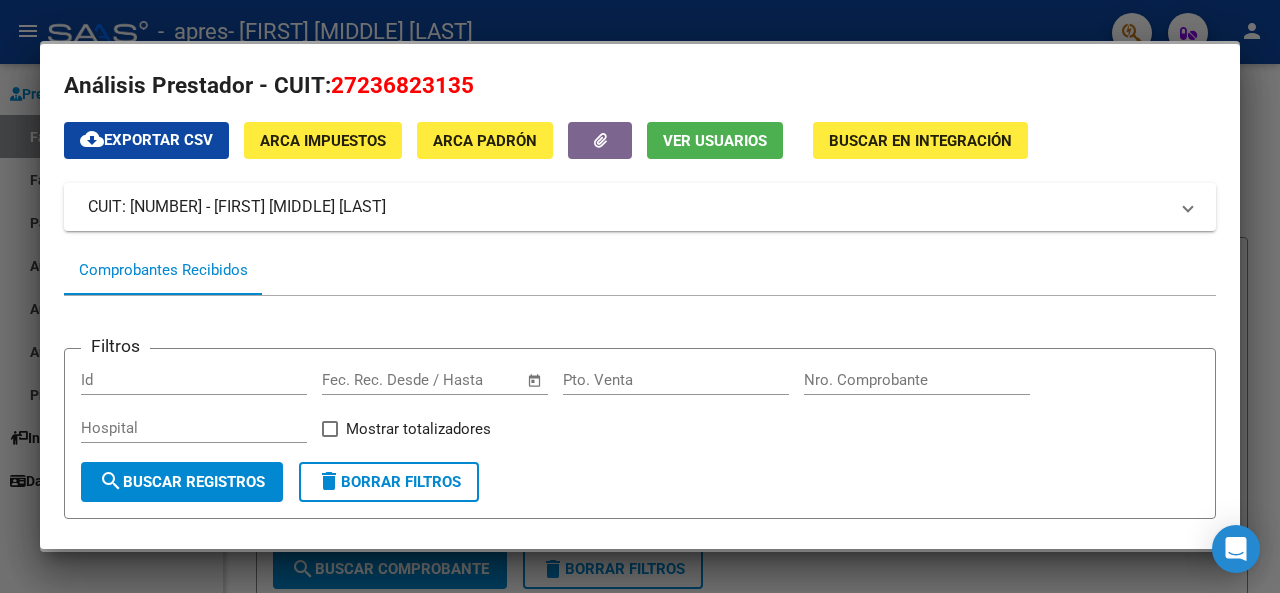 scroll, scrollTop: 0, scrollLeft: 0, axis: both 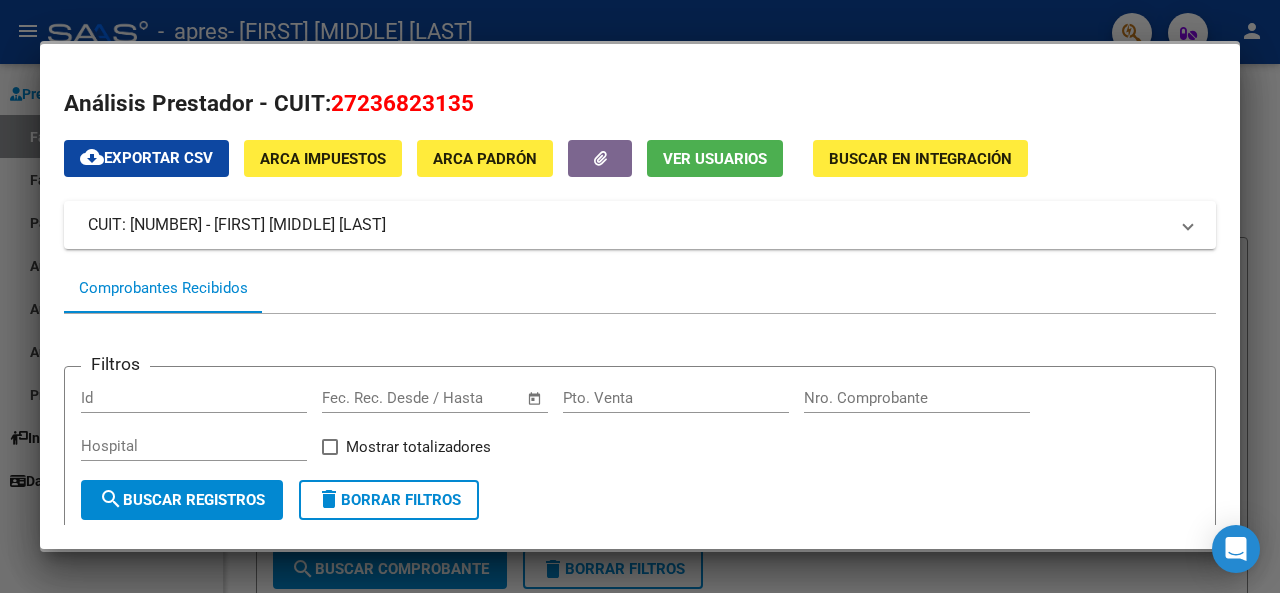 drag, startPoint x: 10, startPoint y: 192, endPoint x: 36, endPoint y: 193, distance: 26.019224 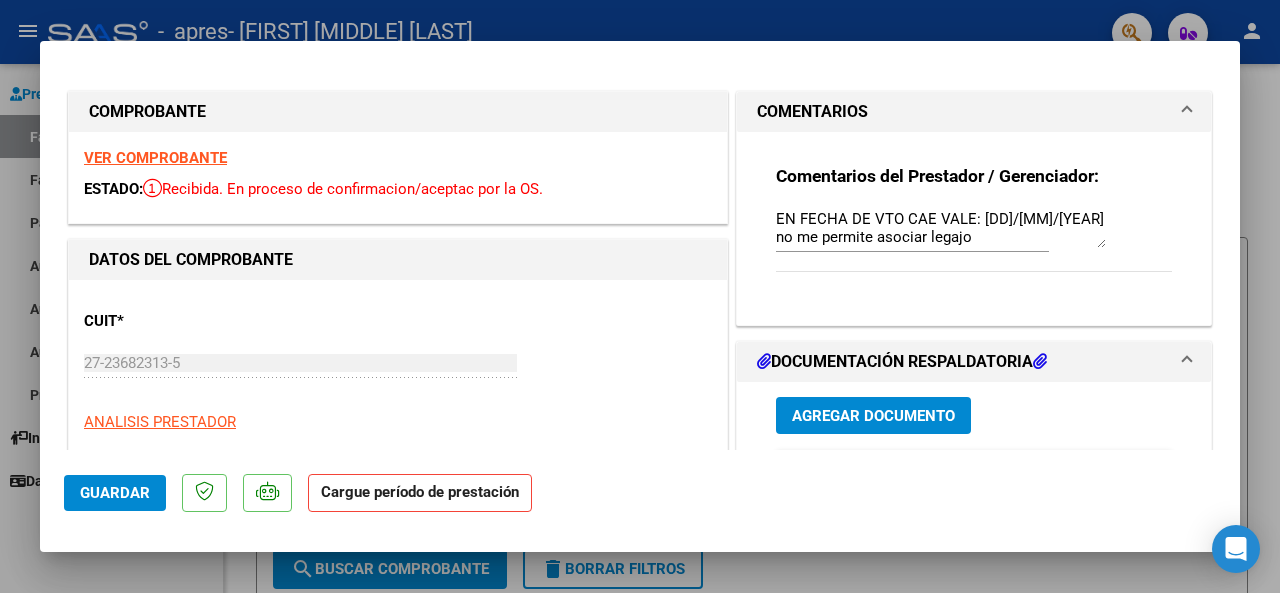 click at bounding box center [640, 296] 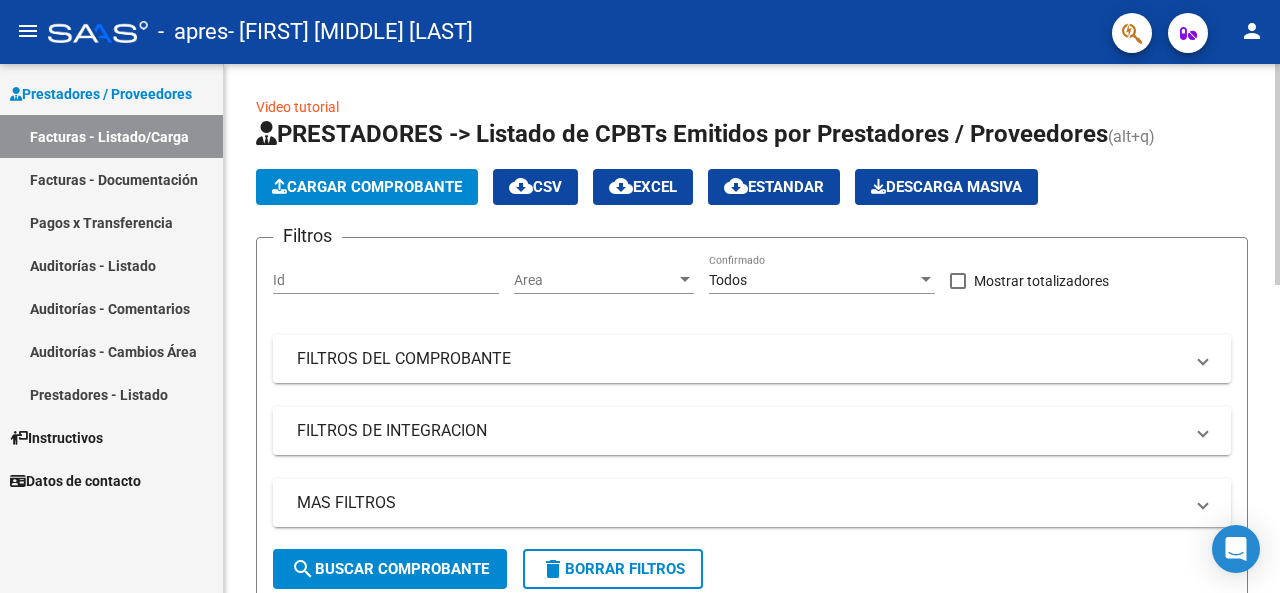 click on "Cargar Comprobante" 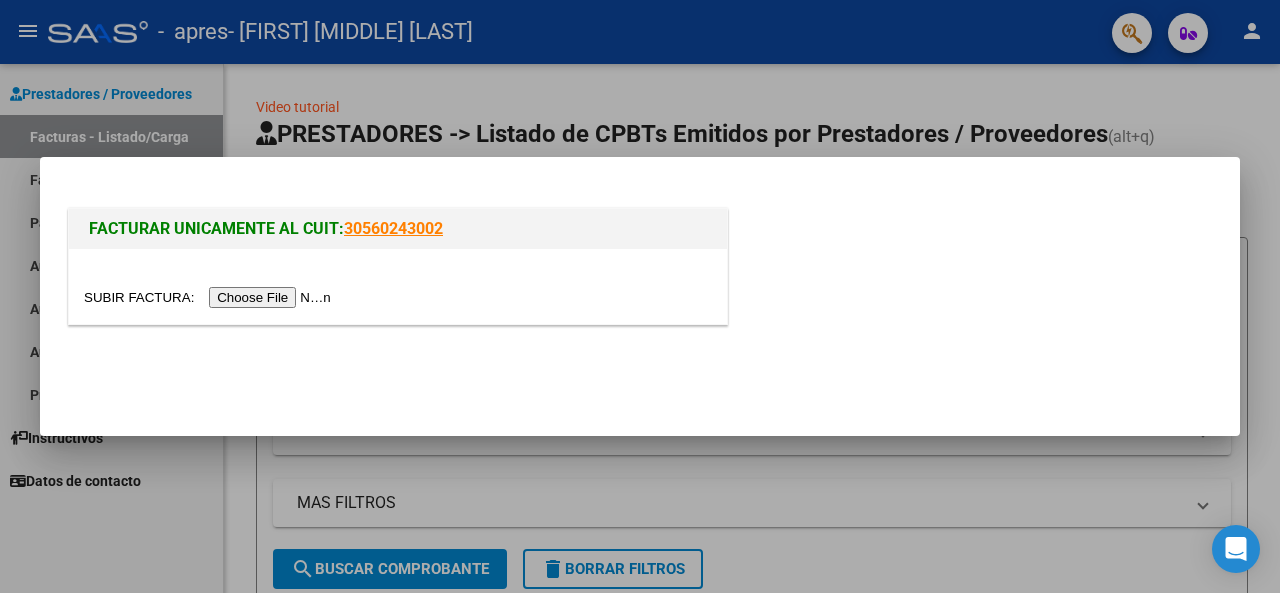 click at bounding box center [210, 297] 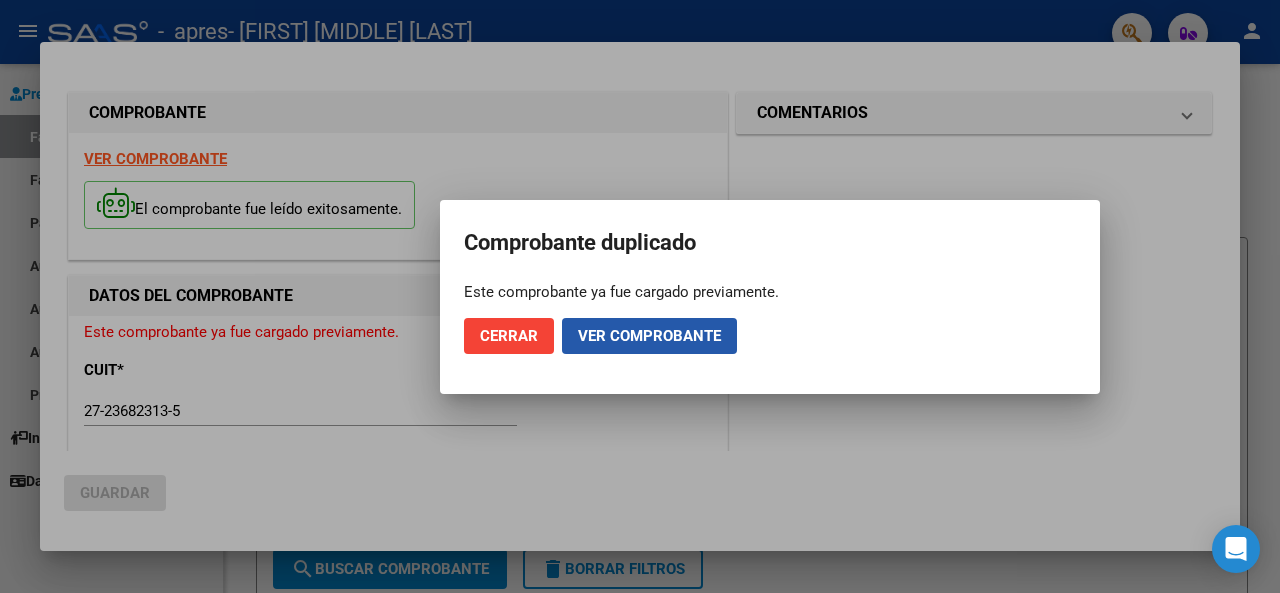 click on "Ver comprobante" 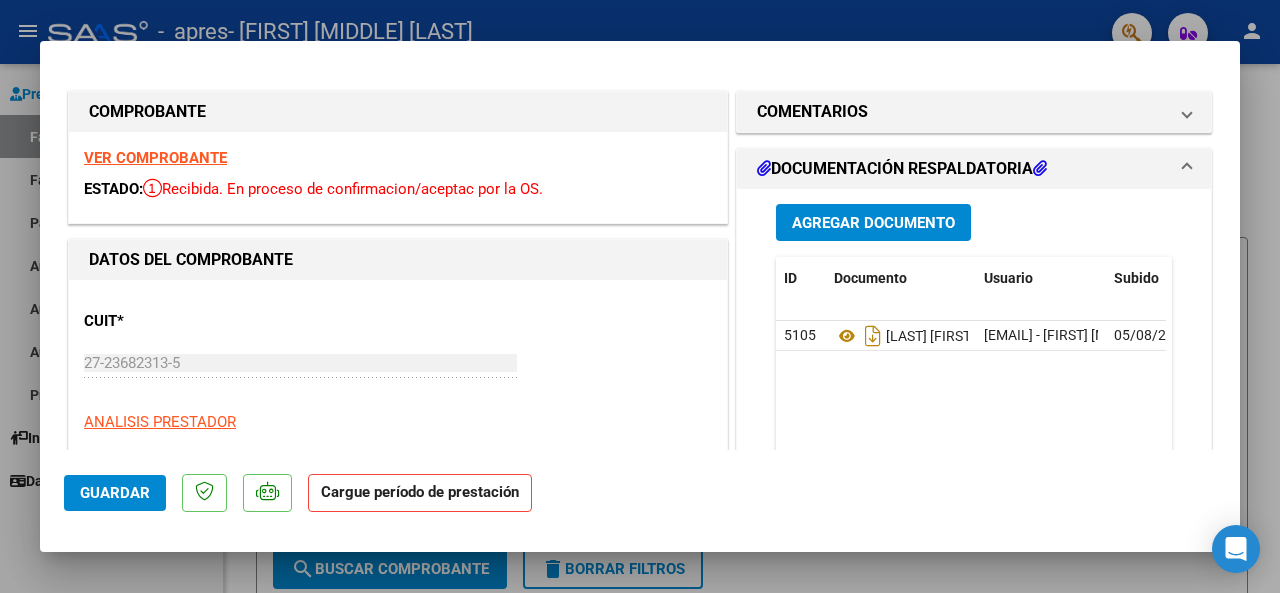 scroll, scrollTop: 300, scrollLeft: 0, axis: vertical 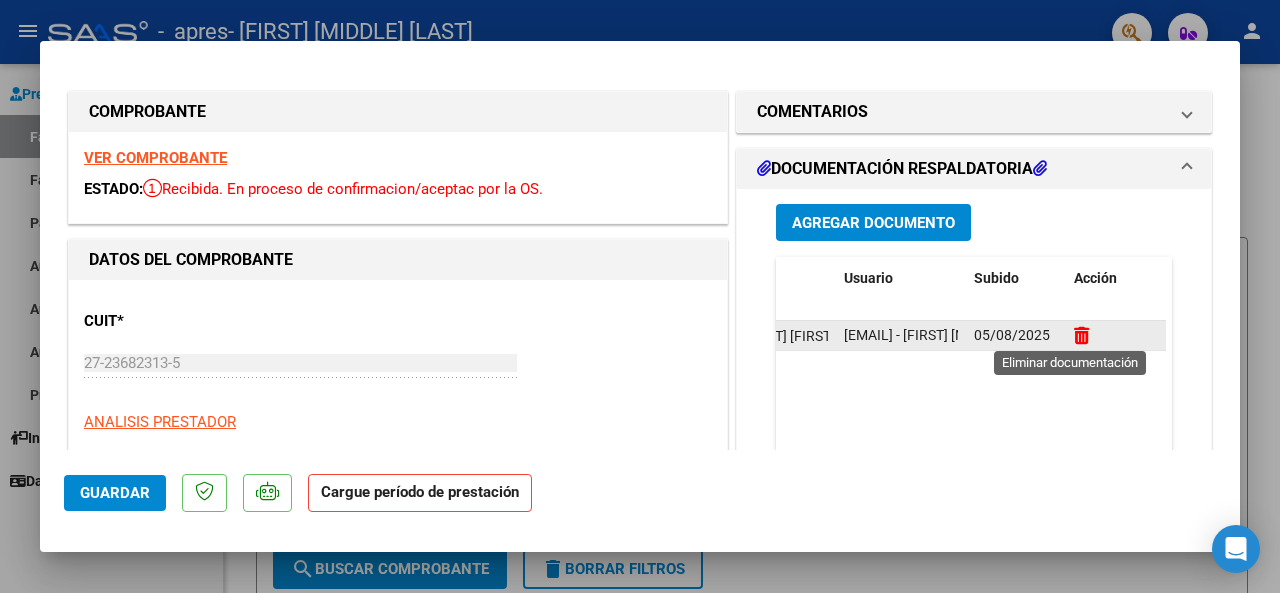 click 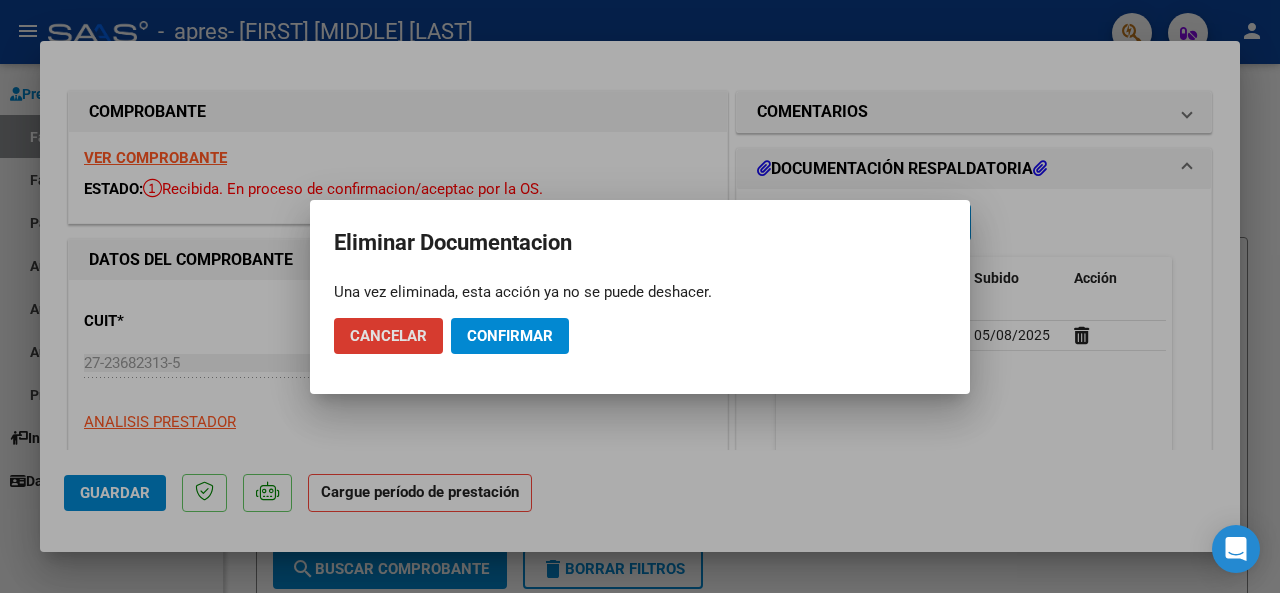 click on "Confirmar" 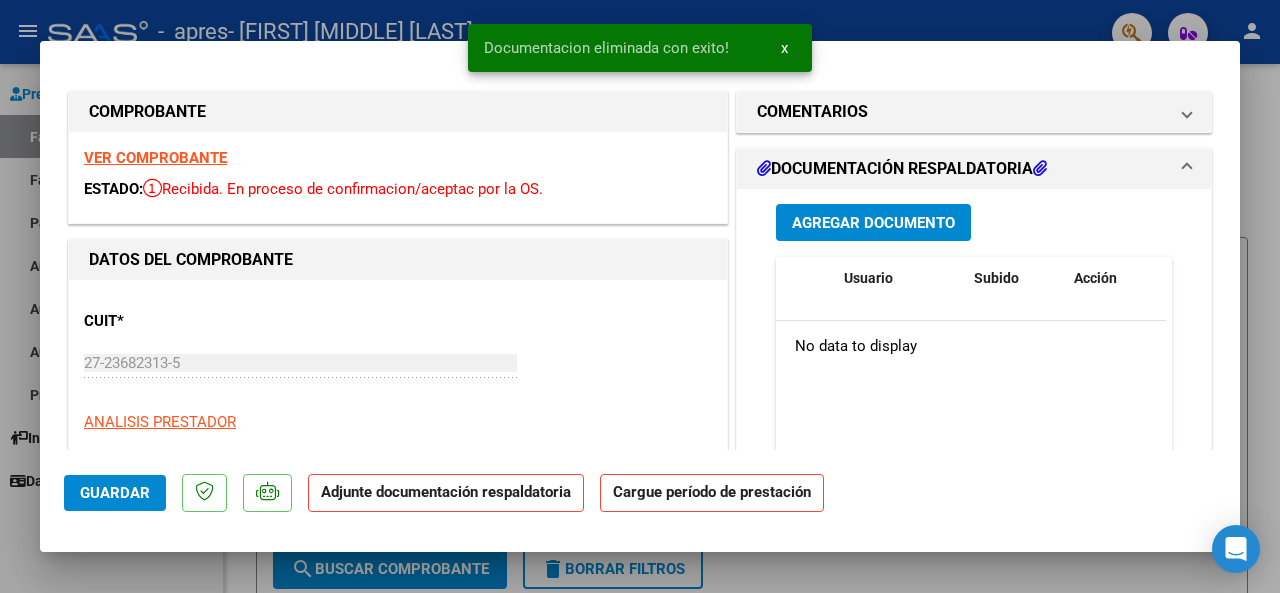 scroll, scrollTop: 0, scrollLeft: 0, axis: both 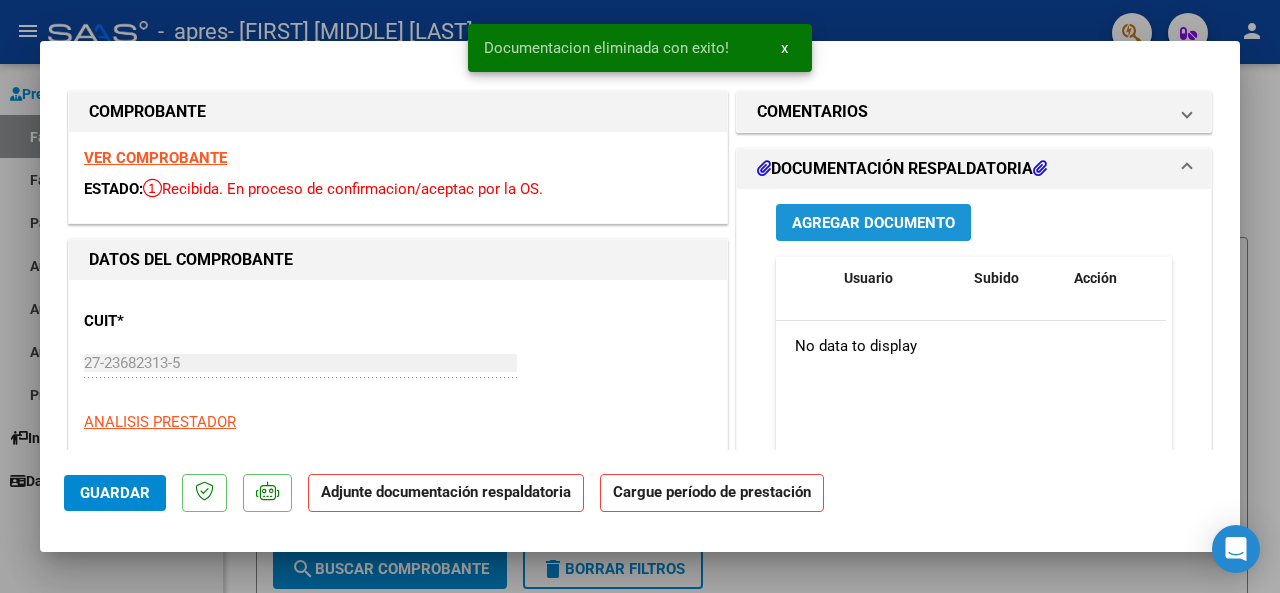 click on "Agregar Documento" at bounding box center [873, 222] 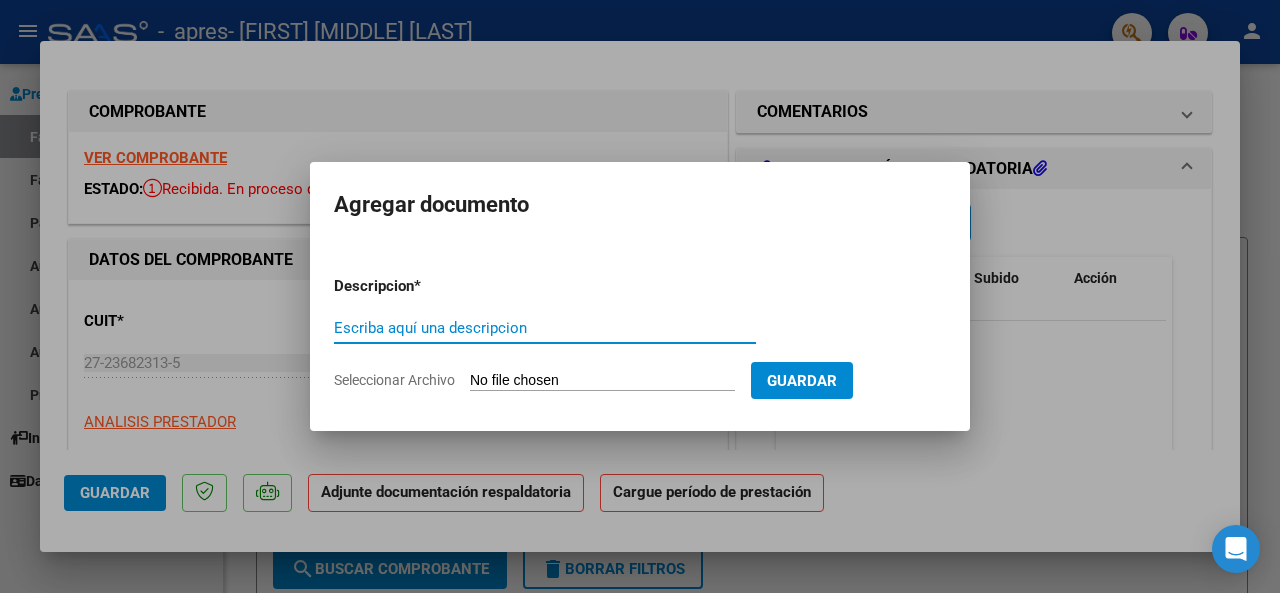 type on "v" 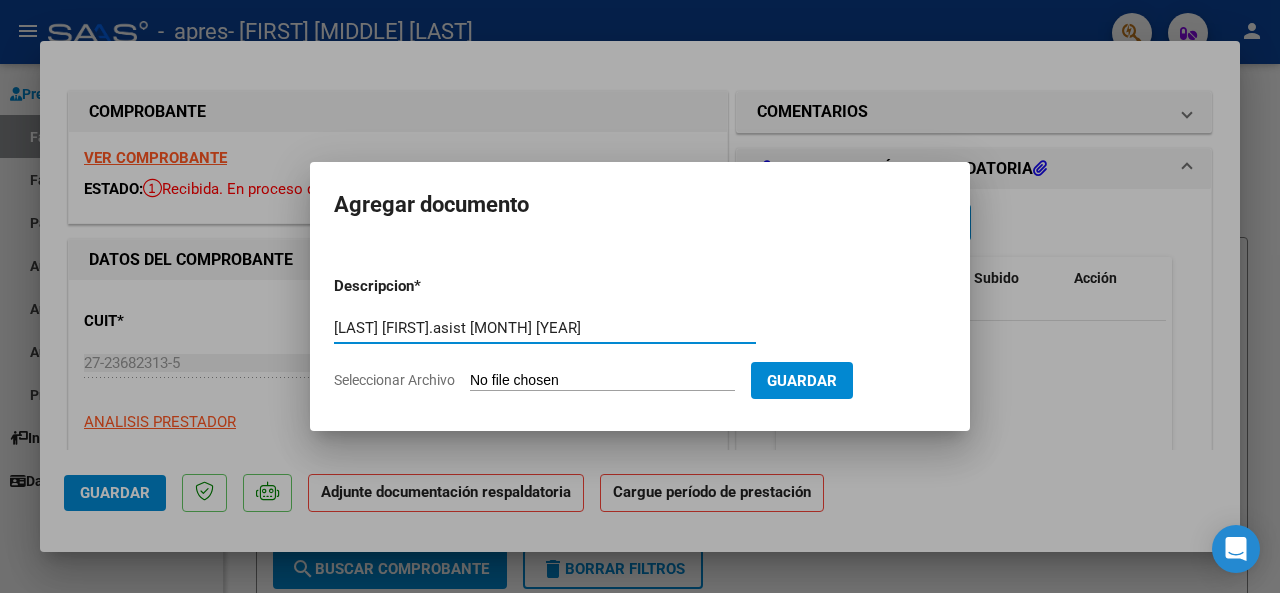 type on "VEGA ELIAM.ASIST JULIO 2025" 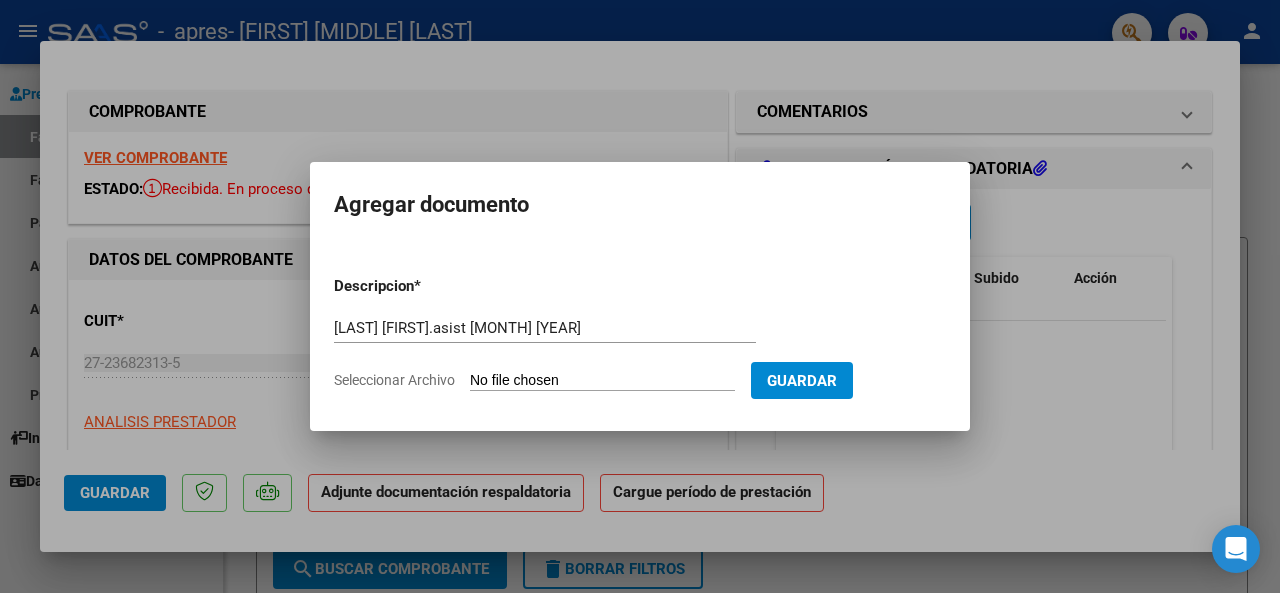 click on "Descripcion  *   VEGA ELIAM.ASIST JULIO 2025 Escriba aquí una descripcion  Seleccionar Archivo Guardar" at bounding box center (640, 333) 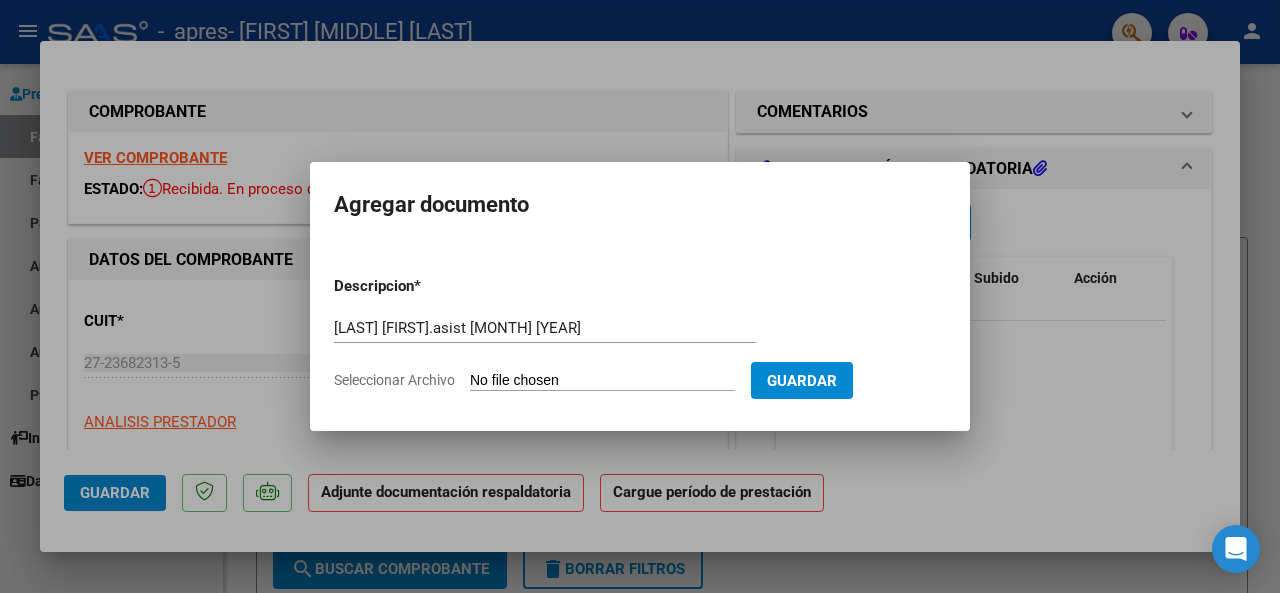 type on "C:\fakepath\VEGA ELIAM. ASIST JULIO 2025.pdf" 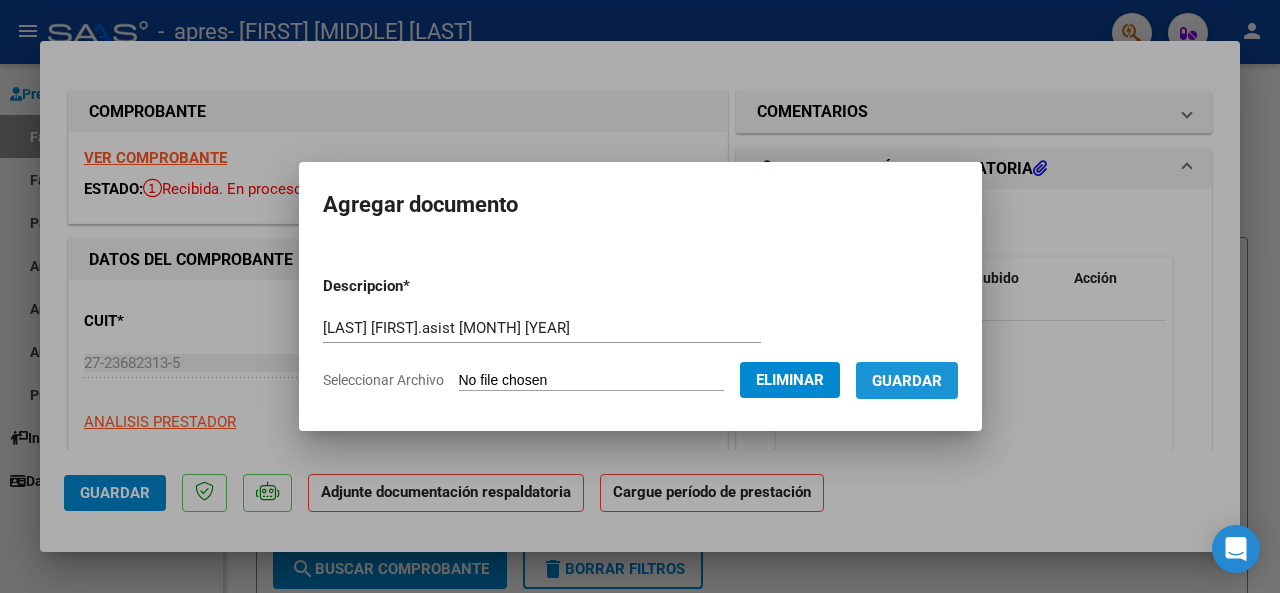 click on "Guardar" at bounding box center (907, 381) 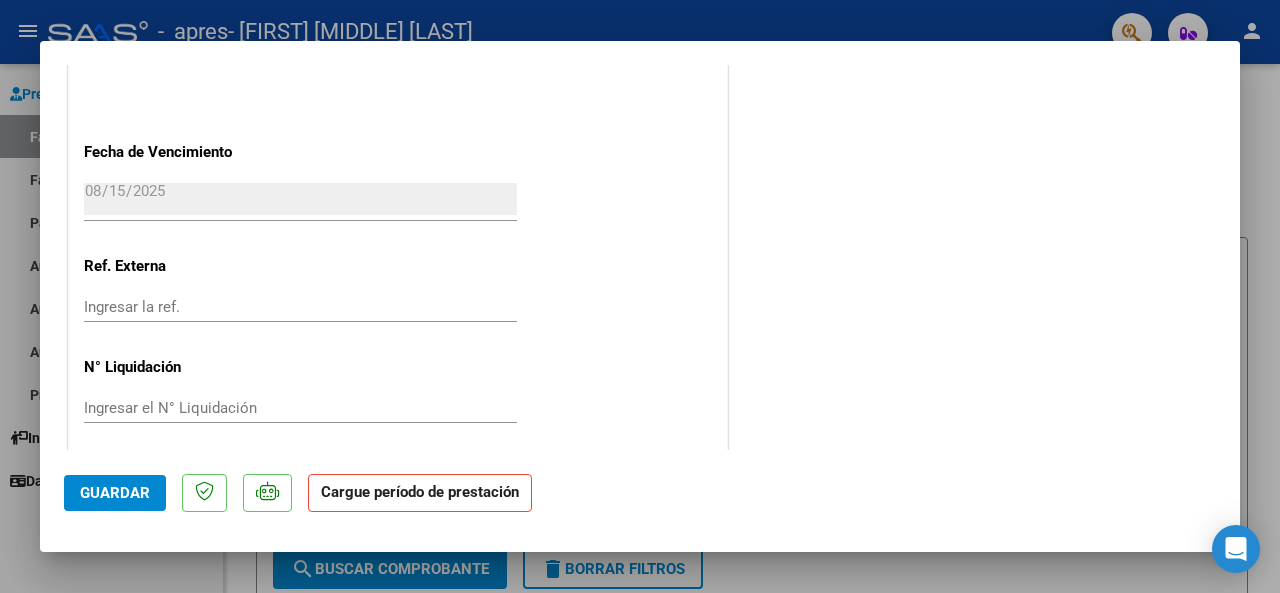 scroll, scrollTop: 1387, scrollLeft: 0, axis: vertical 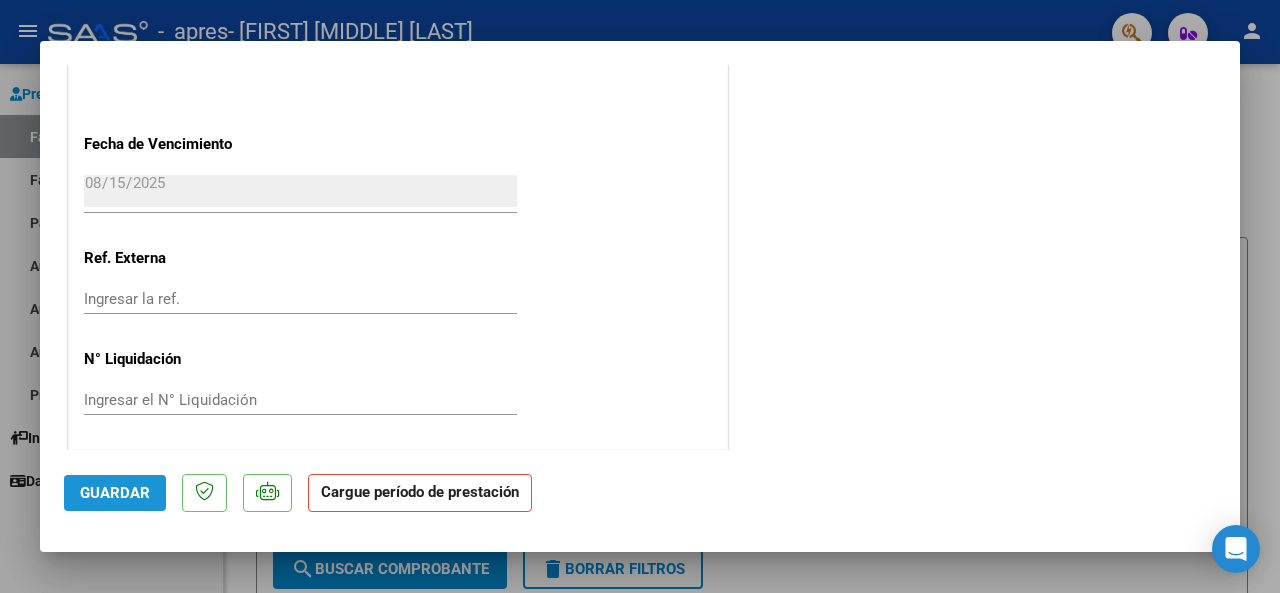 drag, startPoint x: 108, startPoint y: 486, endPoint x: 98, endPoint y: 499, distance: 16.40122 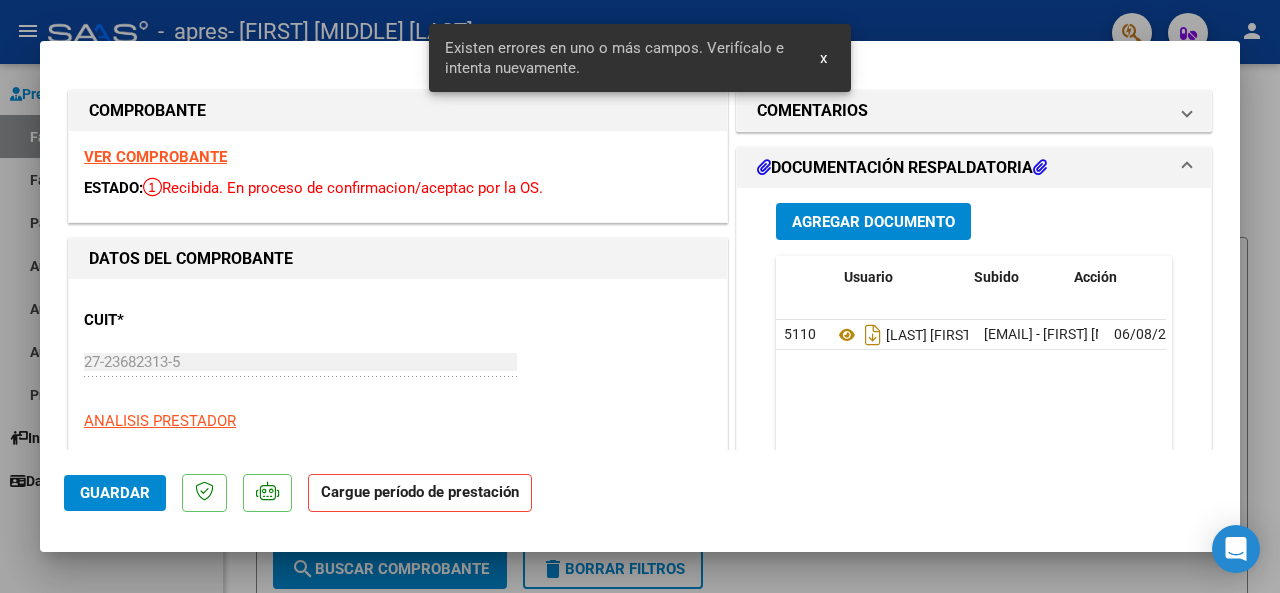 scroll, scrollTop: 0, scrollLeft: 0, axis: both 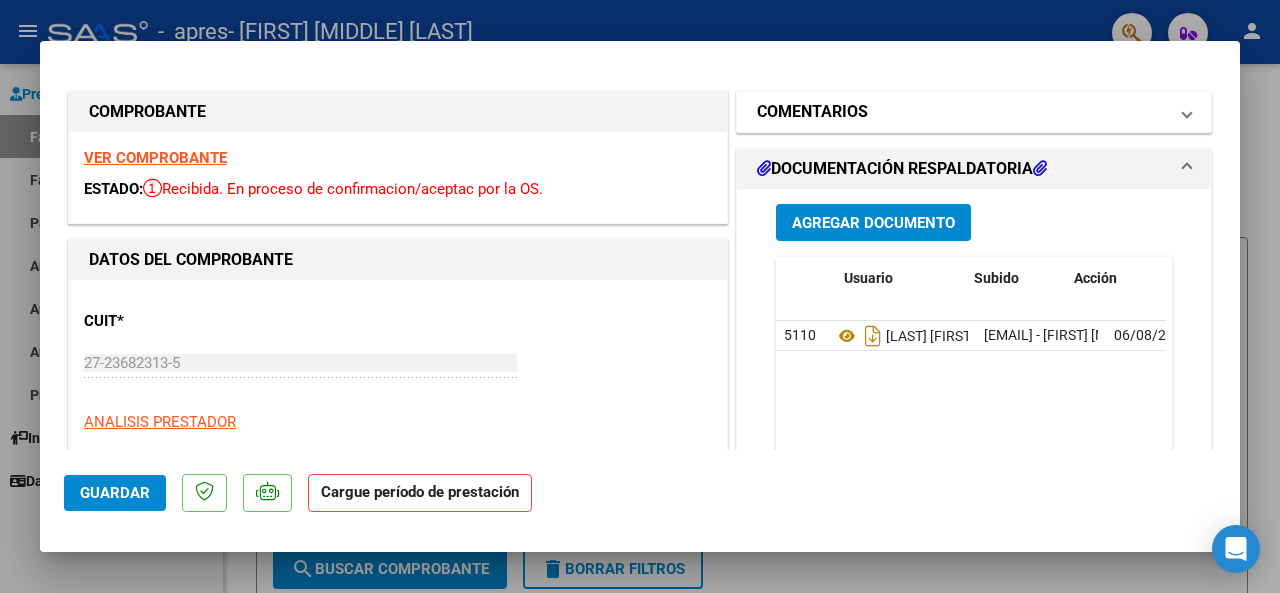 click on "COMENTARIOS" at bounding box center (962, 112) 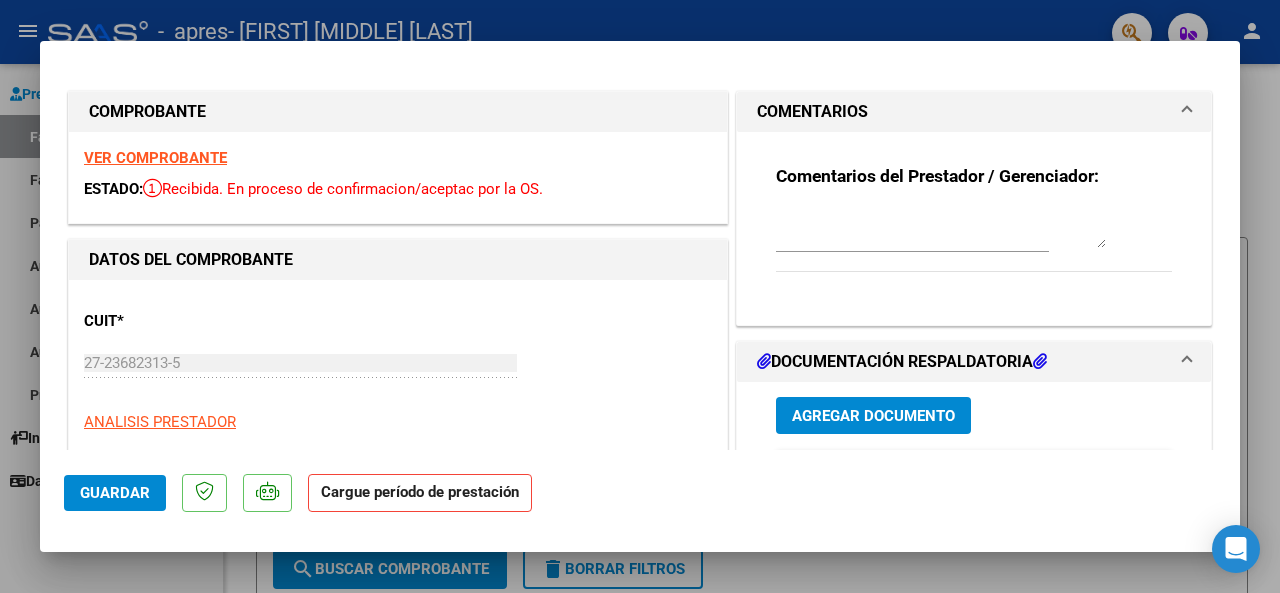 click on "COMENTARIOS" at bounding box center [962, 112] 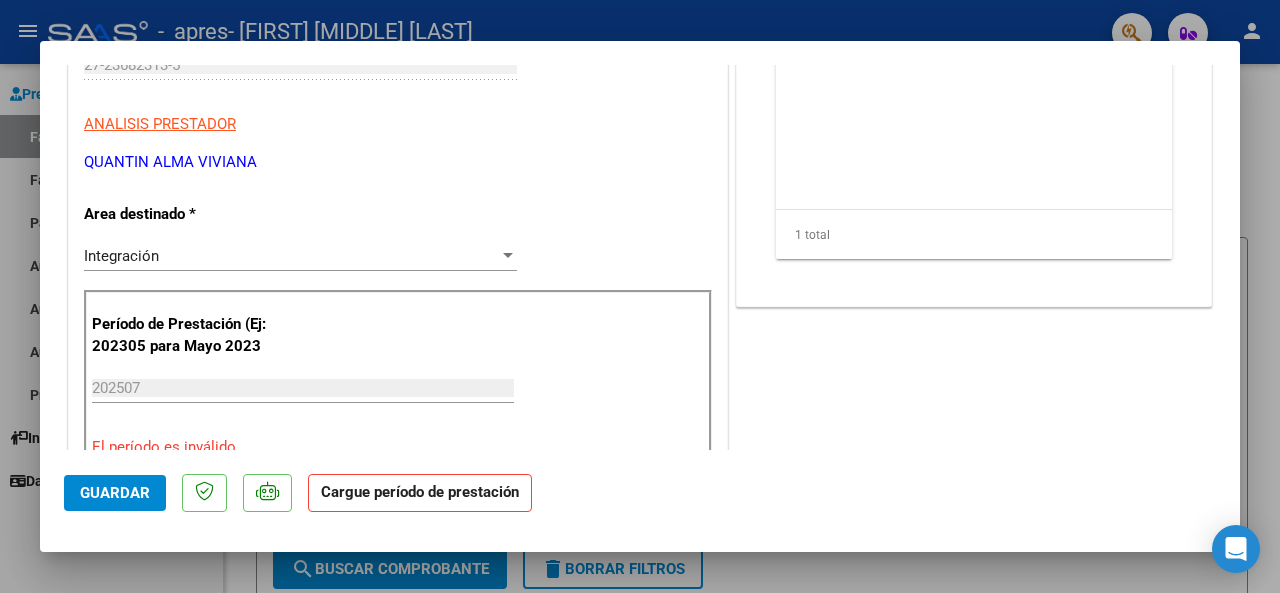 scroll, scrollTop: 300, scrollLeft: 0, axis: vertical 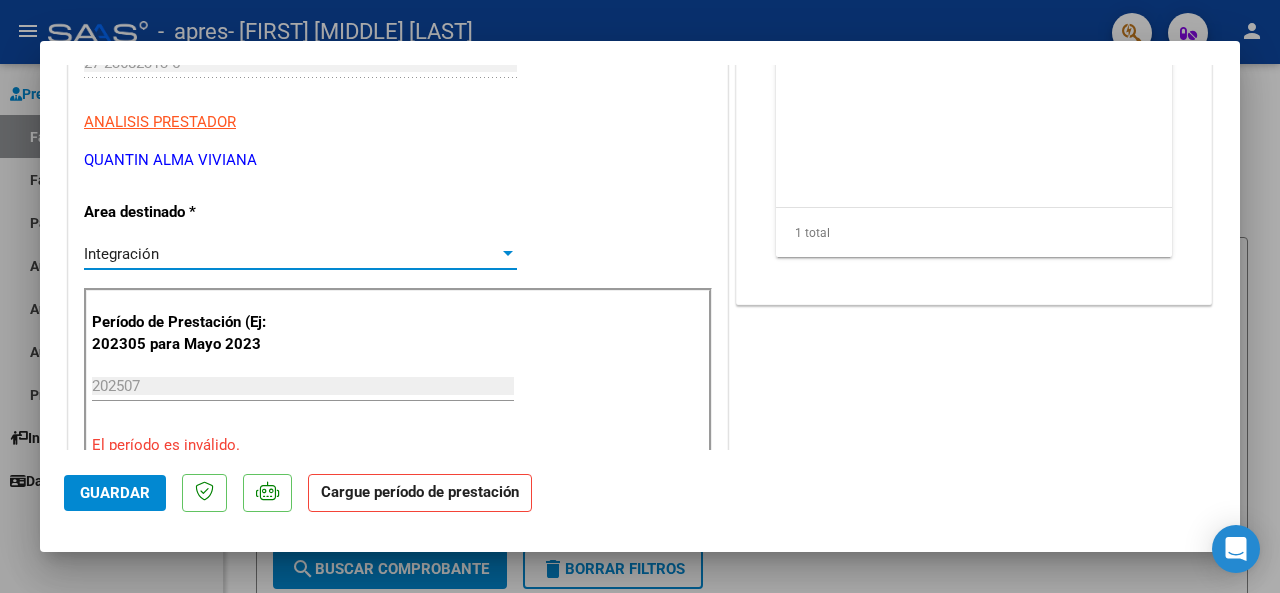 click at bounding box center [508, 253] 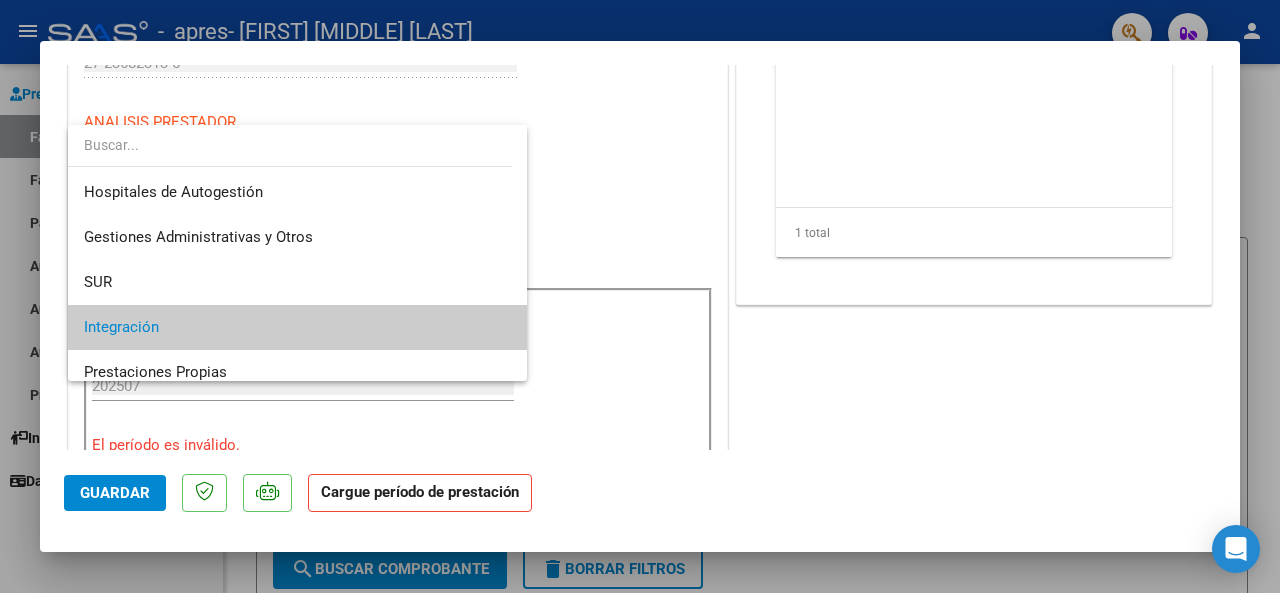 scroll, scrollTop: 74, scrollLeft: 0, axis: vertical 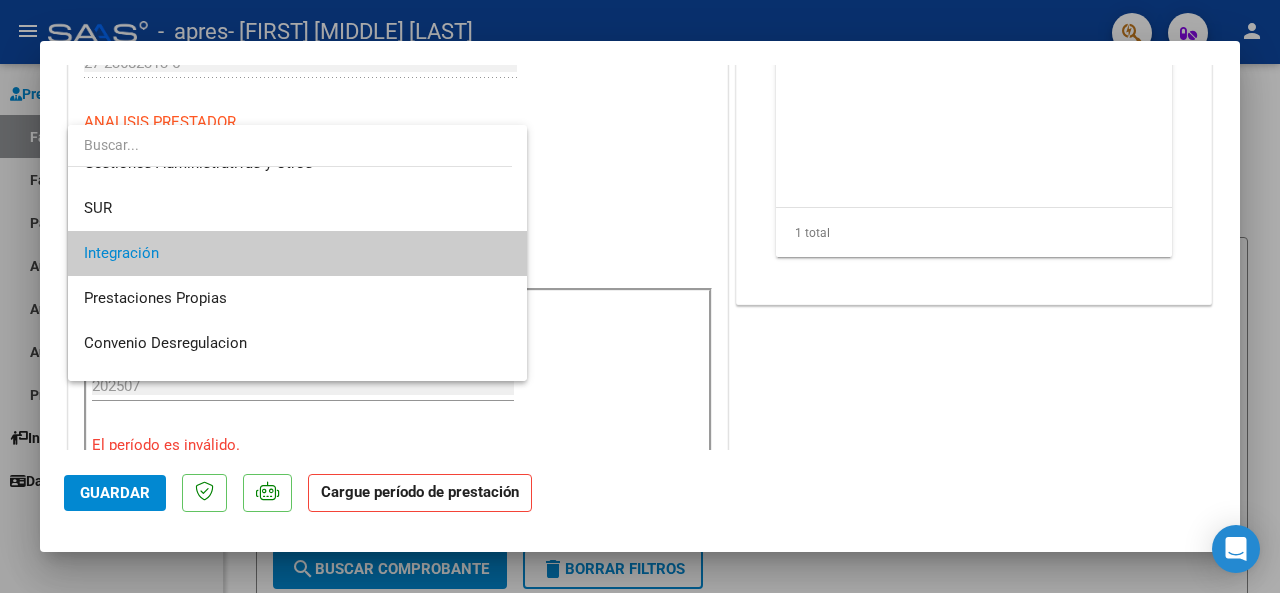 click on "Integración" at bounding box center [298, 253] 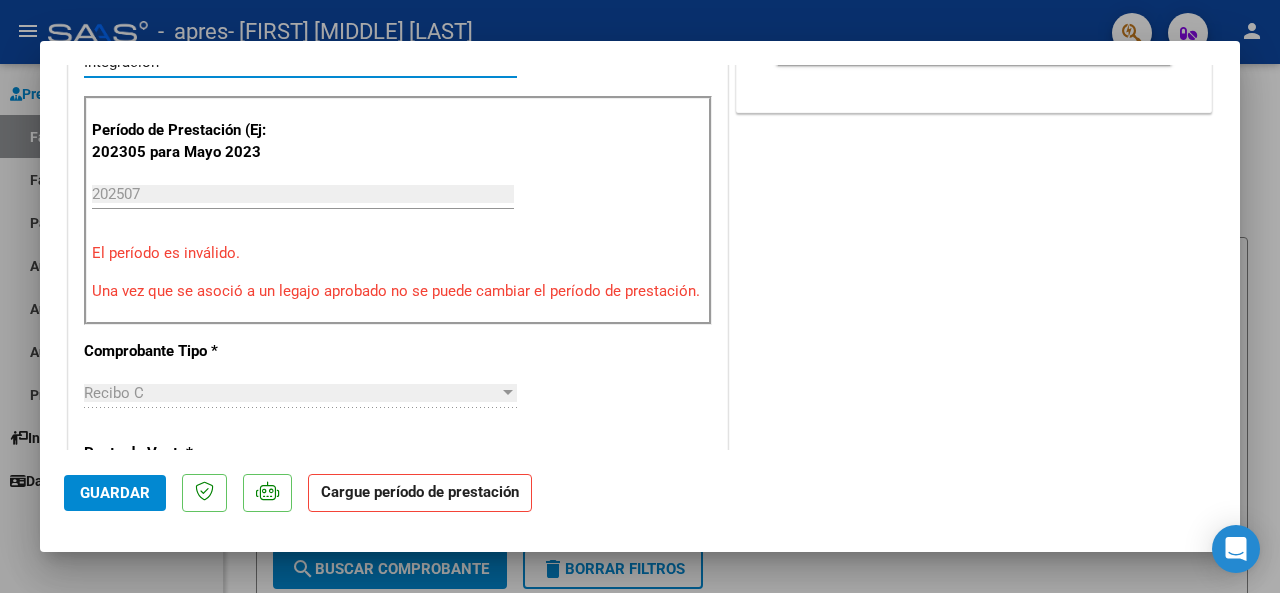 scroll, scrollTop: 500, scrollLeft: 0, axis: vertical 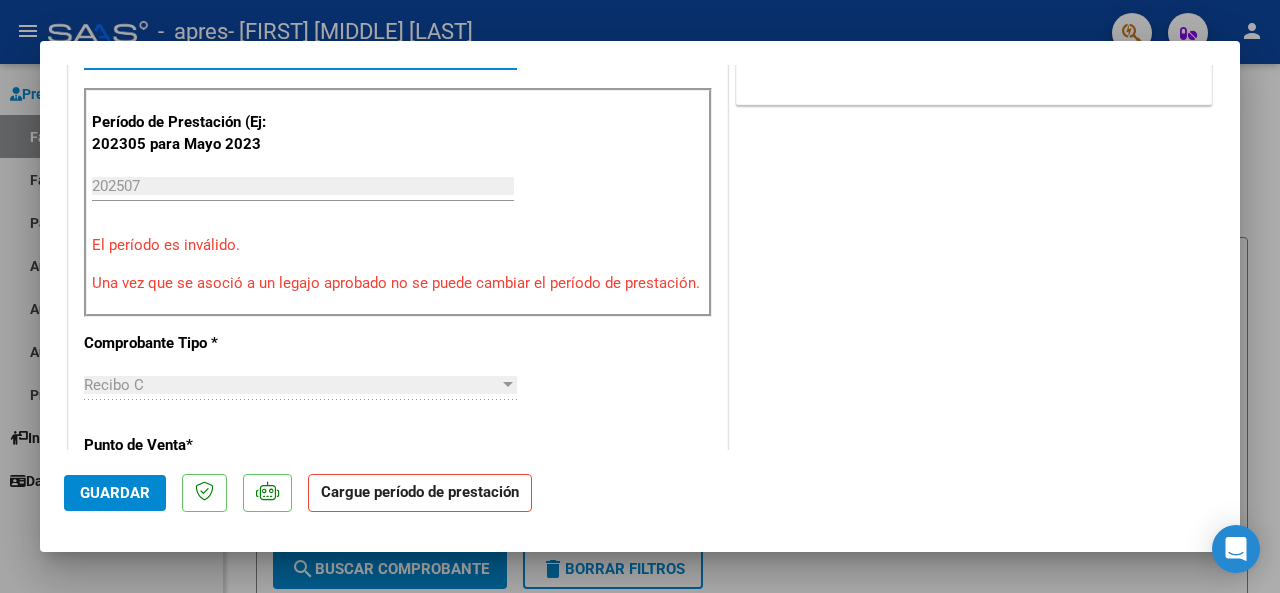 click on "202507" at bounding box center [303, 186] 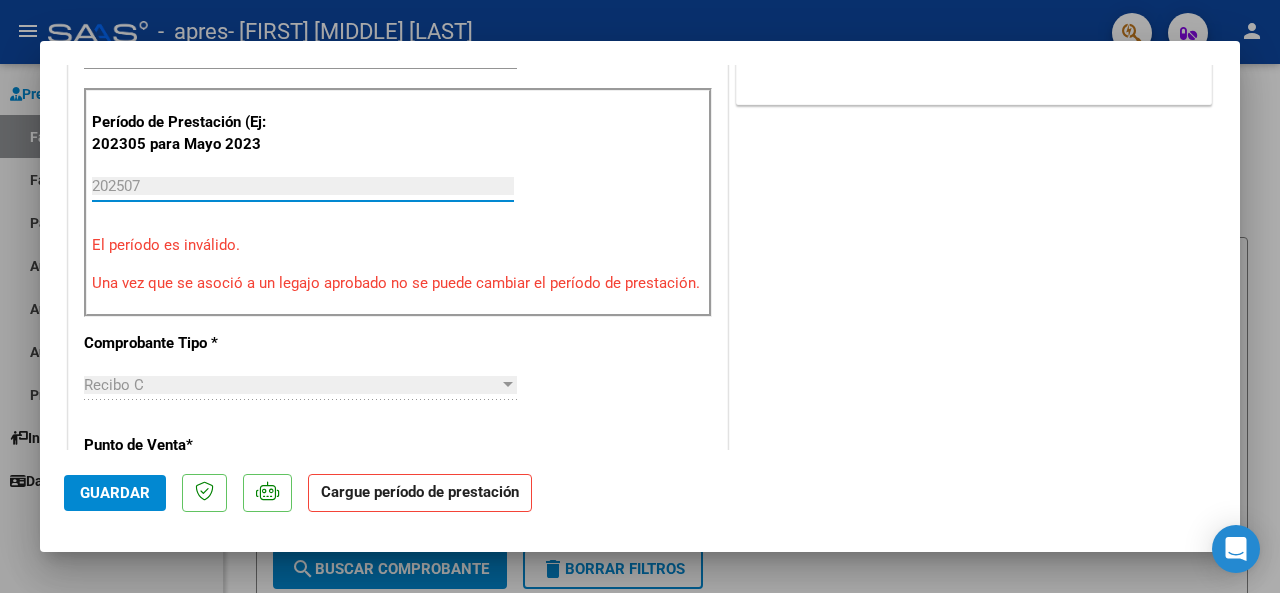 click on "202507" at bounding box center (303, 186) 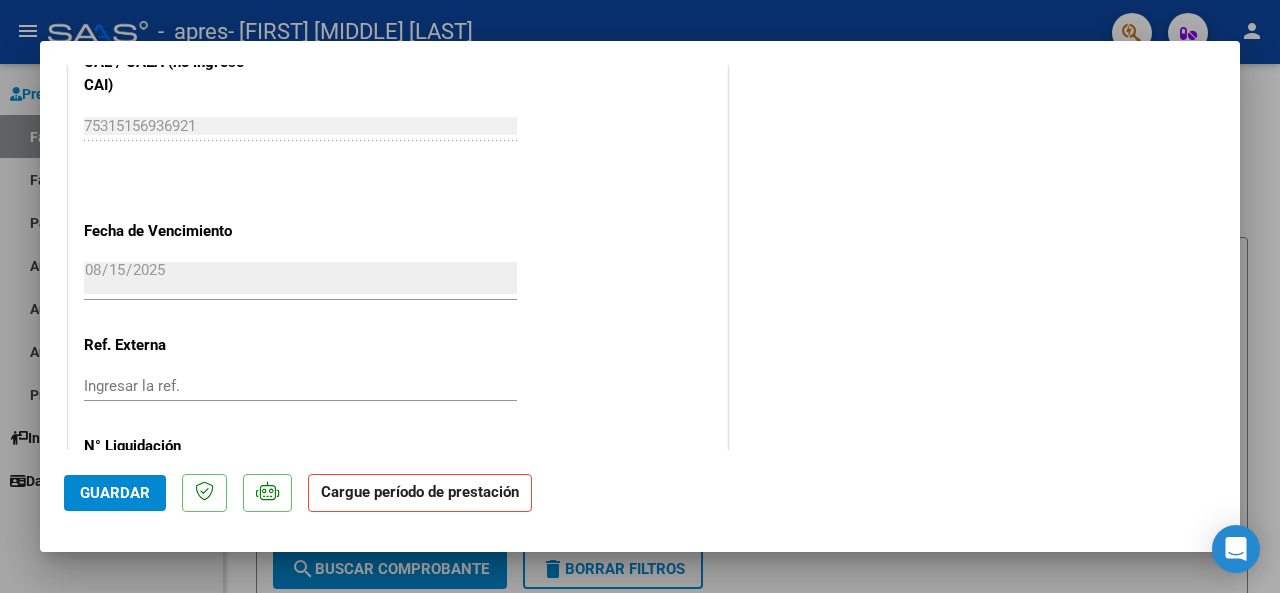 scroll, scrollTop: 1387, scrollLeft: 0, axis: vertical 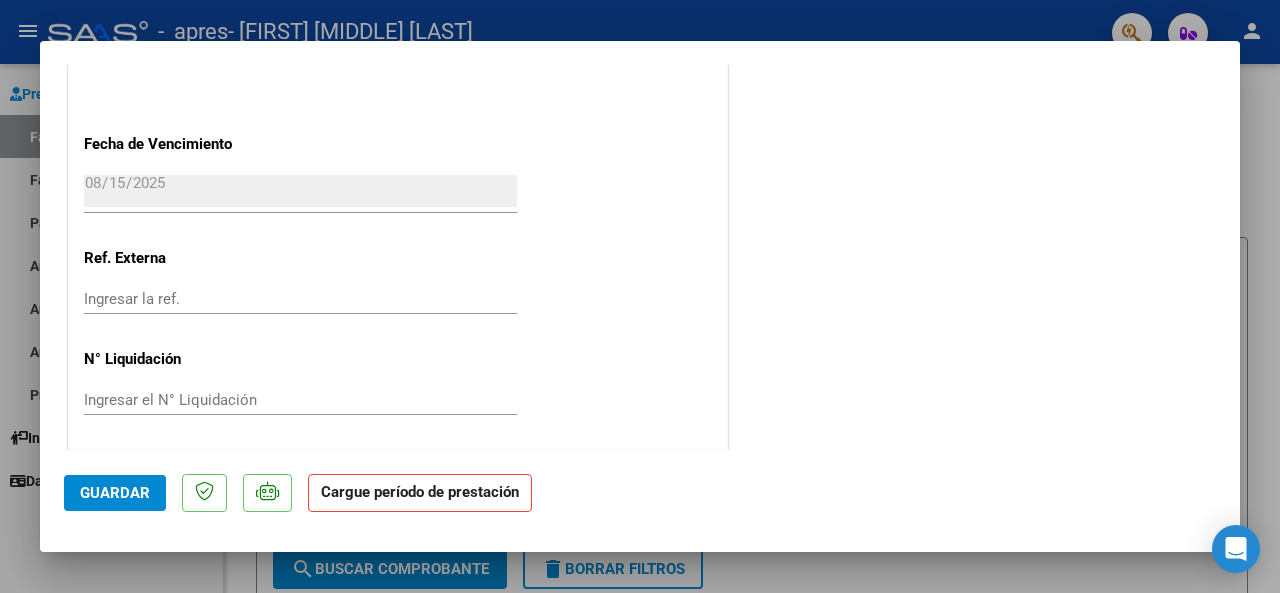 click on "Guardar" 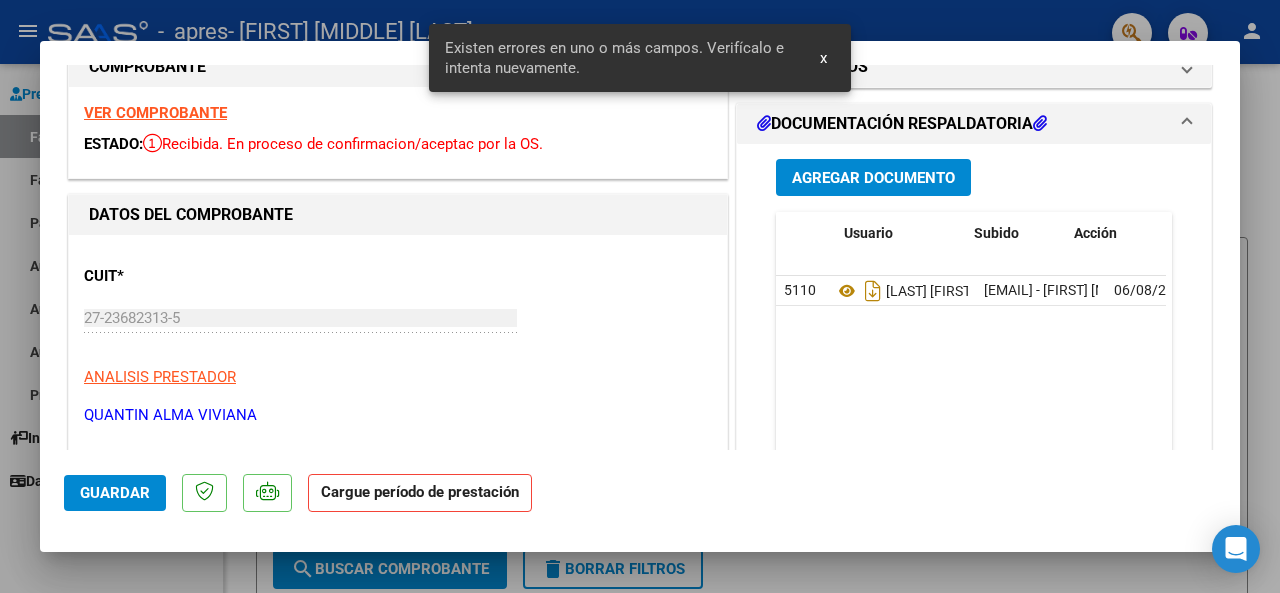 scroll, scrollTop: 0, scrollLeft: 0, axis: both 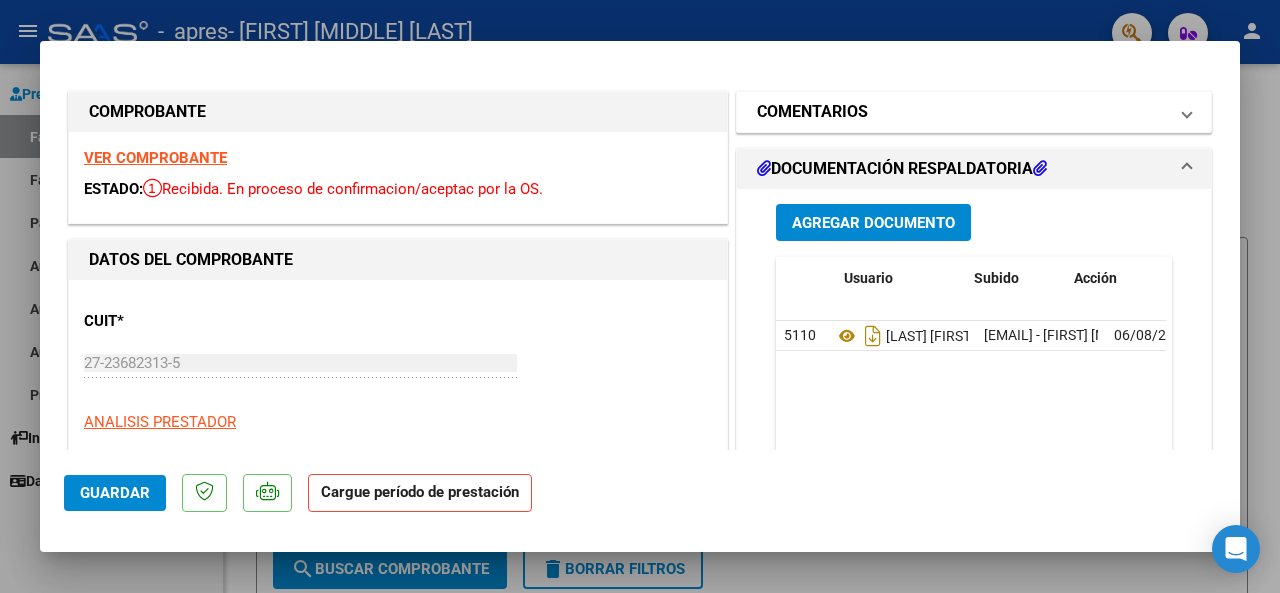 click on "COMENTARIOS" at bounding box center [962, 112] 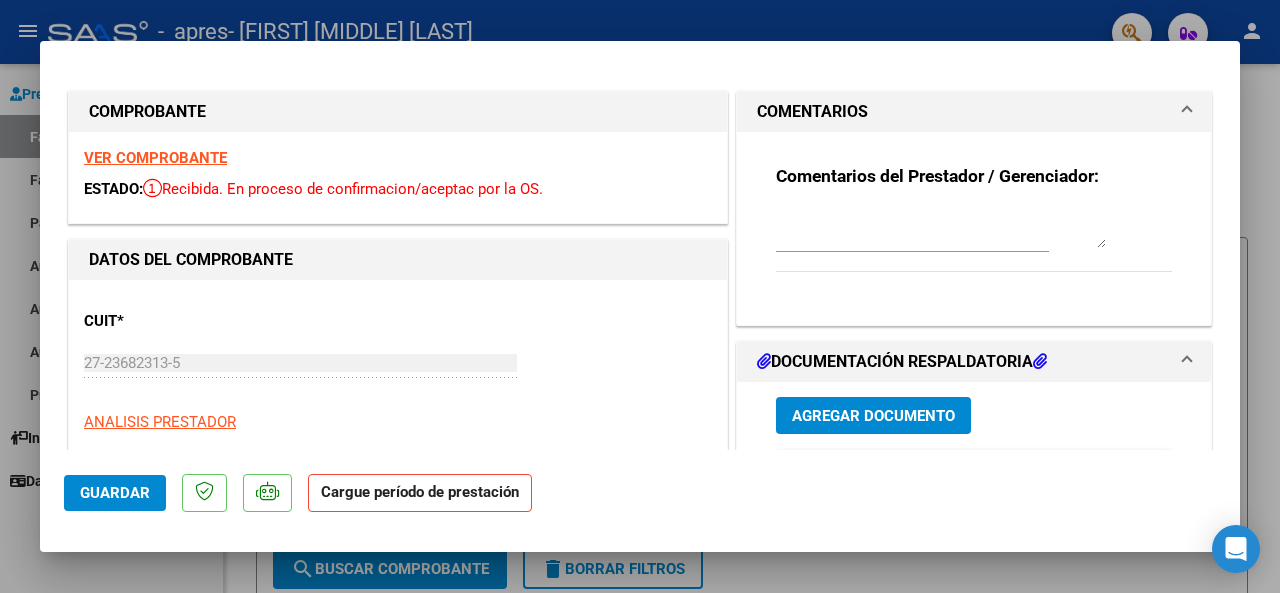 click on "COMENTARIOS" at bounding box center [962, 112] 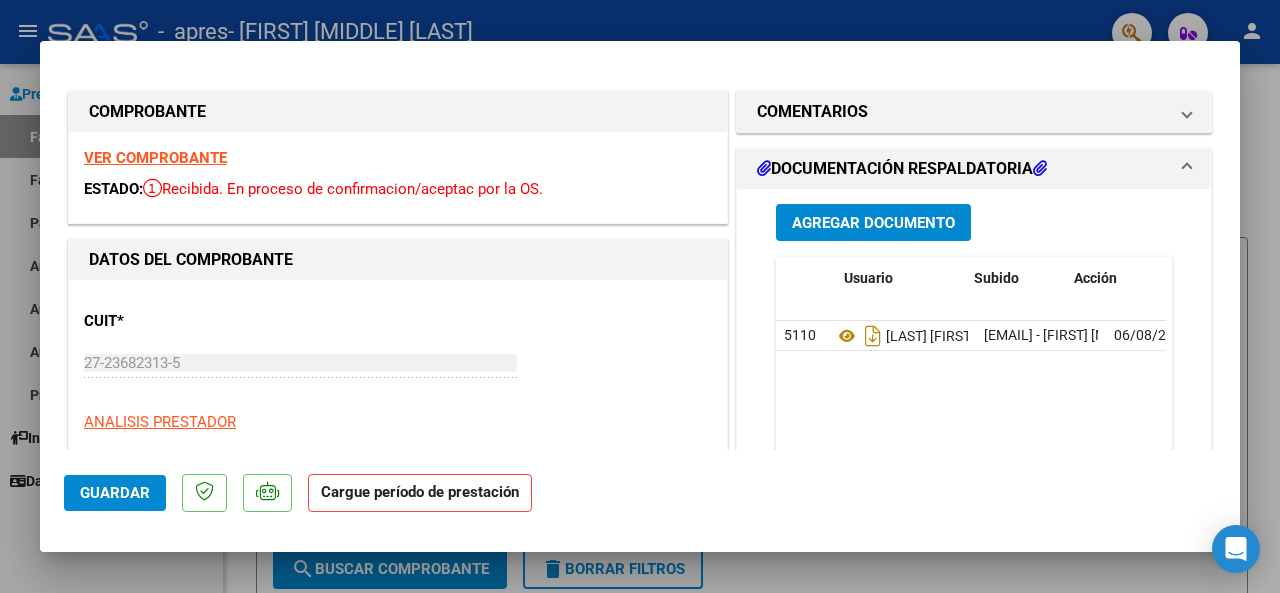 click at bounding box center (640, 296) 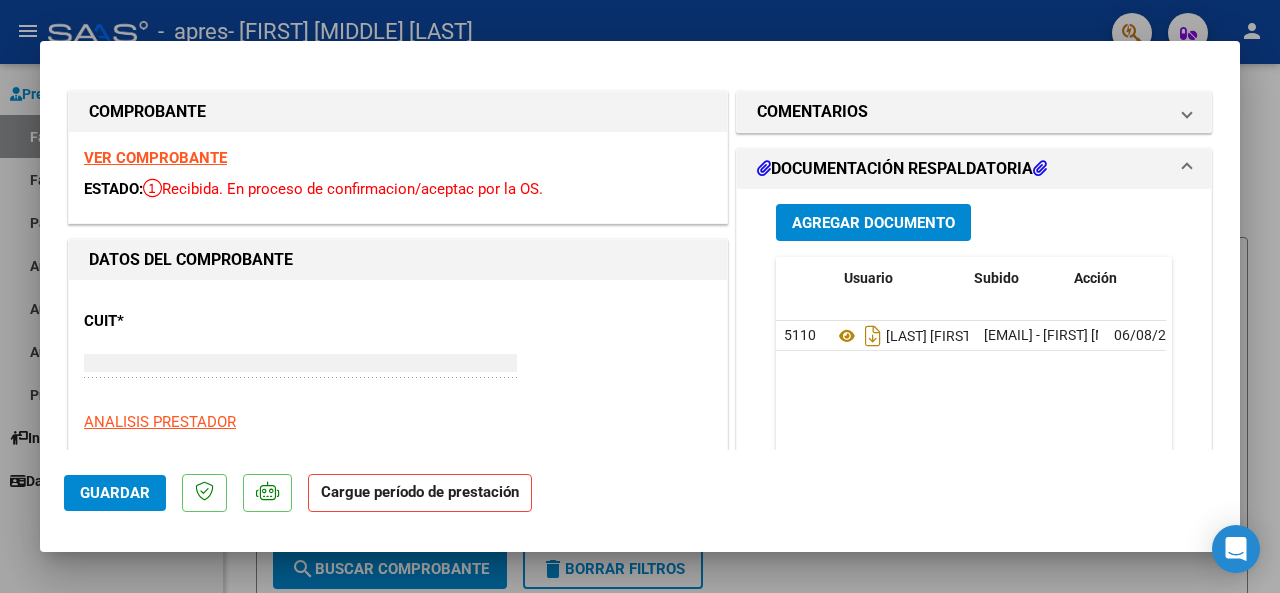 type 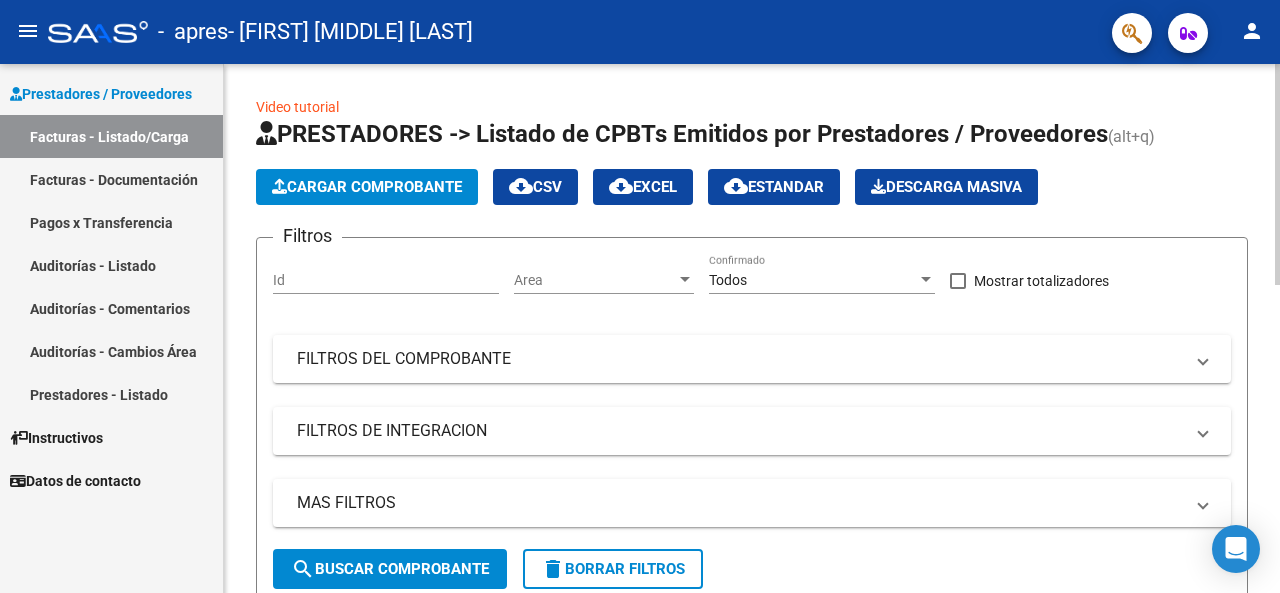 scroll, scrollTop: 200, scrollLeft: 0, axis: vertical 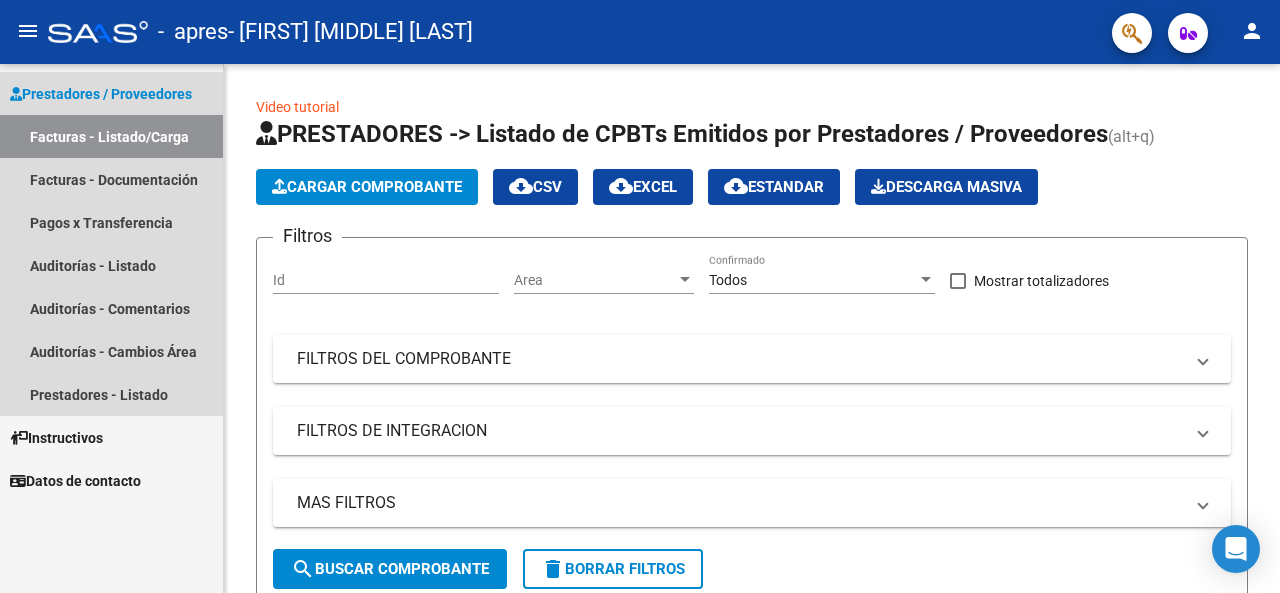 click on "Facturas - Listado/Carga" at bounding box center (111, 136) 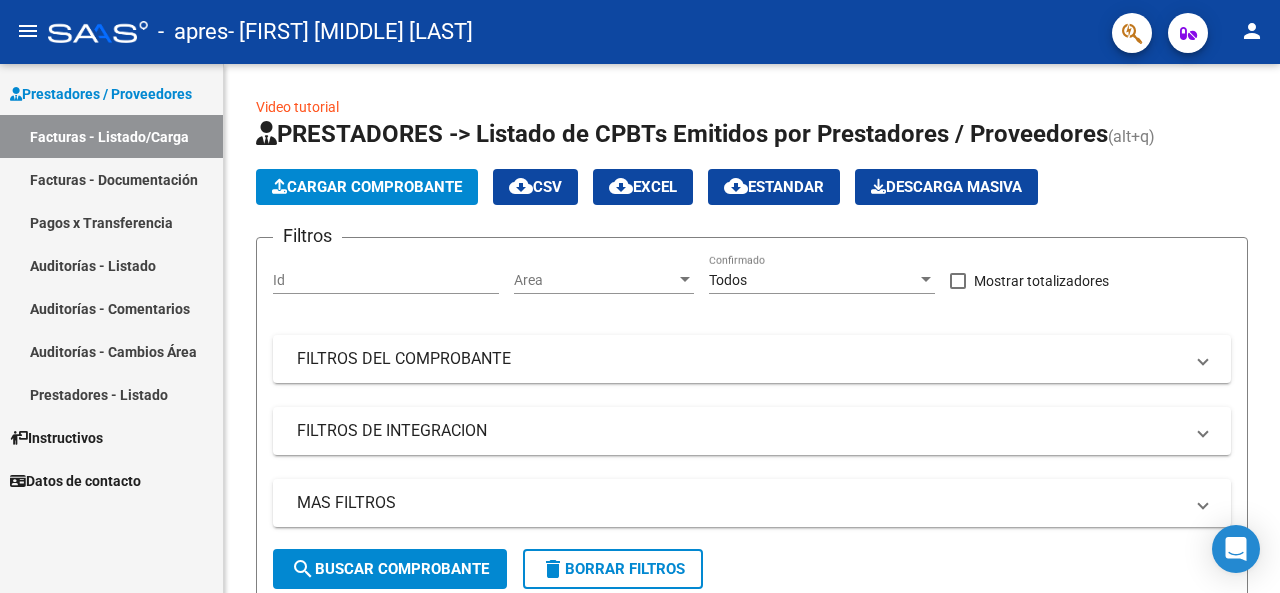click on "Facturas - Listado/Carga" at bounding box center (111, 136) 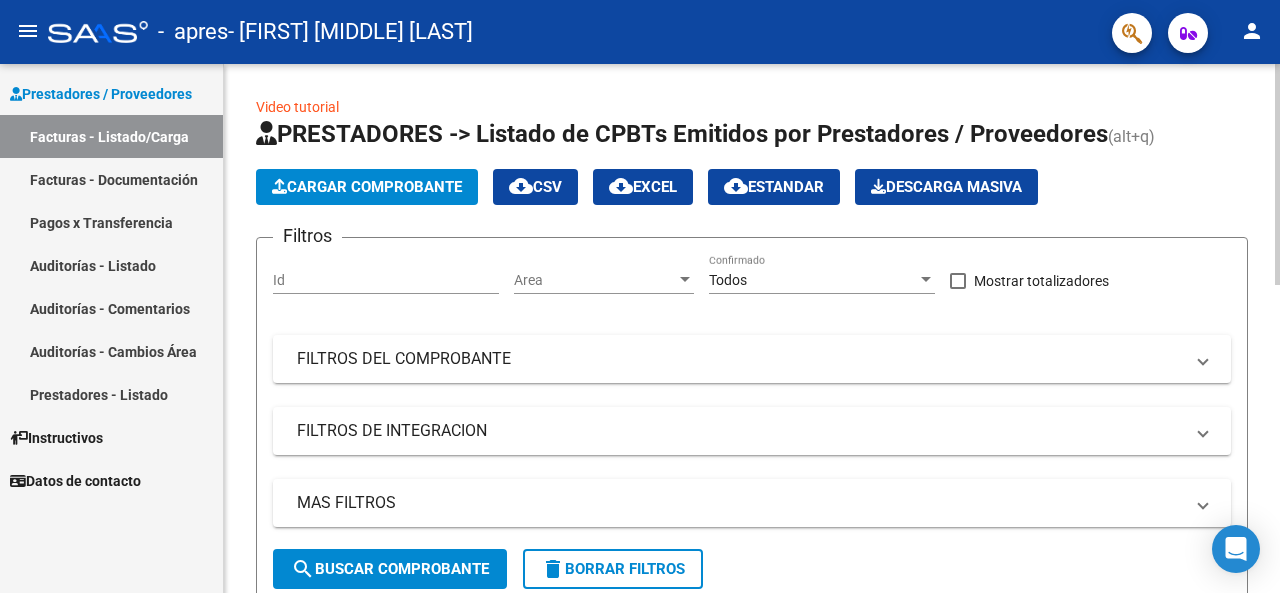 scroll, scrollTop: 0, scrollLeft: 0, axis: both 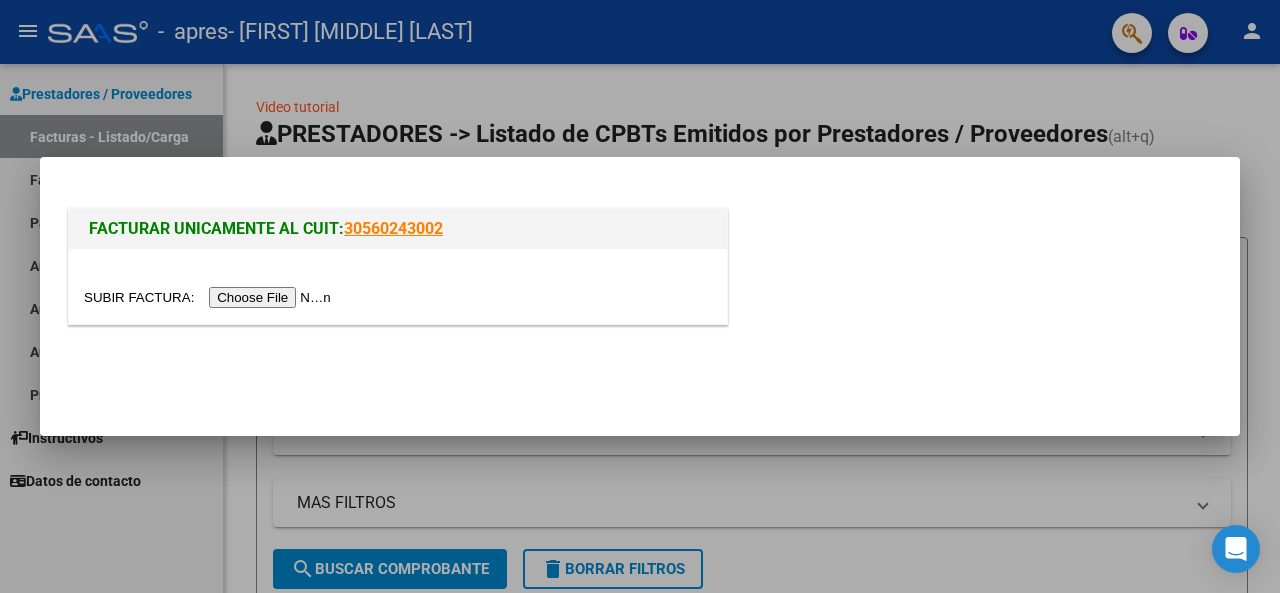 click at bounding box center (210, 297) 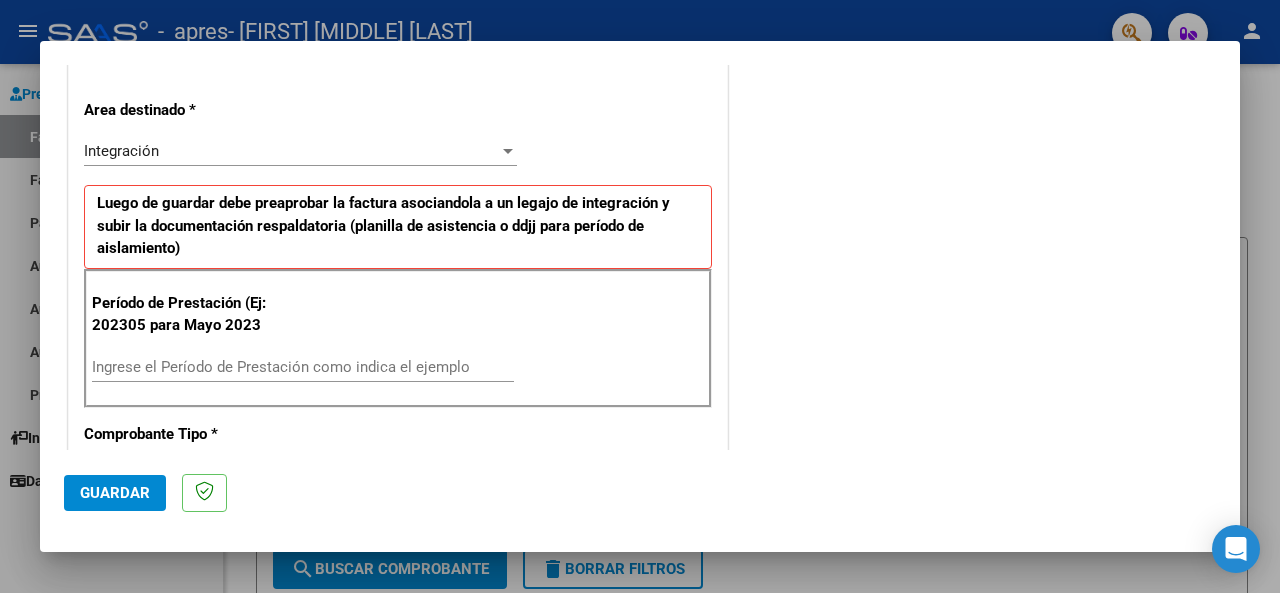 scroll, scrollTop: 500, scrollLeft: 0, axis: vertical 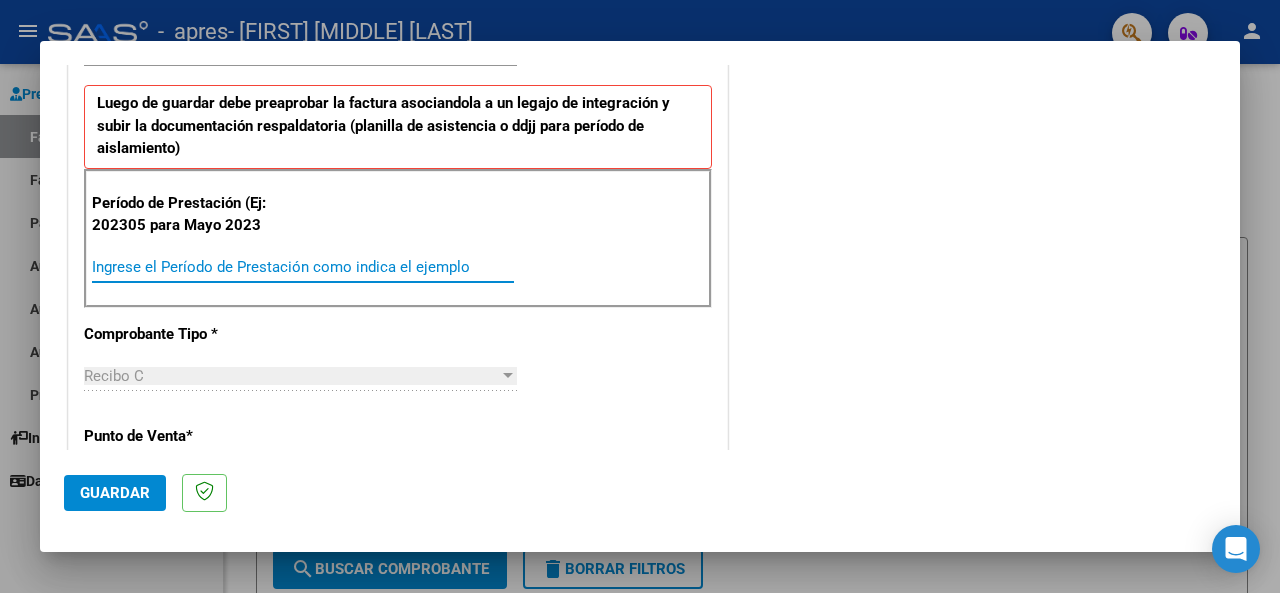 click on "Ingrese el Período de Prestación como indica el ejemplo" at bounding box center (303, 267) 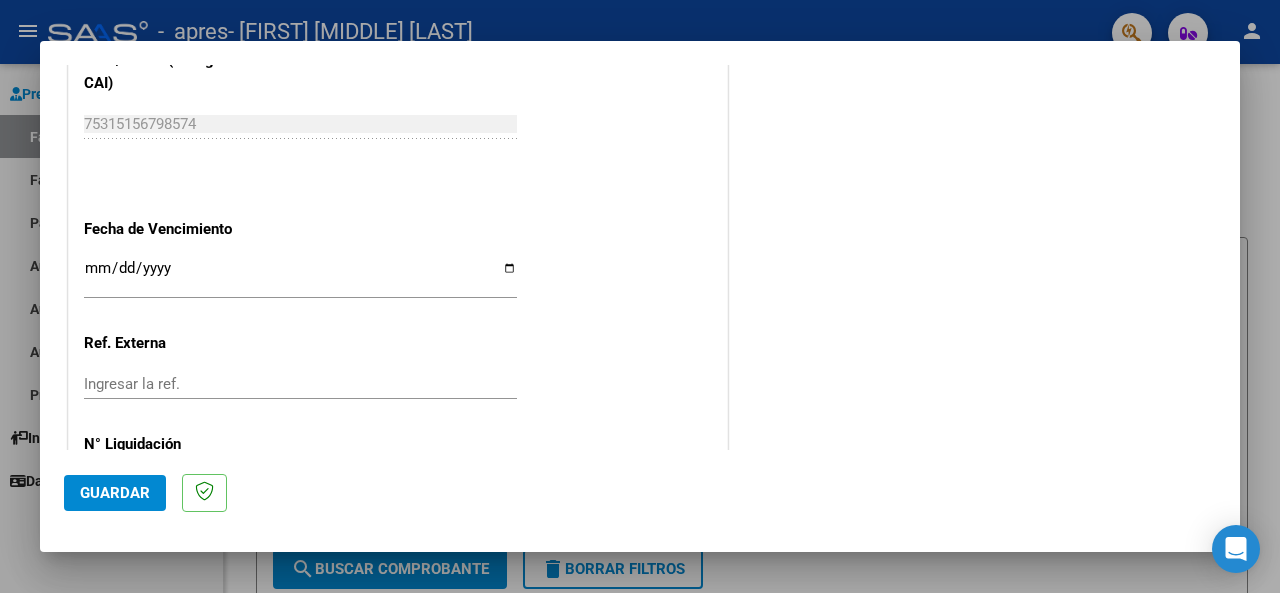 scroll, scrollTop: 1300, scrollLeft: 0, axis: vertical 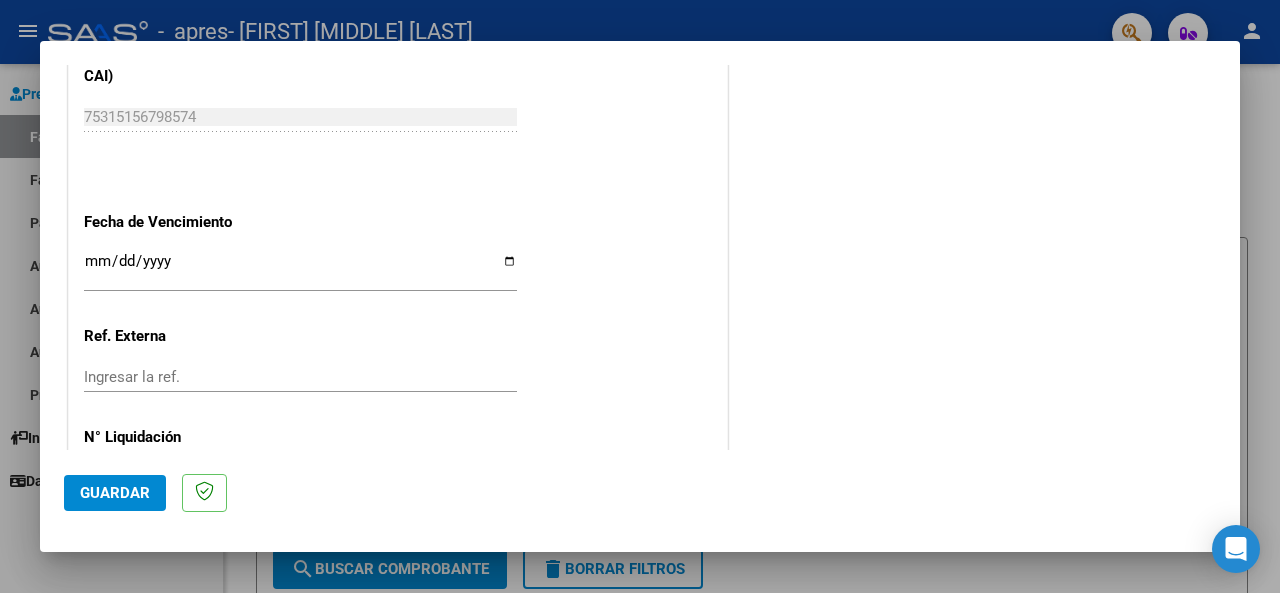 type on "202507" 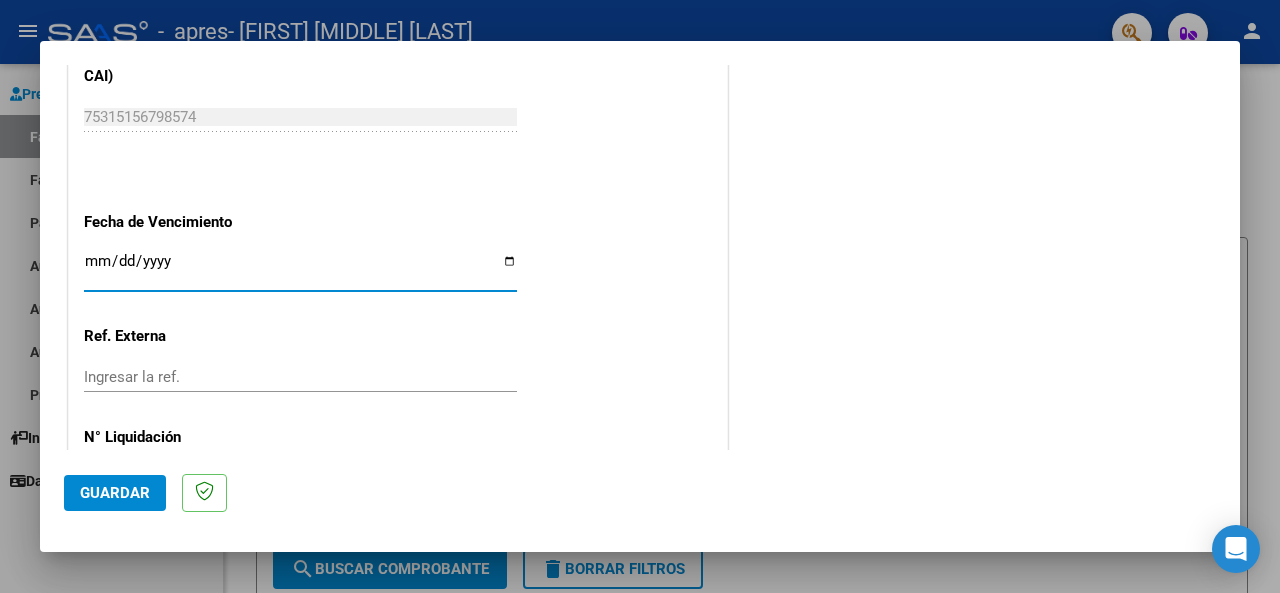 click on "Ingresar la fecha" at bounding box center [300, 269] 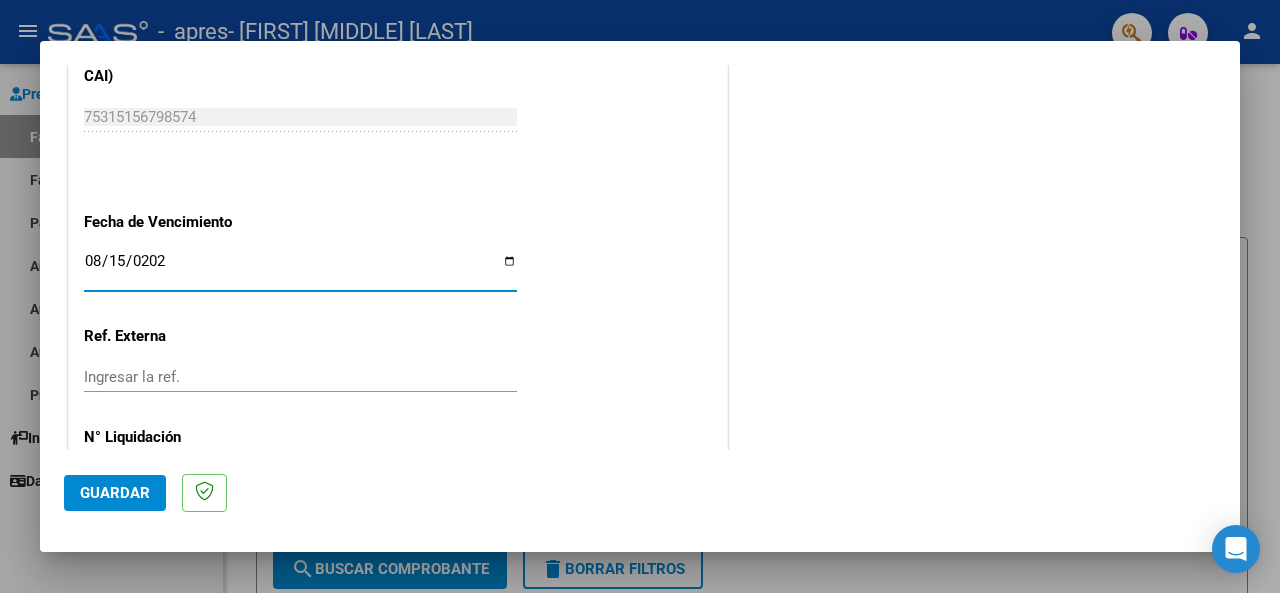 type on "2025-08-15" 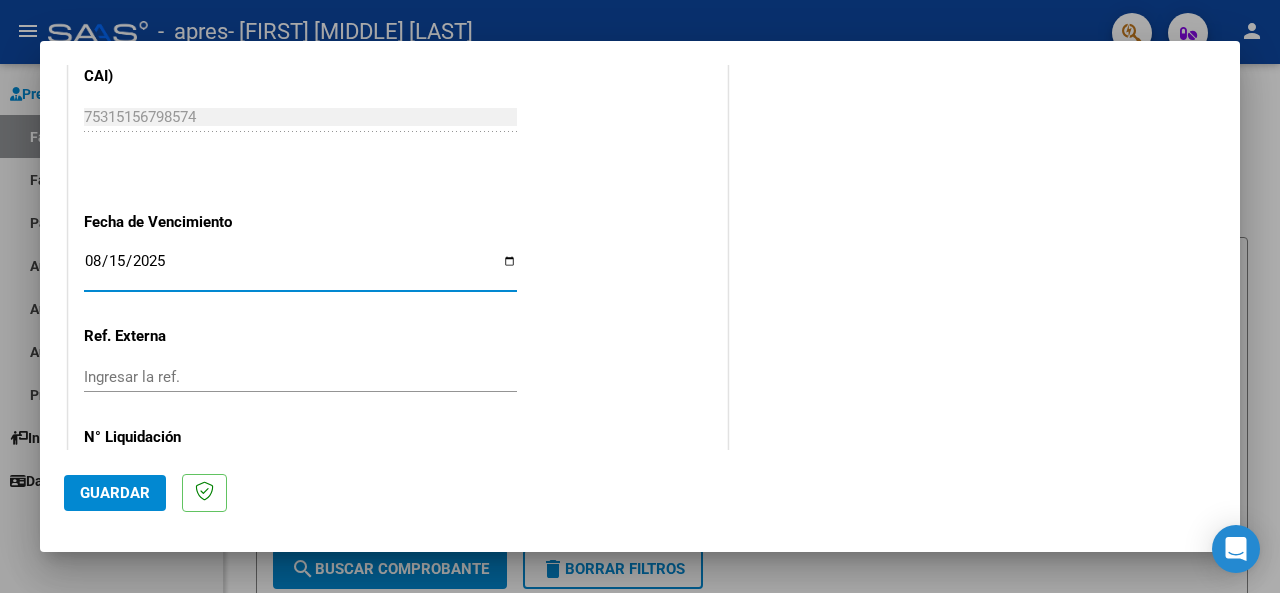 click on "CUIT  *   27-23682313-5 Ingresar CUIT  ANALISIS PRESTADOR  Area destinado * Integración Seleccionar Area Luego de guardar debe preaprobar la factura asociandola a un legajo de integración y subir la documentación respaldatoria (planilla de asistencia o ddjj para período de aislamiento)  Período de Prestación (Ej: 202305 para Mayo 2023    202507 Ingrese el Período de Prestación como indica el ejemplo   Comprobante Tipo * Recibo C Seleccionar Tipo Punto de Venta  *   3 Ingresar el Nro.  Número  *   1026 Ingresar el Nro.  Monto  *   $ 123.706,10 Ingresar el monto  Fecha del Cpbt.  *   2025-08-05 Ingresar la fecha  CAE / CAEA (no ingrese CAI)    75315156798574 Ingresar el CAE o CAEA (no ingrese CAI)  Fecha de Vencimiento    2025-08-15 Ingresar la fecha  Ref. Externa    Ingresar la ref.  N° Liquidación    Ingresar el N° Liquidación" at bounding box center [398, -229] 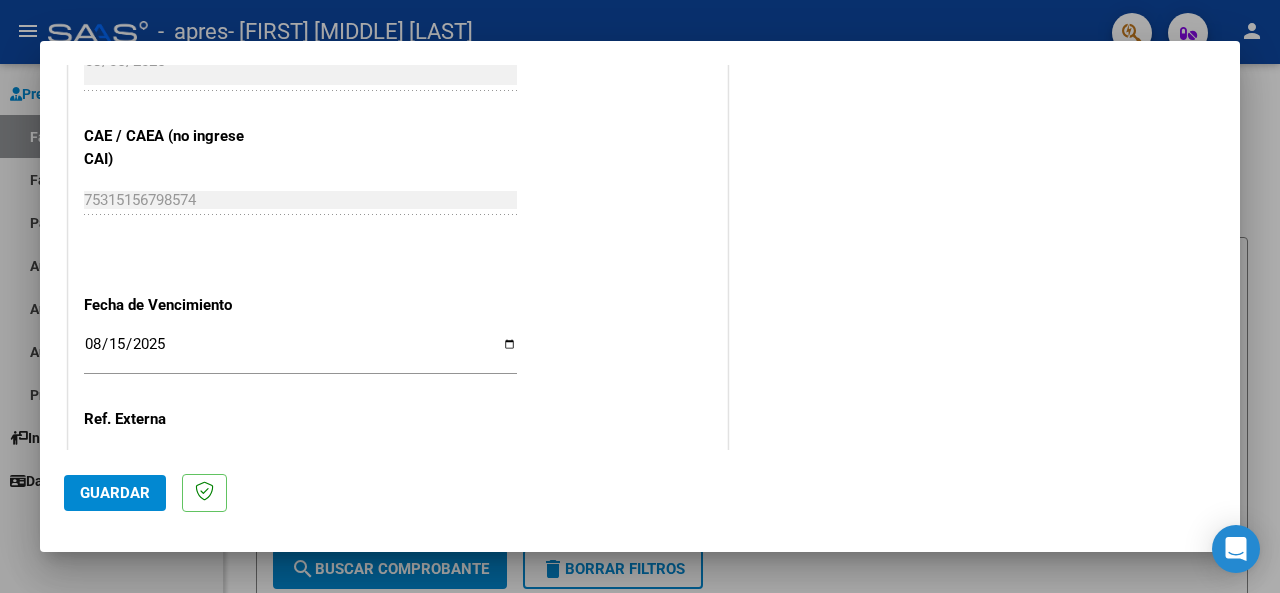 scroll, scrollTop: 1376, scrollLeft: 0, axis: vertical 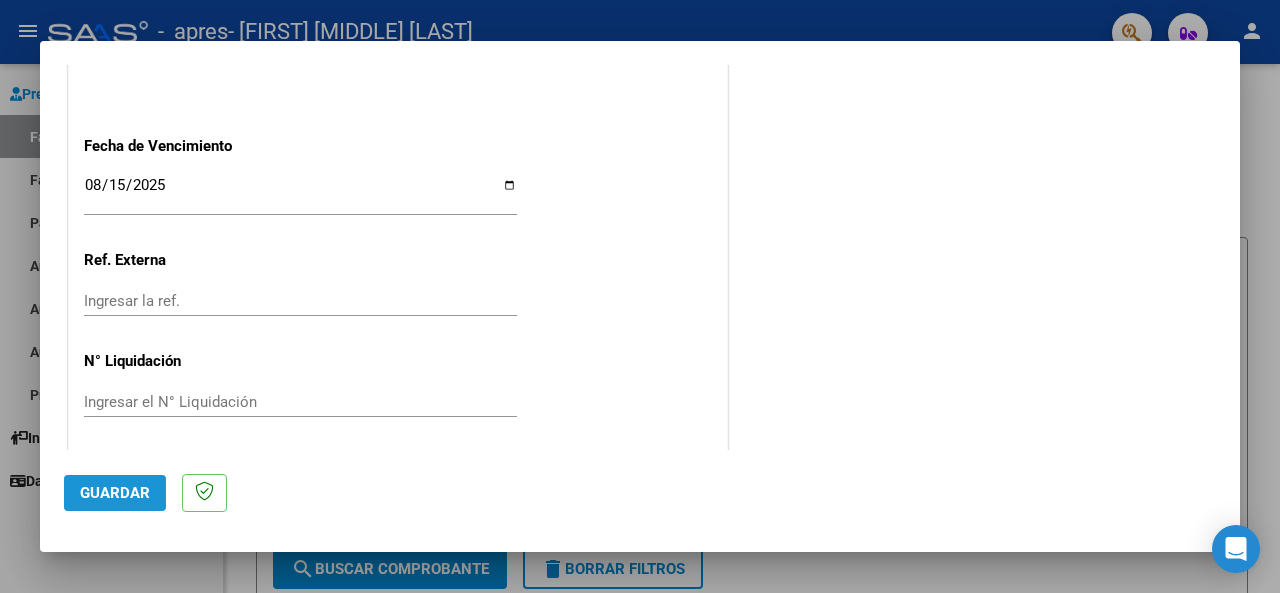 click on "Guardar" 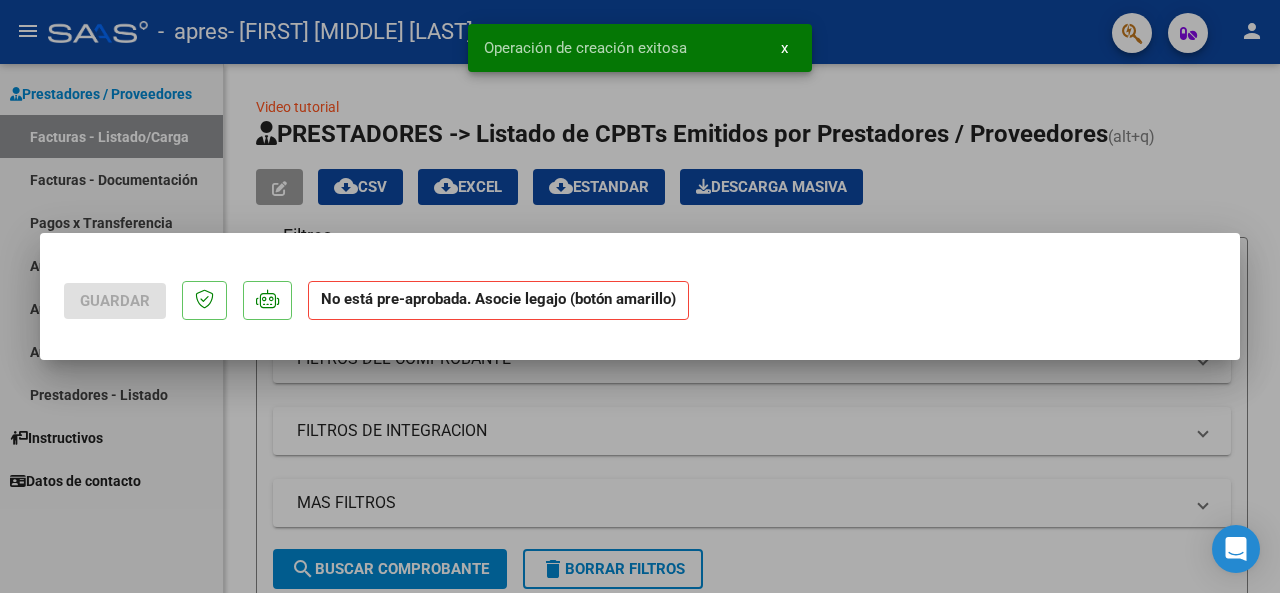 scroll, scrollTop: 0, scrollLeft: 0, axis: both 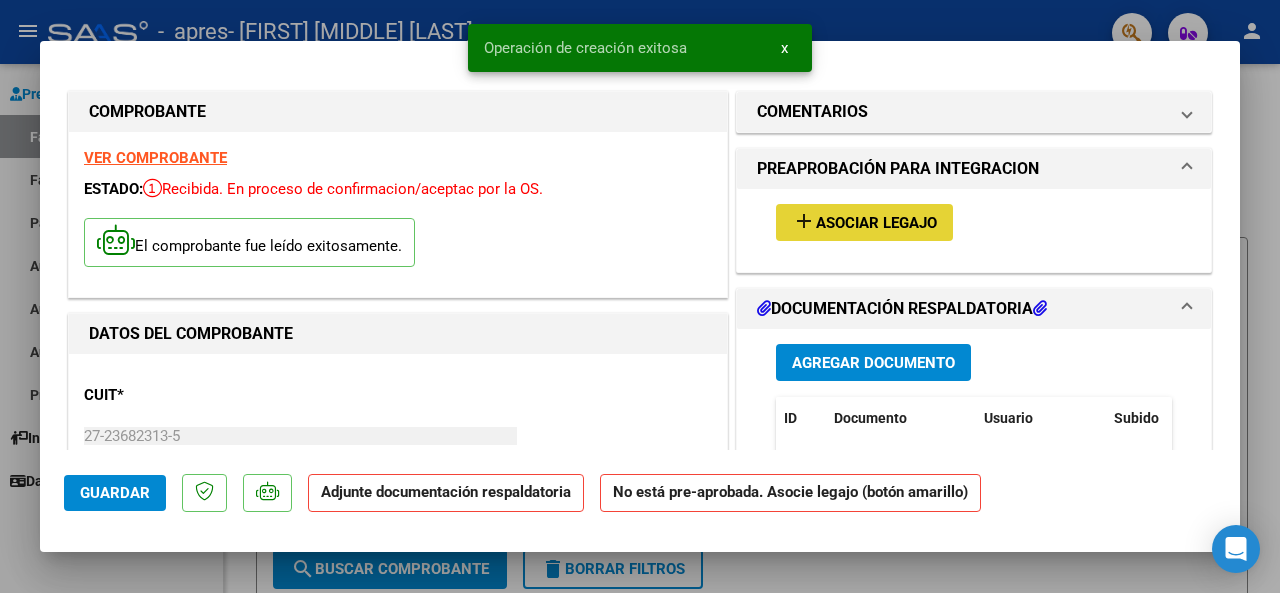 click on "Asociar Legajo" at bounding box center (876, 223) 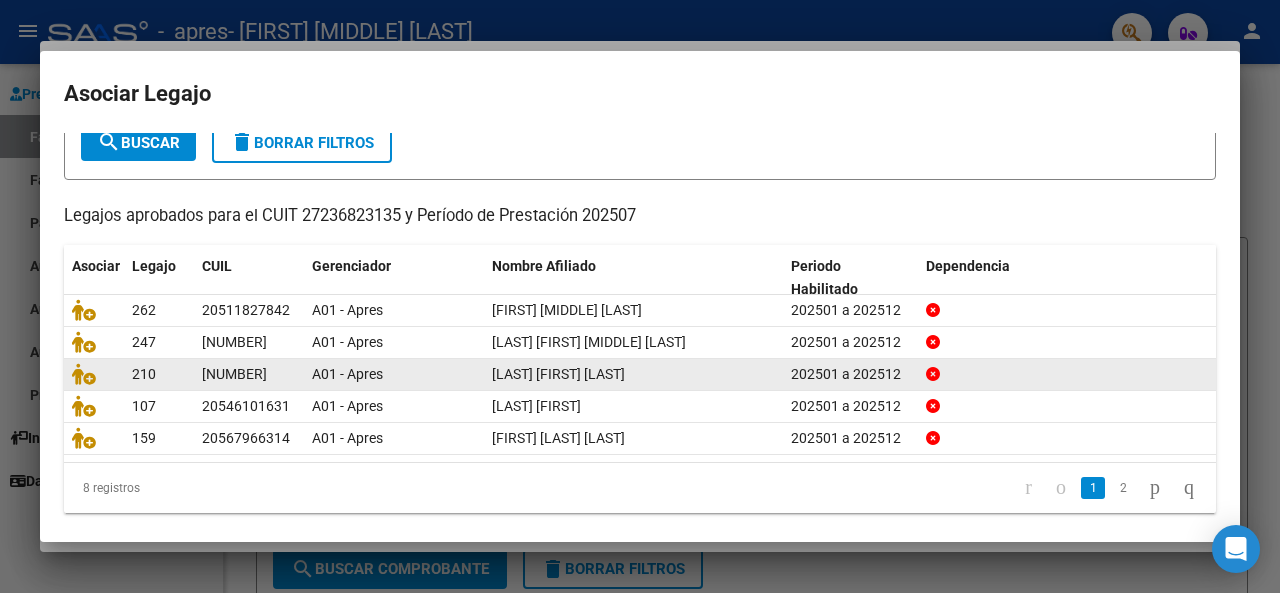 scroll, scrollTop: 130, scrollLeft: 0, axis: vertical 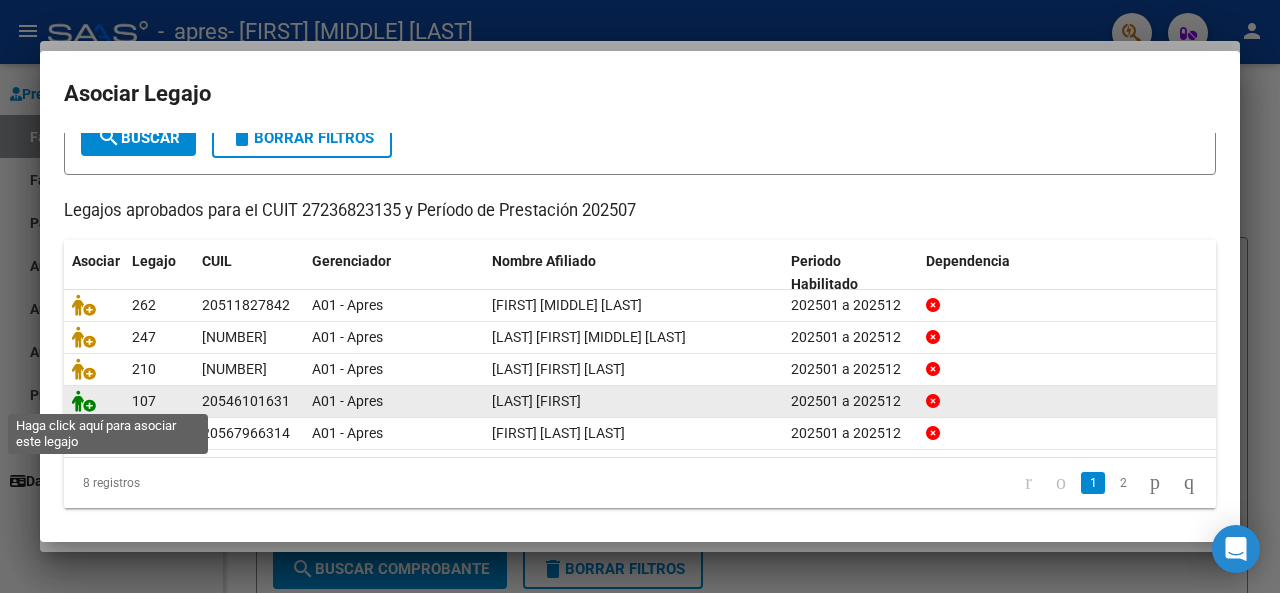 click 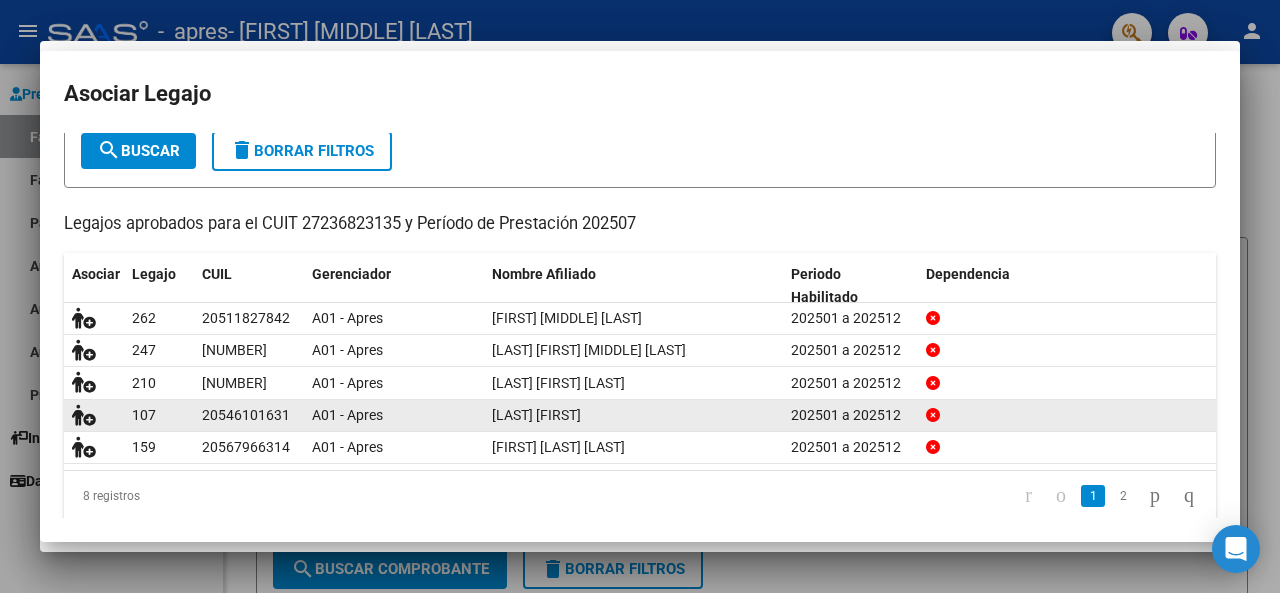 scroll, scrollTop: 0, scrollLeft: 0, axis: both 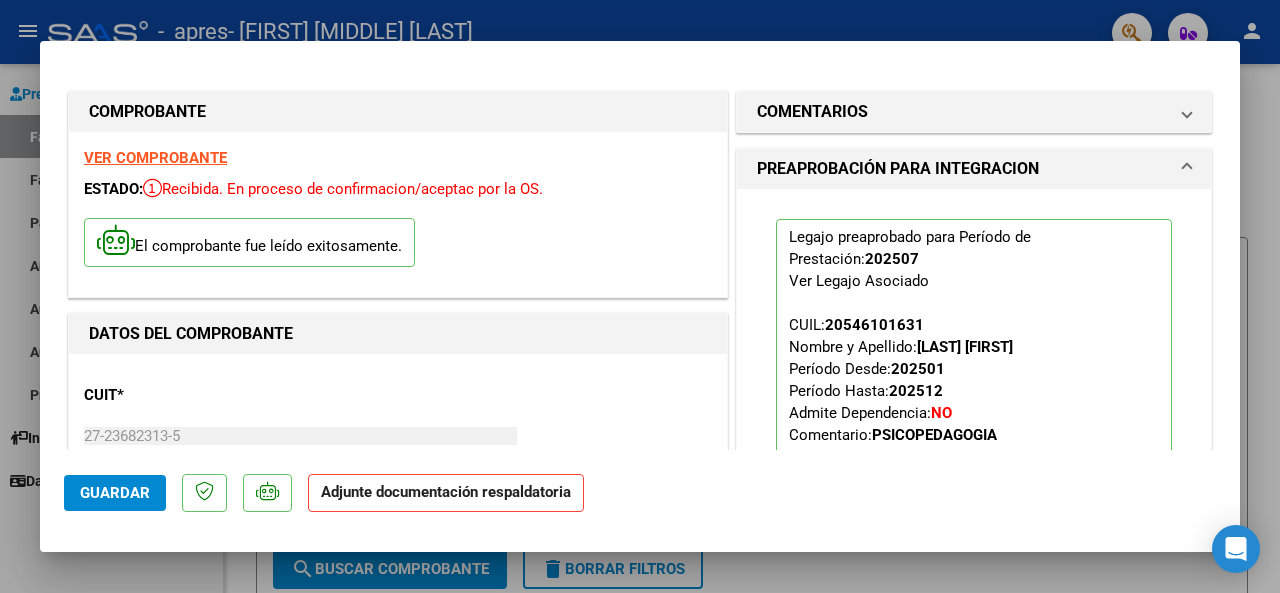 click on "PREAPROBACIÓN PARA INTEGRACION" at bounding box center [898, 169] 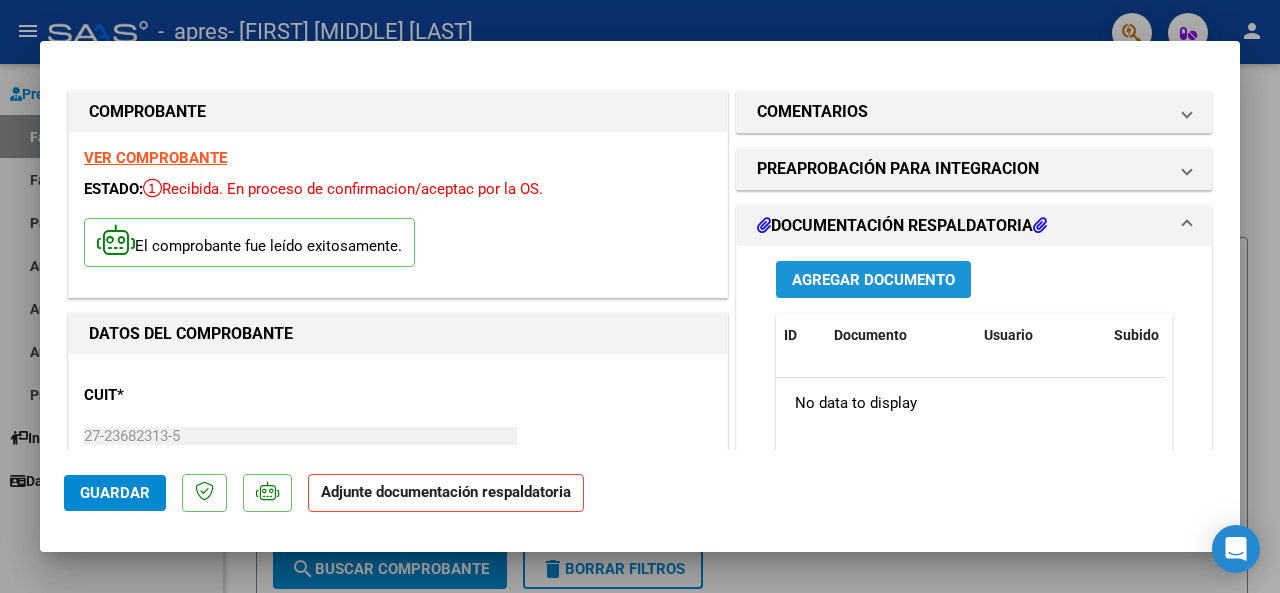 click on "Agregar Documento" at bounding box center (873, 280) 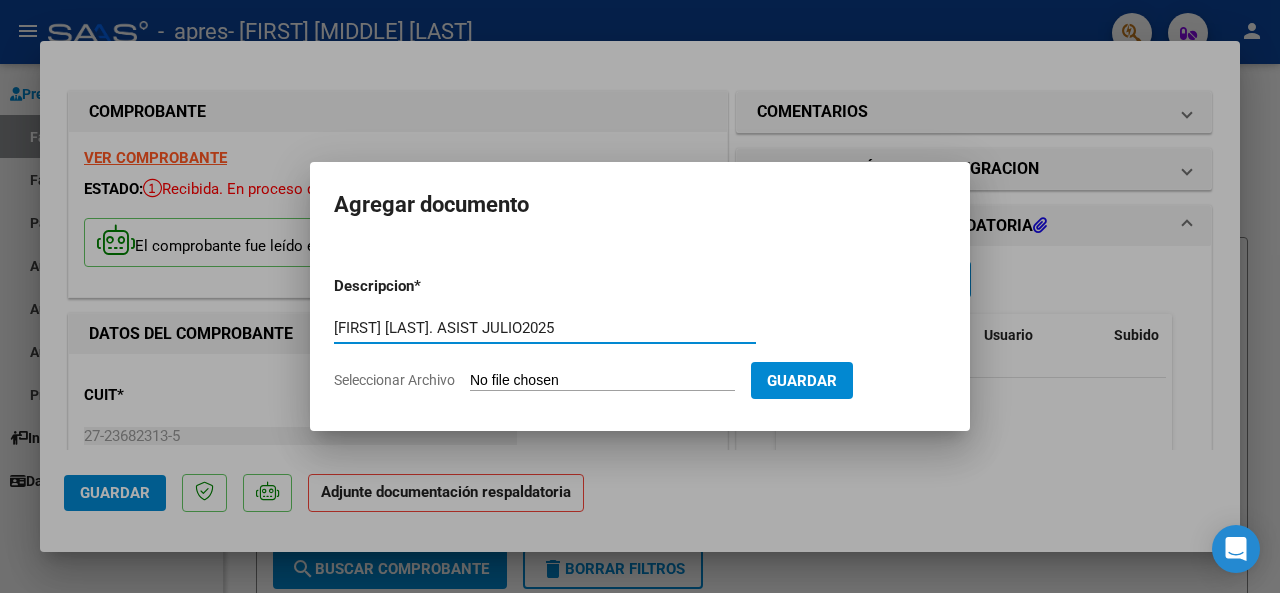 type on "GONZALEZ JERE. ASIST JULIO2025" 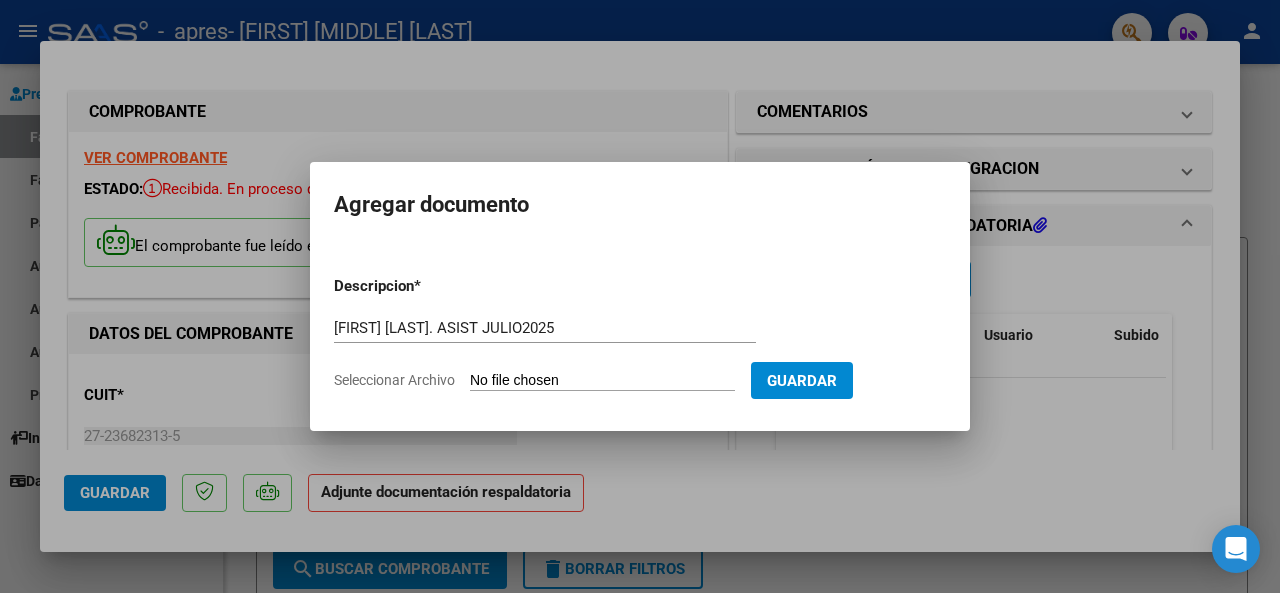 type on "C:\fakepath\GONZALEZ JEREMIAS. ASIST JULIO 2025.pdf" 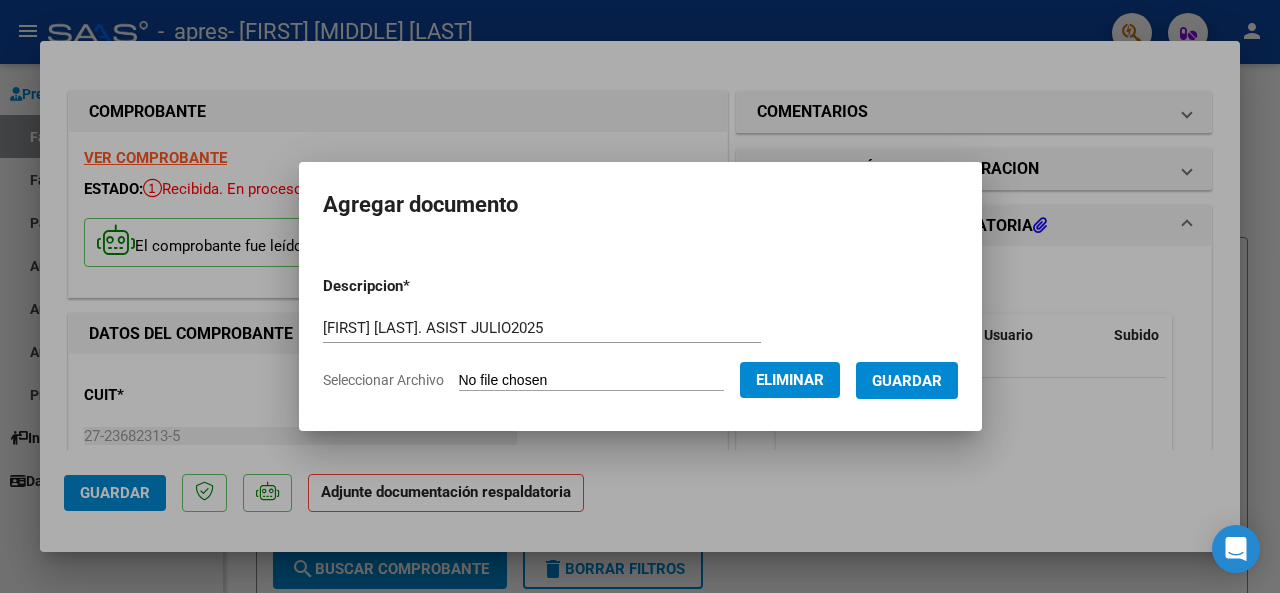 click on "Guardar" at bounding box center (907, 381) 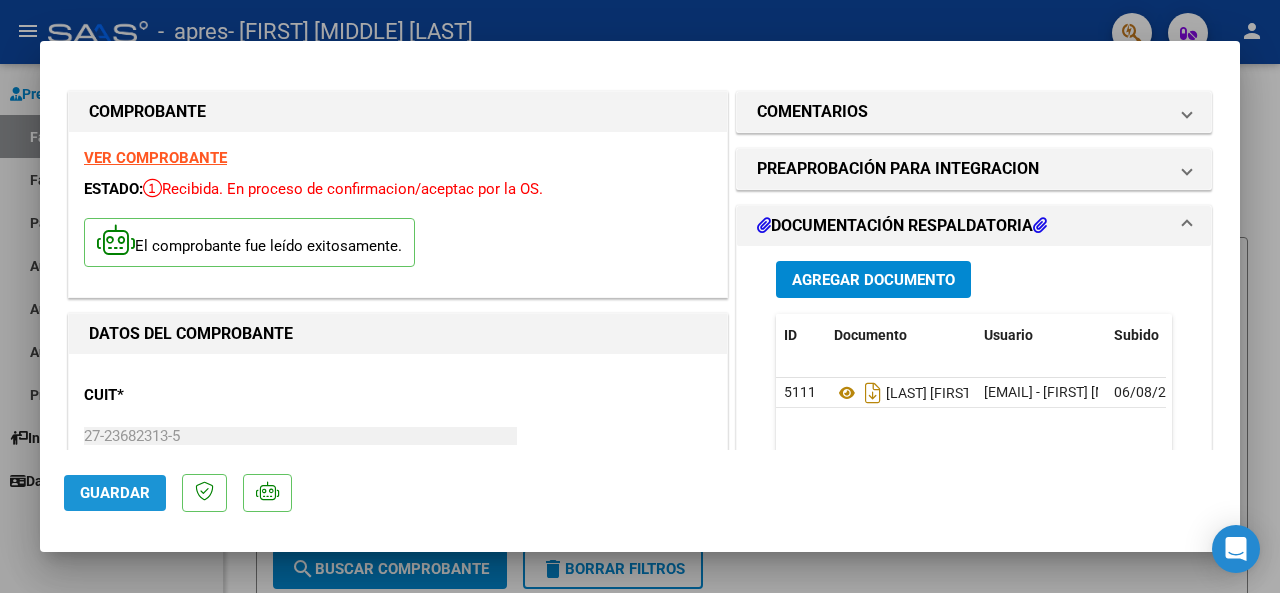 click on "Guardar" 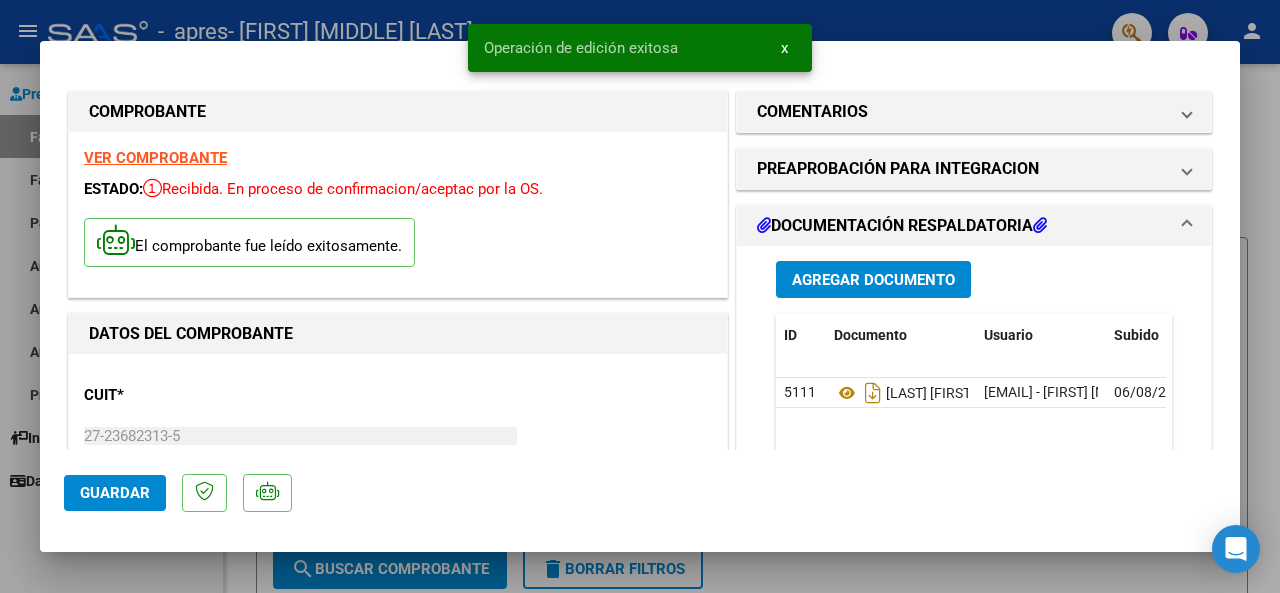 click at bounding box center [640, 296] 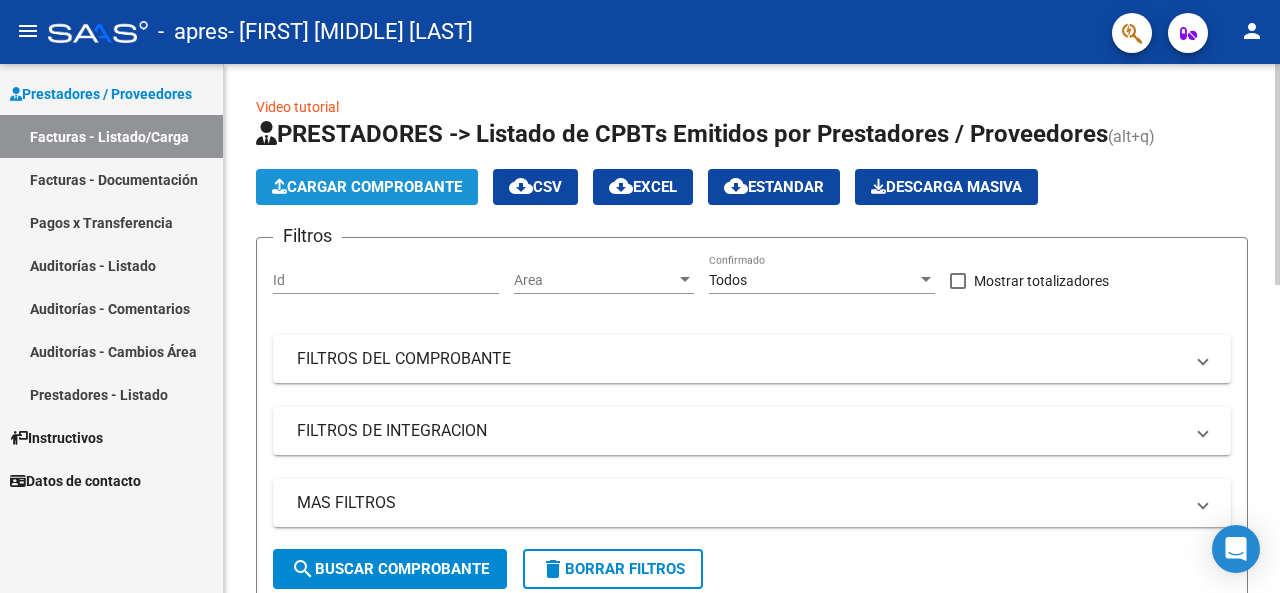 click on "Cargar Comprobante" 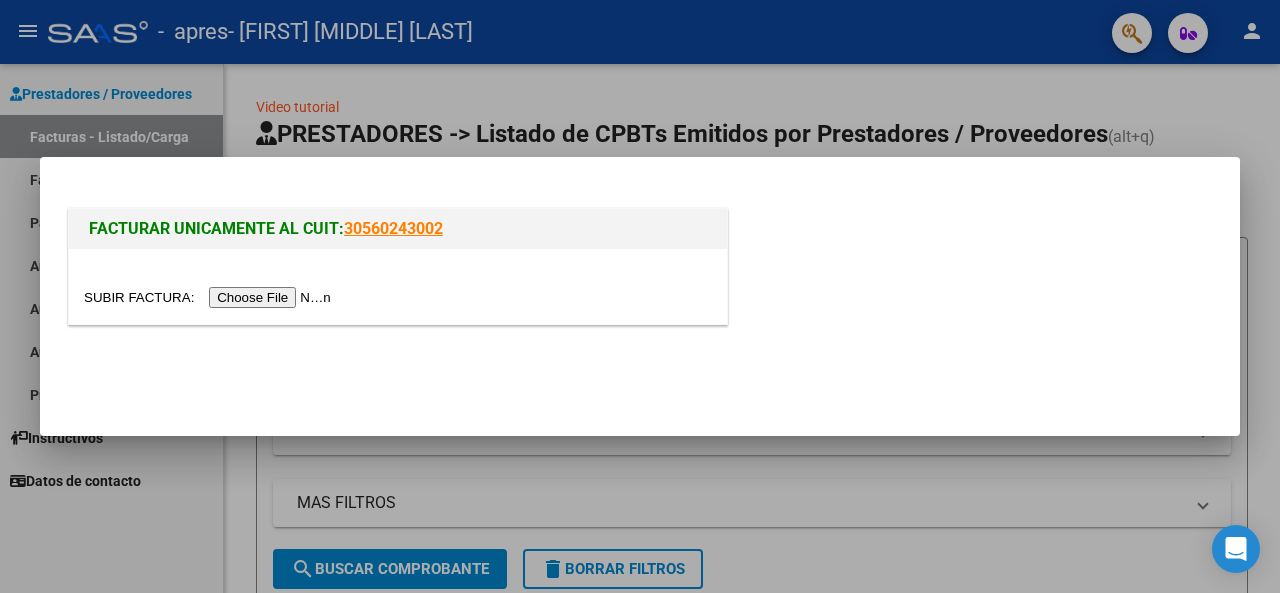 click at bounding box center (210, 297) 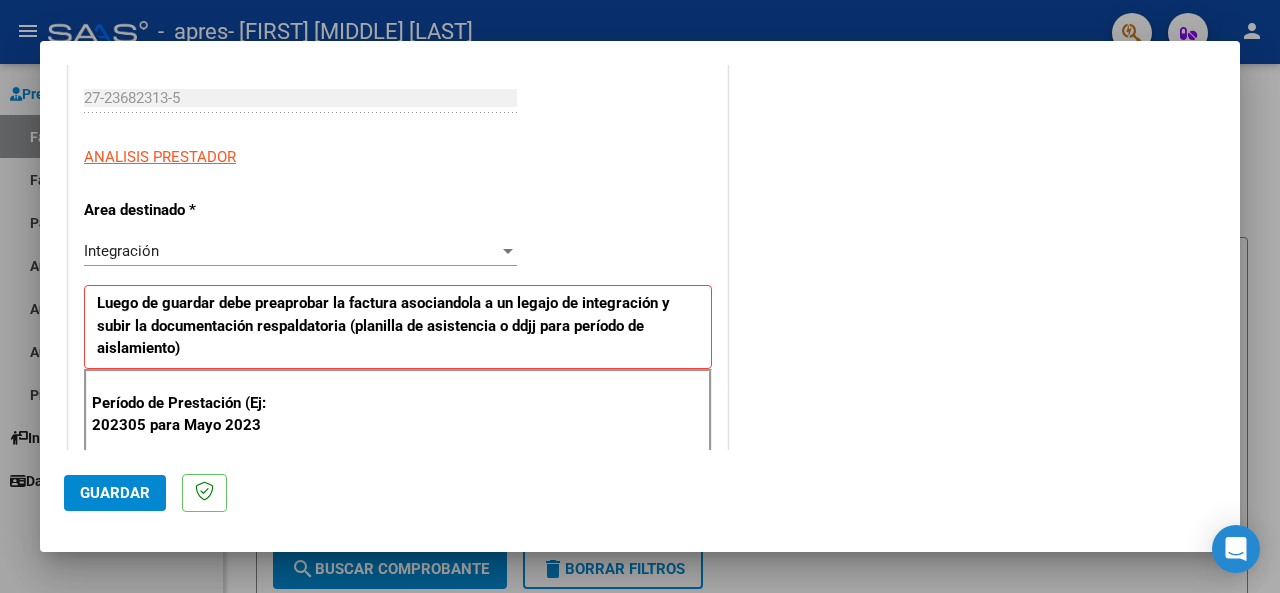 scroll, scrollTop: 400, scrollLeft: 0, axis: vertical 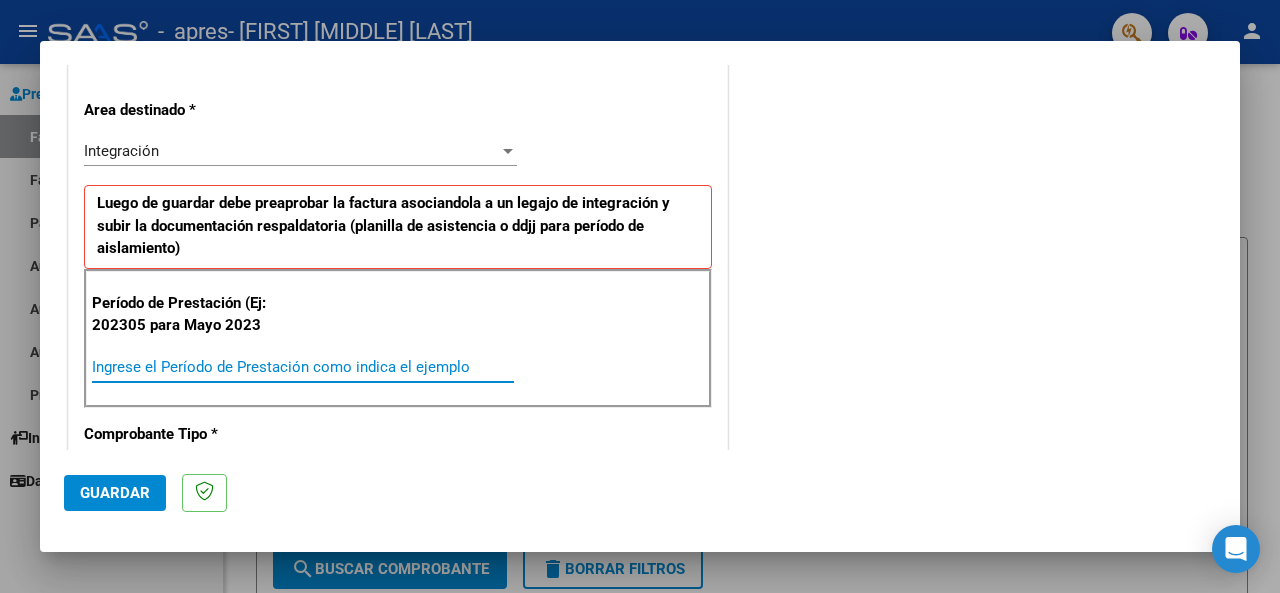 click on "Ingrese el Período de Prestación como indica el ejemplo" at bounding box center (303, 367) 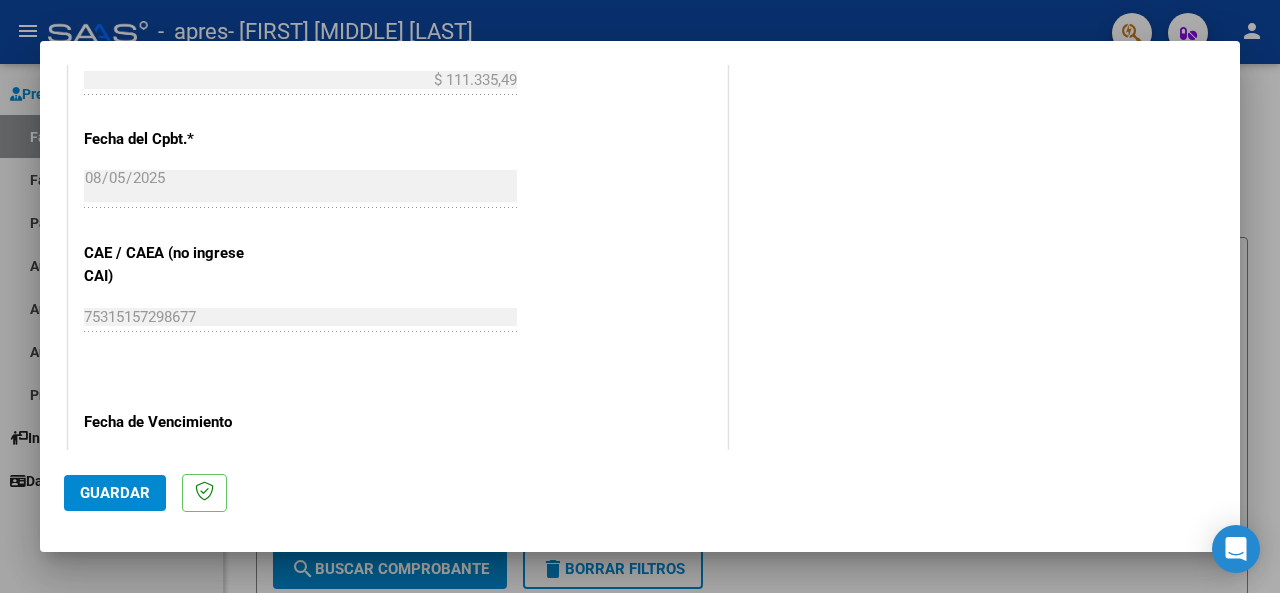 scroll, scrollTop: 1200, scrollLeft: 0, axis: vertical 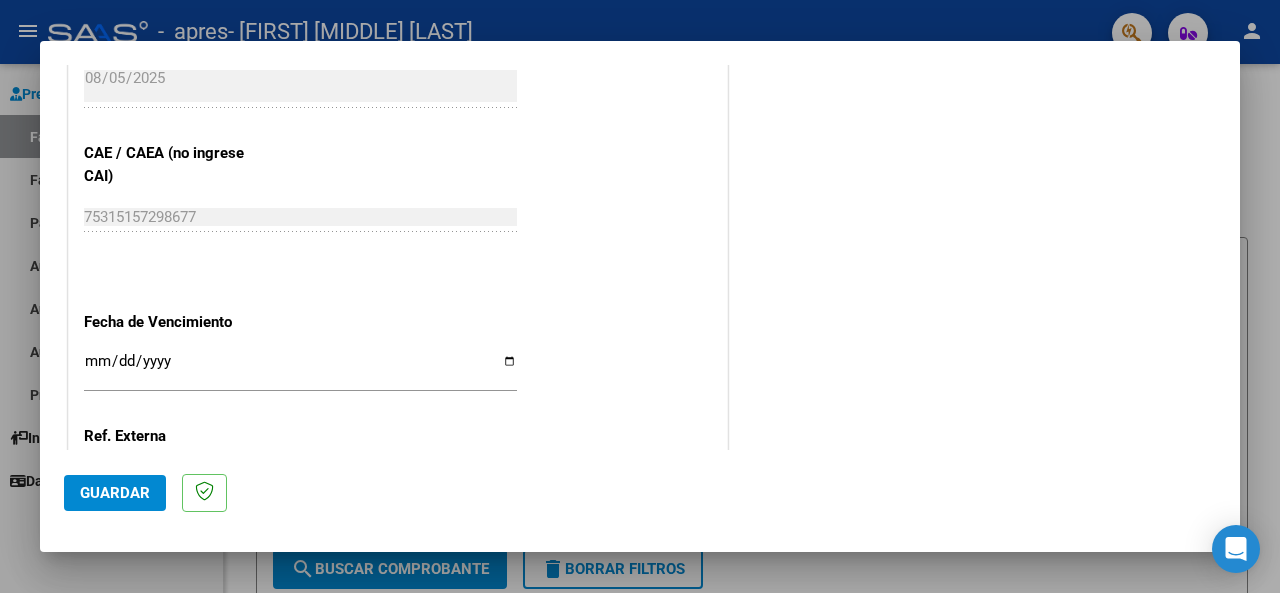 type on "202507" 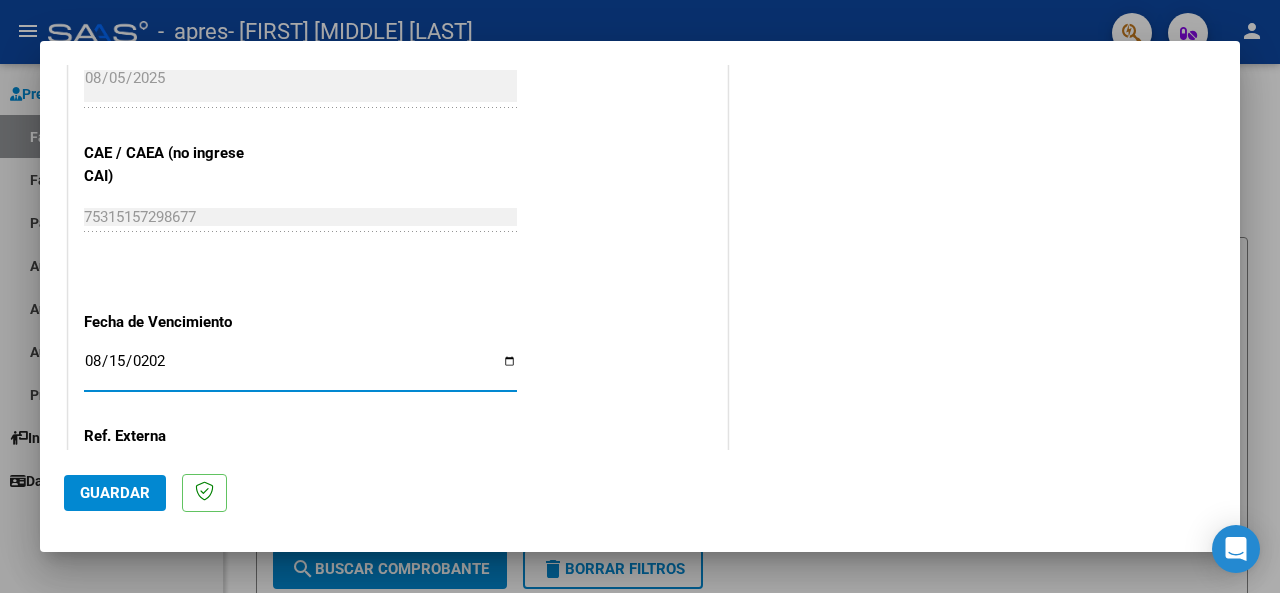 type on "2025-08-15" 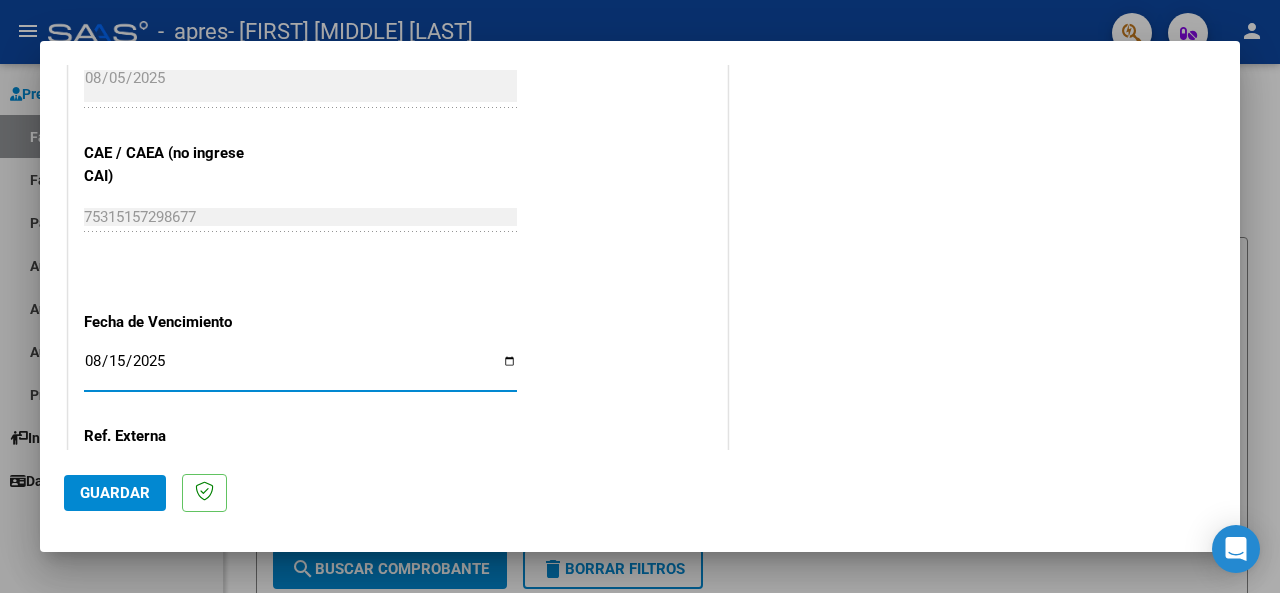 click on "COMPROBANTE VER COMPROBANTE          El comprobante fue leído exitosamente.  DATOS DEL COMPROBANTE CUIT  *   27-23682313-5 Ingresar CUIT  ANALISIS PRESTADOR  Area destinado * Integración Seleccionar Area Luego de guardar debe preaprobar la factura asociandola a un legajo de integración y subir la documentación respaldatoria (planilla de asistencia o ddjj para período de aislamiento)  Período de Prestación (Ej: 202305 para Mayo 2023    202507 Ingrese el Período de Prestación como indica el ejemplo   Comprobante Tipo * Recibo C Seleccionar Tipo Punto de Venta  *   3 Ingresar el Nro.  Número  *   1029 Ingresar el Nro.  Monto  *   $ 111.335,49 Ingresar el monto  Fecha del Cpbt.  *   2025-08-05 Ingresar la fecha  CAE / CAEA (no ingrese CAI)    75315157298677 Ingresar el CAE o CAEA (no ingrese CAI)  Fecha de Vencimiento    2025-08-15 Ingresar la fecha  Ref. Externa    Ingresar la ref.  N° Liquidación    Ingresar el N° Liquidación  COMENTARIOS Comentarios del Prestador / Gerenciador:  Guardar" at bounding box center [640, 297] 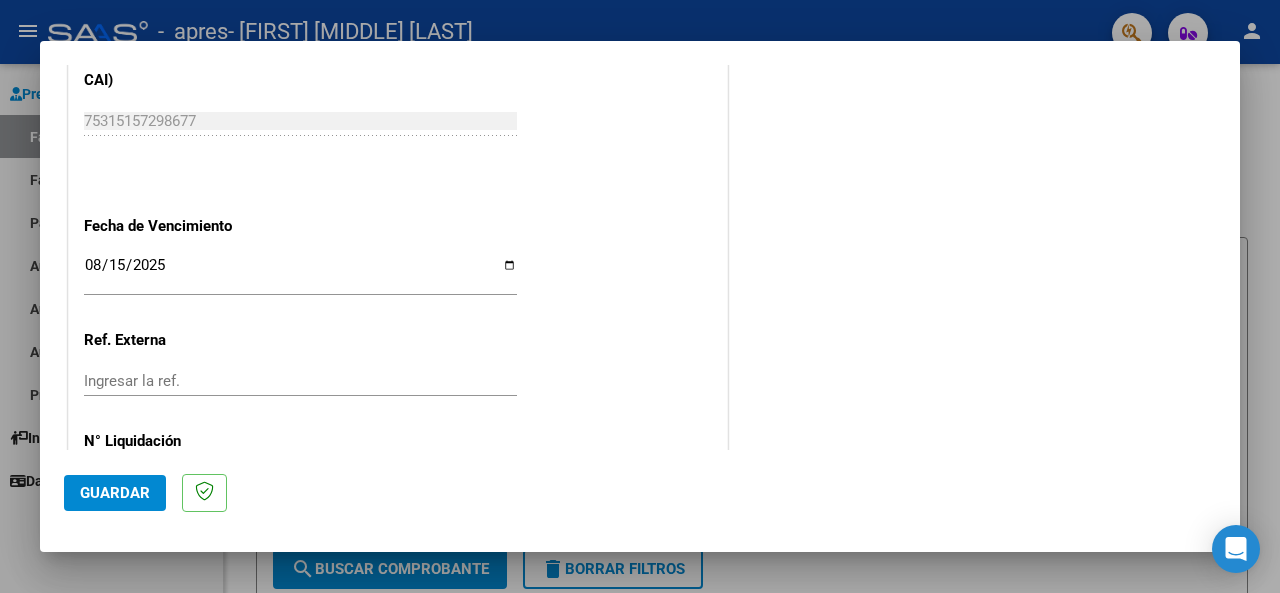 scroll, scrollTop: 1314, scrollLeft: 0, axis: vertical 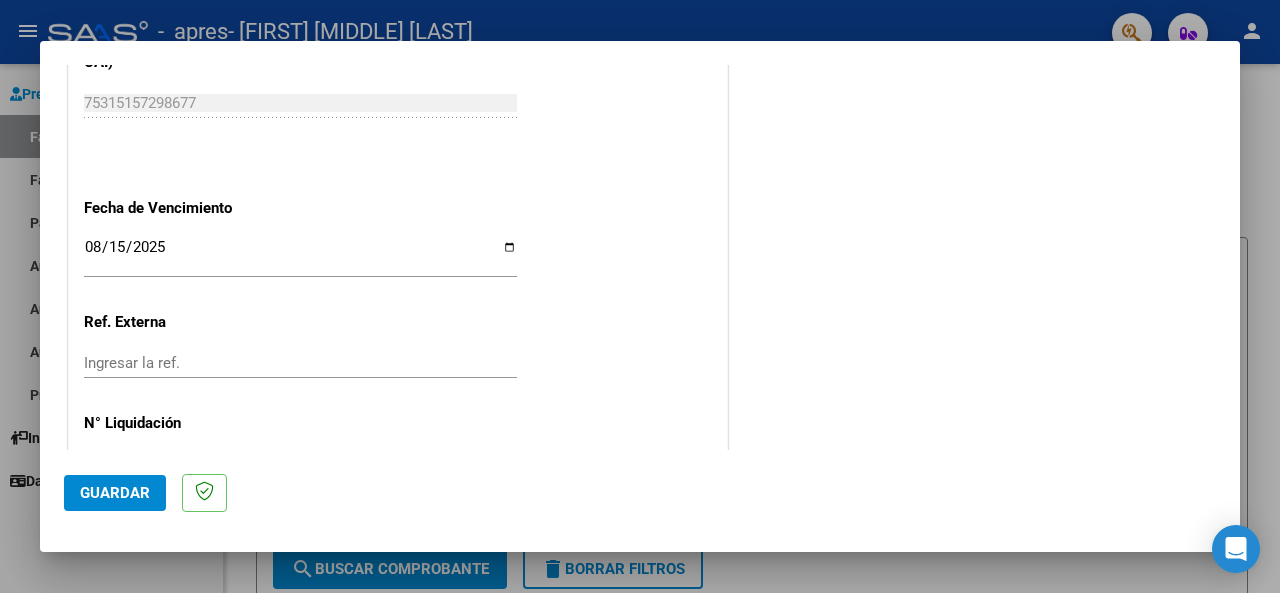 click on "CUIT  *   27-23682313-5 Ingresar CUIT  ANALISIS PRESTADOR  Area destinado * Integración Seleccionar Area Luego de guardar debe preaprobar la factura asociandola a un legajo de integración y subir la documentación respaldatoria (planilla de asistencia o ddjj para período de aislamiento)  Período de Prestación (Ej: 202305 para Mayo 2023    202507 Ingrese el Período de Prestación como indica el ejemplo   Comprobante Tipo * Recibo C Seleccionar Tipo Punto de Venta  *   3 Ingresar el Nro.  Número  *   1029 Ingresar el Nro.  Monto  *   $ 111.335,49 Ingresar el monto  Fecha del Cpbt.  *   2025-08-05 Ingresar la fecha  CAE / CAEA (no ingrese CAI)    75315157298677 Ingresar el CAE o CAEA (no ingrese CAI)  Fecha de Vencimiento    2025-08-15 Ingresar la fecha  Ref. Externa    Ingresar la ref.  N° Liquidación    Ingresar el N° Liquidación" at bounding box center (398, -243) 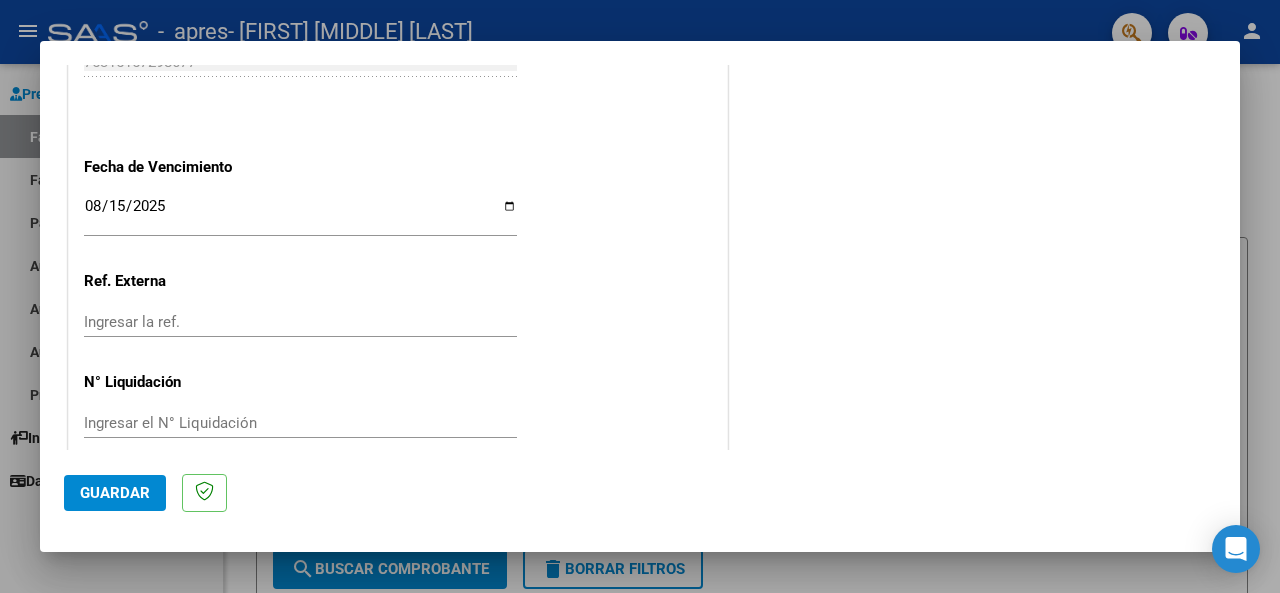scroll, scrollTop: 1376, scrollLeft: 0, axis: vertical 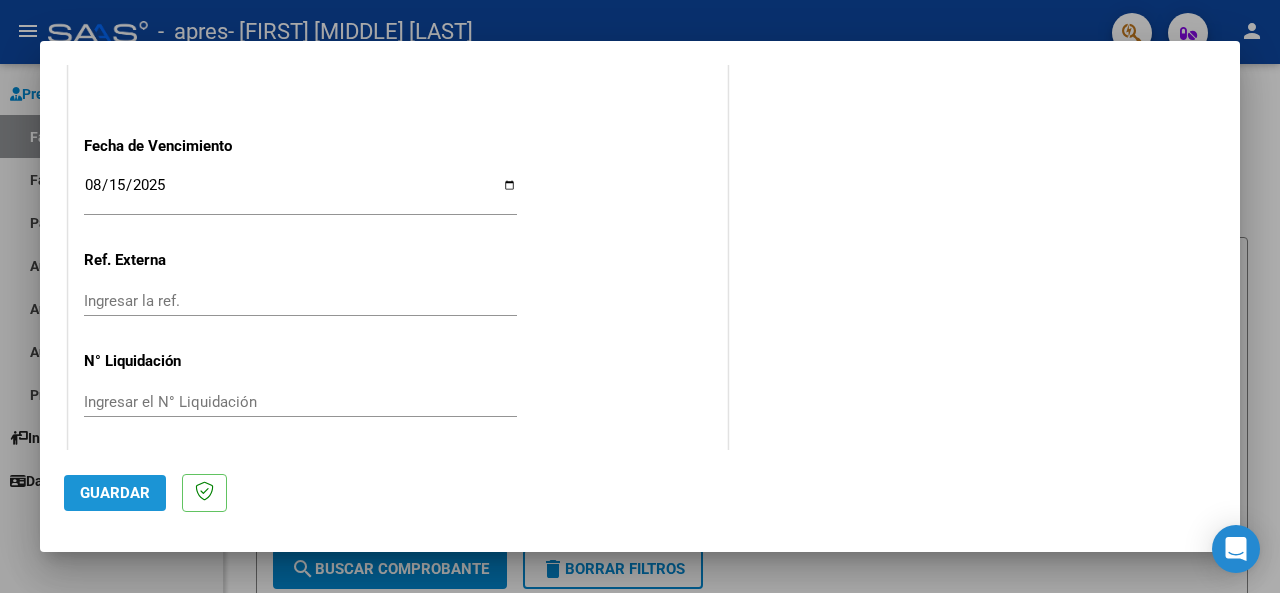 click on "Guardar" 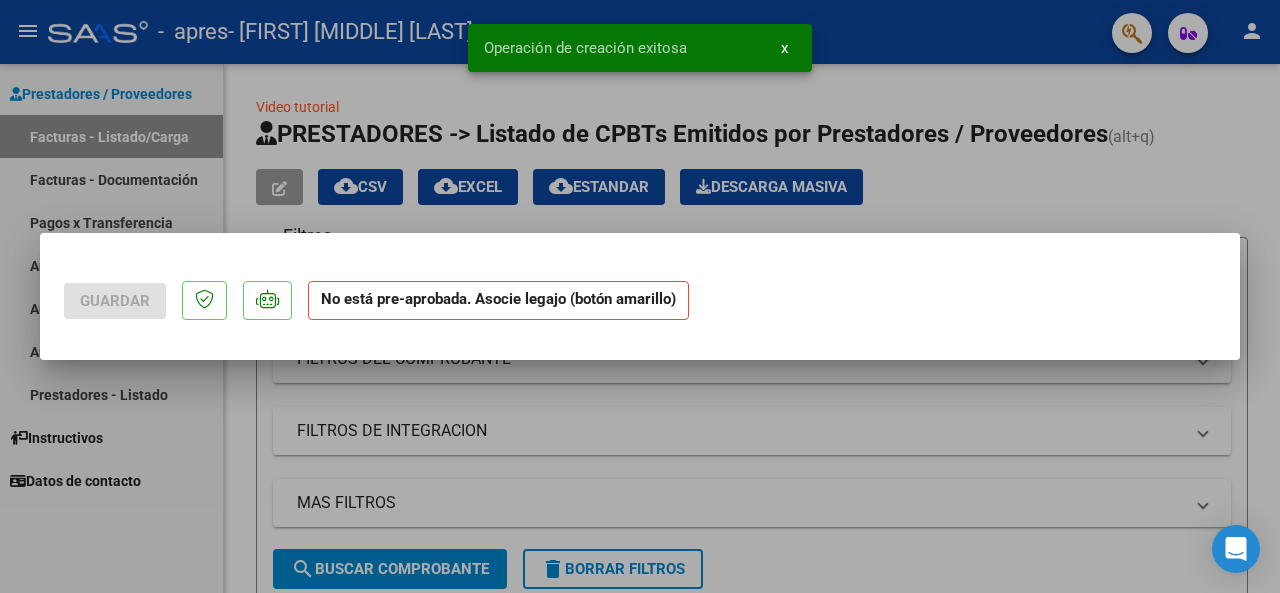 scroll, scrollTop: 0, scrollLeft: 0, axis: both 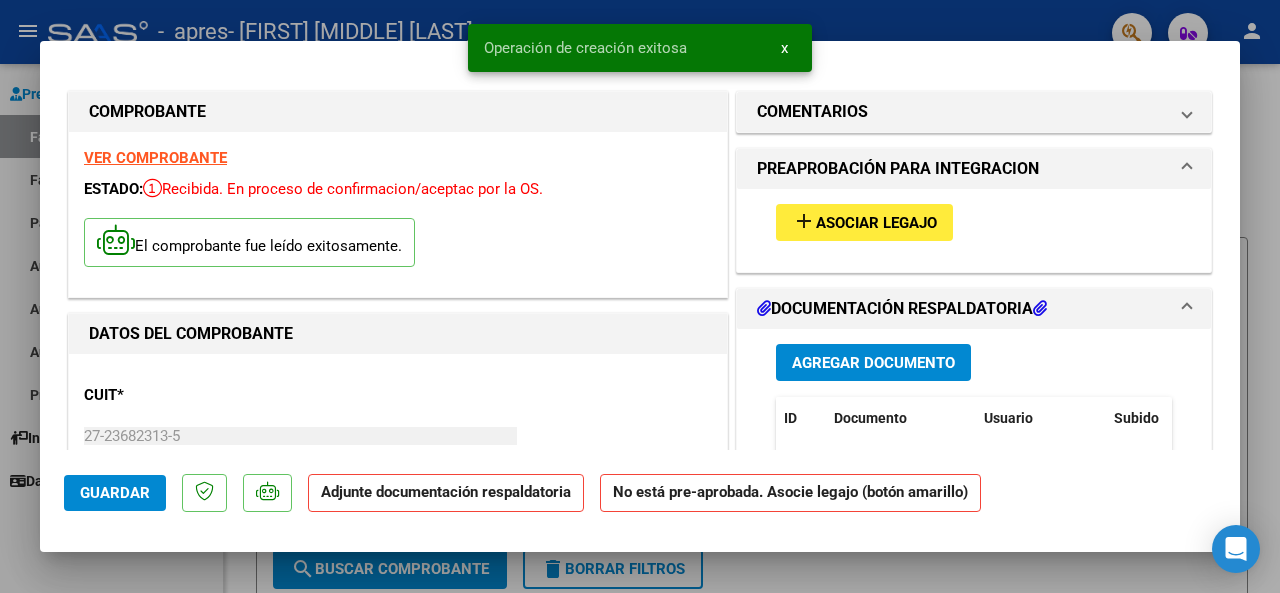 click on "CUIT  *   27-23682313-5 Ingresar CUIT  ANALISIS PRESTADOR  QUANTIN ALMA VIVIANA  ARCA Padrón" at bounding box center (398, 457) 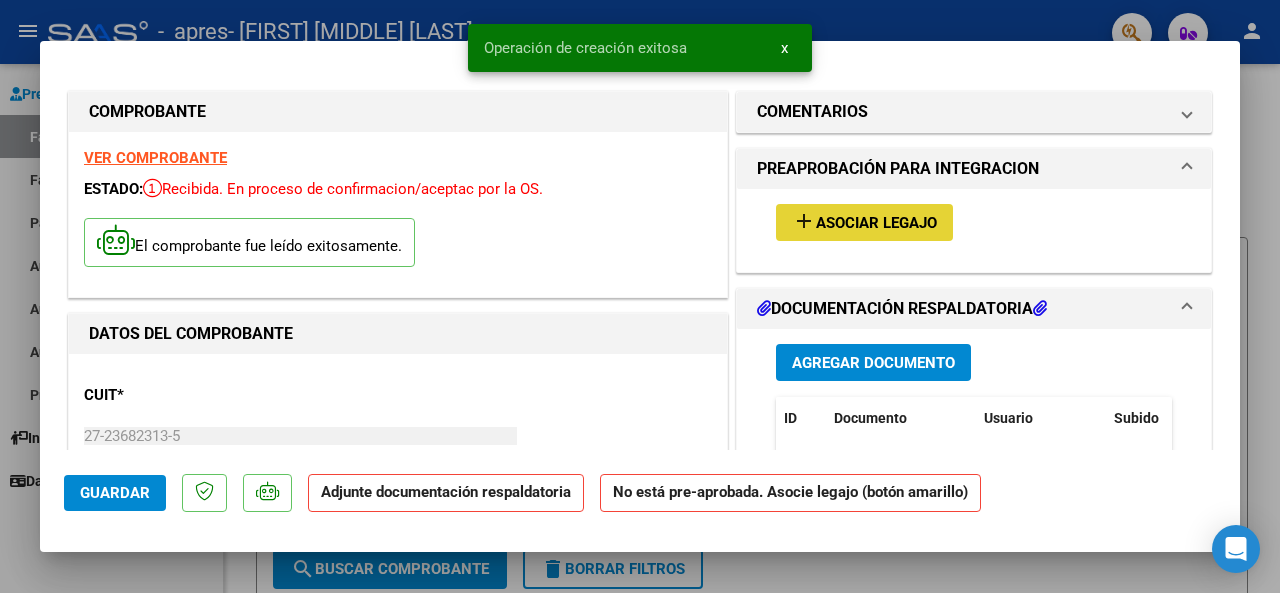click on "Asociar Legajo" at bounding box center (876, 223) 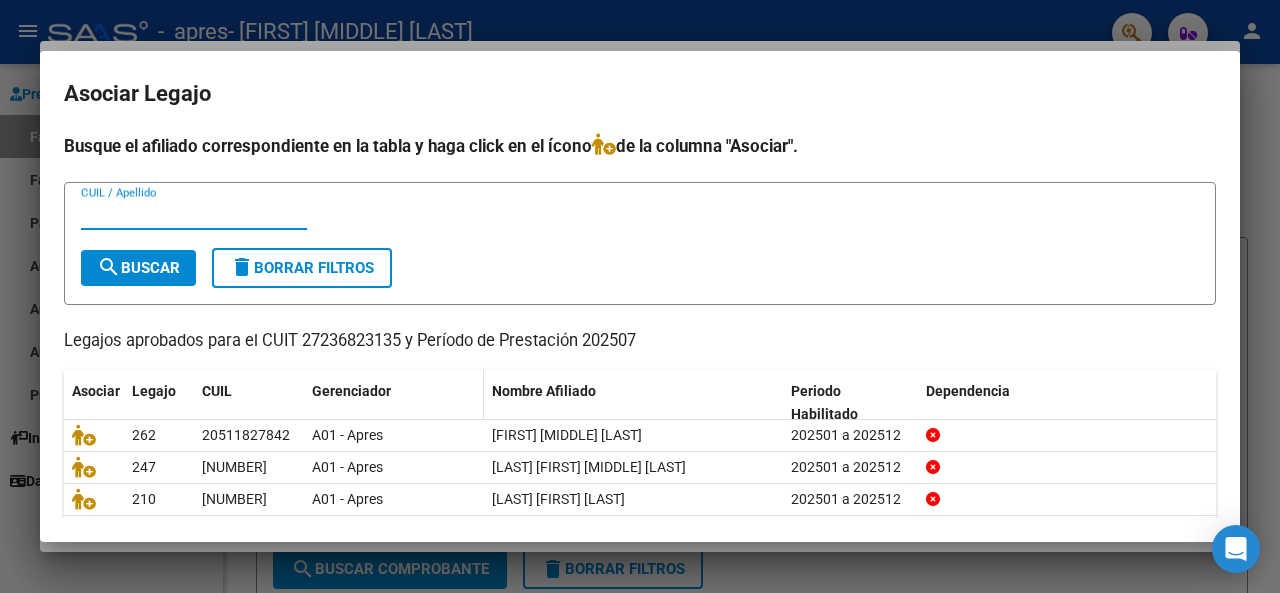 scroll, scrollTop: 100, scrollLeft: 0, axis: vertical 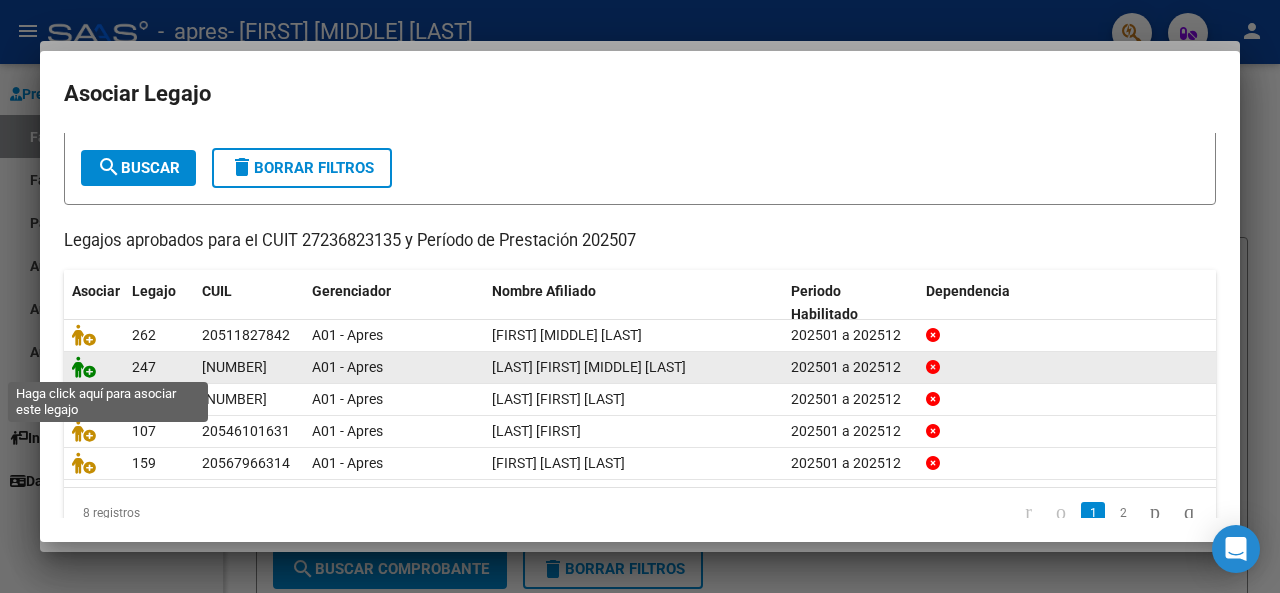 click 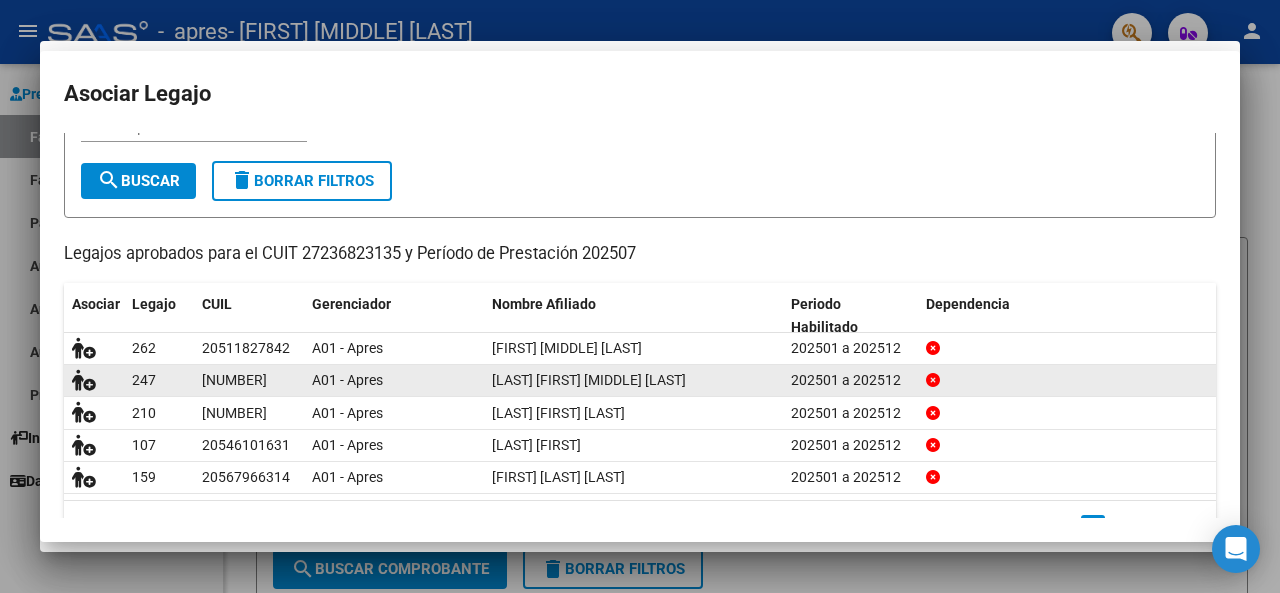 scroll, scrollTop: 114, scrollLeft: 0, axis: vertical 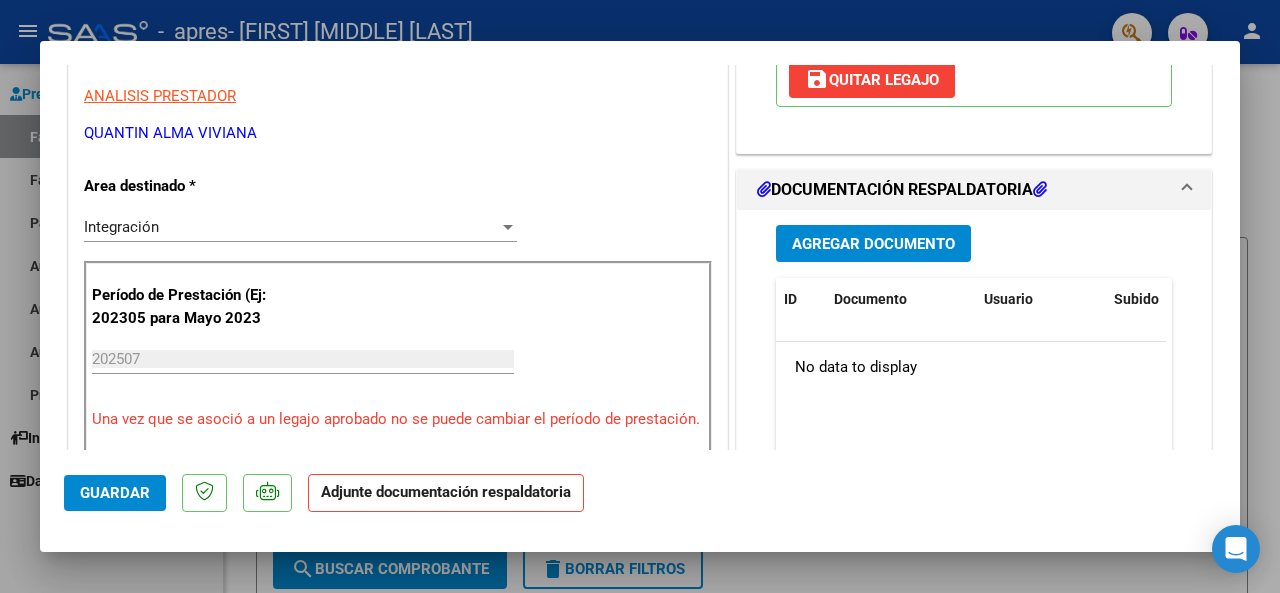 click on "Agregar Documento" at bounding box center (873, 244) 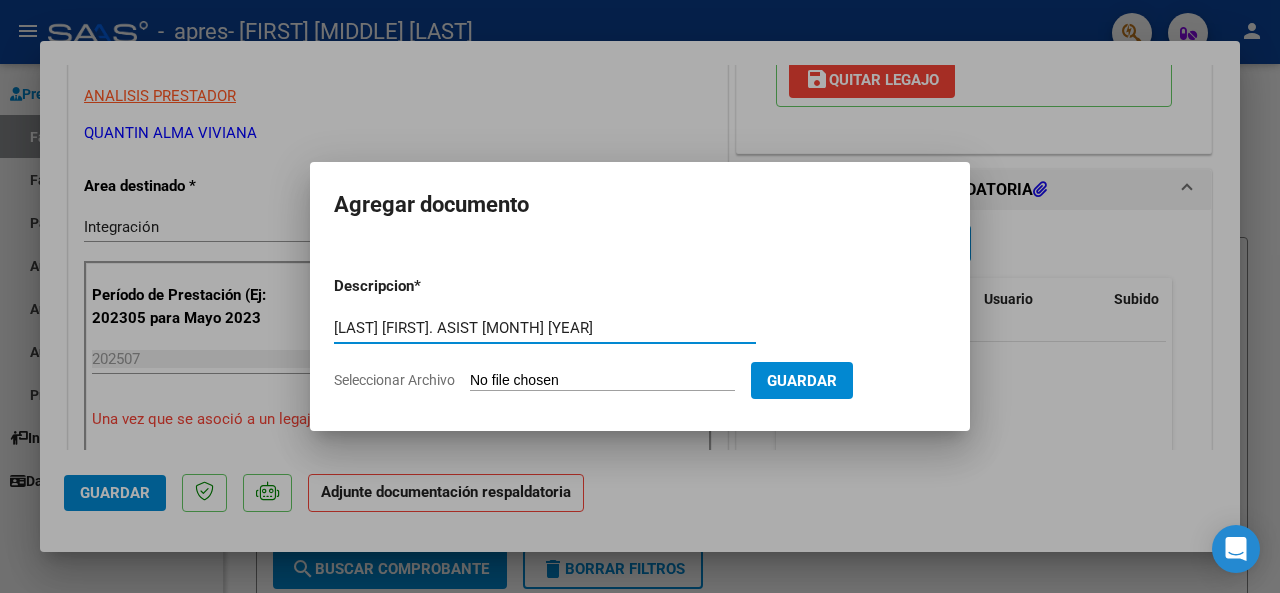 type on "GODOY HEFFNER M. ASIST JULIO 2025" 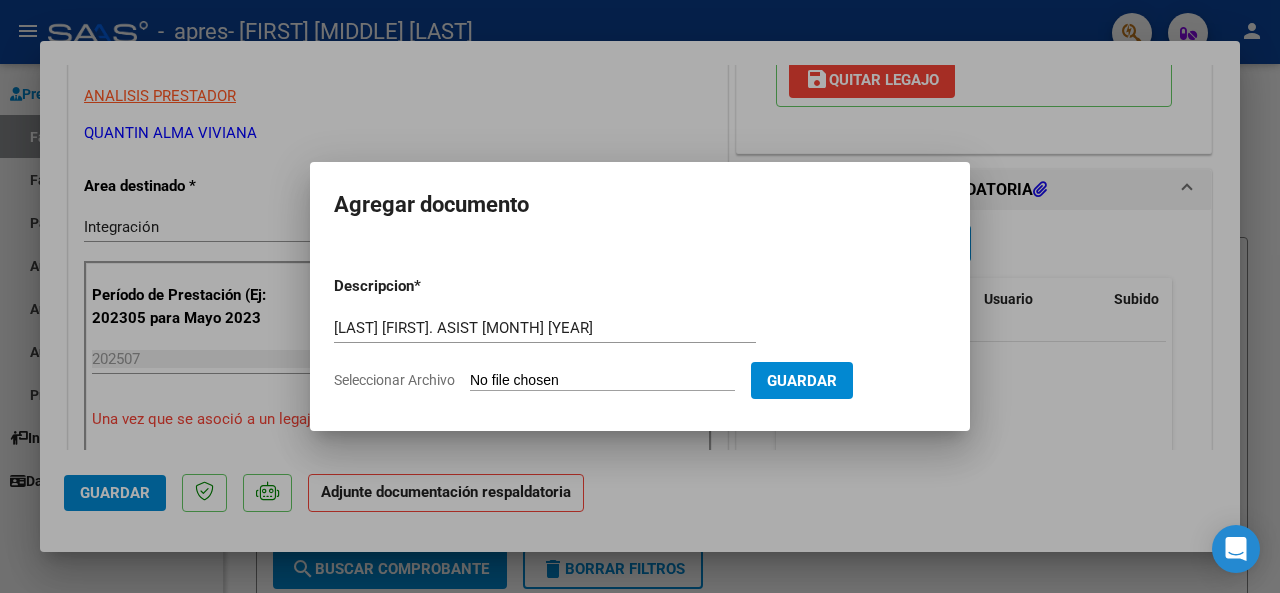 type on "C:\fakepath\GODOY HEFFNER M. ASIST JULIO 2025.pdf" 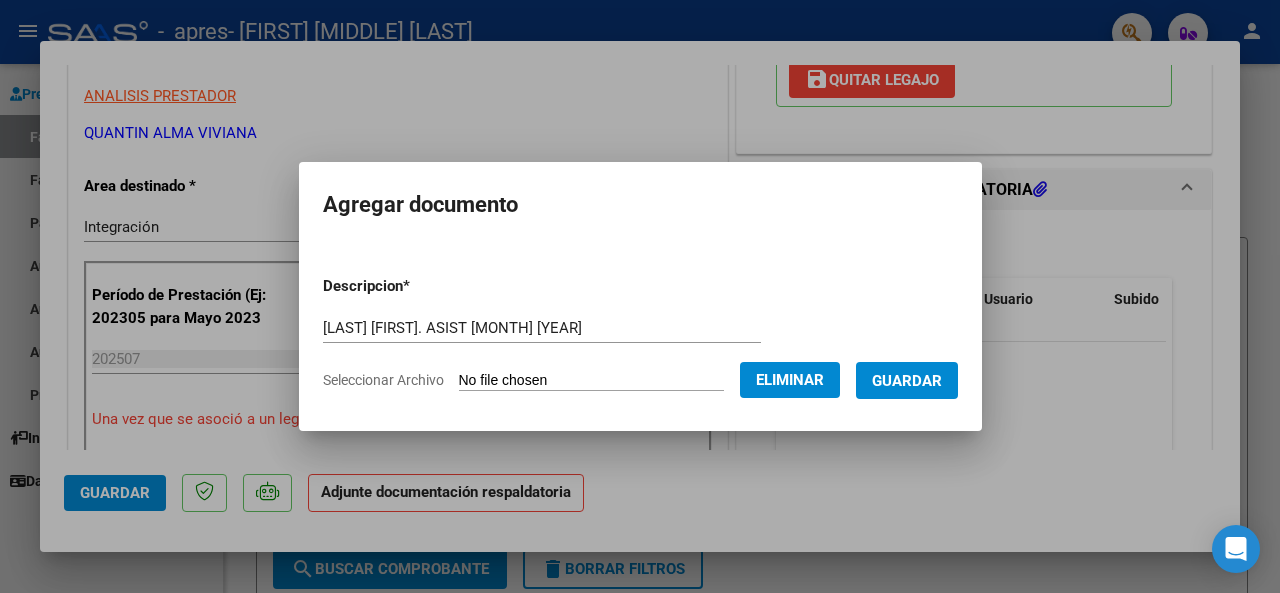 click on "Guardar" at bounding box center (907, 381) 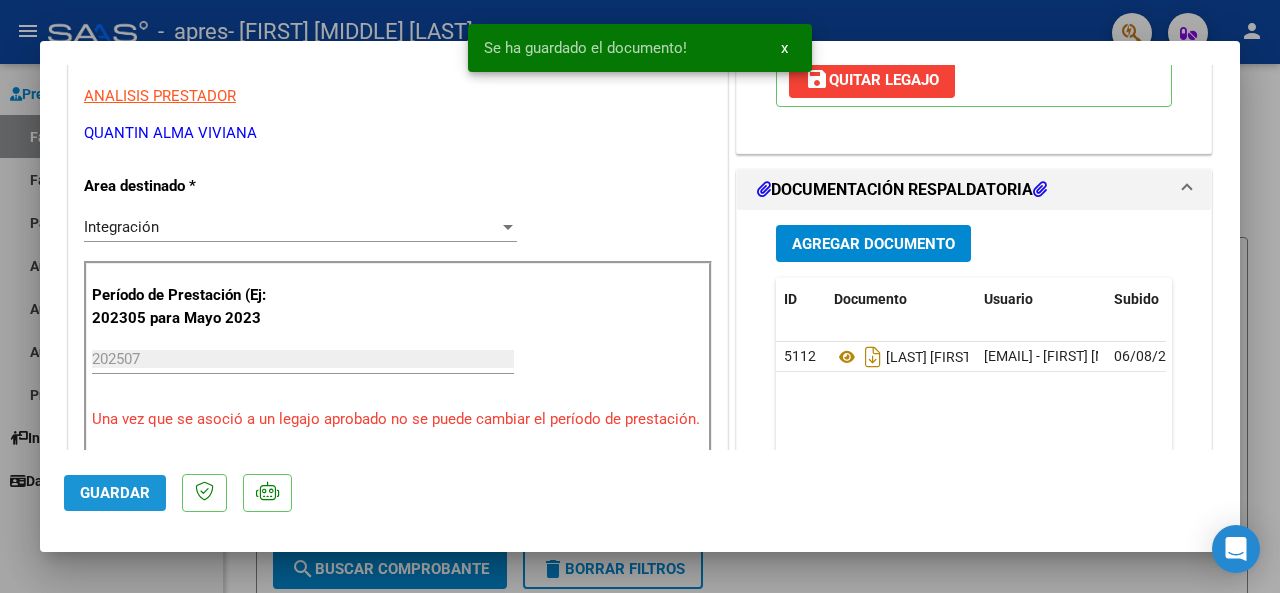 click on "Guardar" 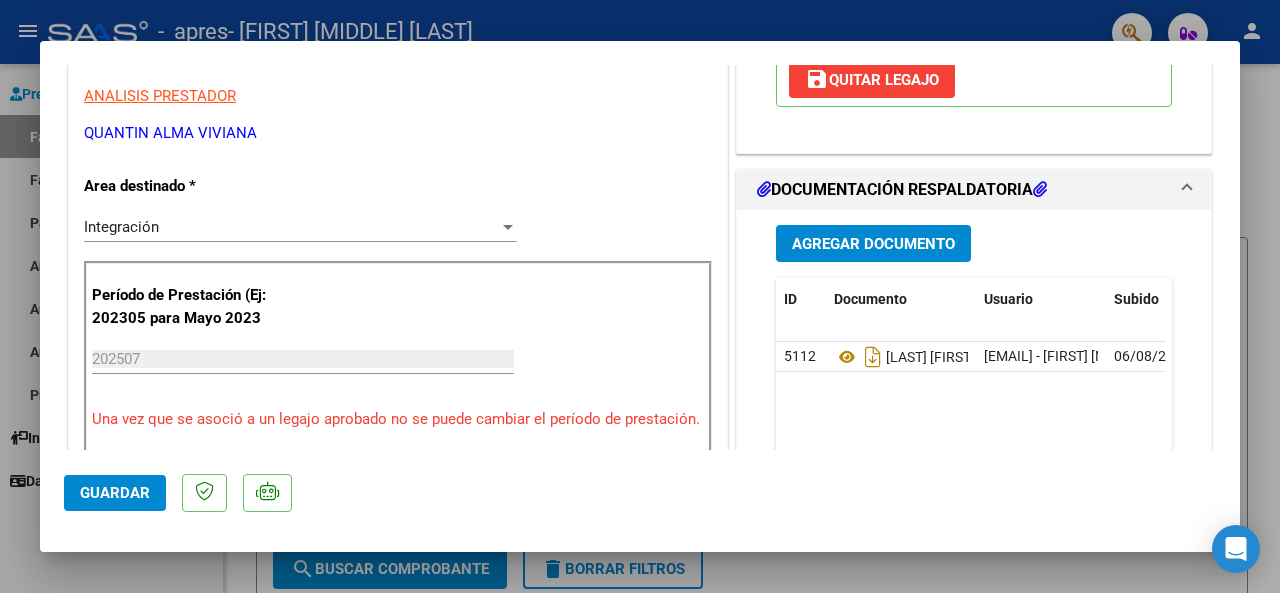 scroll, scrollTop: 0, scrollLeft: 0, axis: both 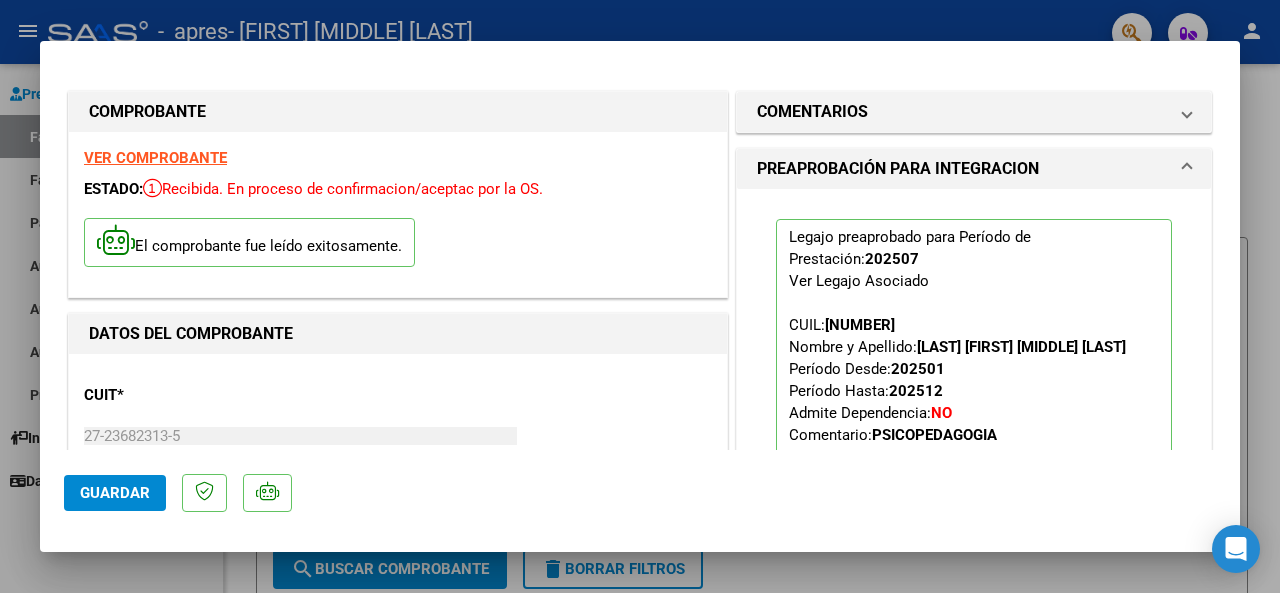 click at bounding box center (640, 296) 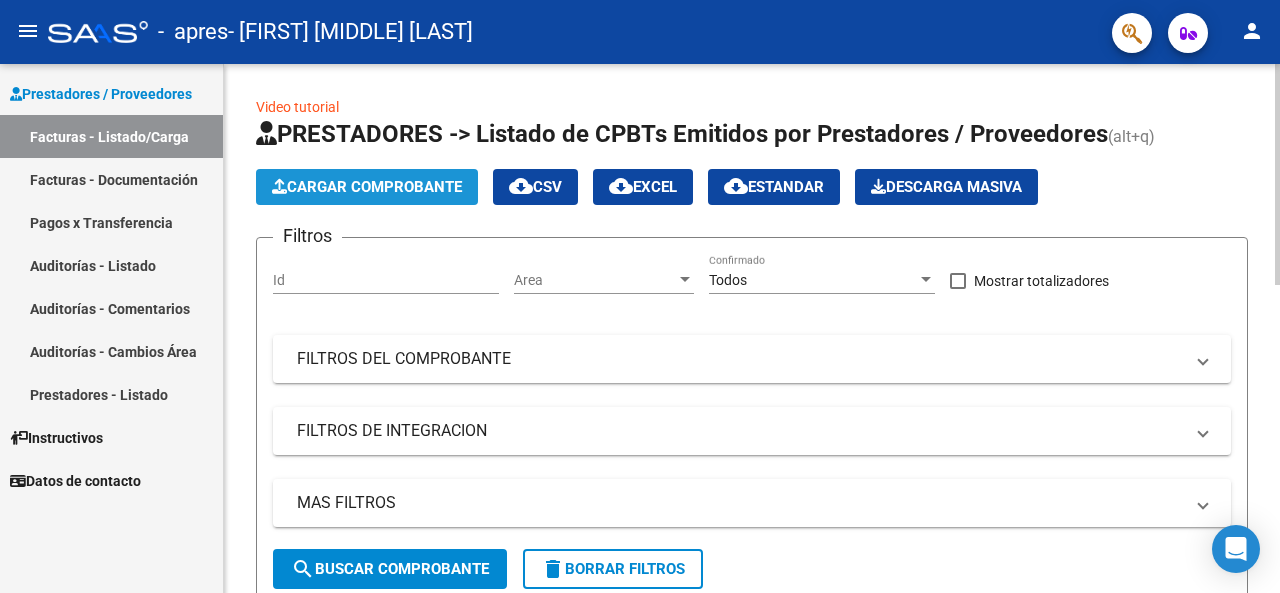 click on "Cargar Comprobante" 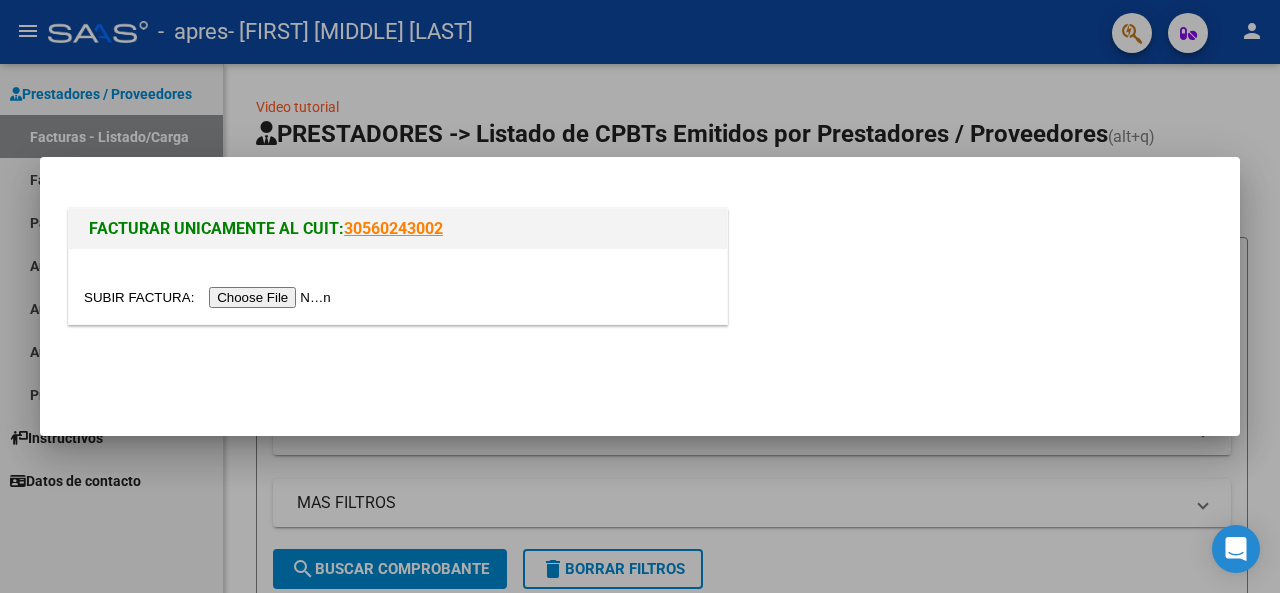 click at bounding box center [210, 297] 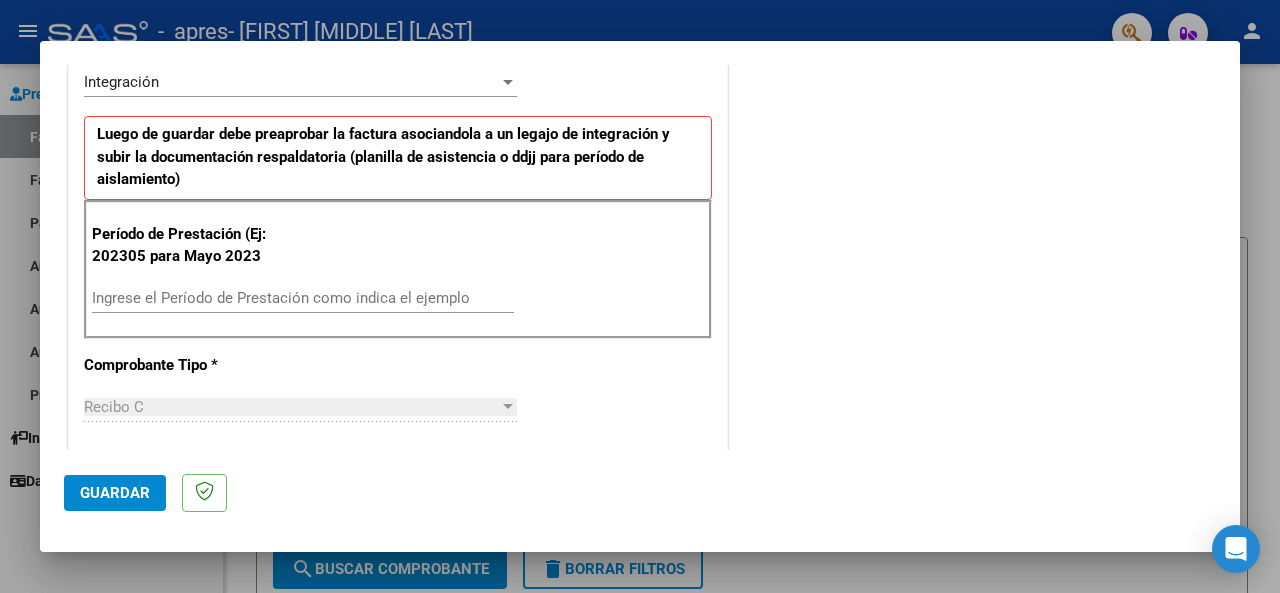 scroll, scrollTop: 500, scrollLeft: 0, axis: vertical 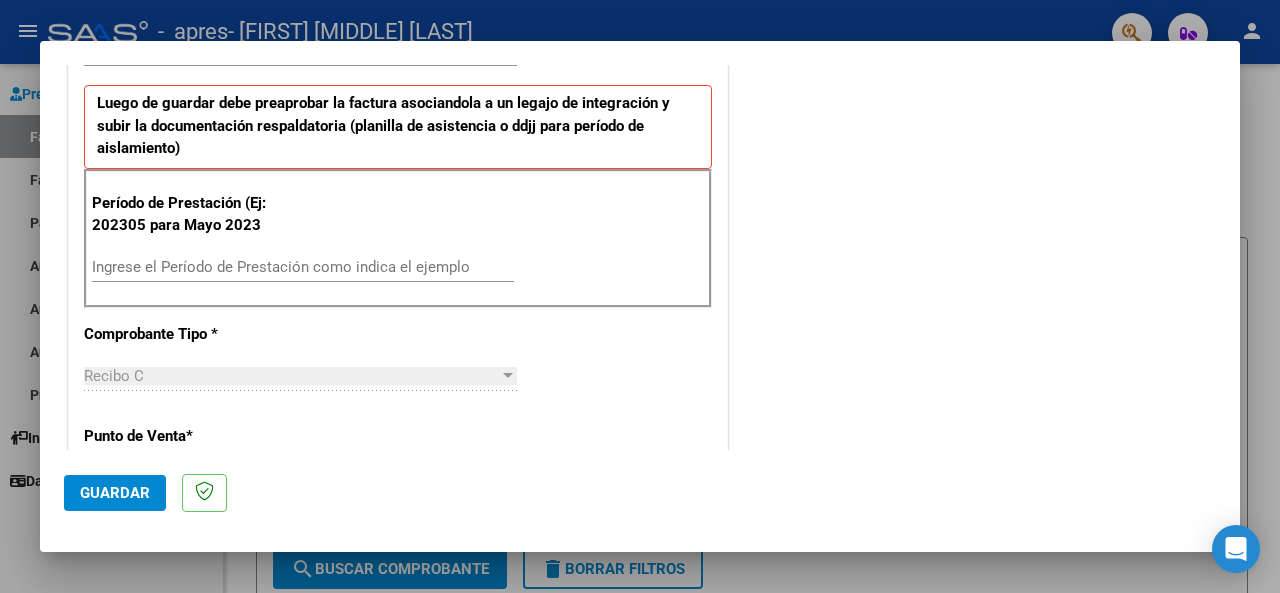 click on "Ingrese el Período de Prestación como indica el ejemplo" at bounding box center (303, 267) 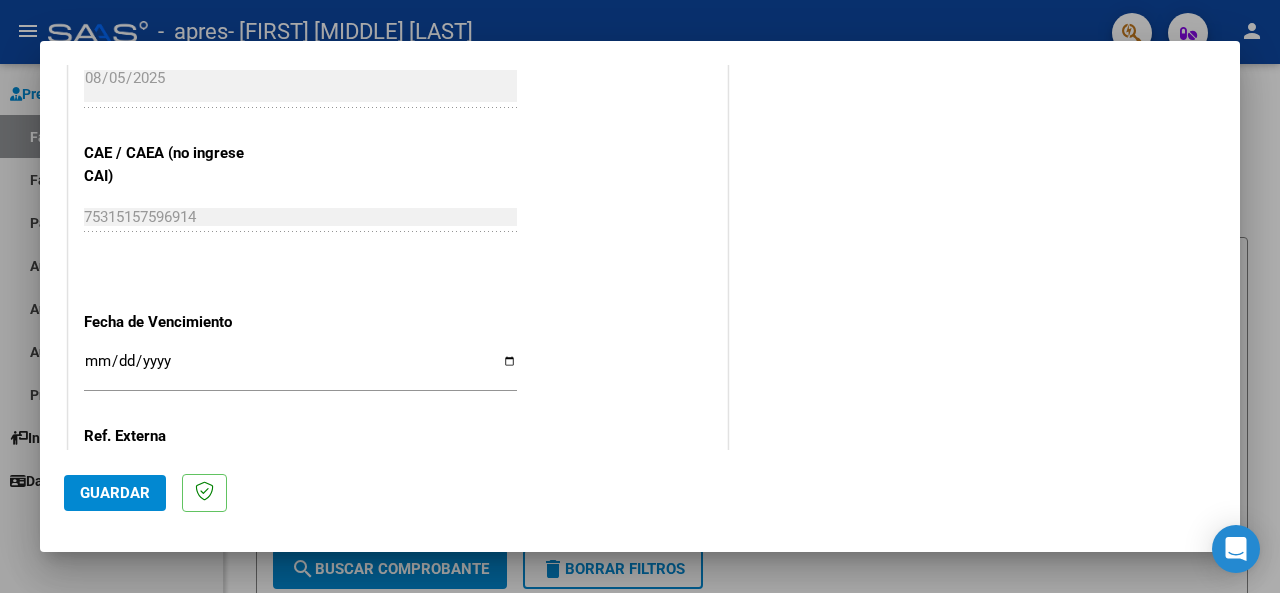 scroll, scrollTop: 1300, scrollLeft: 0, axis: vertical 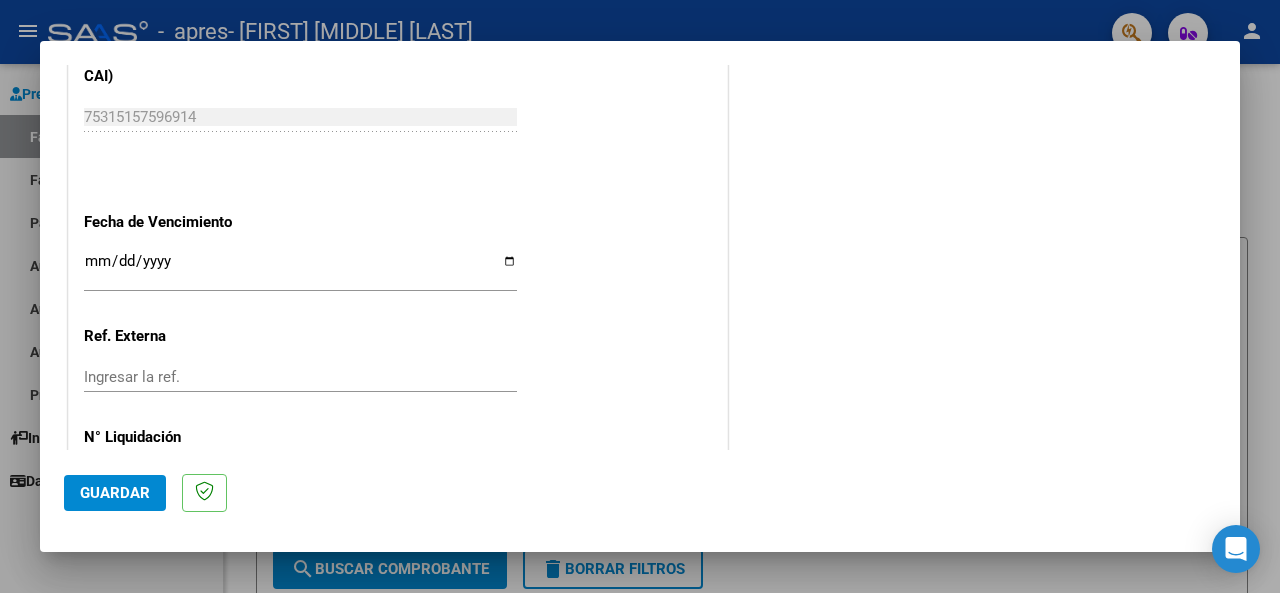 type on "202507" 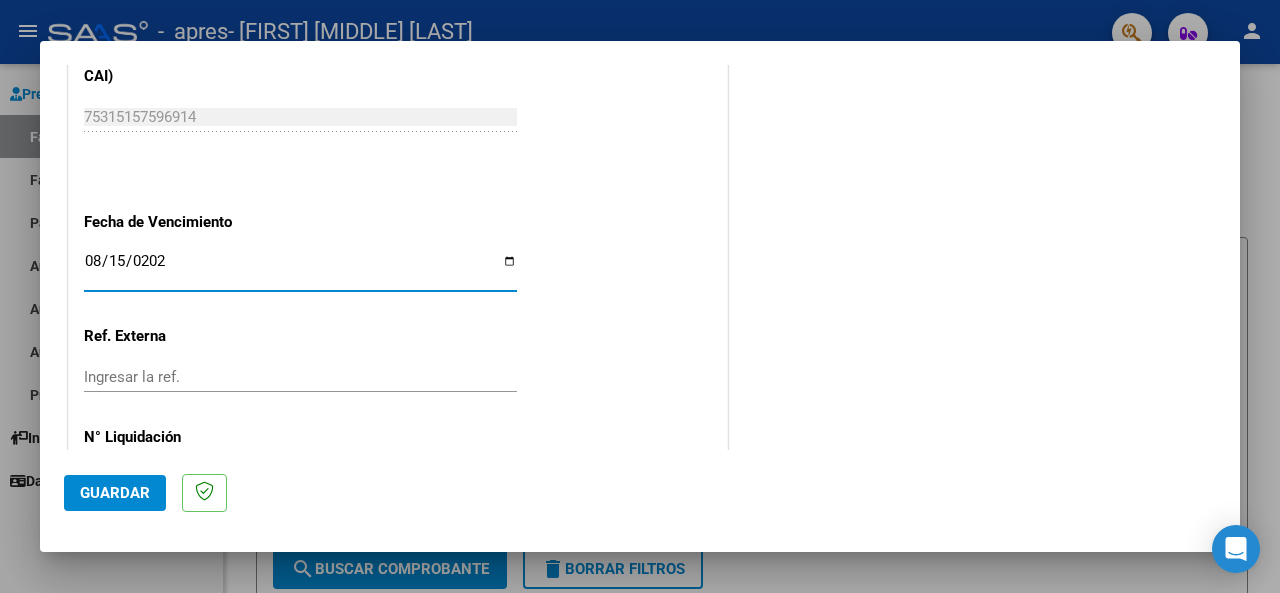 type on "2025-08-15" 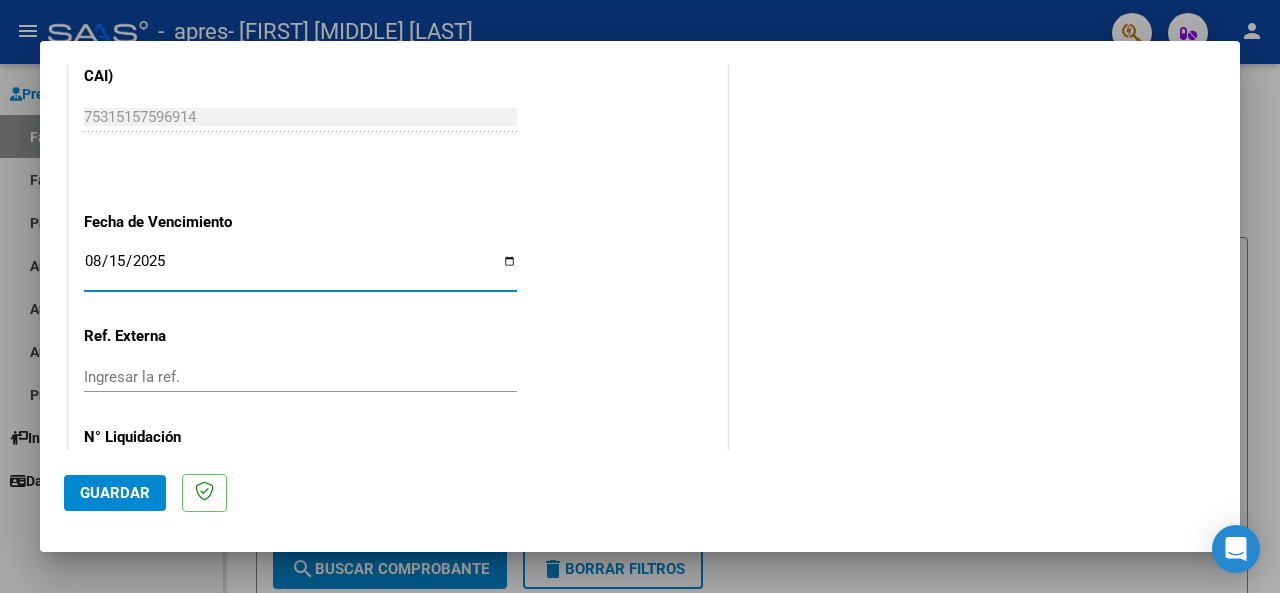 drag, startPoint x: 526, startPoint y: 479, endPoint x: 518, endPoint y: 440, distance: 39.812057 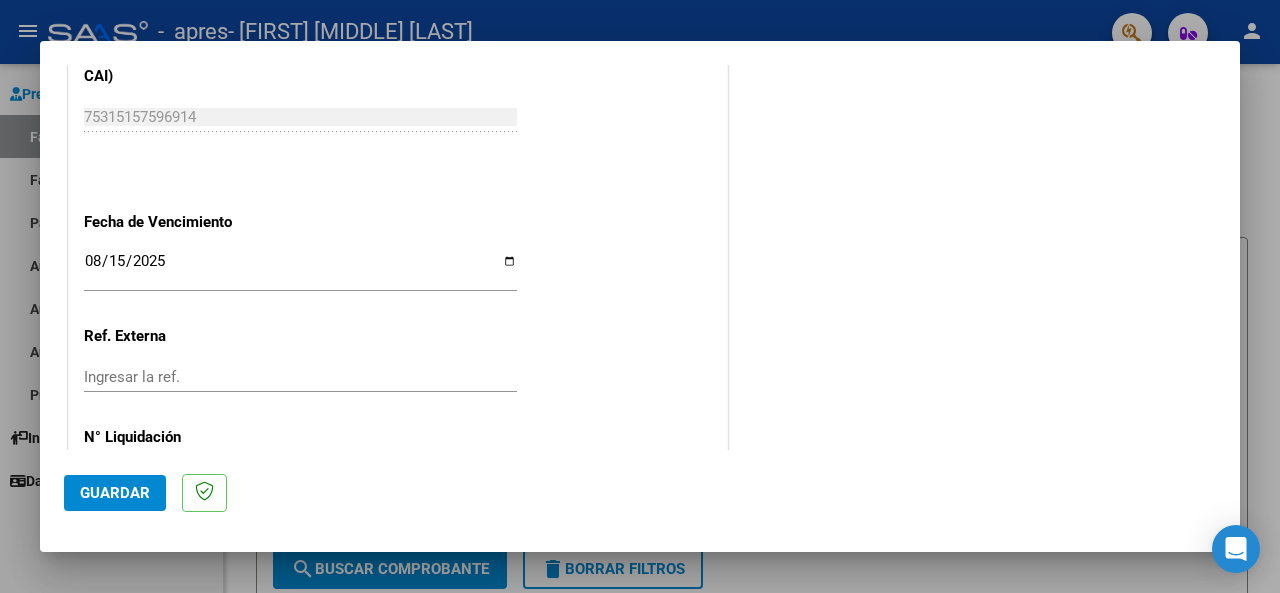 scroll, scrollTop: 1376, scrollLeft: 0, axis: vertical 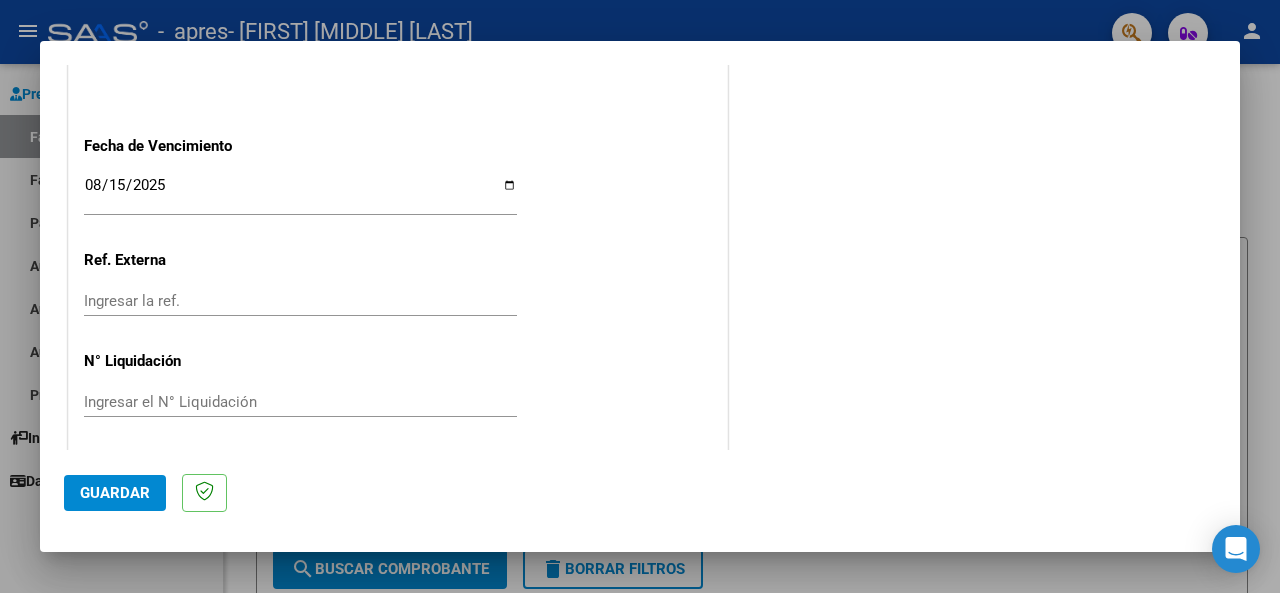 click on "Guardar" 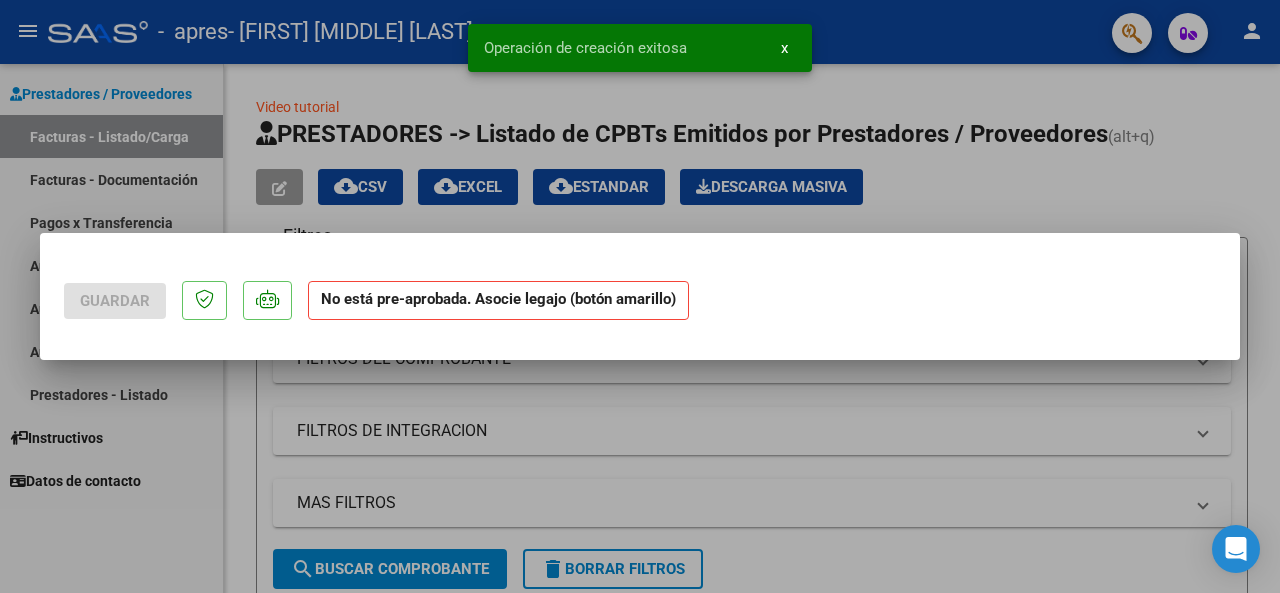 scroll, scrollTop: 0, scrollLeft: 0, axis: both 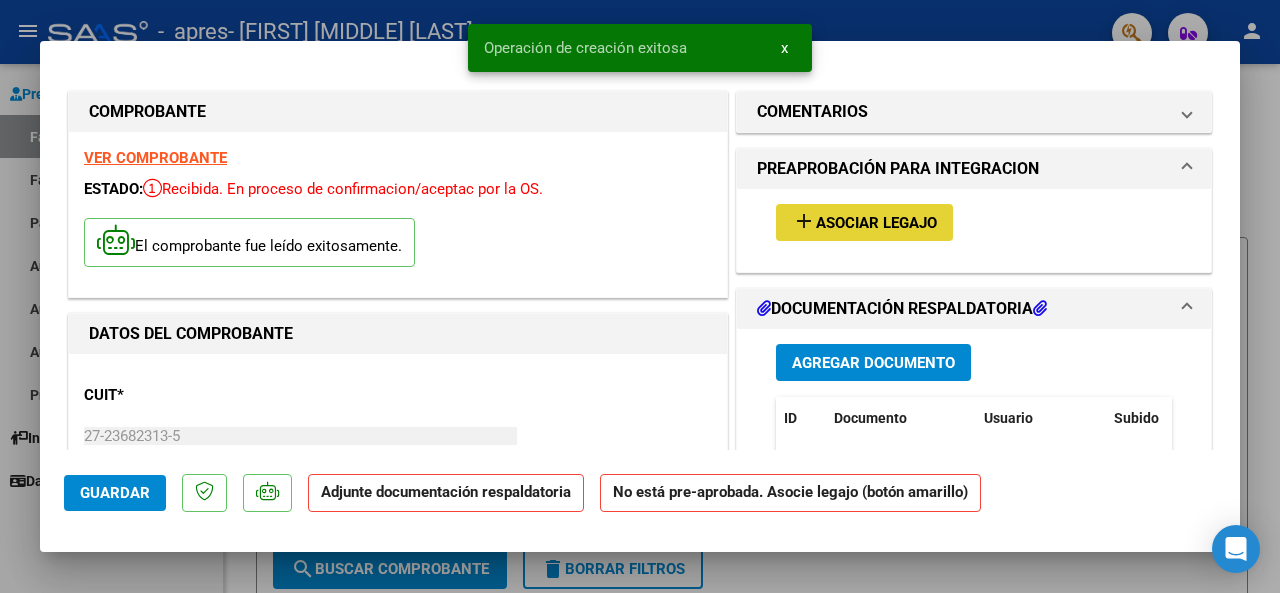 click on "Asociar Legajo" at bounding box center (876, 223) 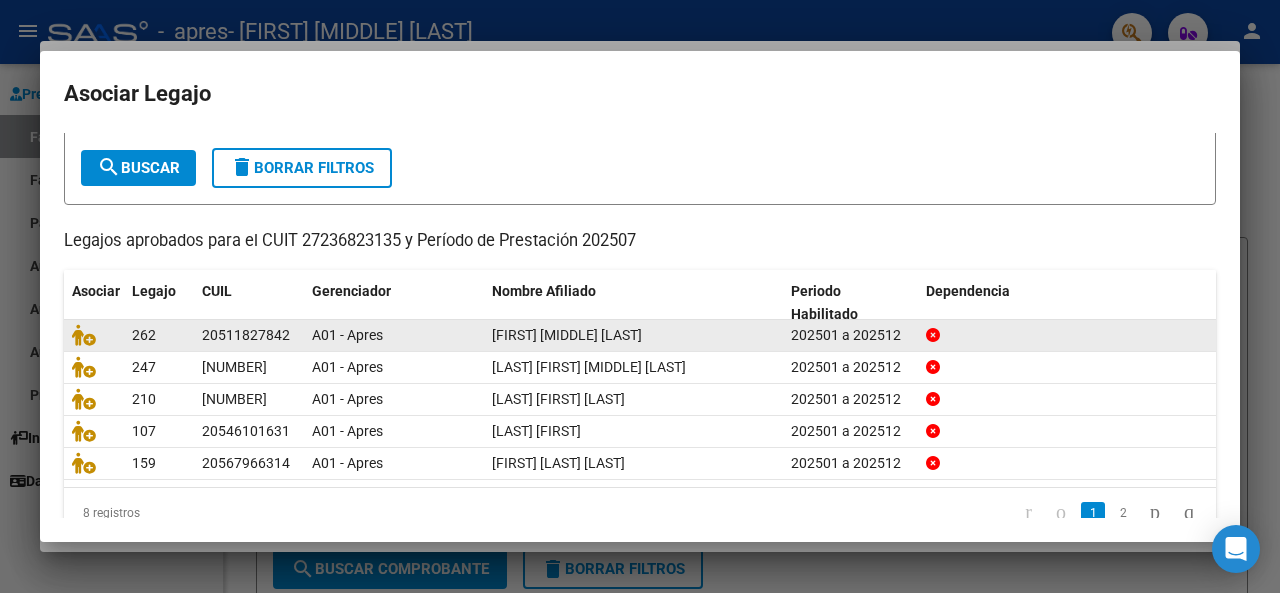 scroll, scrollTop: 130, scrollLeft: 0, axis: vertical 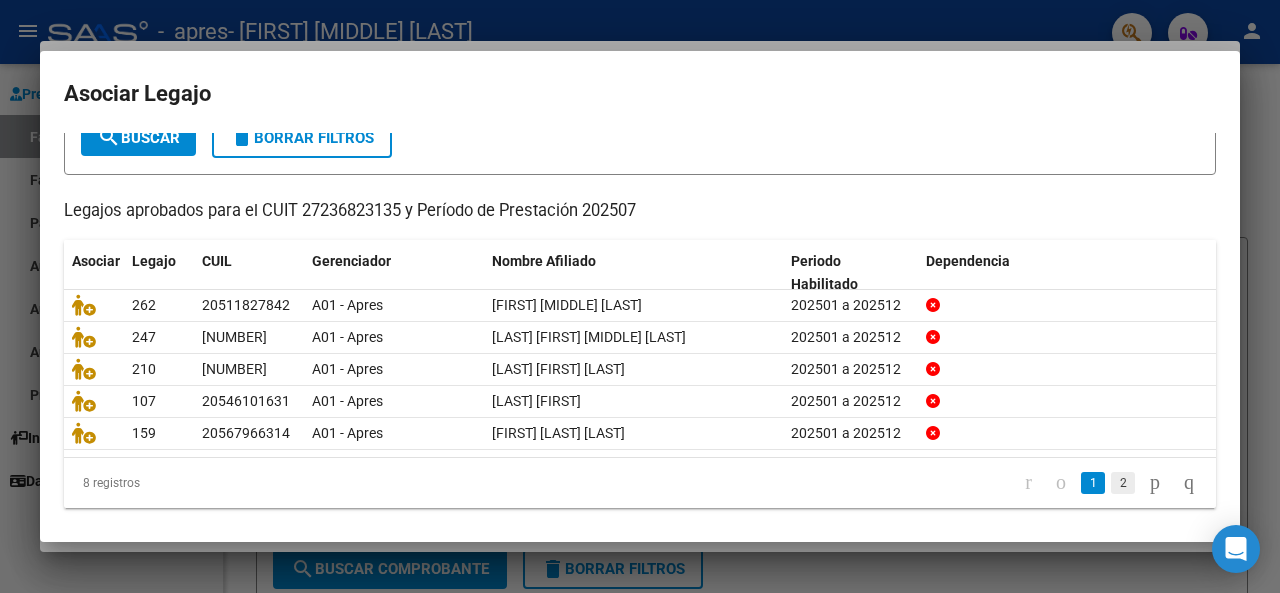 click on "2" 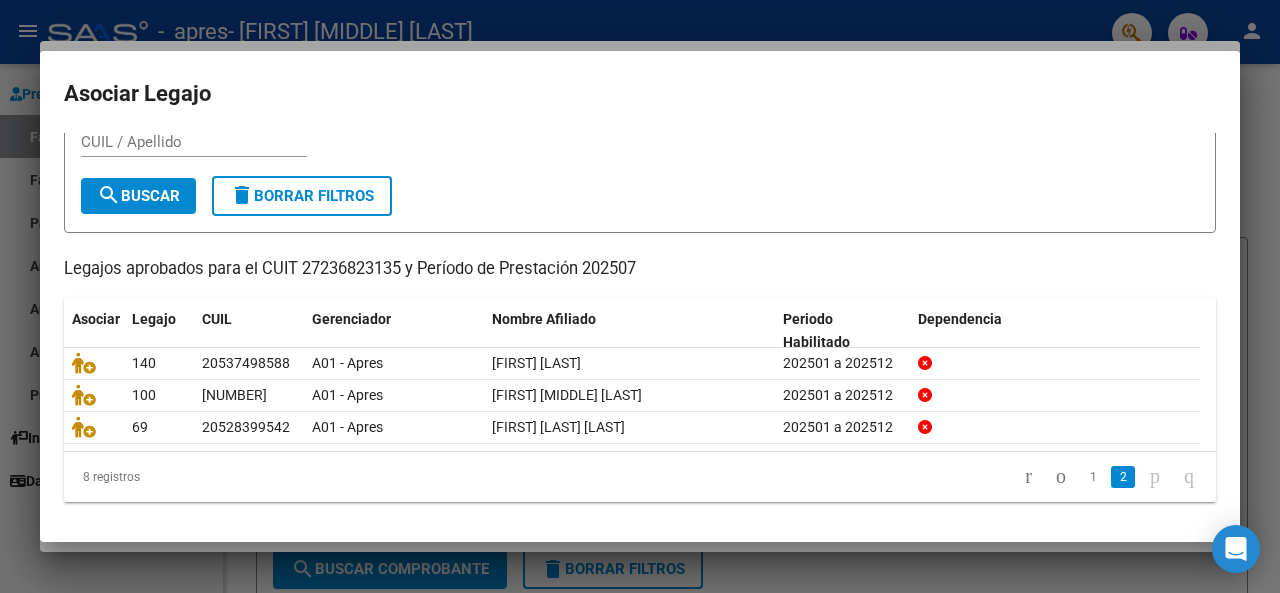 scroll, scrollTop: 67, scrollLeft: 0, axis: vertical 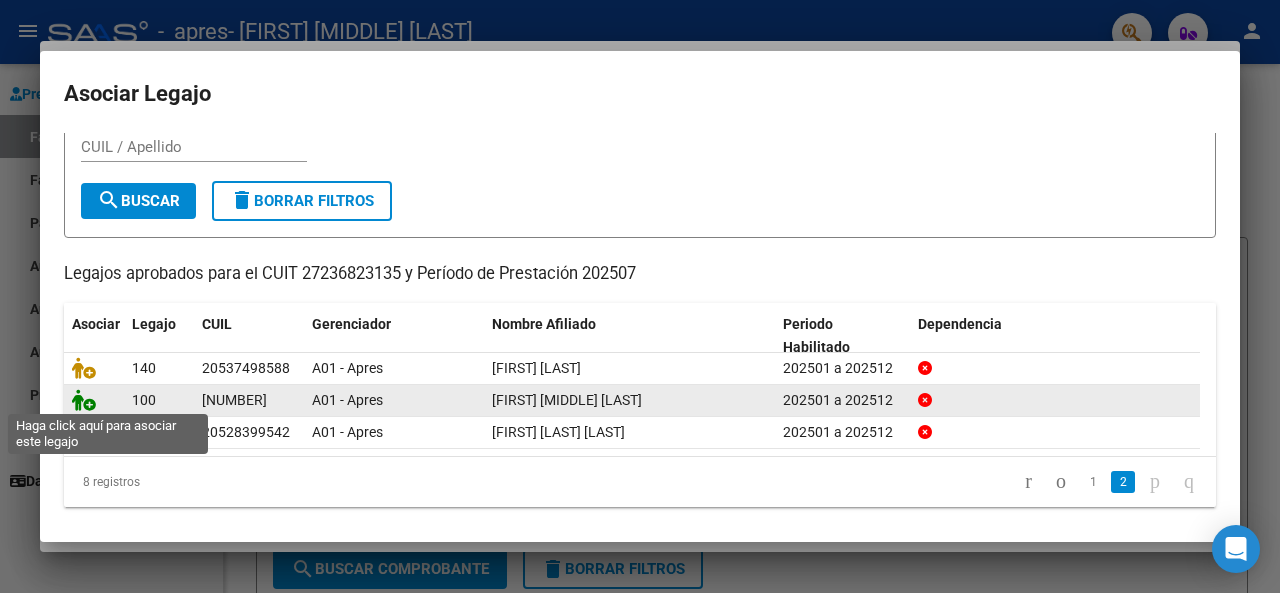 click 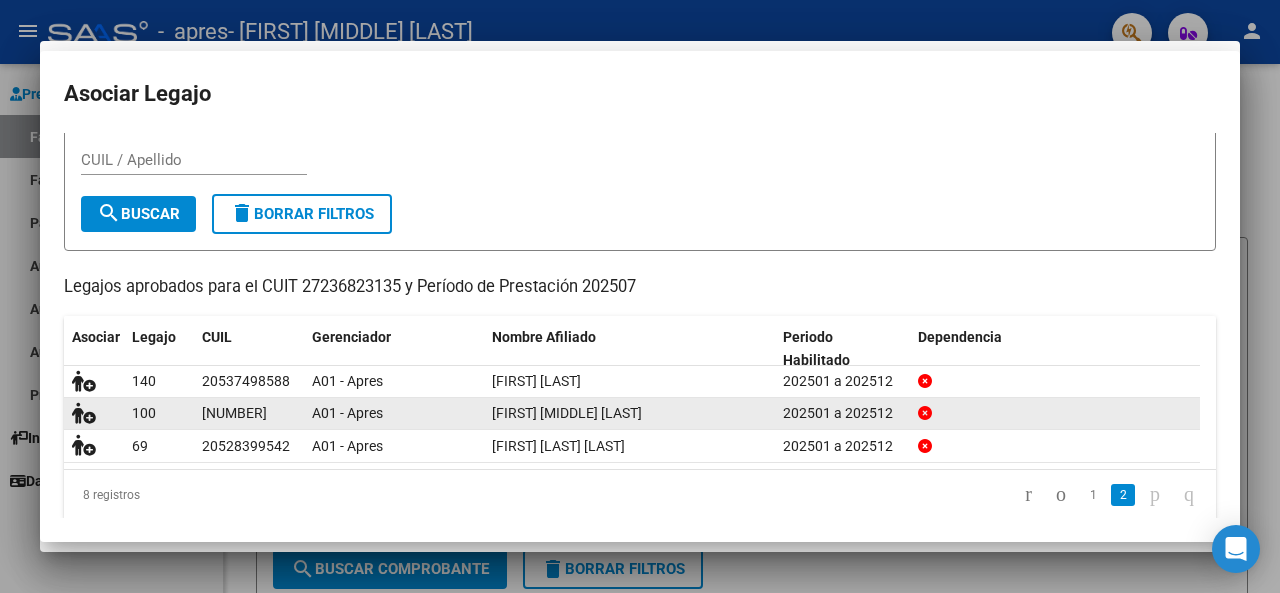 scroll, scrollTop: 0, scrollLeft: 0, axis: both 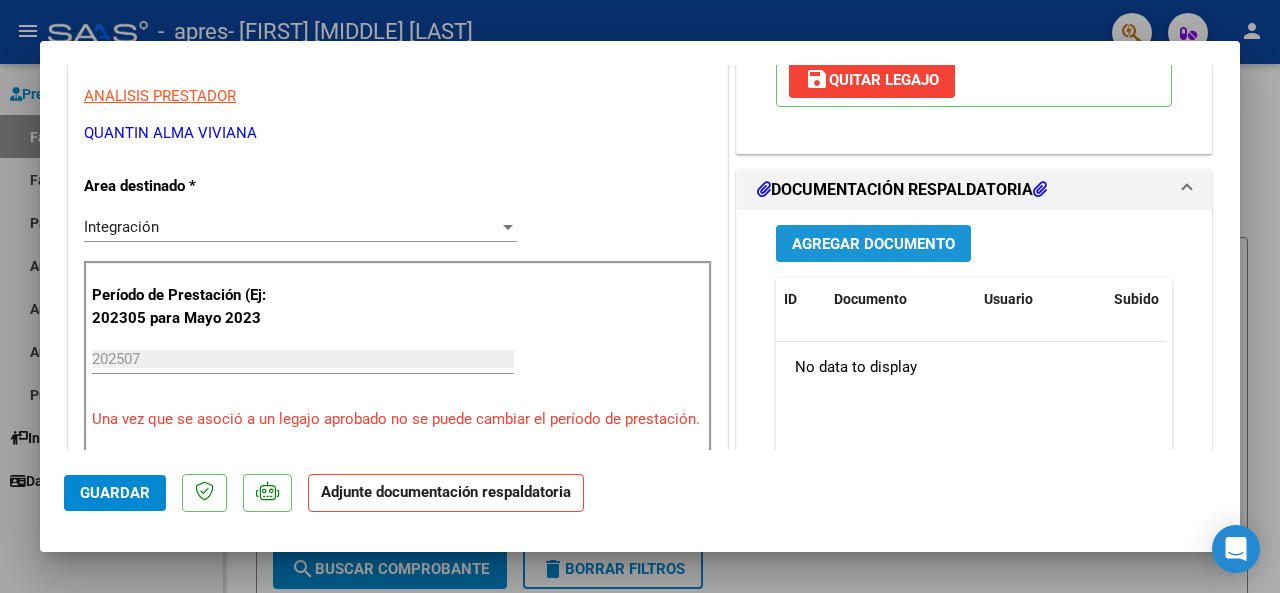click on "Agregar Documento" at bounding box center (873, 244) 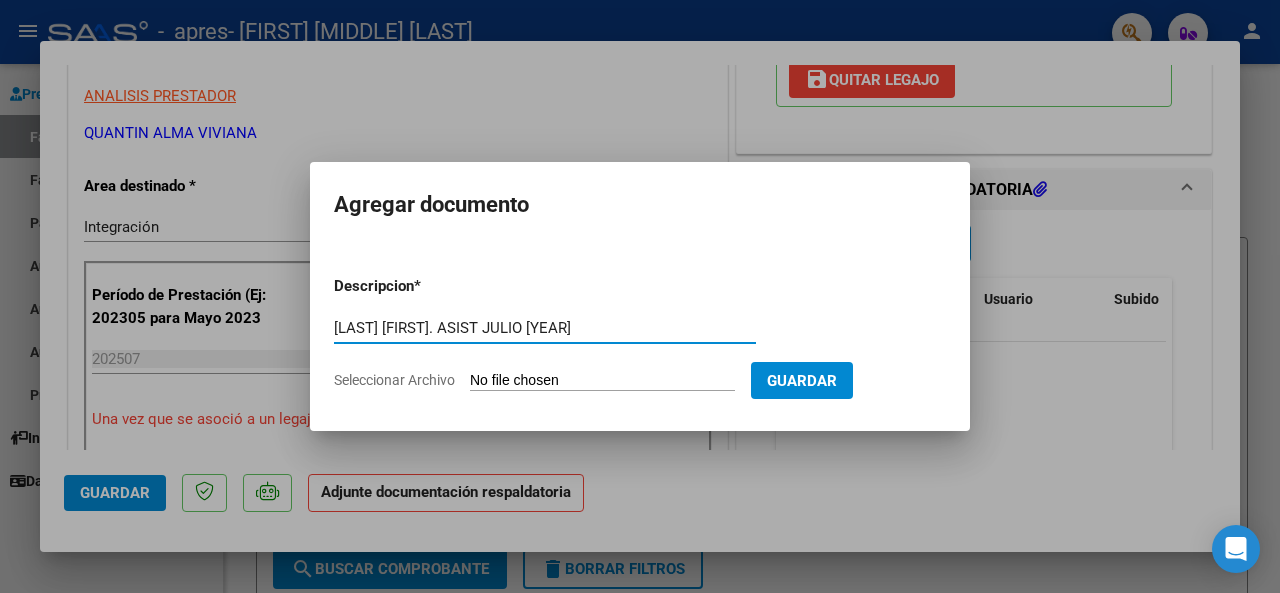 type on "BOGADO MIA. ASIST JULIO 2025" 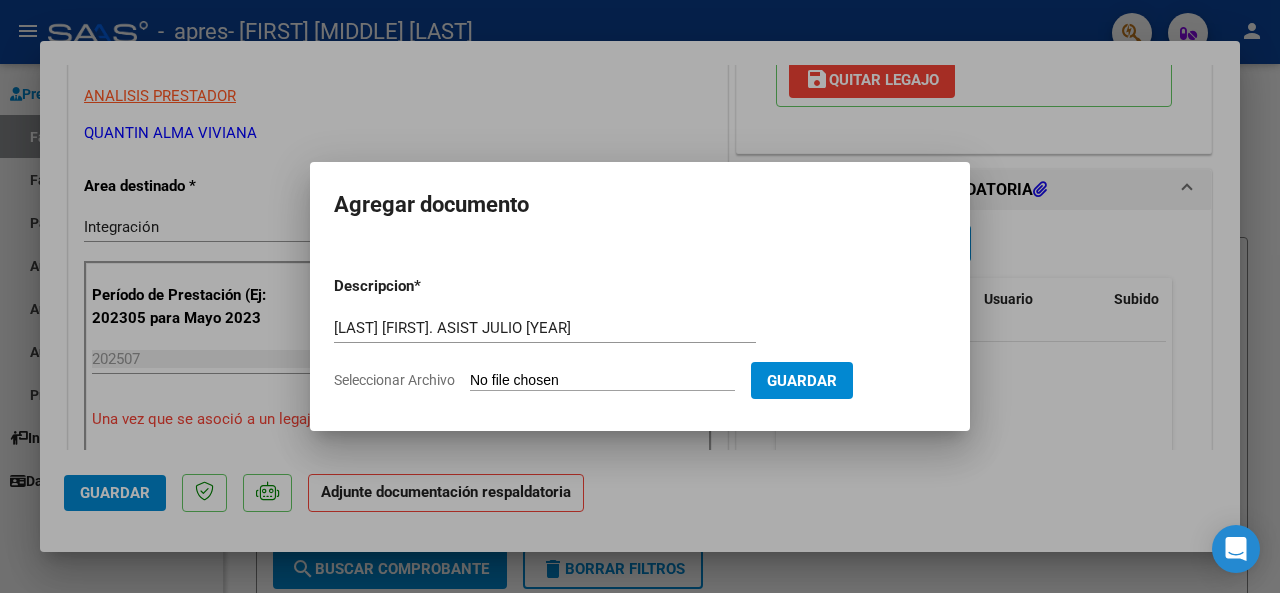 type on "C:\fakepath\BOGADO MIA. ASIST JULIO 2025.pdf" 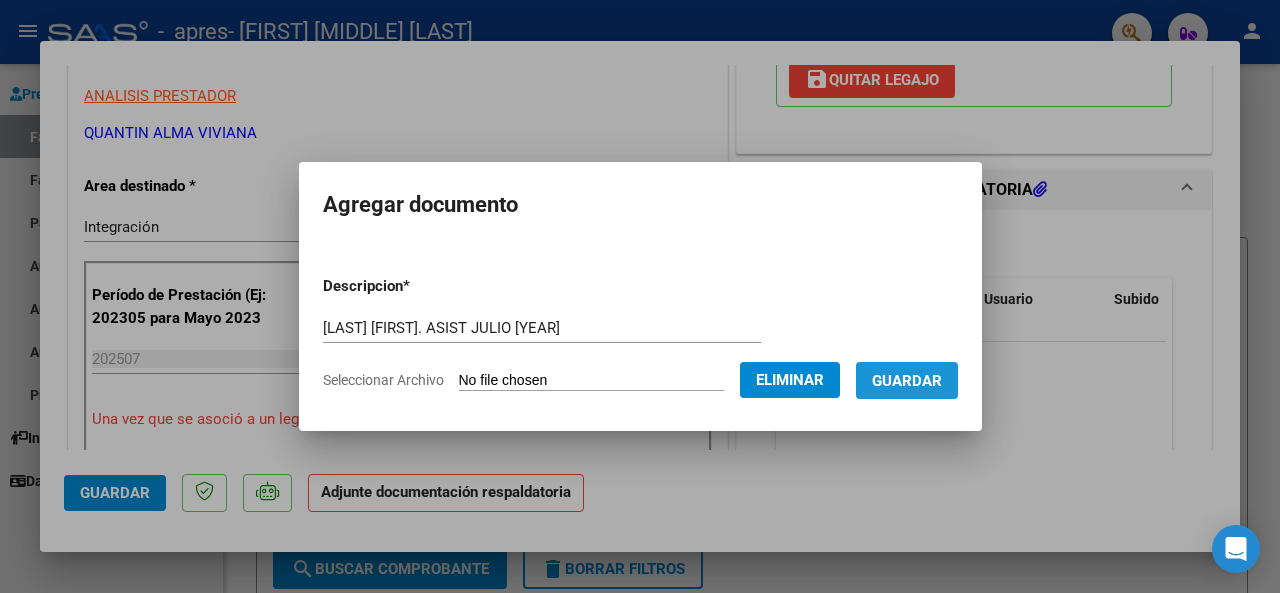 click on "Guardar" at bounding box center [907, 381] 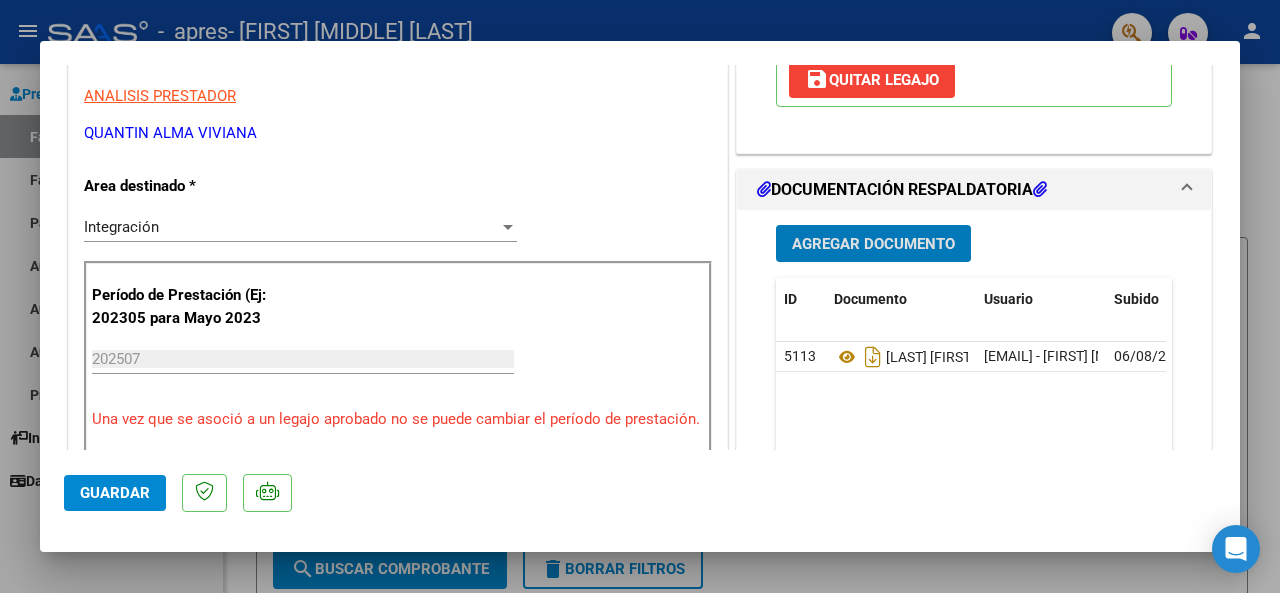 click on "Guardar" 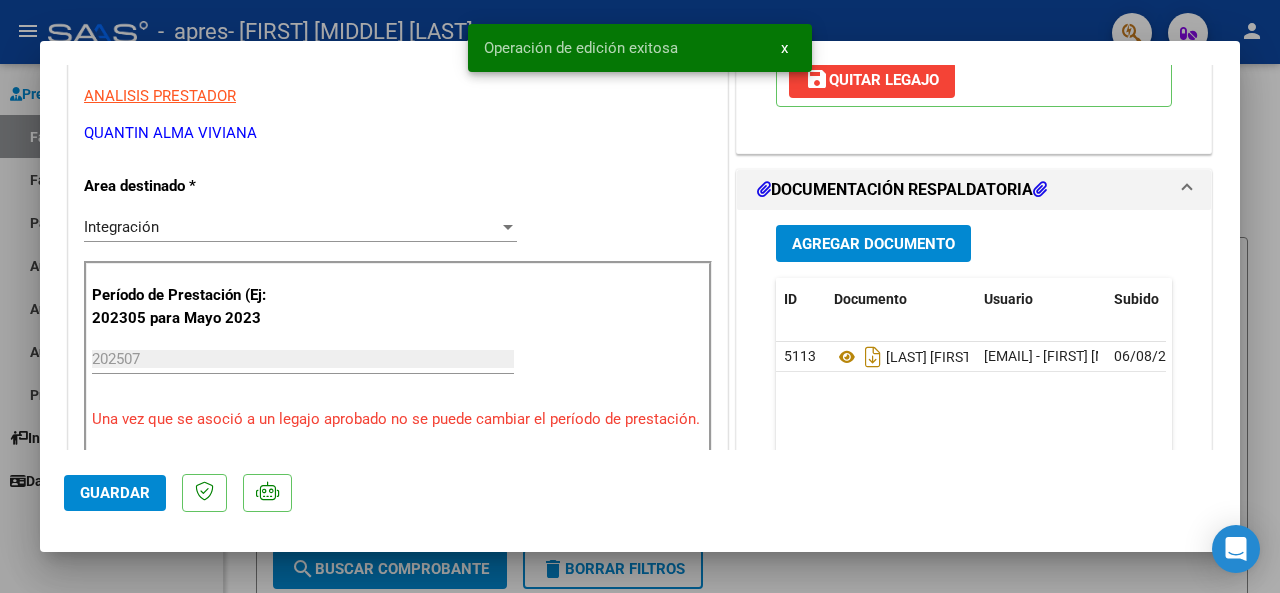 click at bounding box center (640, 296) 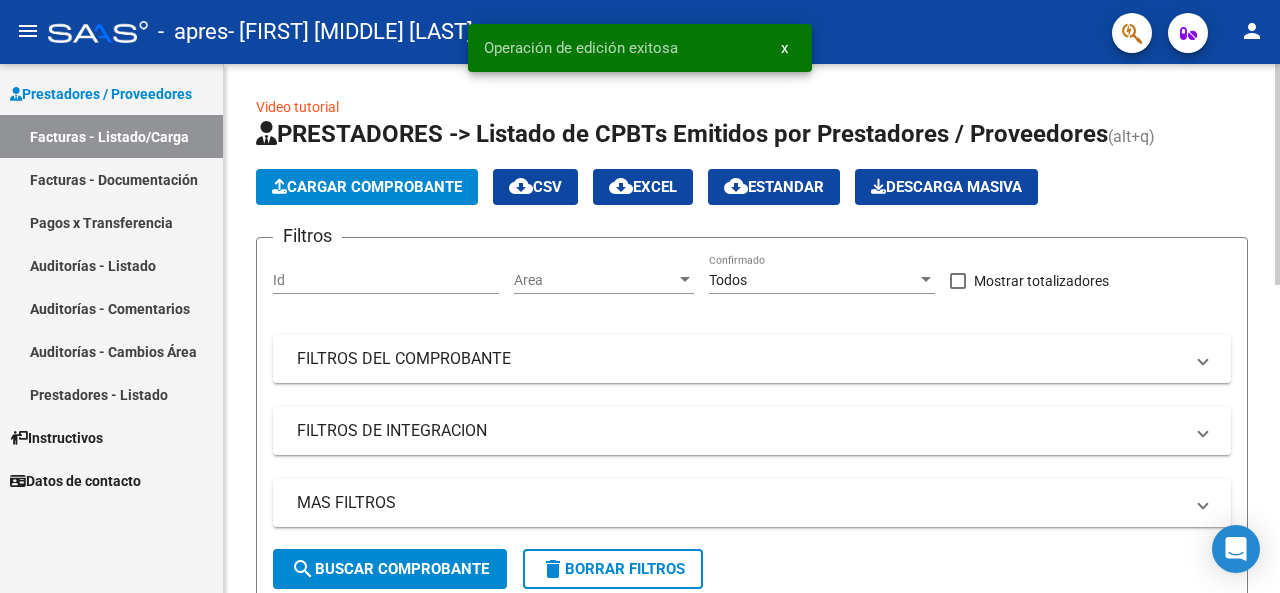 click on "Cargar Comprobante" 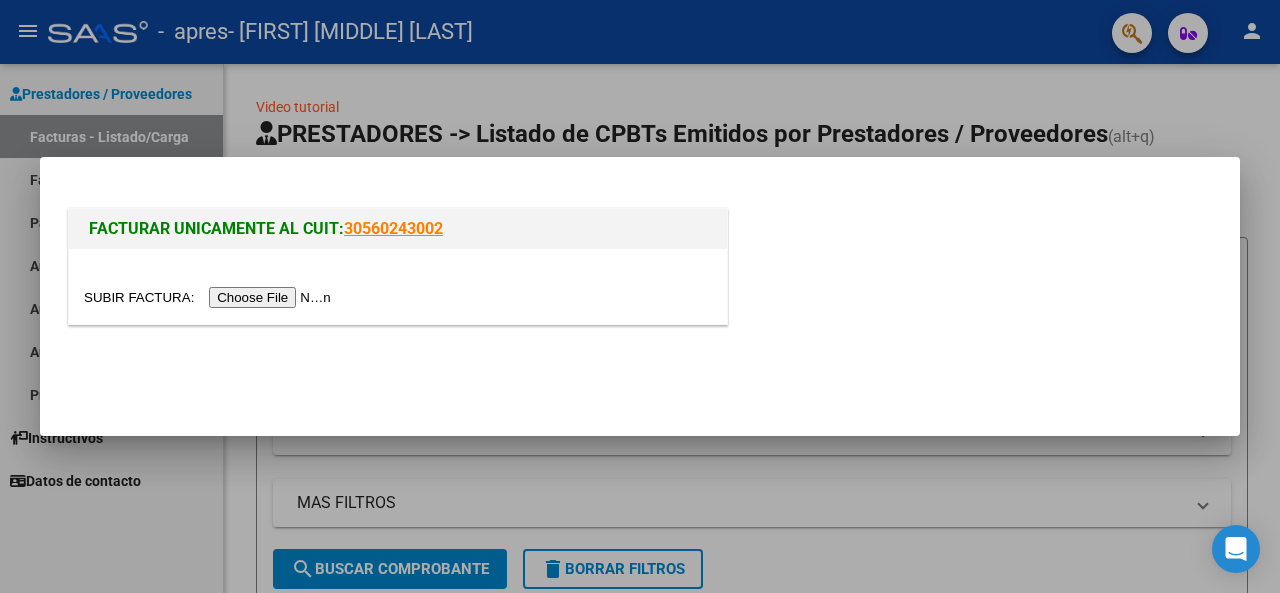 click at bounding box center (210, 297) 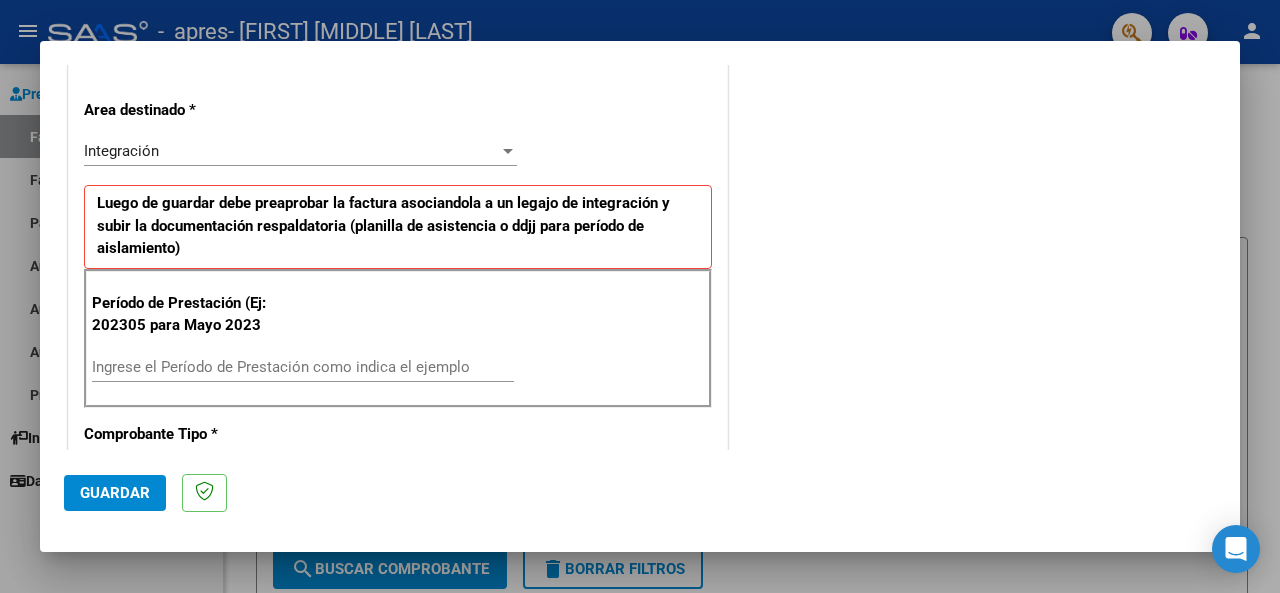 scroll, scrollTop: 500, scrollLeft: 0, axis: vertical 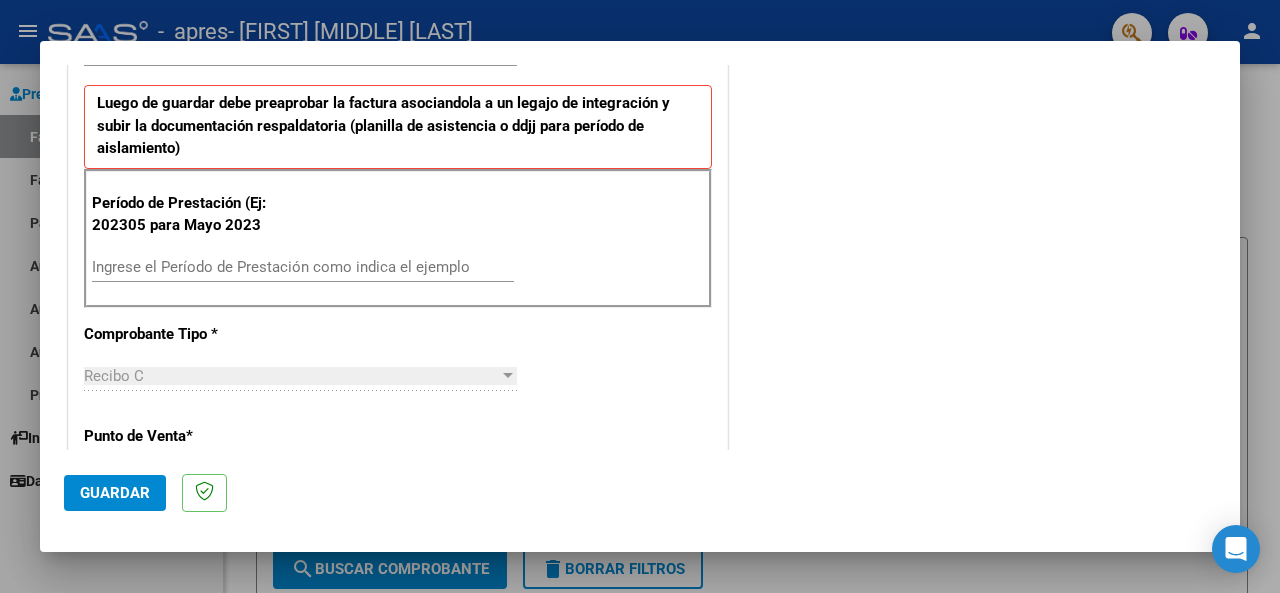 click on "Ingrese el Período de Prestación como indica el ejemplo" at bounding box center (303, 267) 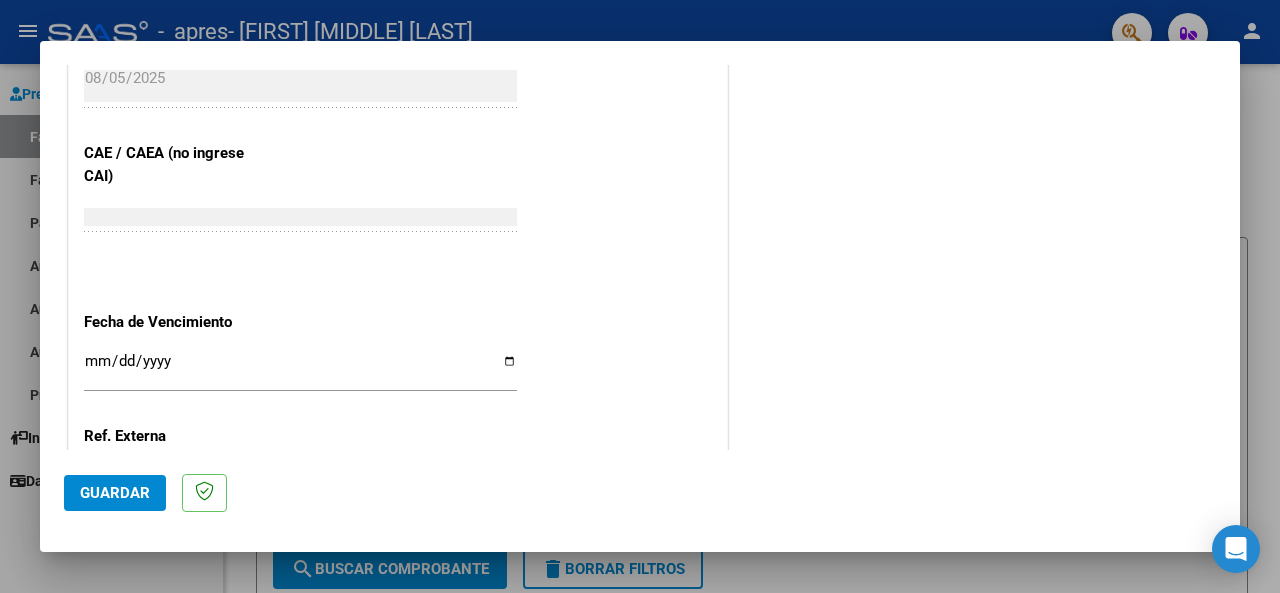 scroll, scrollTop: 1300, scrollLeft: 0, axis: vertical 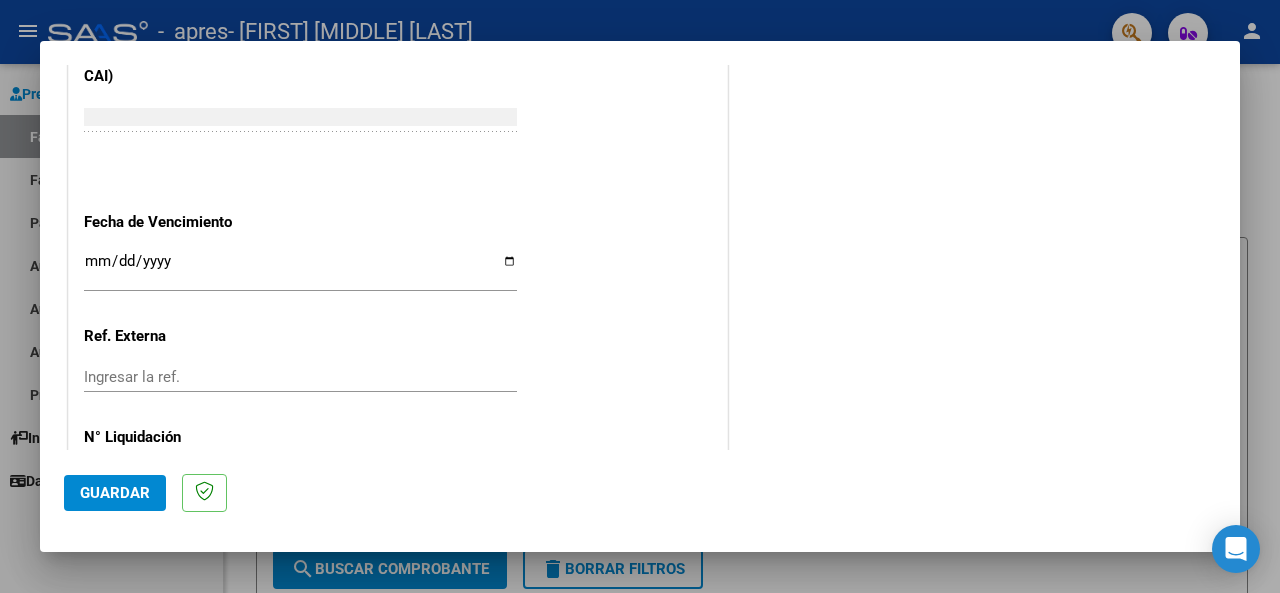 type on "202507" 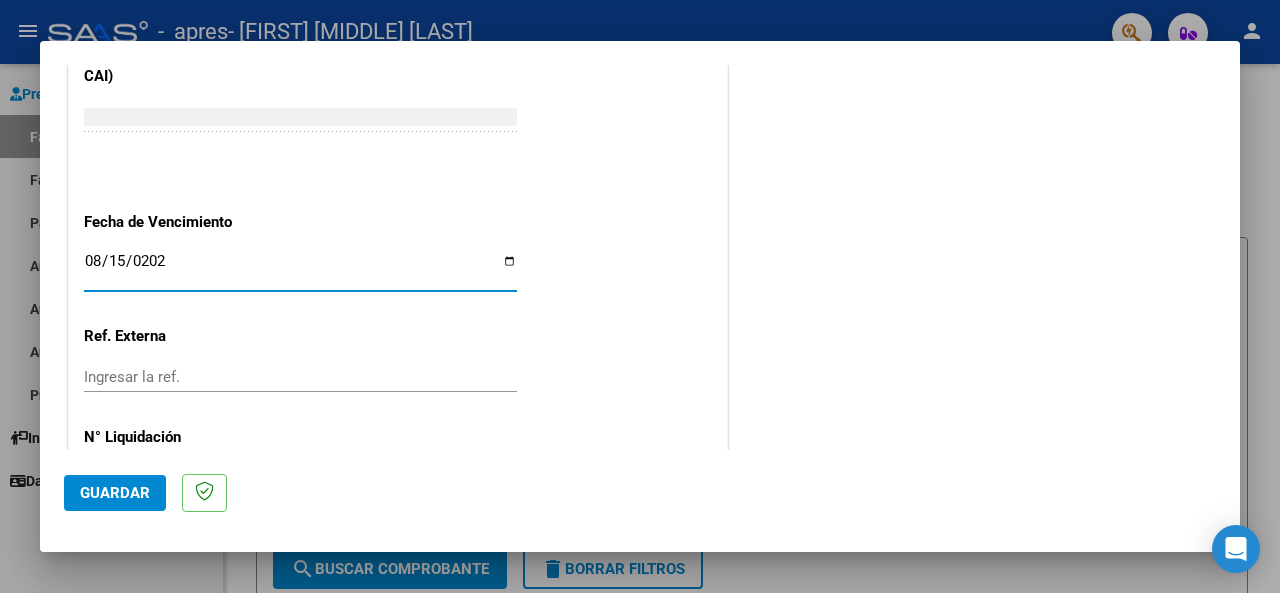 type on "2025-08-15" 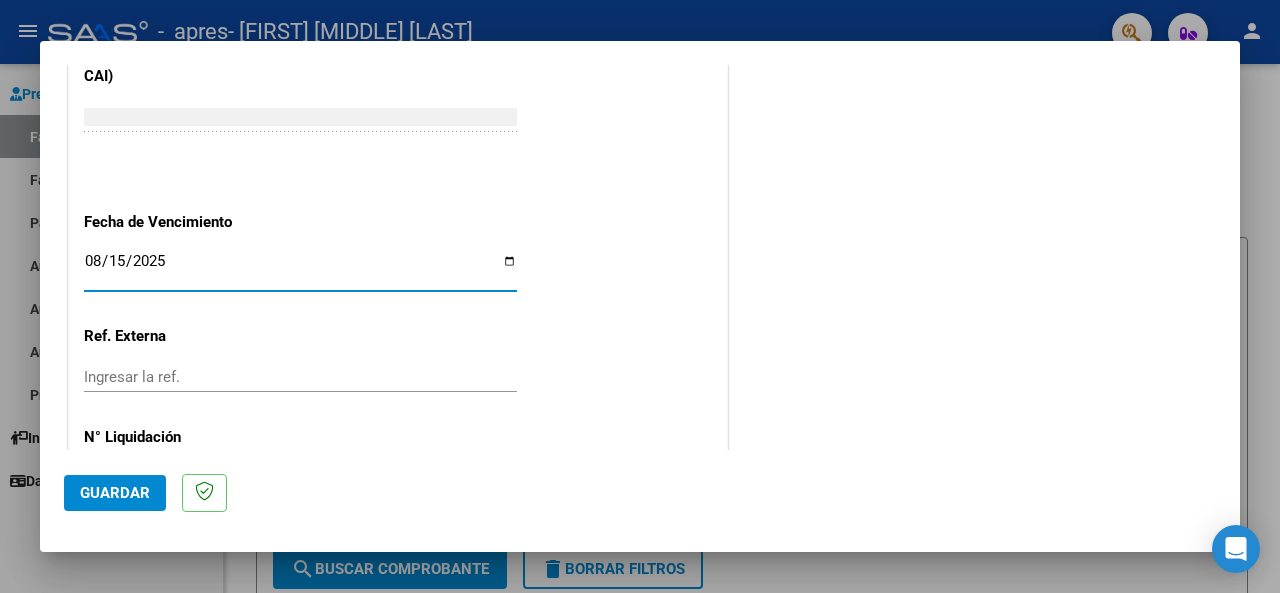 click on "CUIT  *   27-23682313-5 Ingresar CUIT  ANALISIS PRESTADOR  Area destinado * Integración Seleccionar Area Luego de guardar debe preaprobar la factura asociandola a un legajo de integración y subir la documentación respaldatoria (planilla de asistencia o ddjj para período de aislamiento)  Período de Prestación (Ej: 202305 para Mayo 2023    202507 Ingrese el Período de Prestación como indica el ejemplo   Comprobante Tipo * Recibo C Seleccionar Tipo Punto de Venta  *   3 Ingresar el Nro.  Número  *   1031 Ingresar el Nro.  Monto  *   $ 61.853,05 Ingresar el monto  Fecha del Cpbt.  *   2025-08-05 Ingresar la fecha  CAE / CAEA (no ingrese CAI)    75315157872753 Ingresar el CAE o CAEA (no ingrese CAI)  Fecha de Vencimiento    2025-08-15 Ingresar la fecha  Ref. Externa    Ingresar la ref.  N° Liquidación    Ingresar el N° Liquidación" at bounding box center [398, -229] 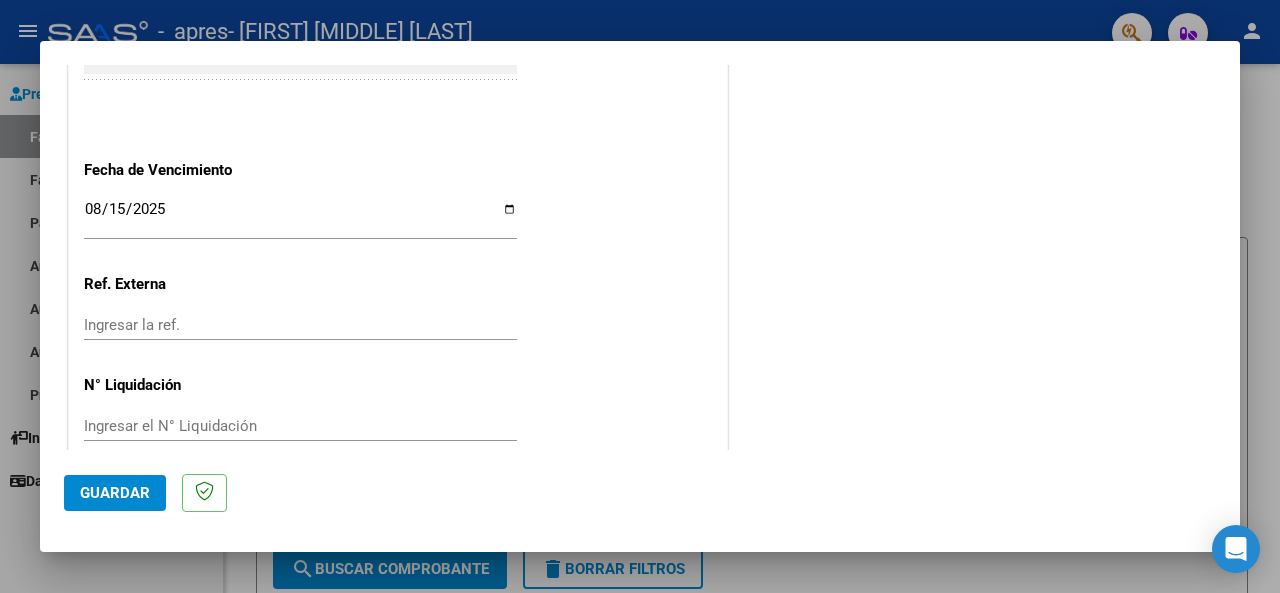 scroll, scrollTop: 1376, scrollLeft: 0, axis: vertical 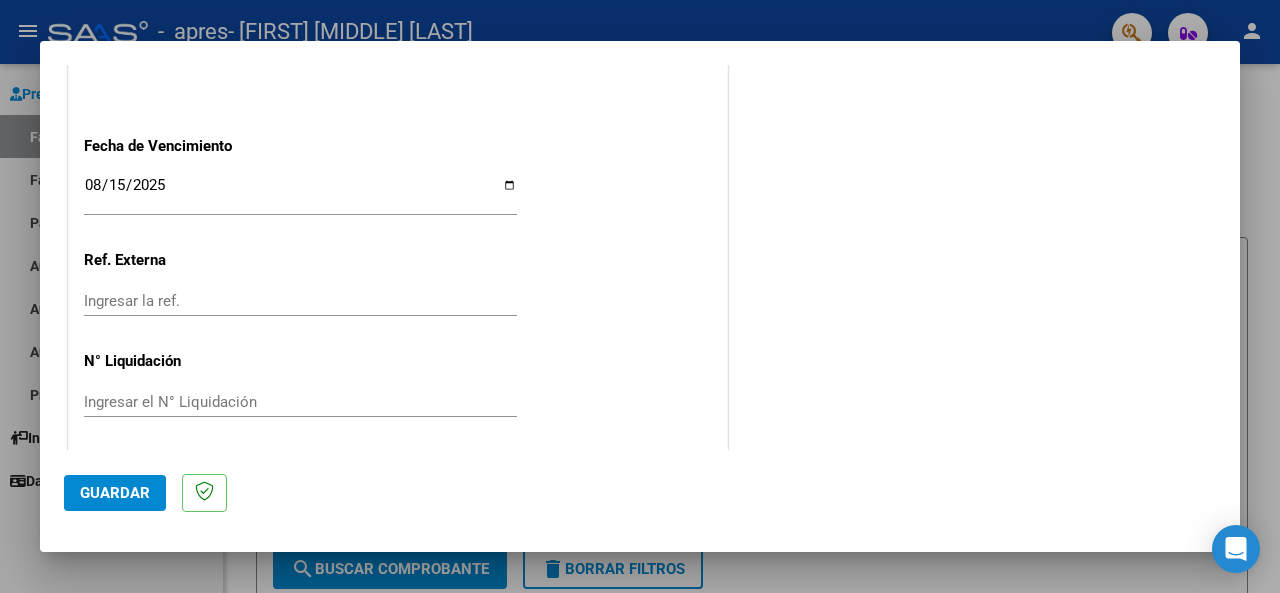 click on "Guardar" 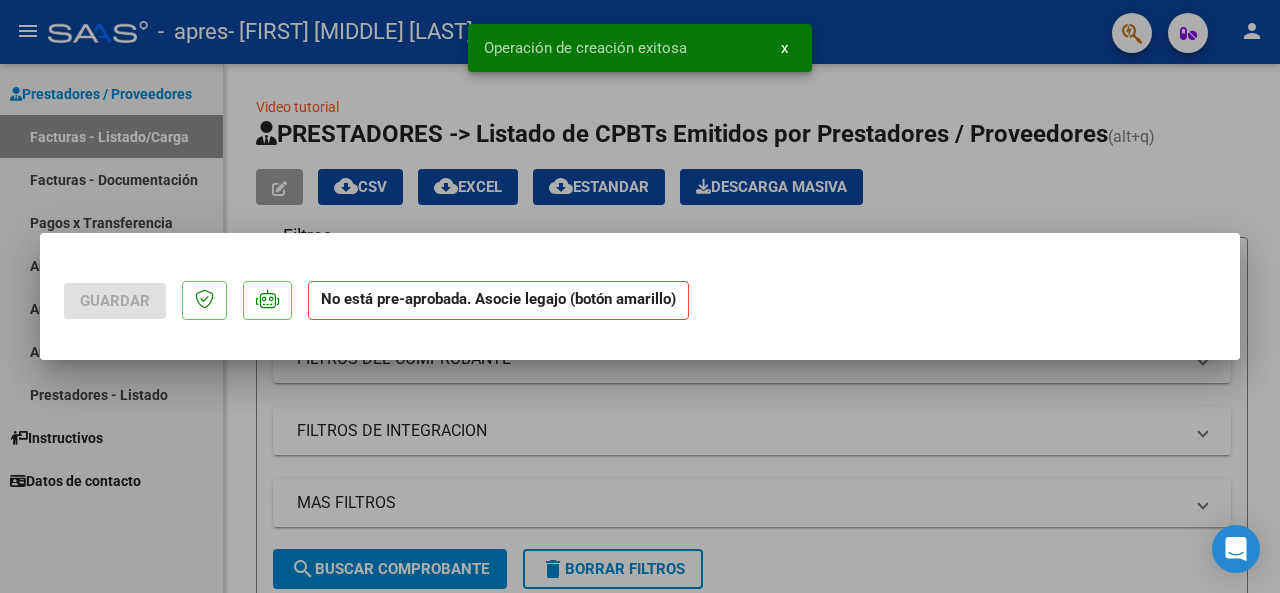 scroll, scrollTop: 0, scrollLeft: 0, axis: both 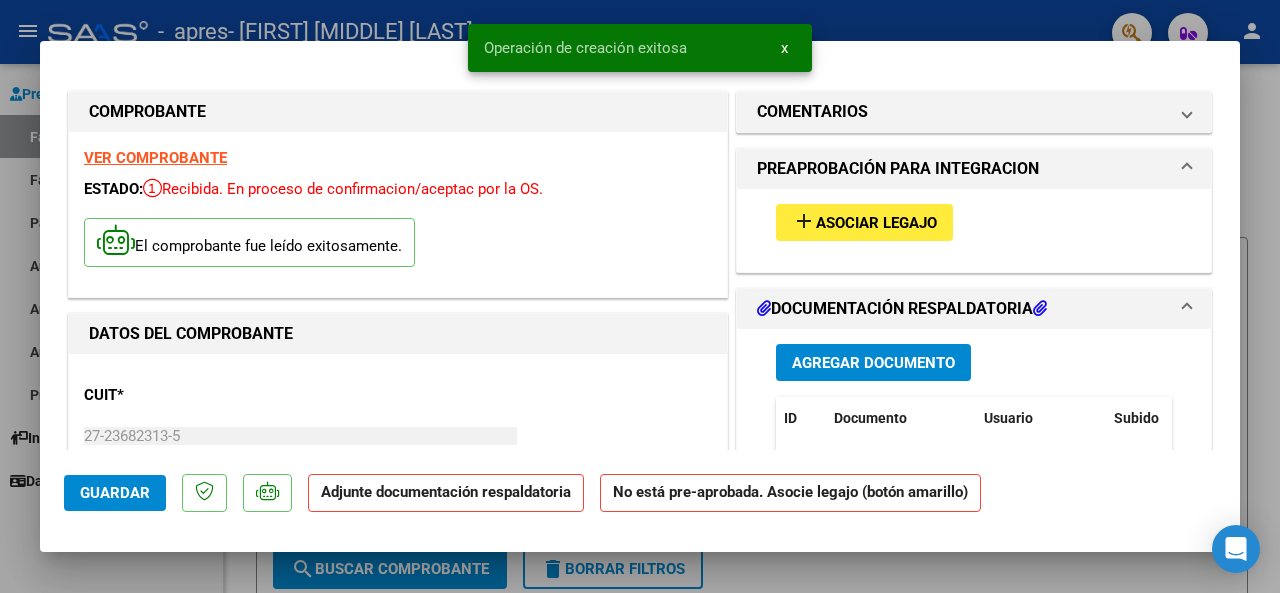 click on "Asociar Legajo" at bounding box center [876, 223] 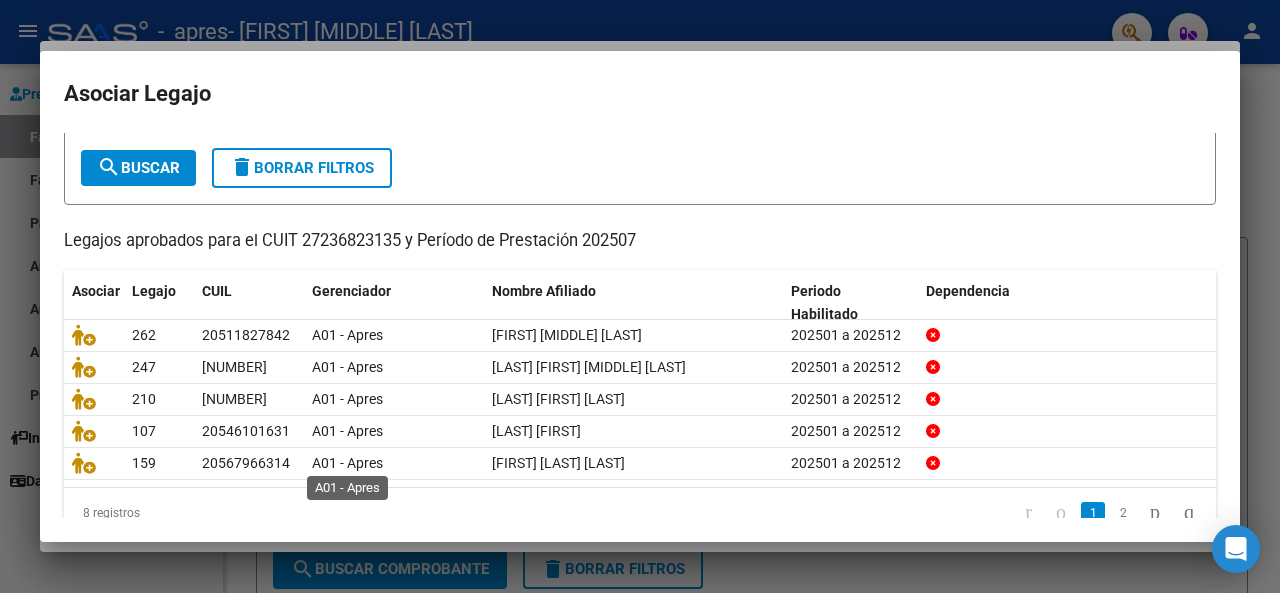 scroll, scrollTop: 130, scrollLeft: 0, axis: vertical 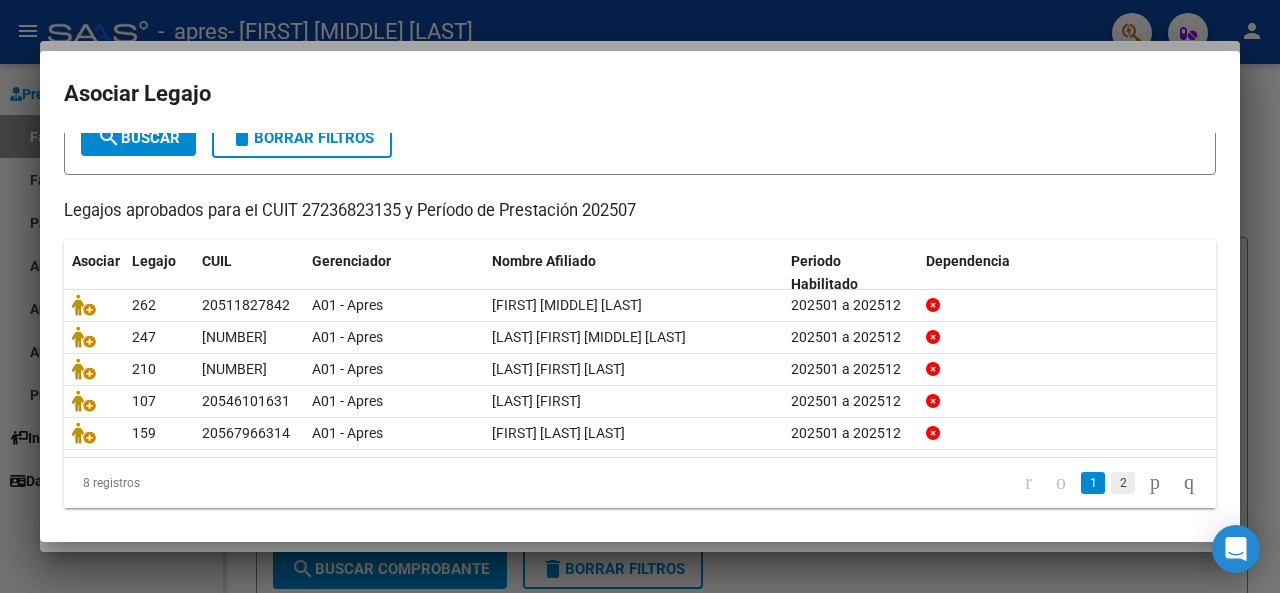 click on "2" 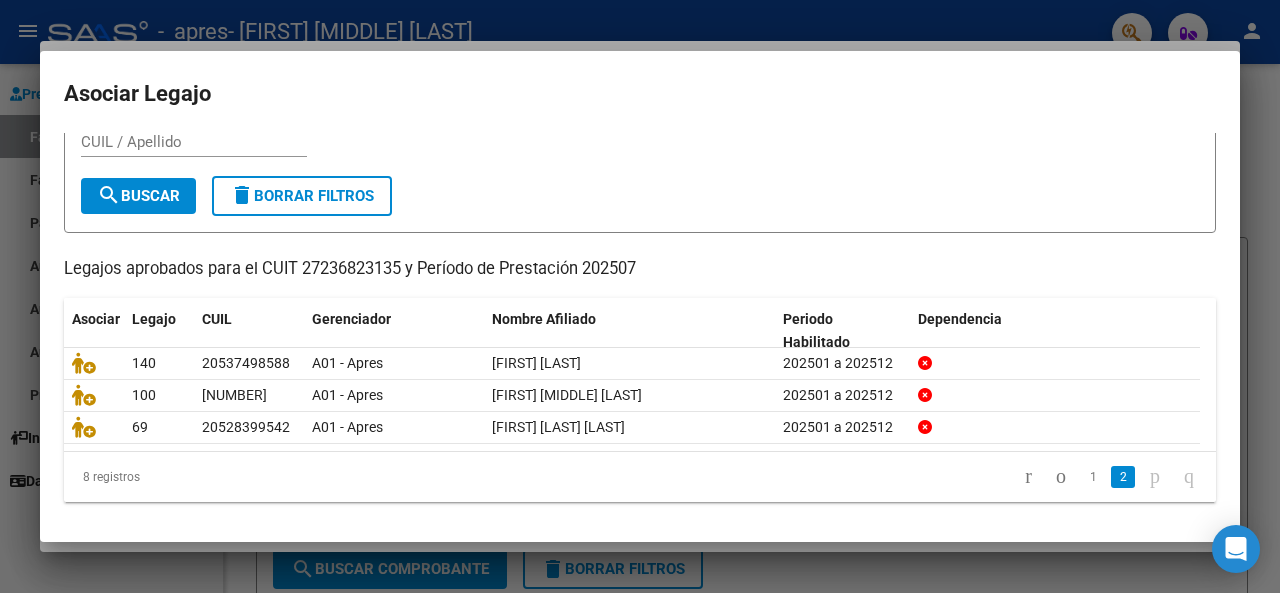 scroll, scrollTop: 67, scrollLeft: 0, axis: vertical 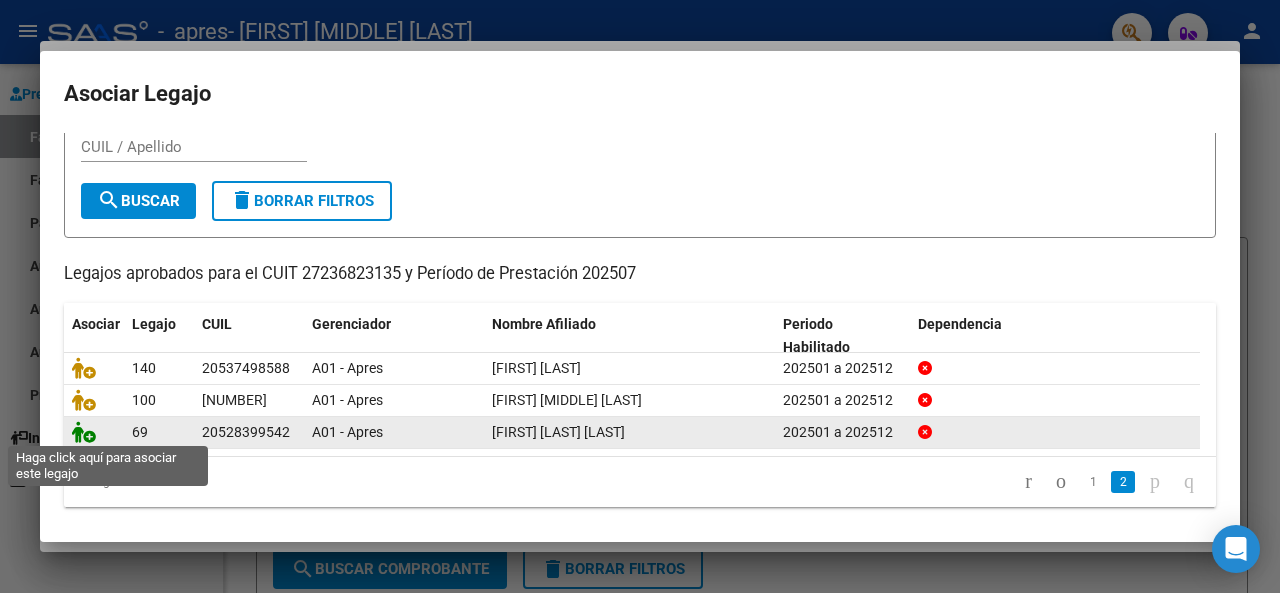 click 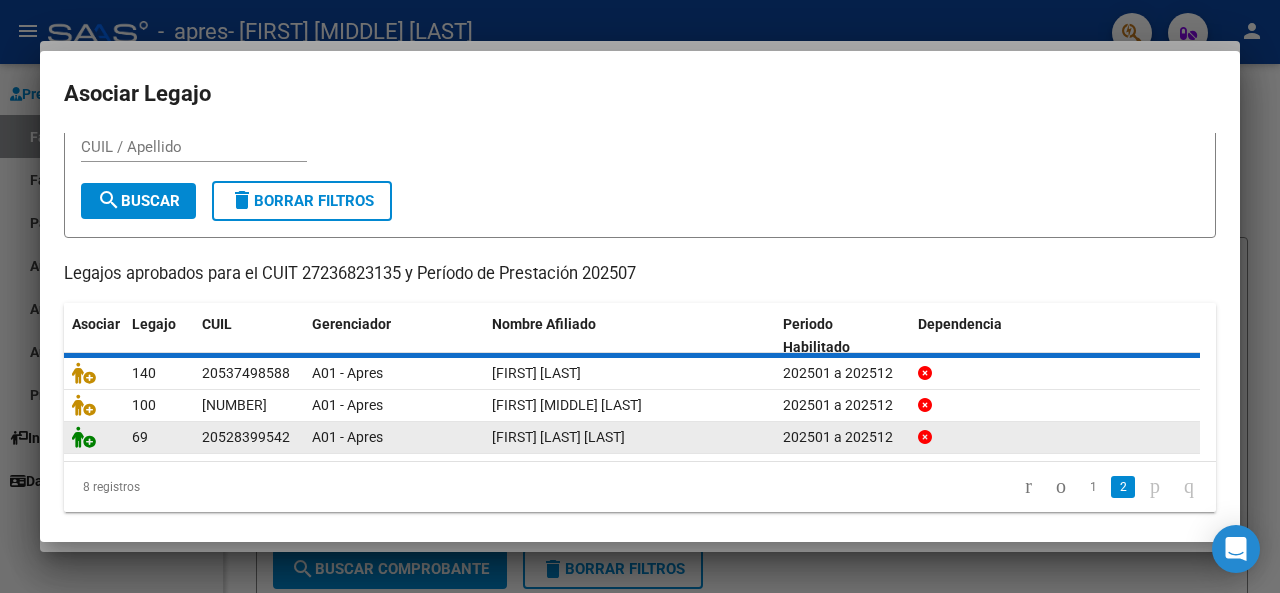 scroll, scrollTop: 81, scrollLeft: 0, axis: vertical 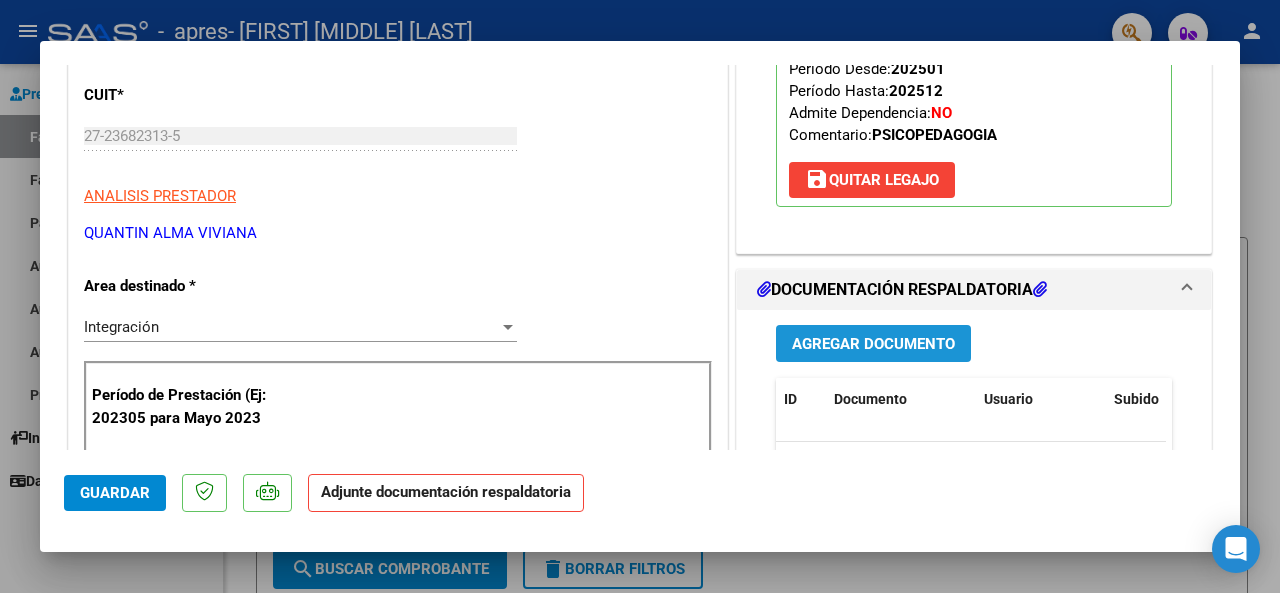 click on "Agregar Documento" at bounding box center [873, 344] 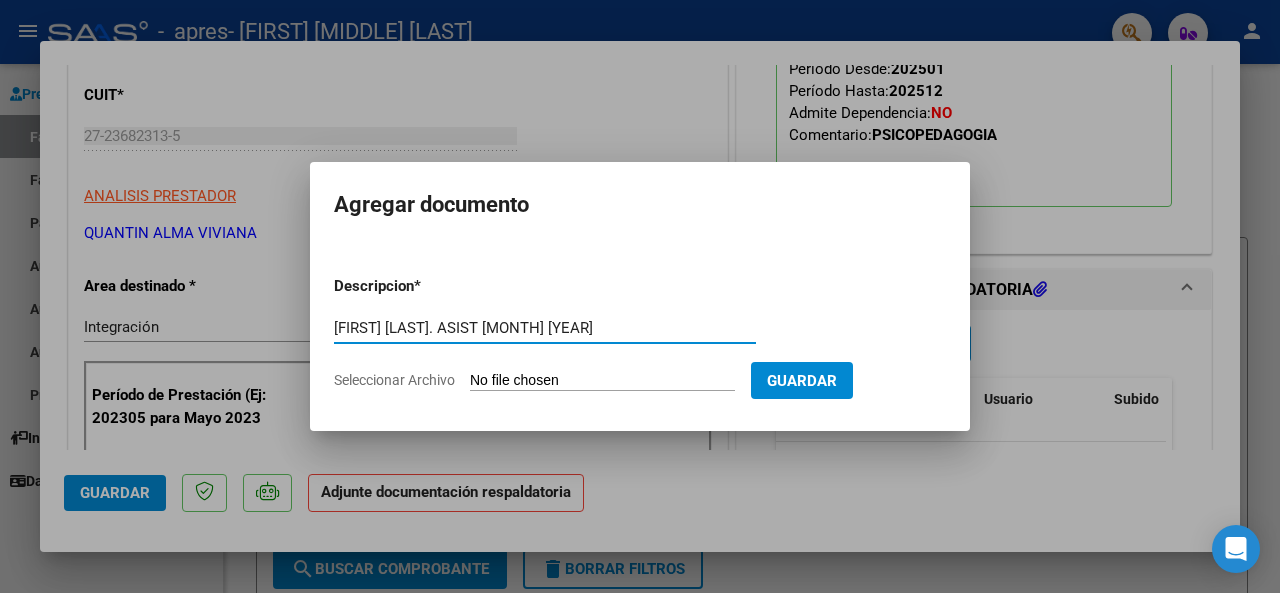 type on "CRAPELLI DEBRUYNE A. ASIST JULIO 2025" 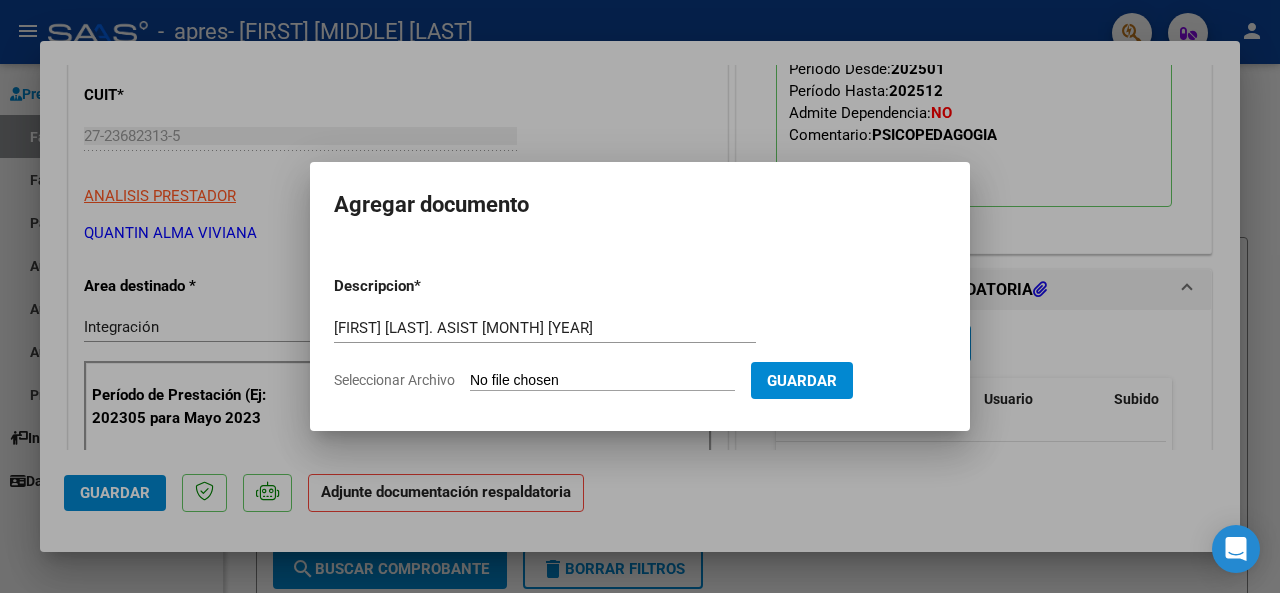 type on "C:\fakepath\CRAPELLI DEBUYNE ASIST JULIO 2025.pdf" 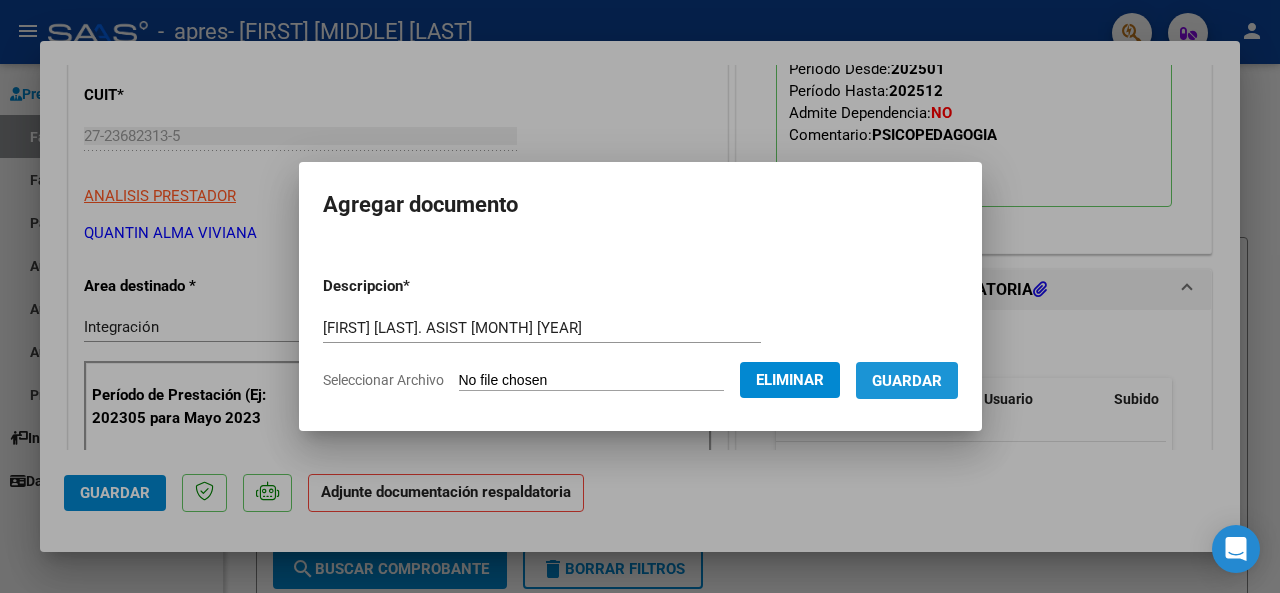 click on "Guardar" at bounding box center [907, 381] 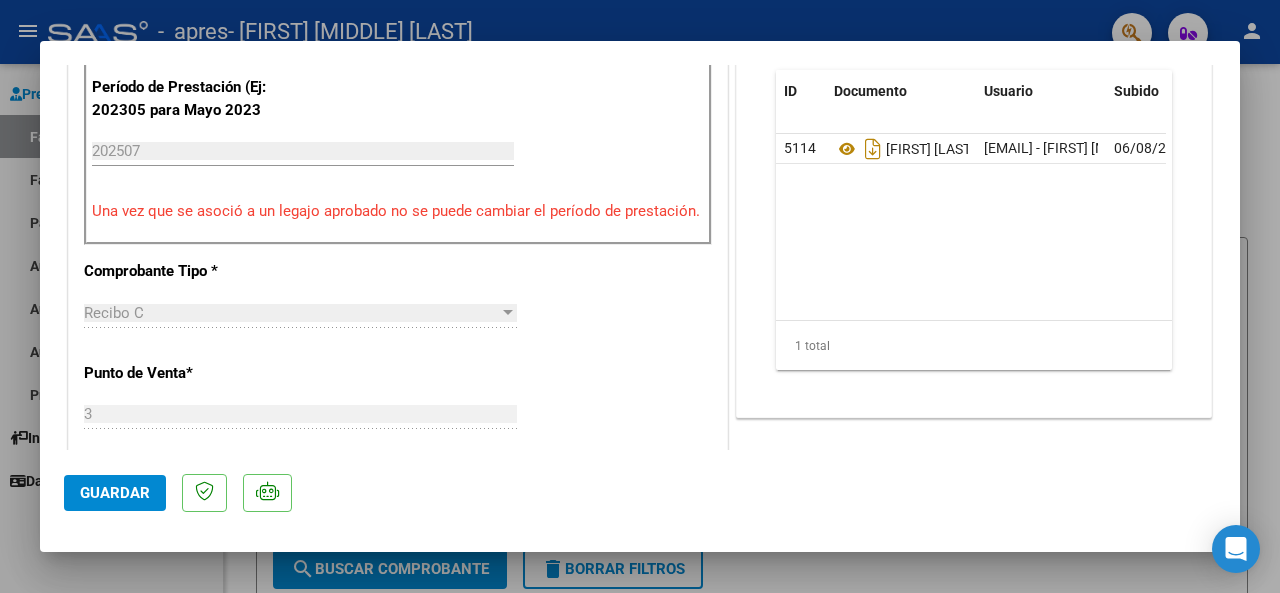 scroll, scrollTop: 500, scrollLeft: 0, axis: vertical 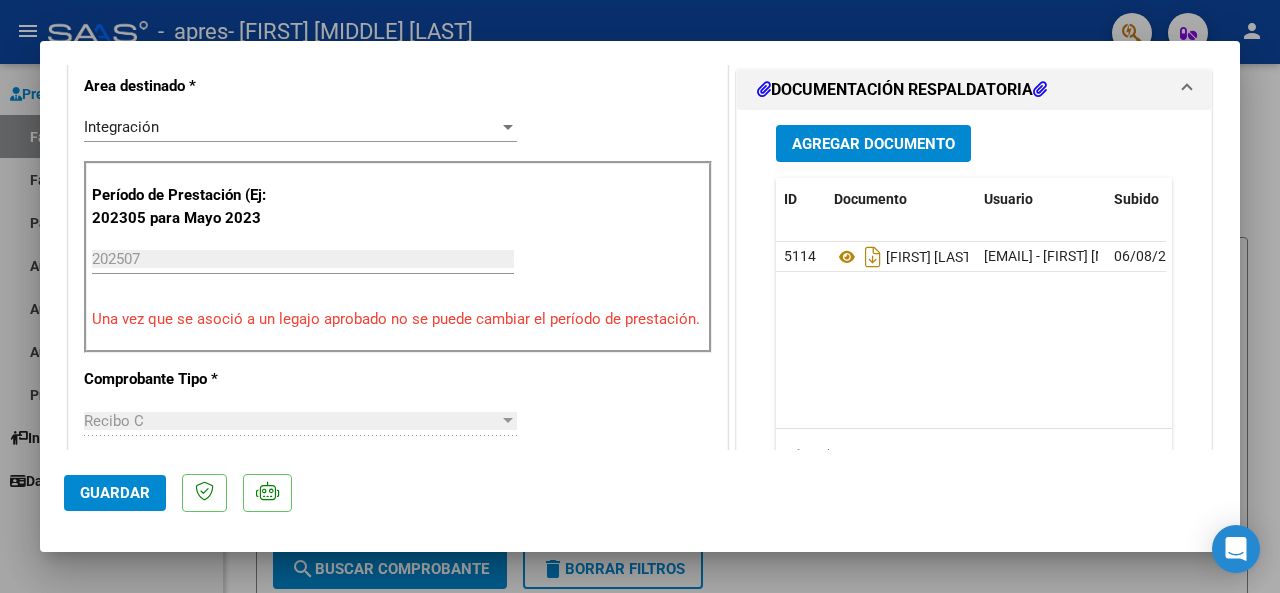 click on "Período de Prestación (Ej: 202305 para Mayo 2023" at bounding box center [184, 206] 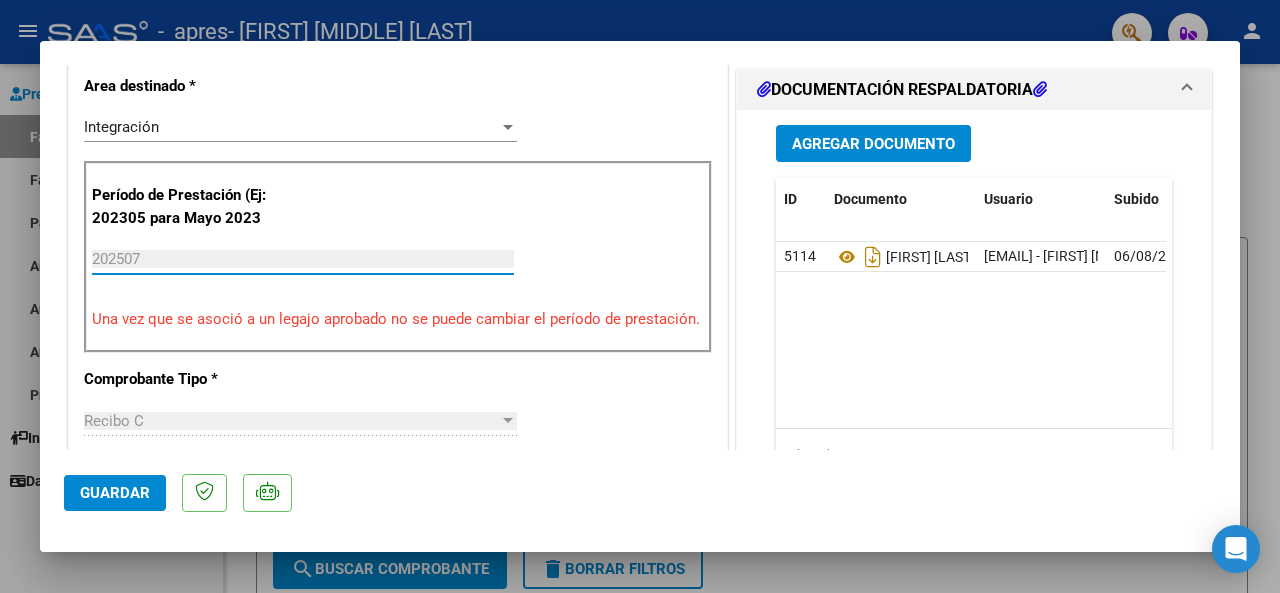 click on "Guardar" 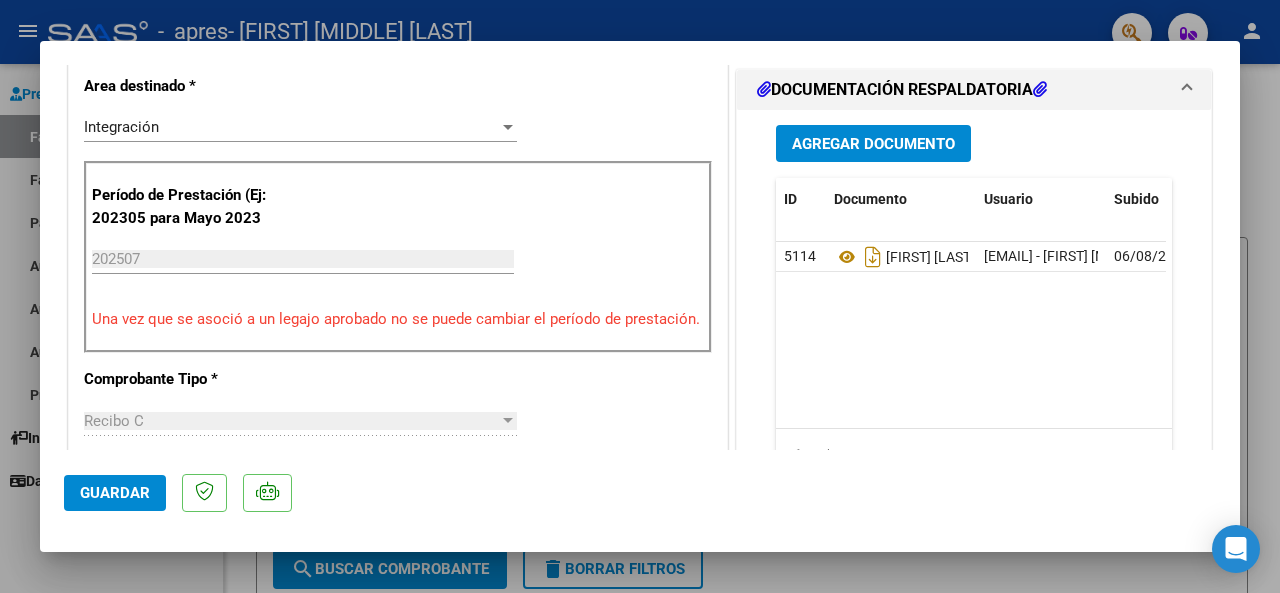 click on "Guardar" 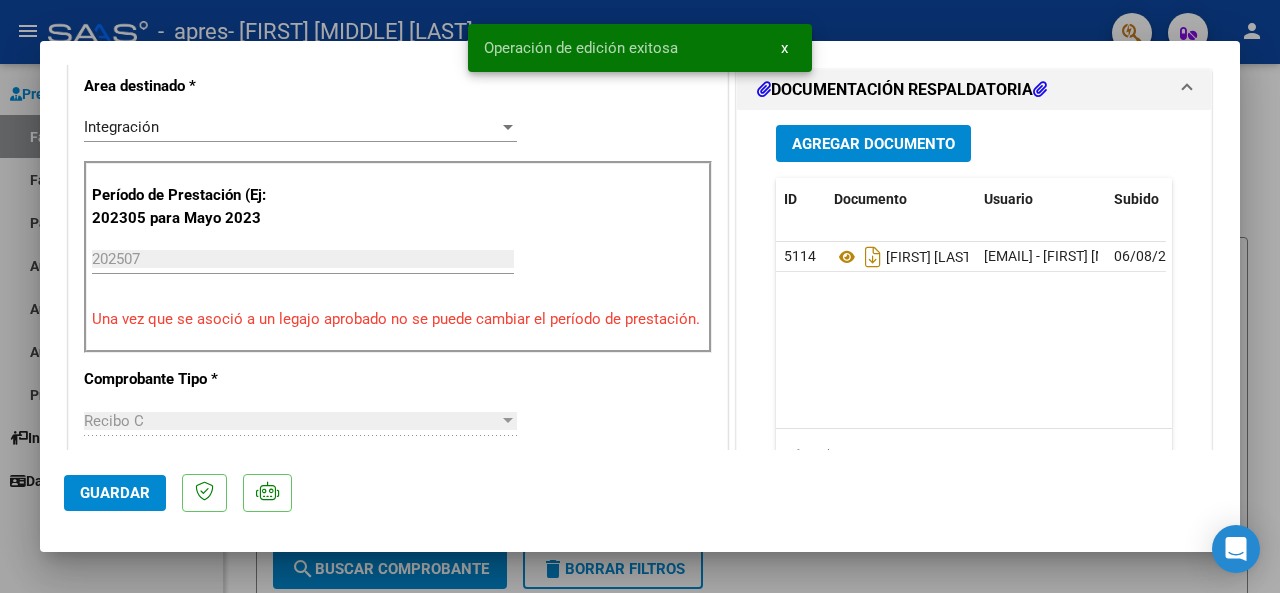 click at bounding box center (640, 296) 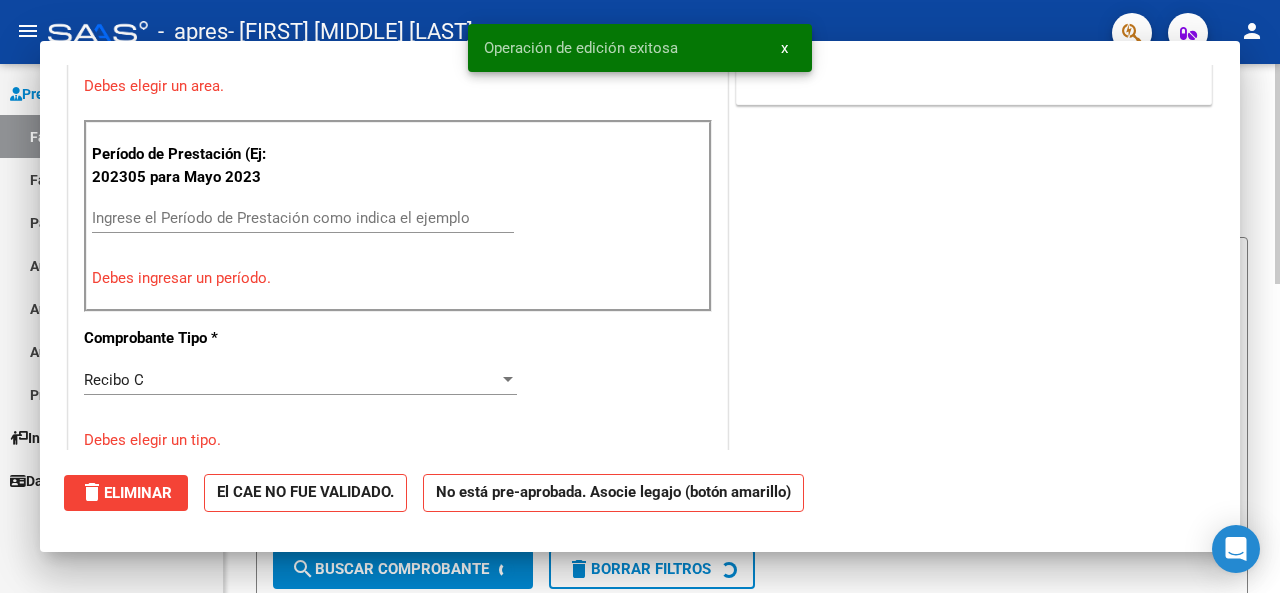 scroll, scrollTop: 0, scrollLeft: 0, axis: both 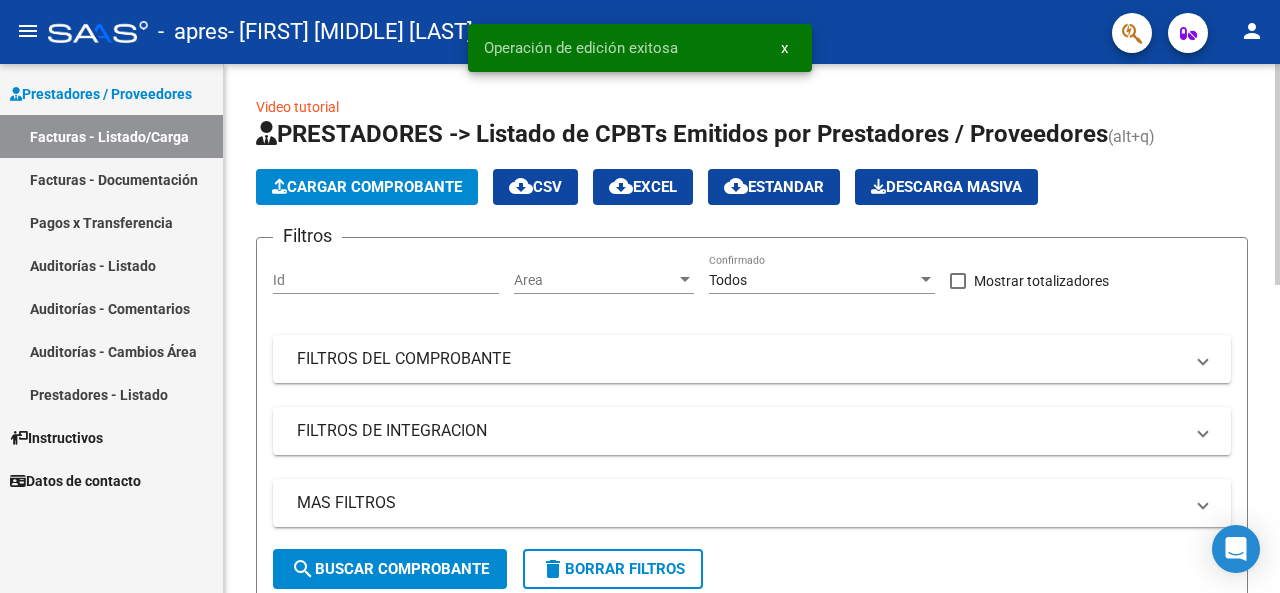 click on "Cargar Comprobante" 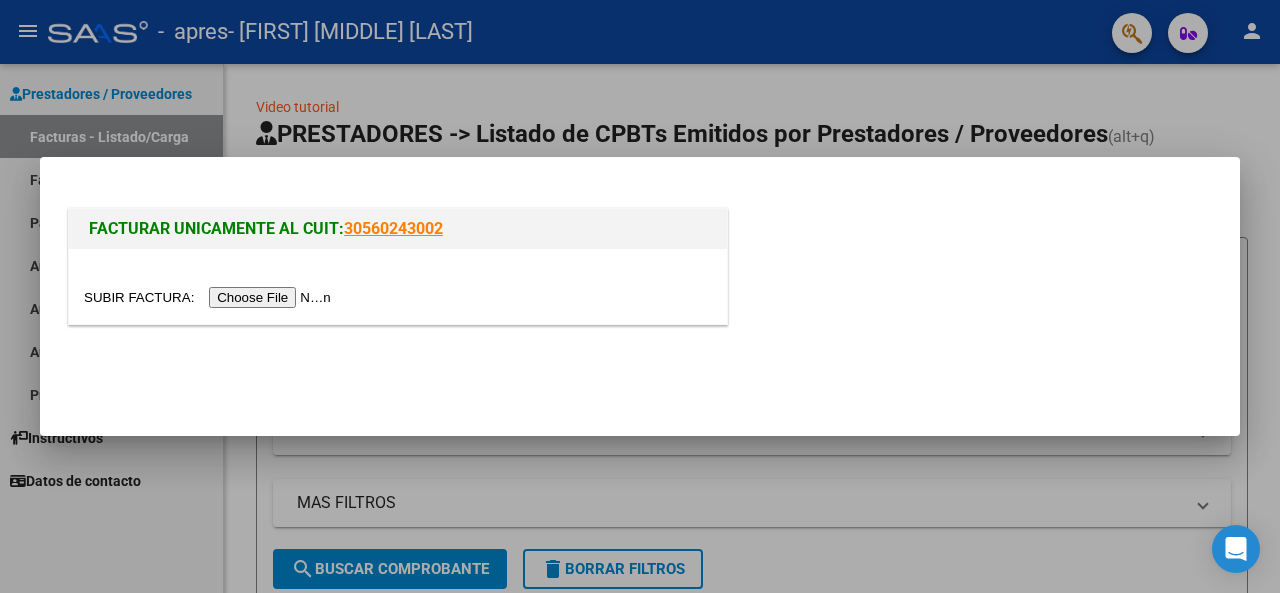 click at bounding box center (210, 297) 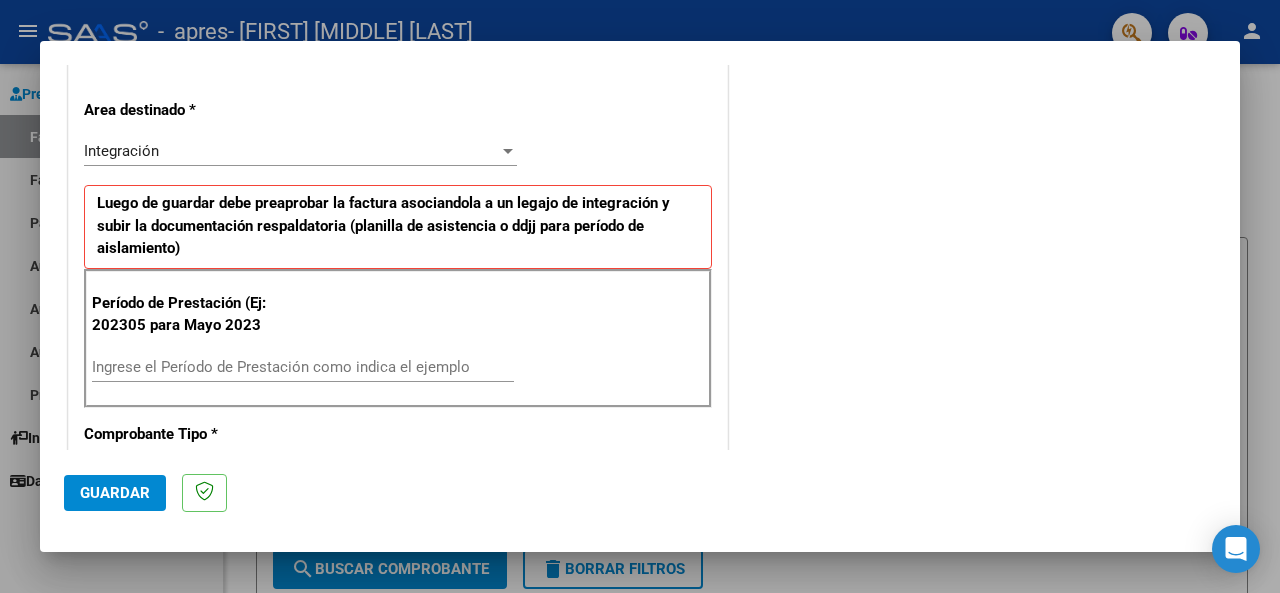 scroll, scrollTop: 500, scrollLeft: 0, axis: vertical 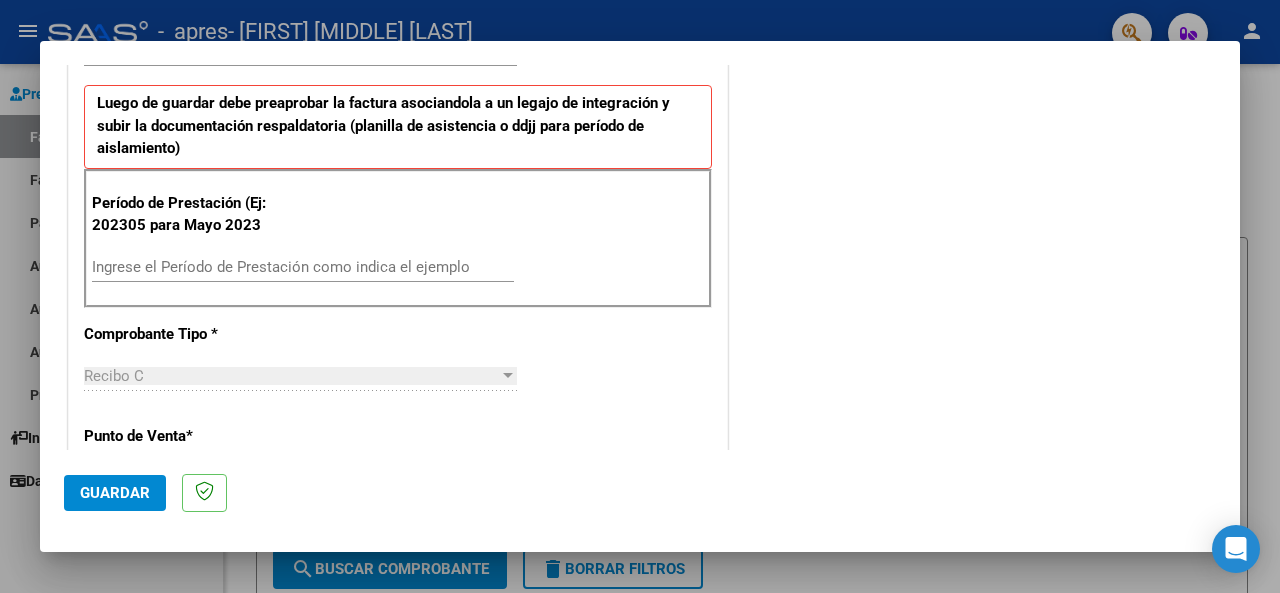 click on "Ingrese el Período de Prestación como indica el ejemplo" at bounding box center [303, 267] 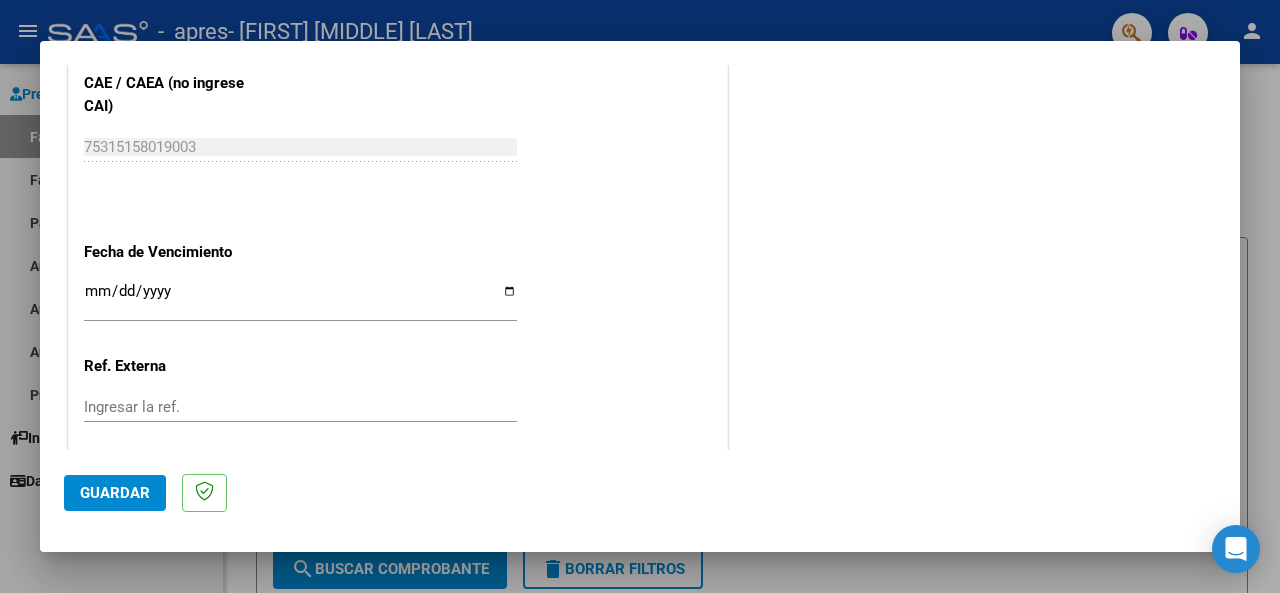 scroll, scrollTop: 1300, scrollLeft: 0, axis: vertical 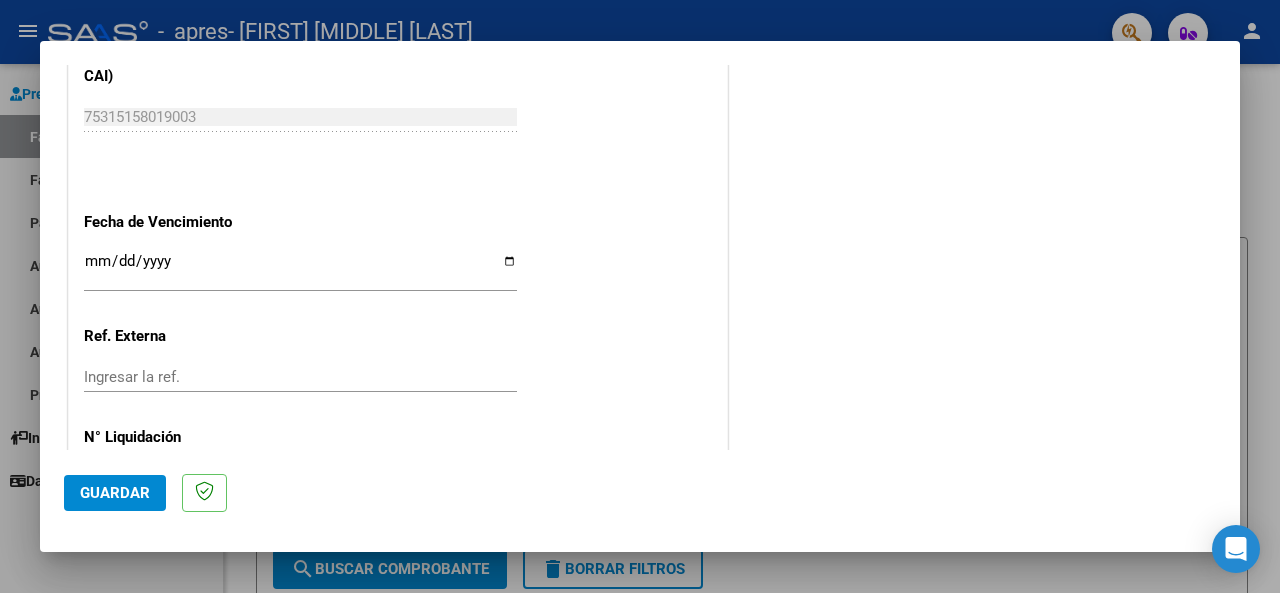 type on "202507" 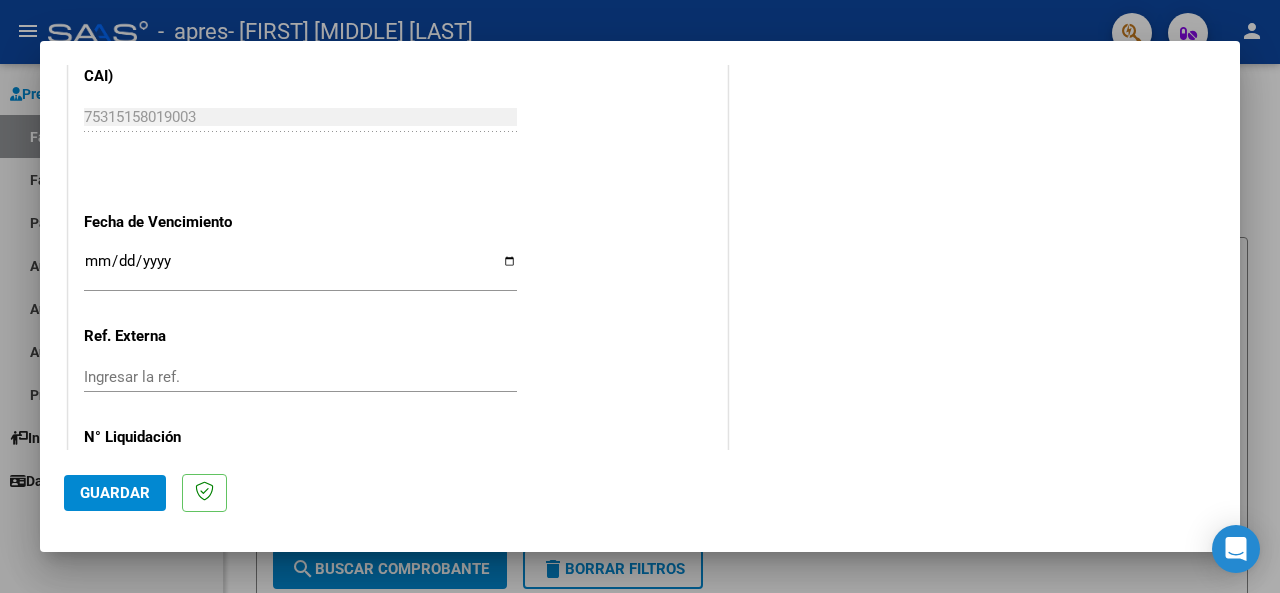 click on "Ingresar la fecha" at bounding box center [300, 269] 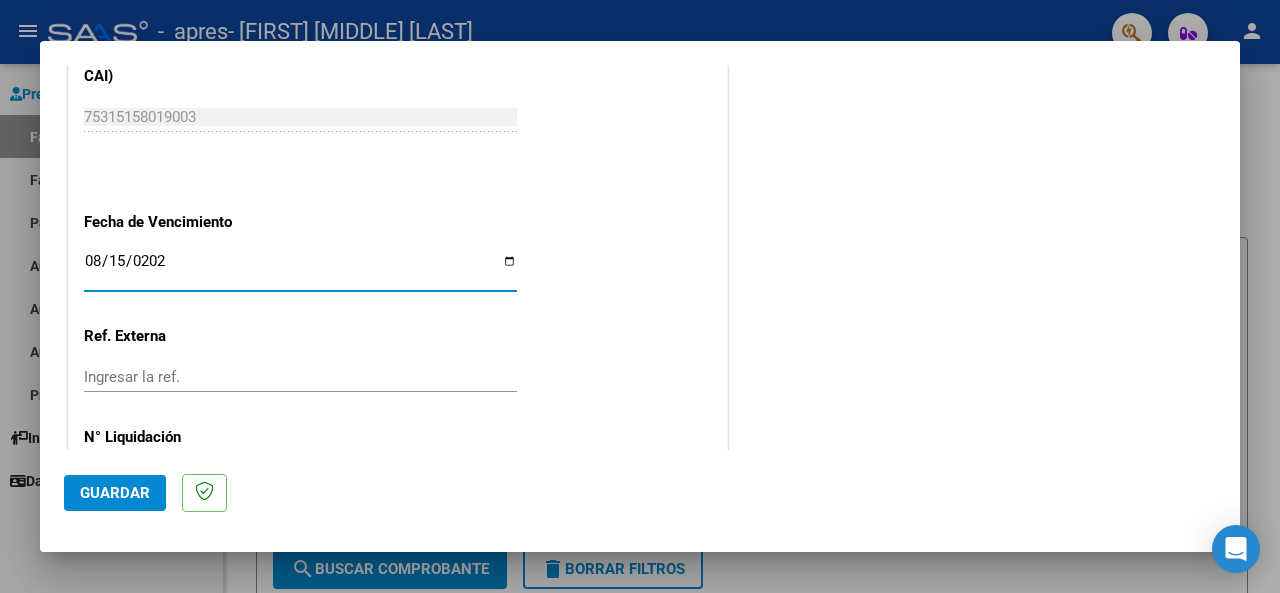 type on "2025-08-15" 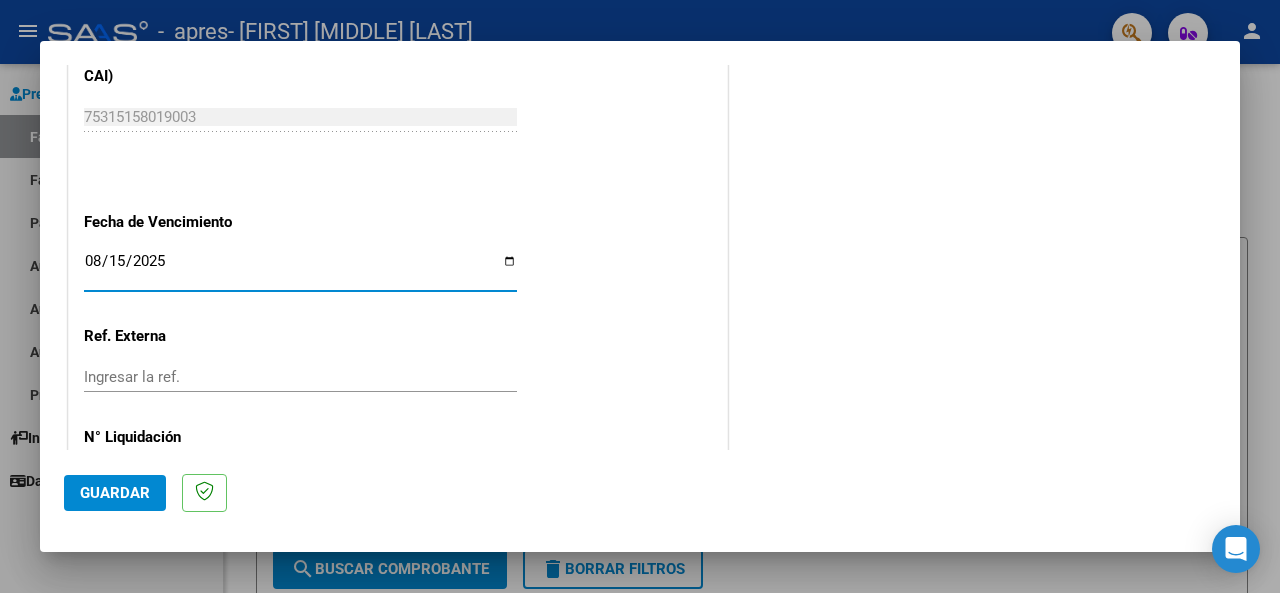 click on "Guardar" 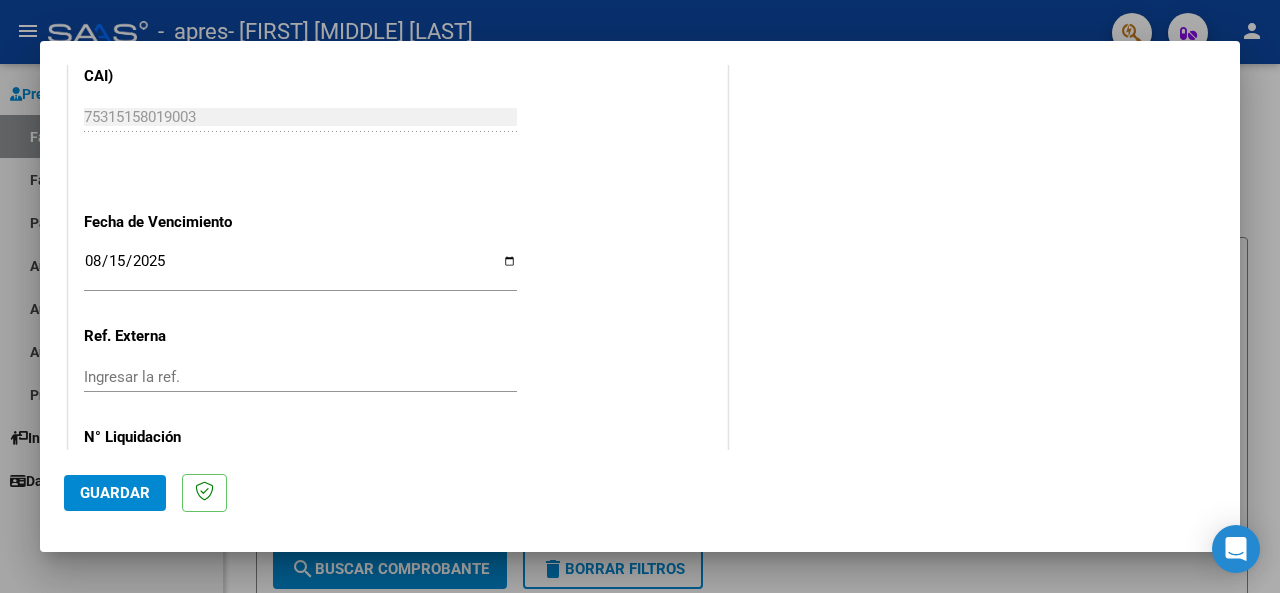 scroll, scrollTop: 1376, scrollLeft: 0, axis: vertical 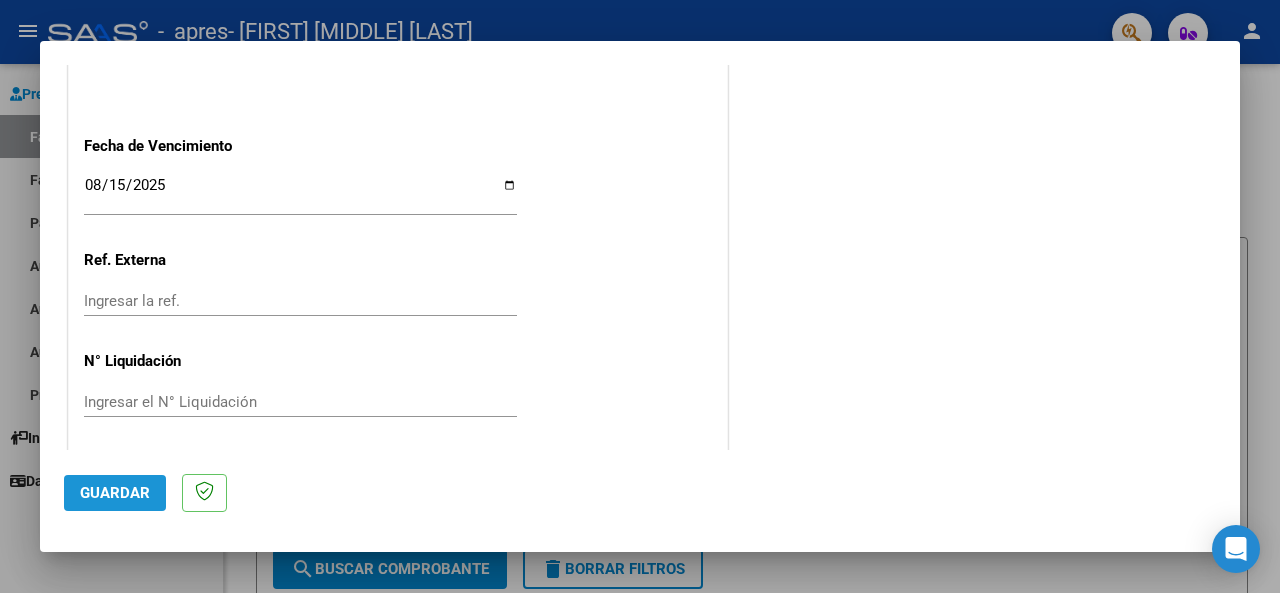click on "Guardar" 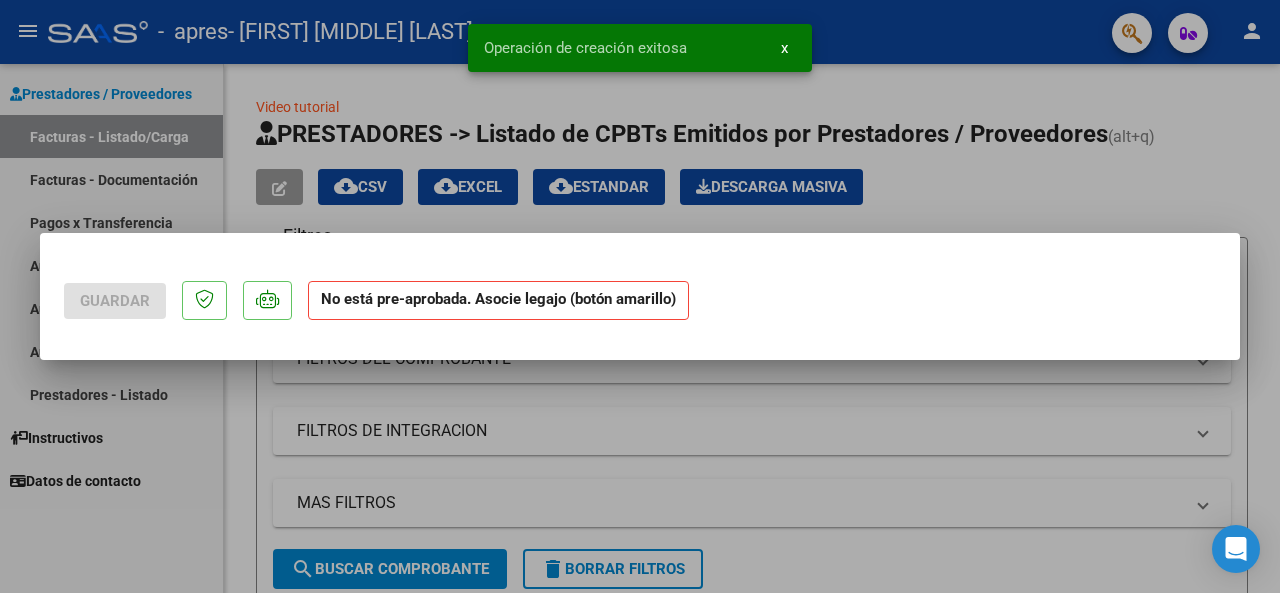 scroll, scrollTop: 0, scrollLeft: 0, axis: both 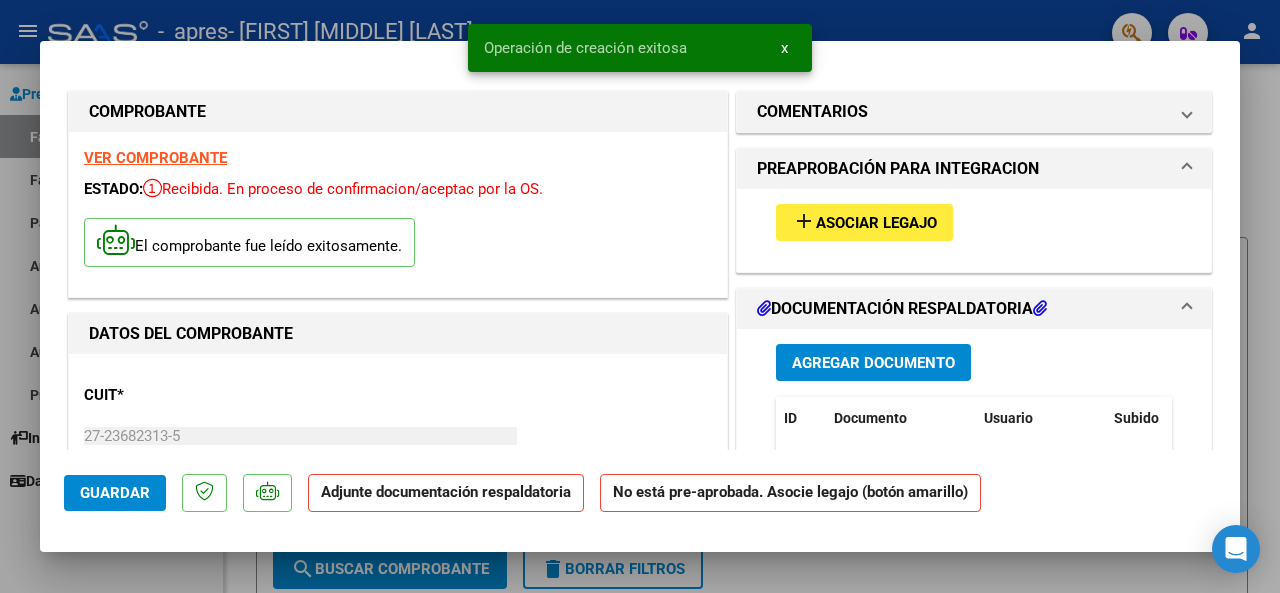 click on "Asociar Legajo" at bounding box center (876, 223) 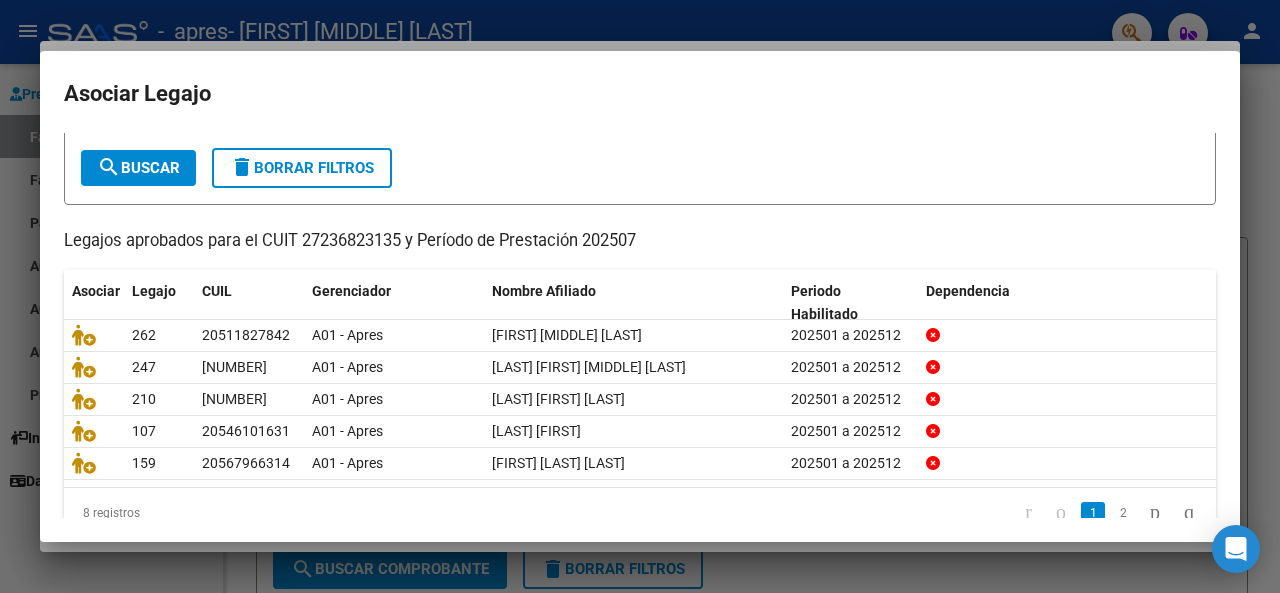 scroll, scrollTop: 130, scrollLeft: 0, axis: vertical 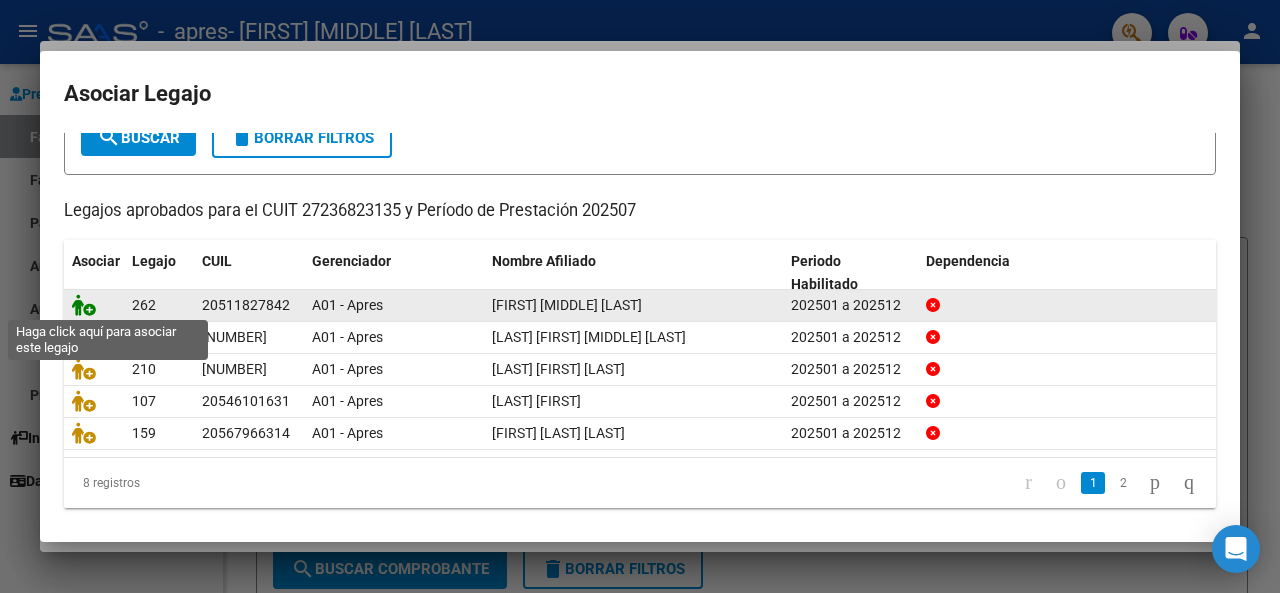 click 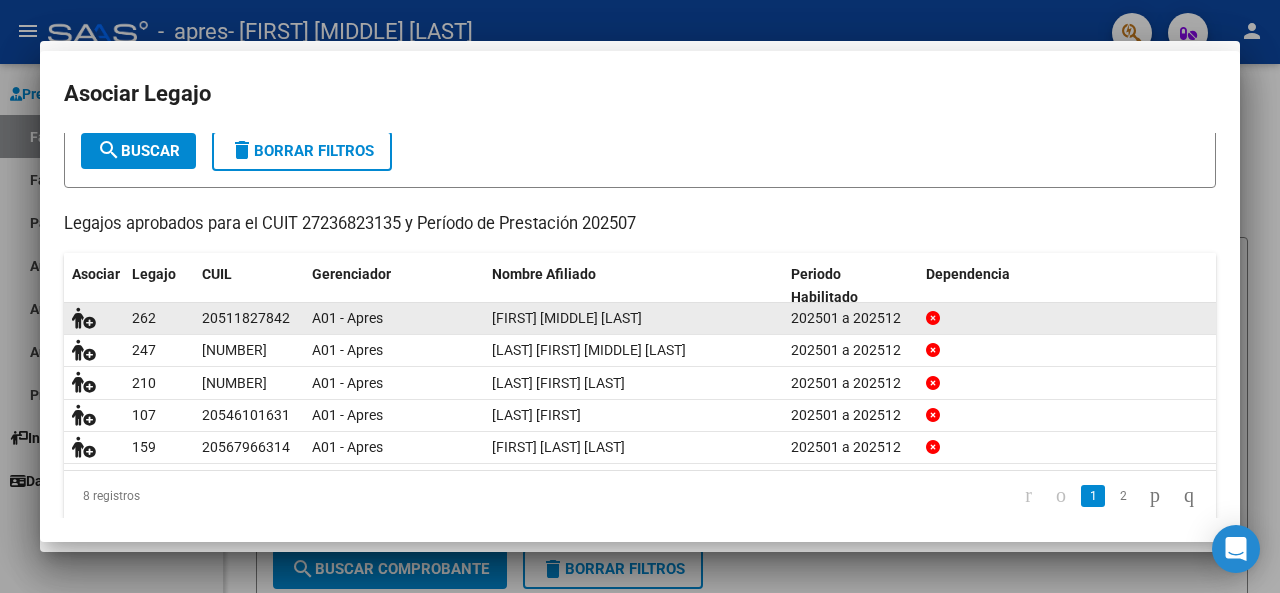 scroll, scrollTop: 144, scrollLeft: 0, axis: vertical 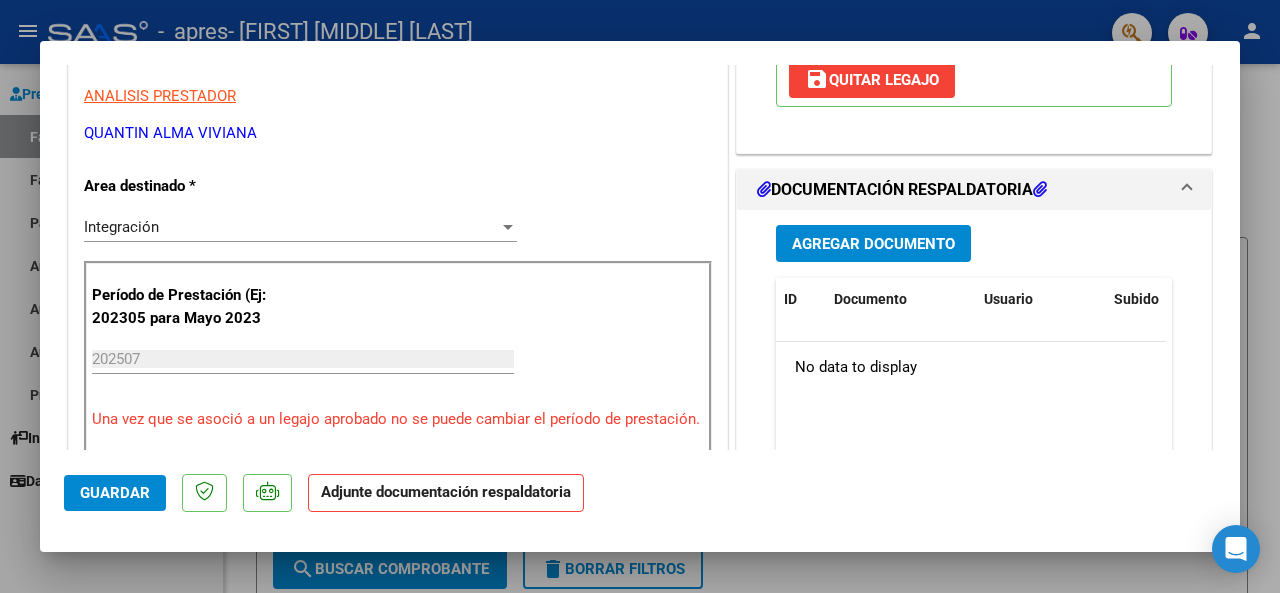click on "Agregar Documento" at bounding box center (873, 244) 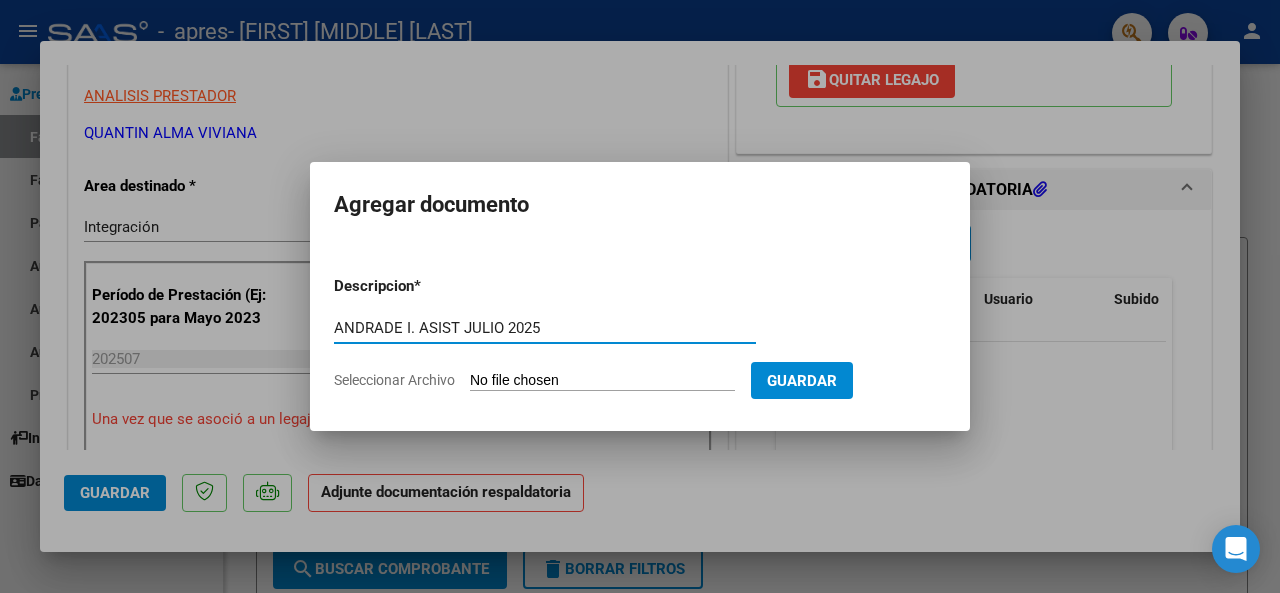 type on "ANDRADE I. ASIST JULIO 2025" 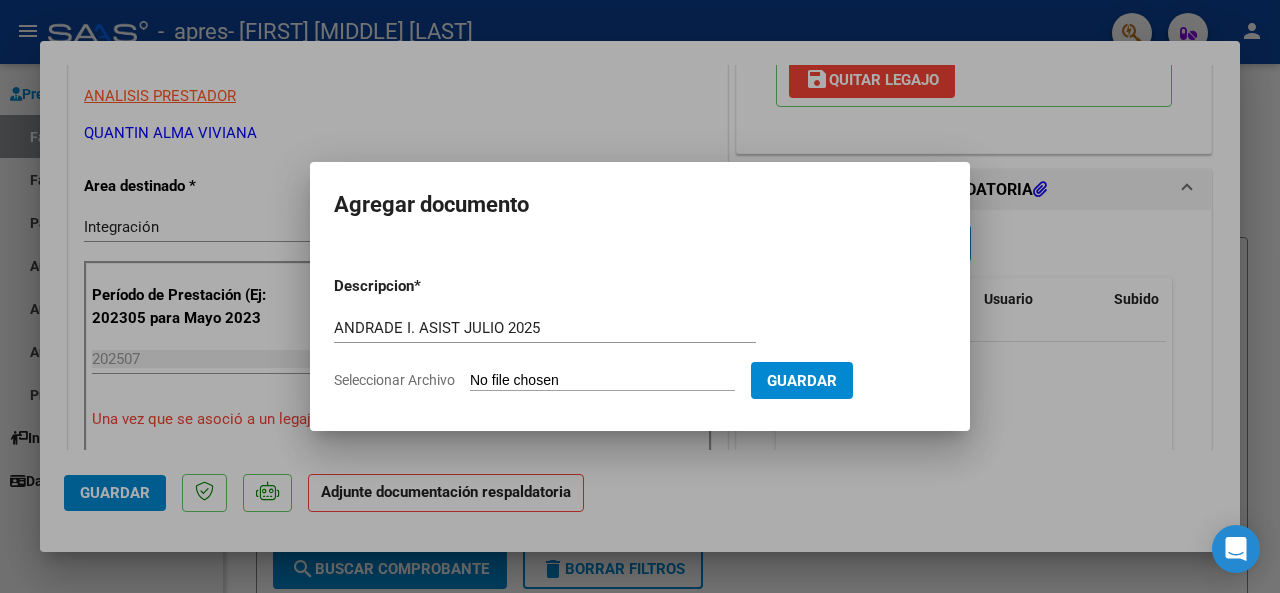 type on "C:\fakepath\ANDRADE I. ASIST JULIO 2025.pdf" 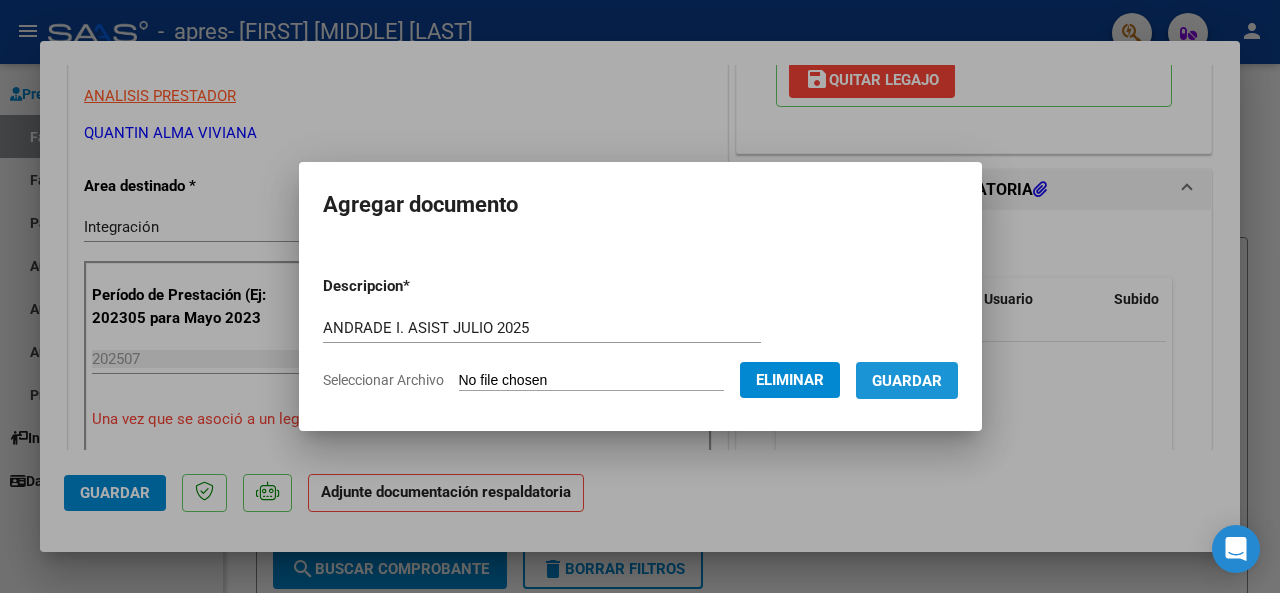click on "Guardar" at bounding box center [907, 381] 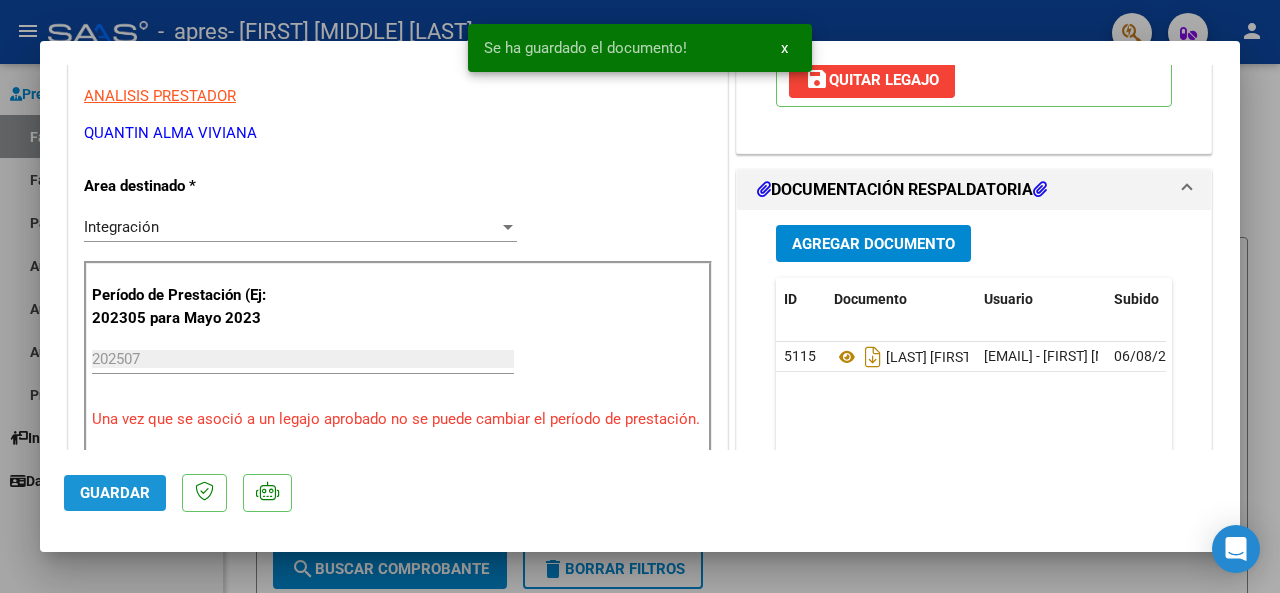 click on "Guardar" 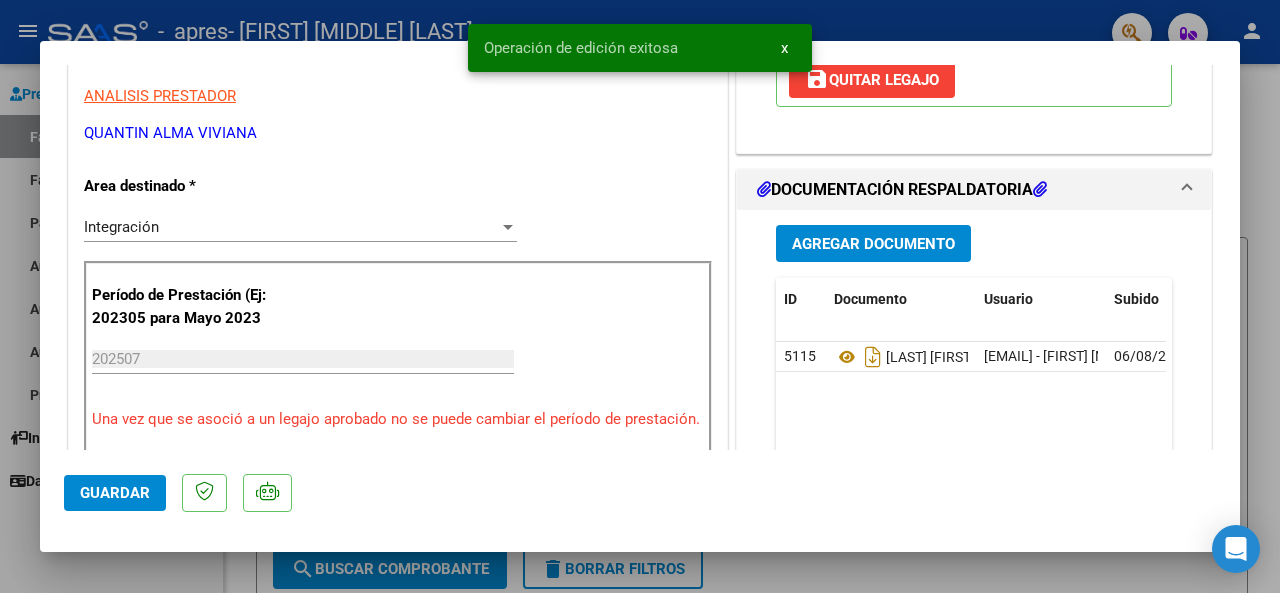 click at bounding box center [640, 296] 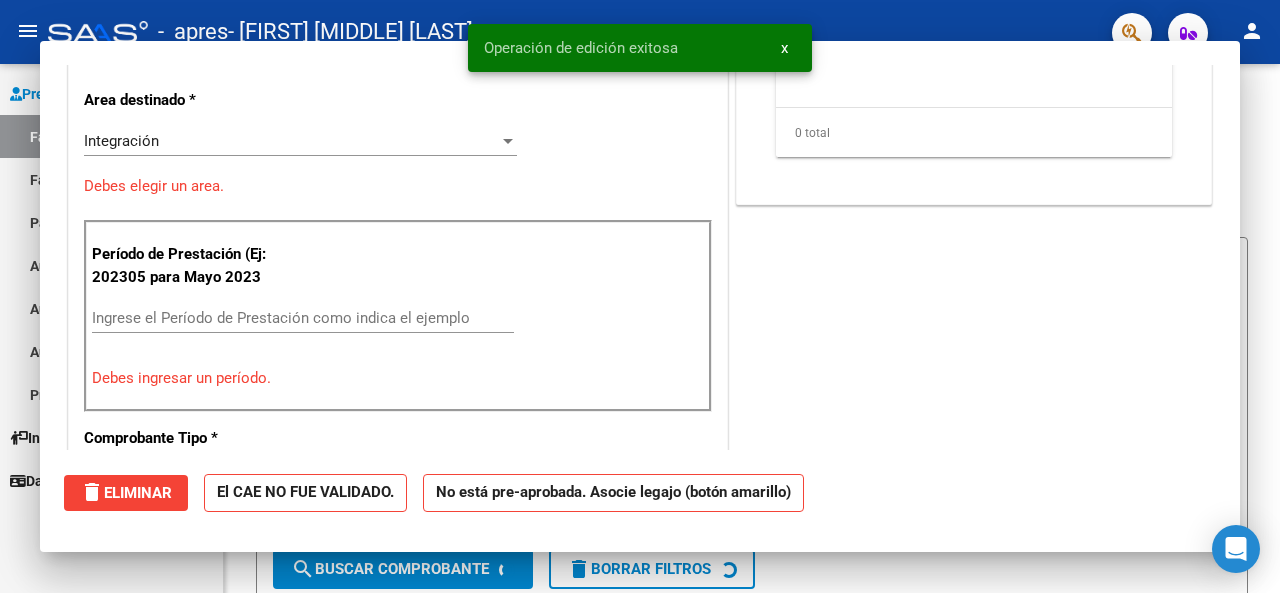 scroll, scrollTop: 0, scrollLeft: 0, axis: both 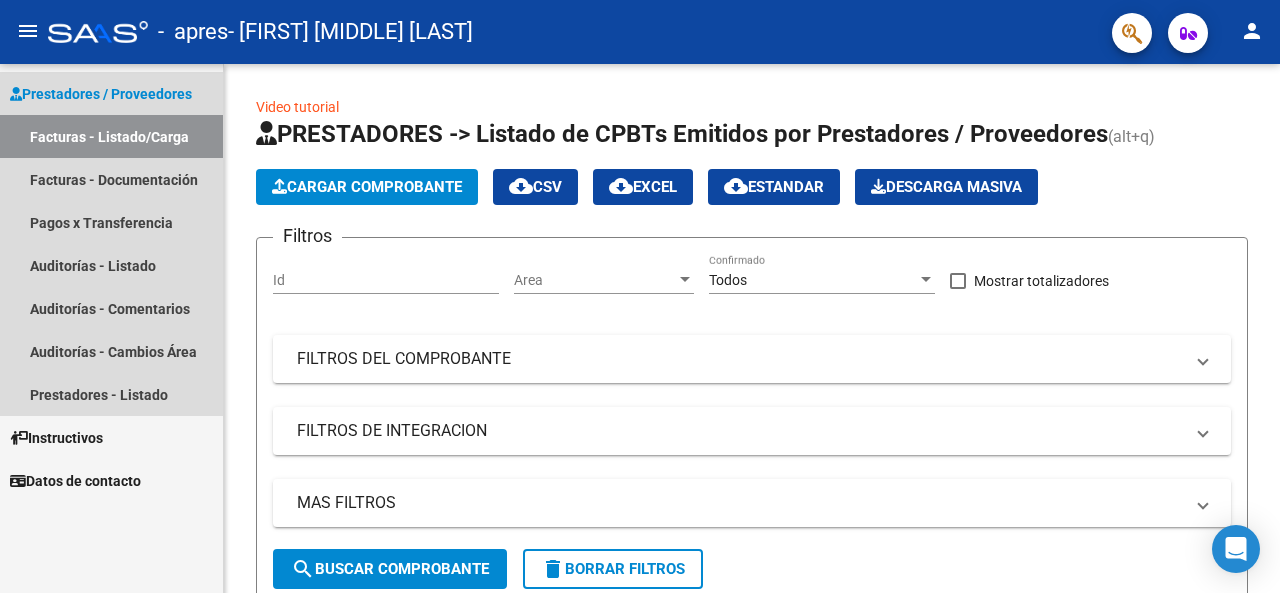 click on "Prestadores / Proveedores" at bounding box center (101, 94) 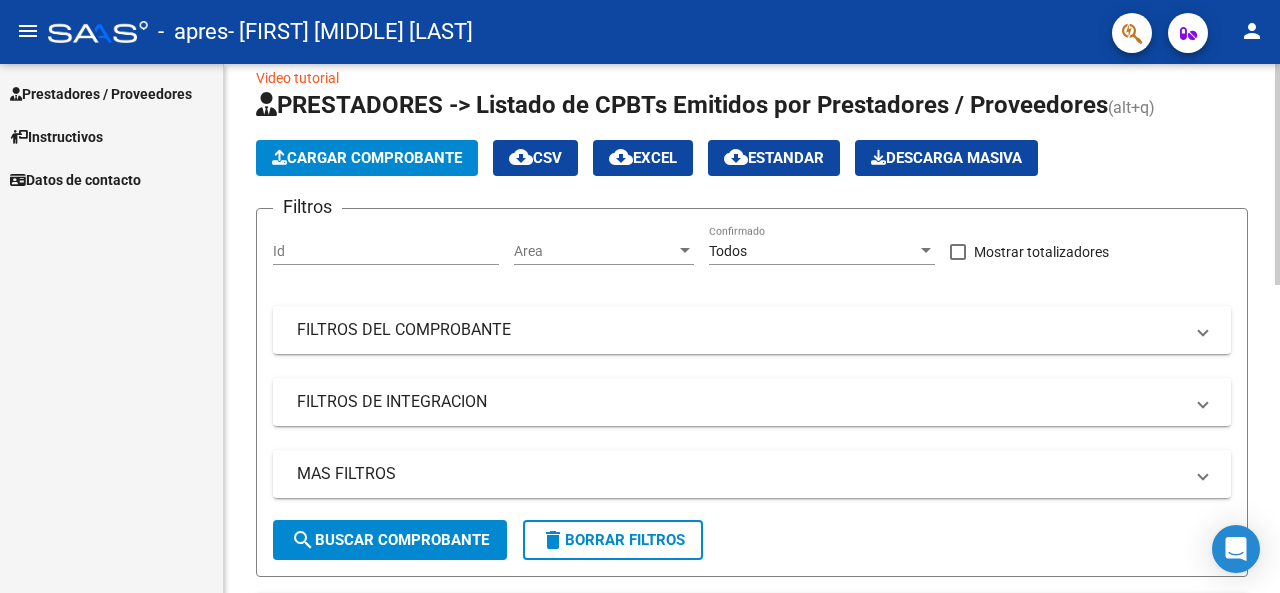 scroll, scrollTop: 0, scrollLeft: 0, axis: both 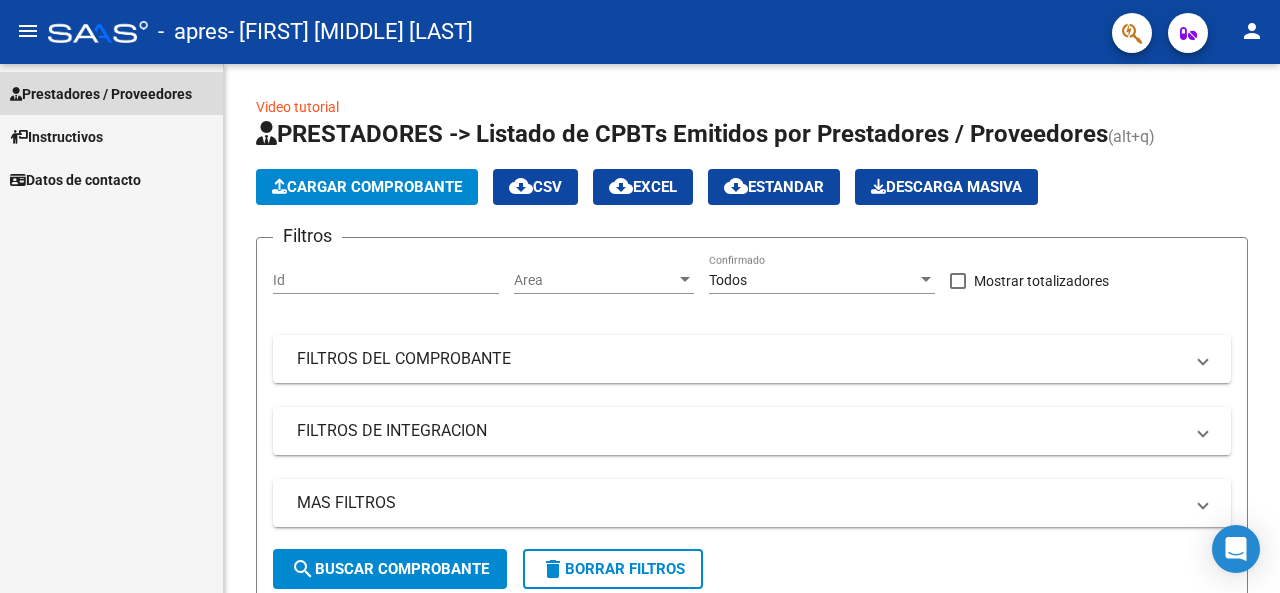 click on "Prestadores / Proveedores" at bounding box center (101, 94) 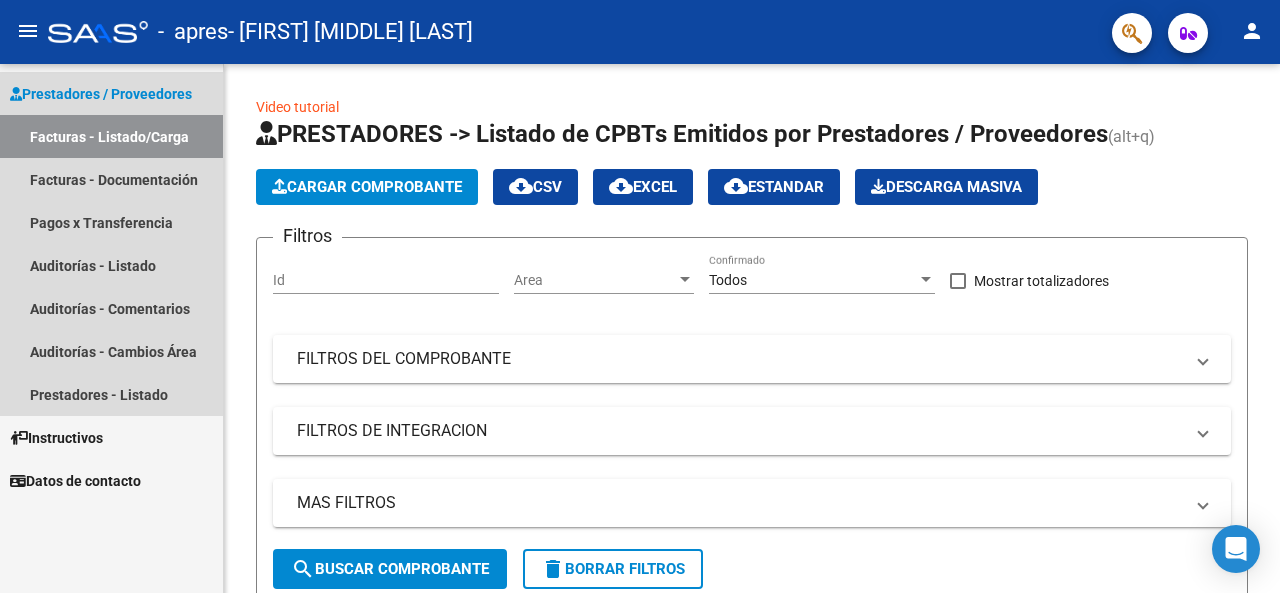 click on "Facturas - Listado/Carga" at bounding box center [111, 136] 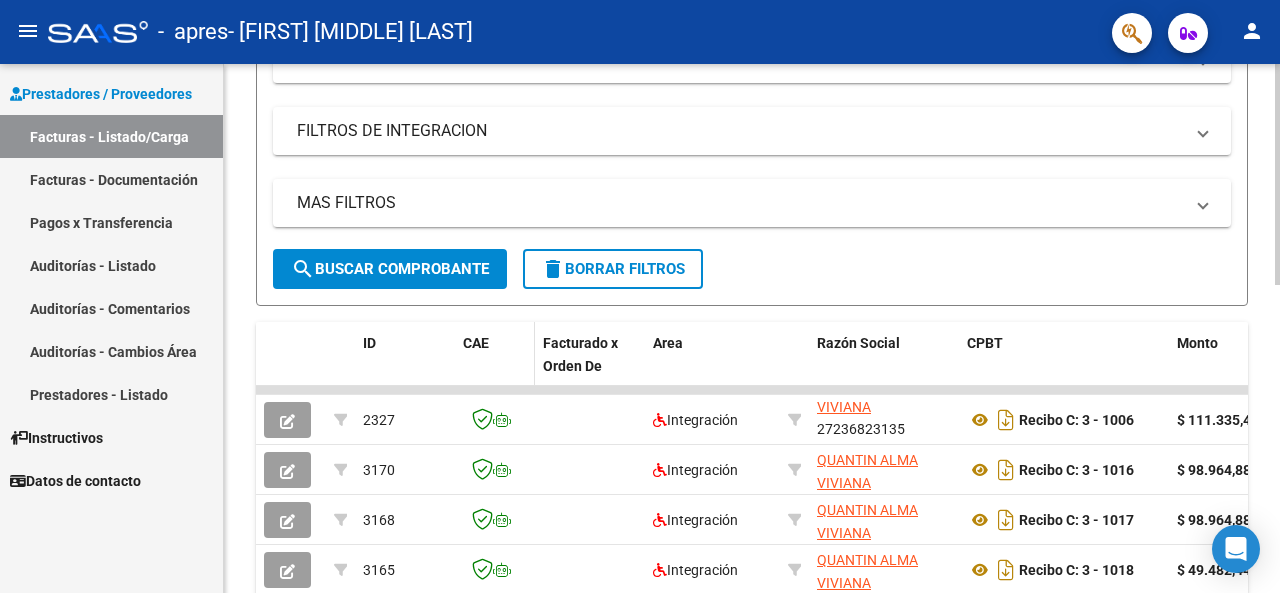 scroll, scrollTop: 0, scrollLeft: 0, axis: both 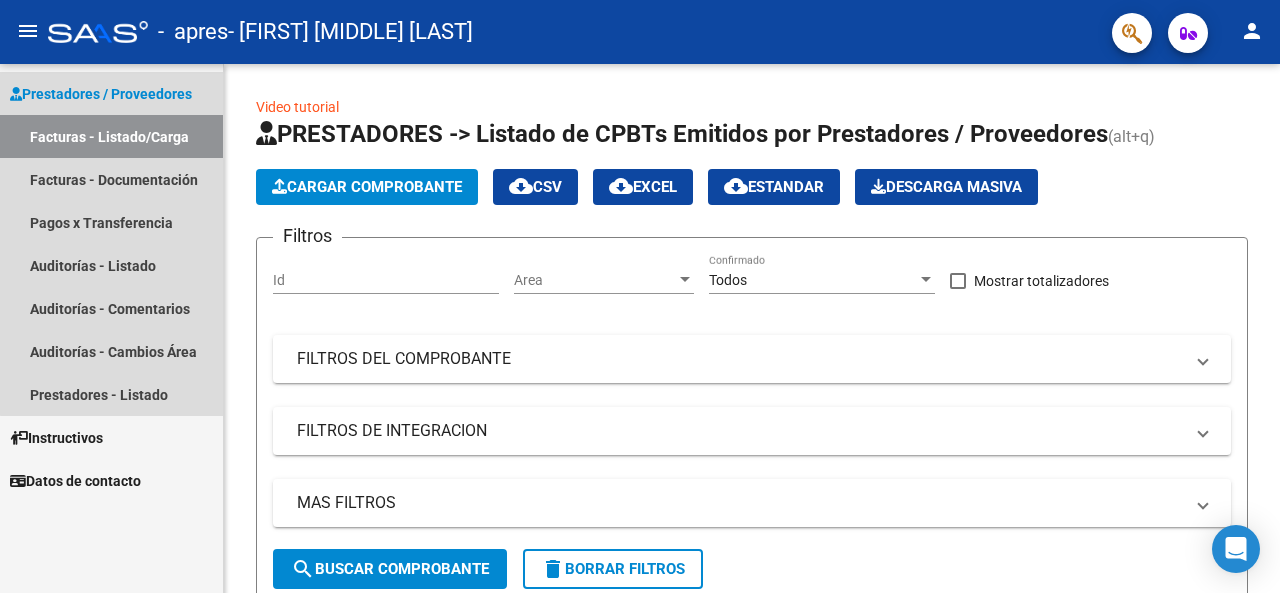 click on "Facturas - Listado/Carga" at bounding box center [111, 136] 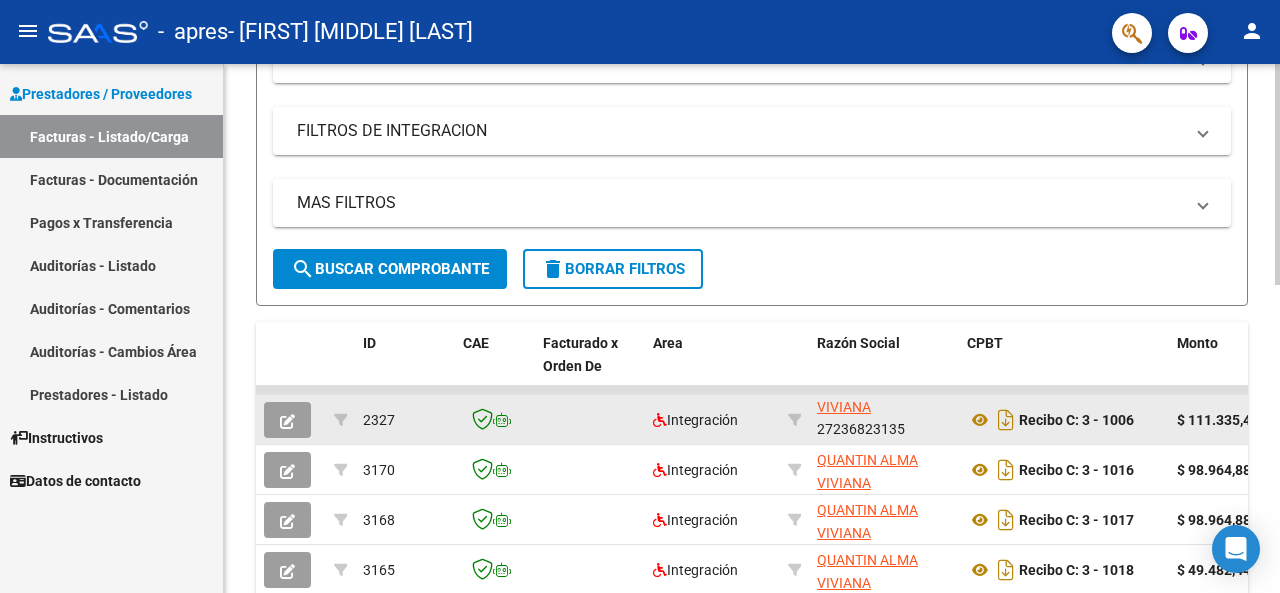 scroll, scrollTop: 736, scrollLeft: 0, axis: vertical 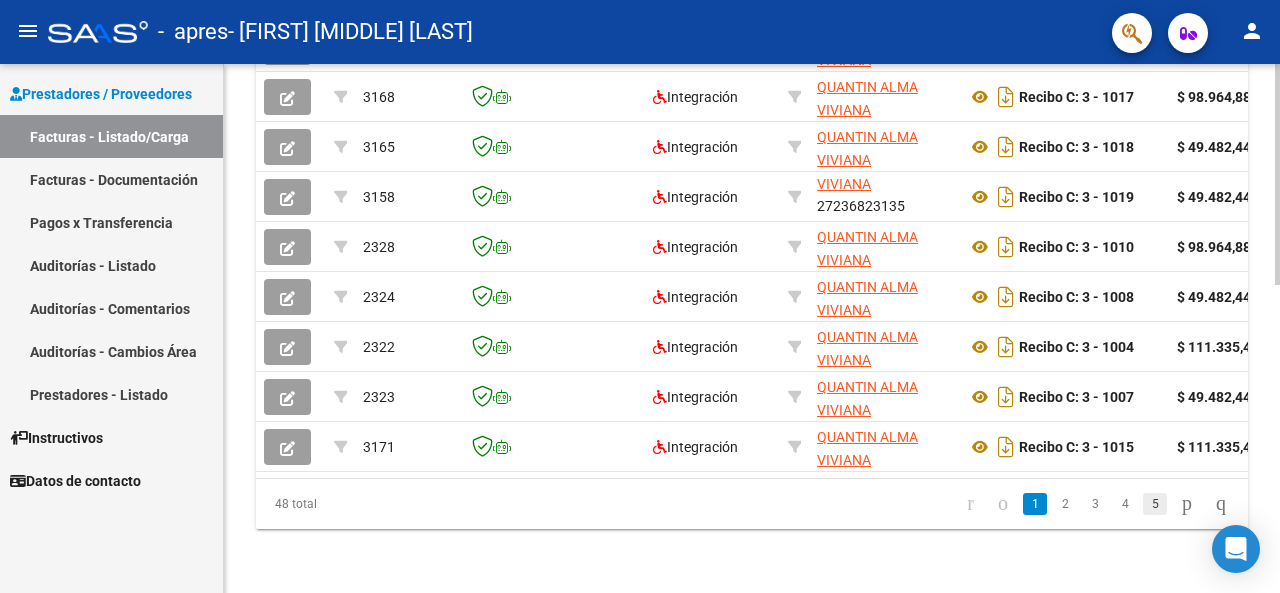 click on "5" 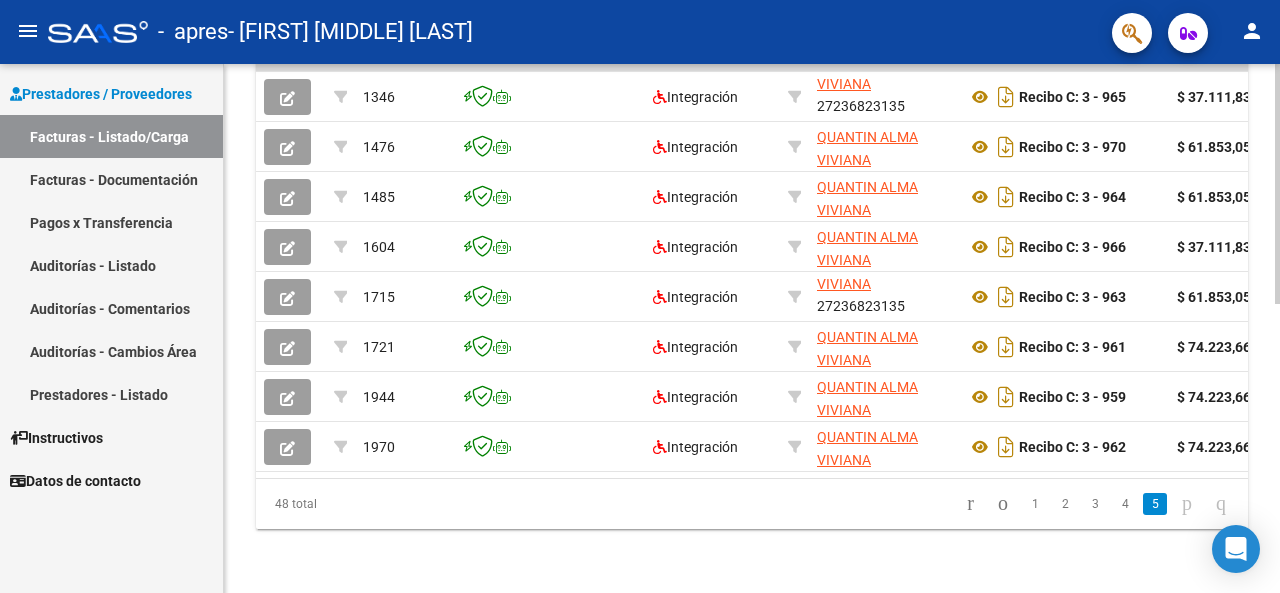 scroll, scrollTop: 636, scrollLeft: 0, axis: vertical 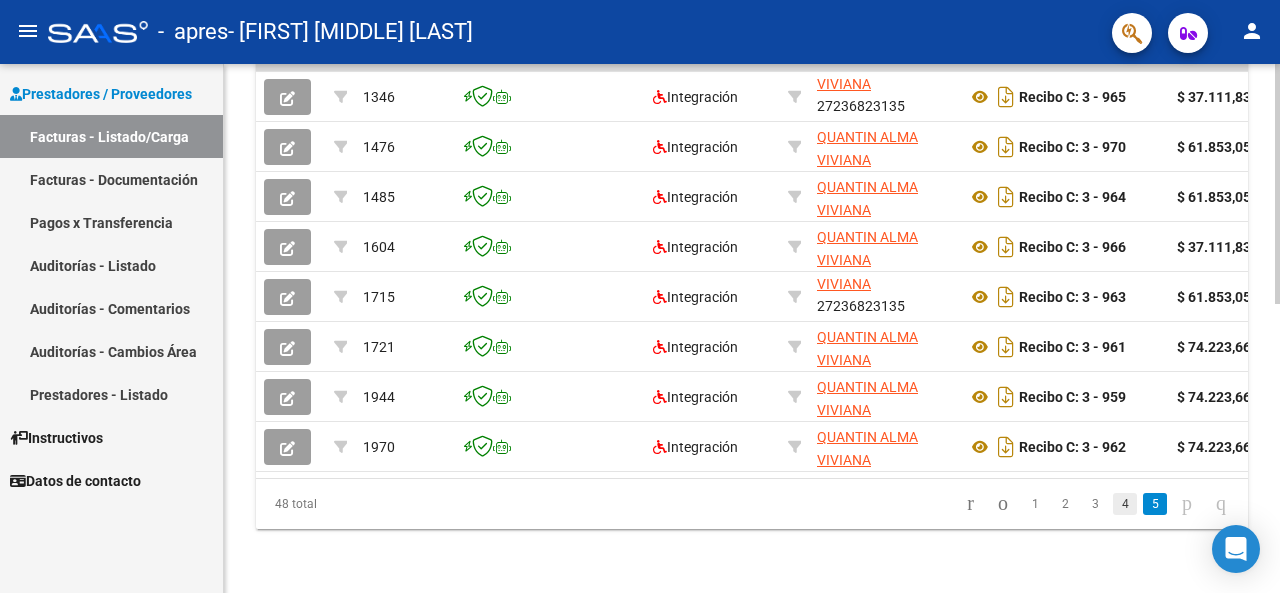 click on "4" 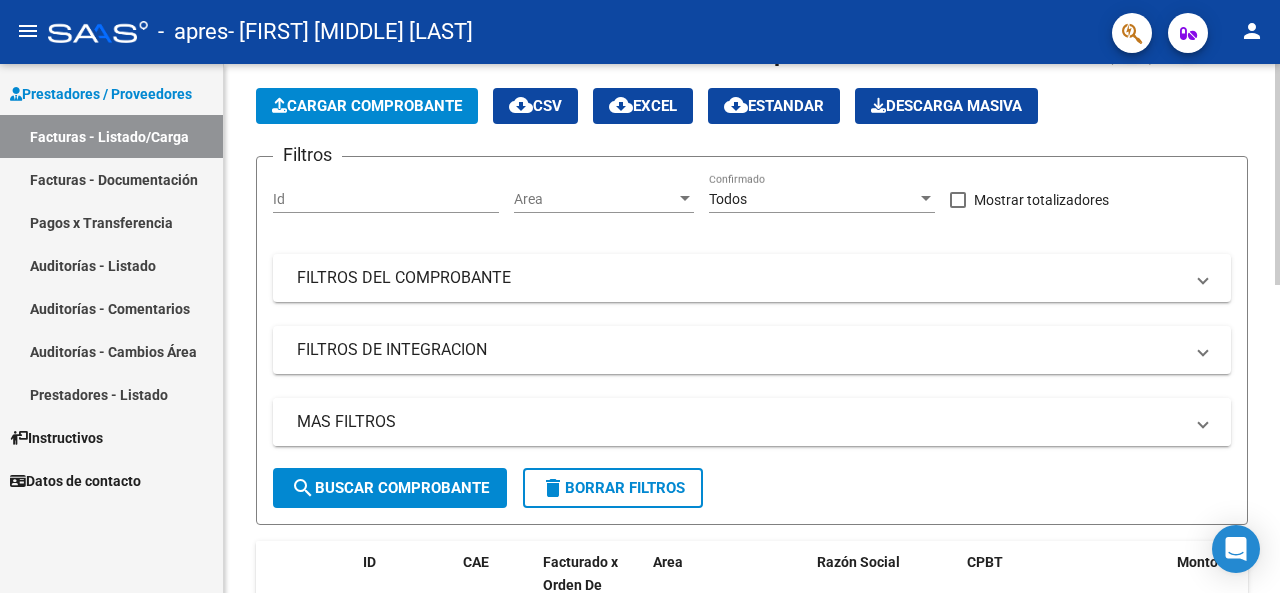scroll, scrollTop: 200, scrollLeft: 0, axis: vertical 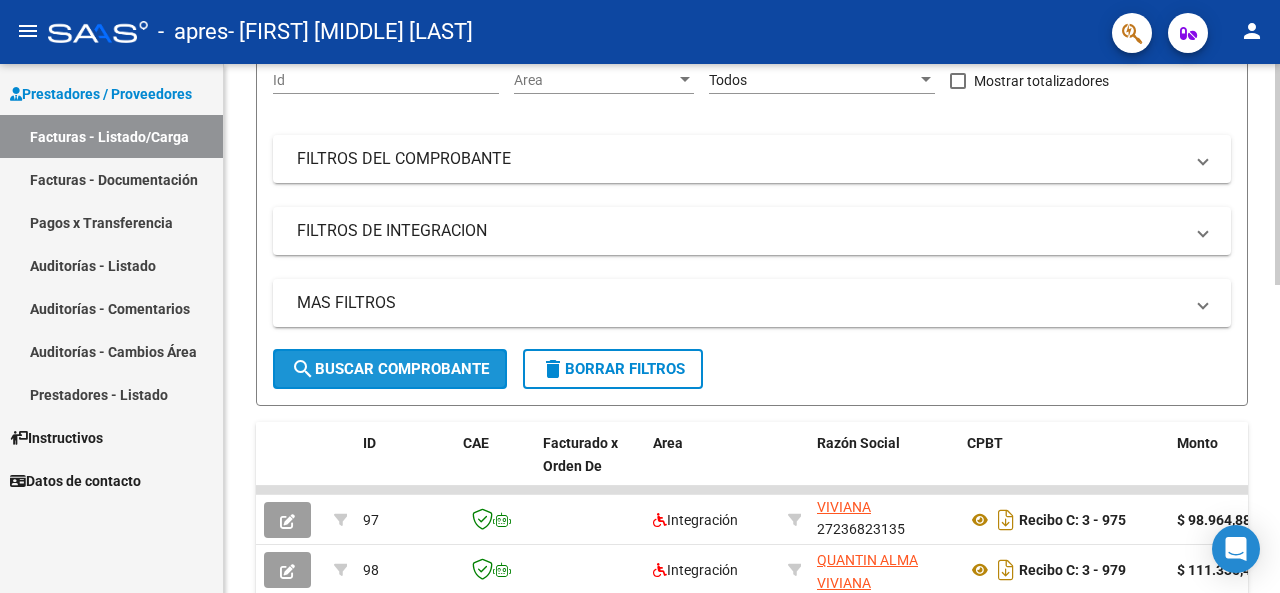 click on "search  Buscar Comprobante" 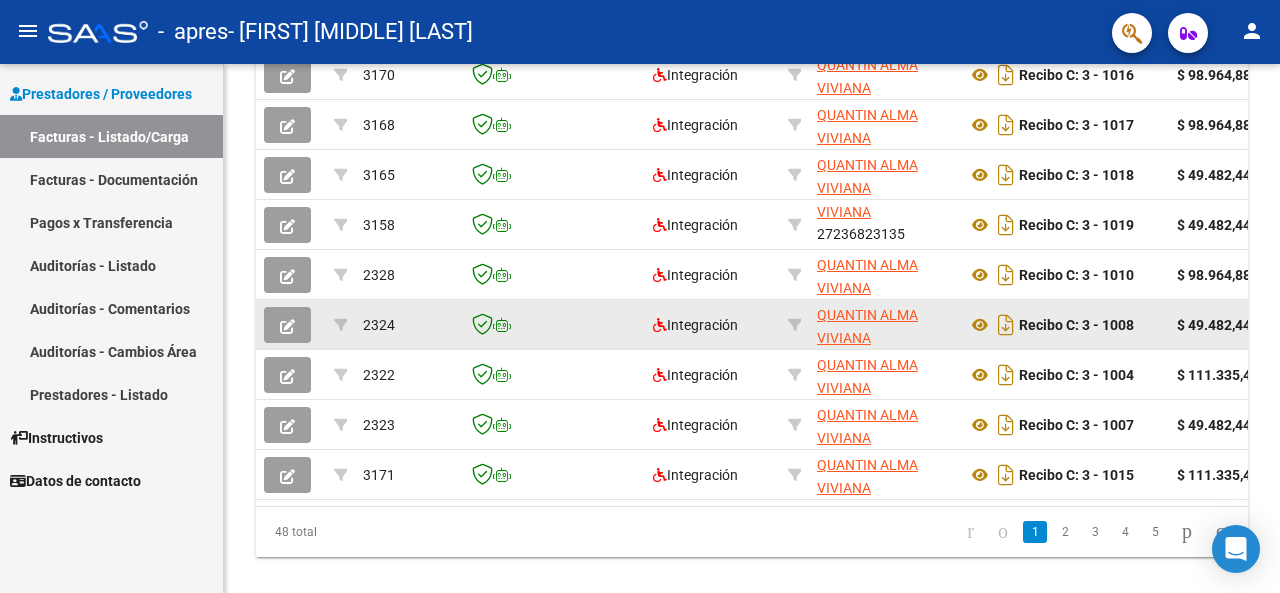 scroll, scrollTop: 736, scrollLeft: 0, axis: vertical 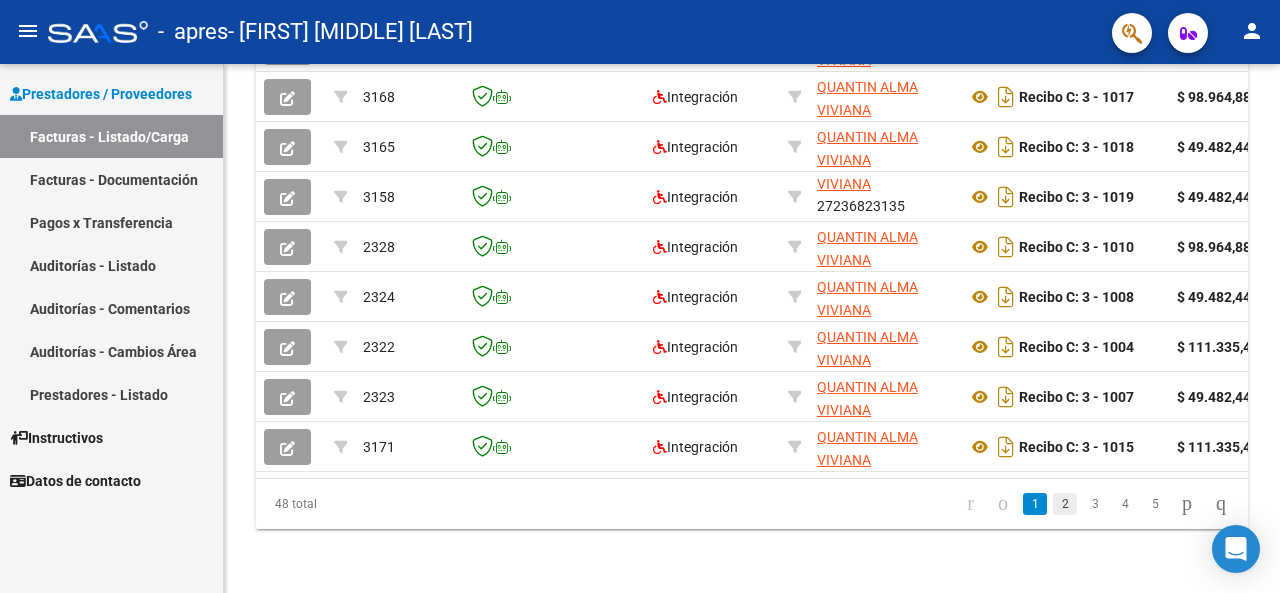 click on "2" 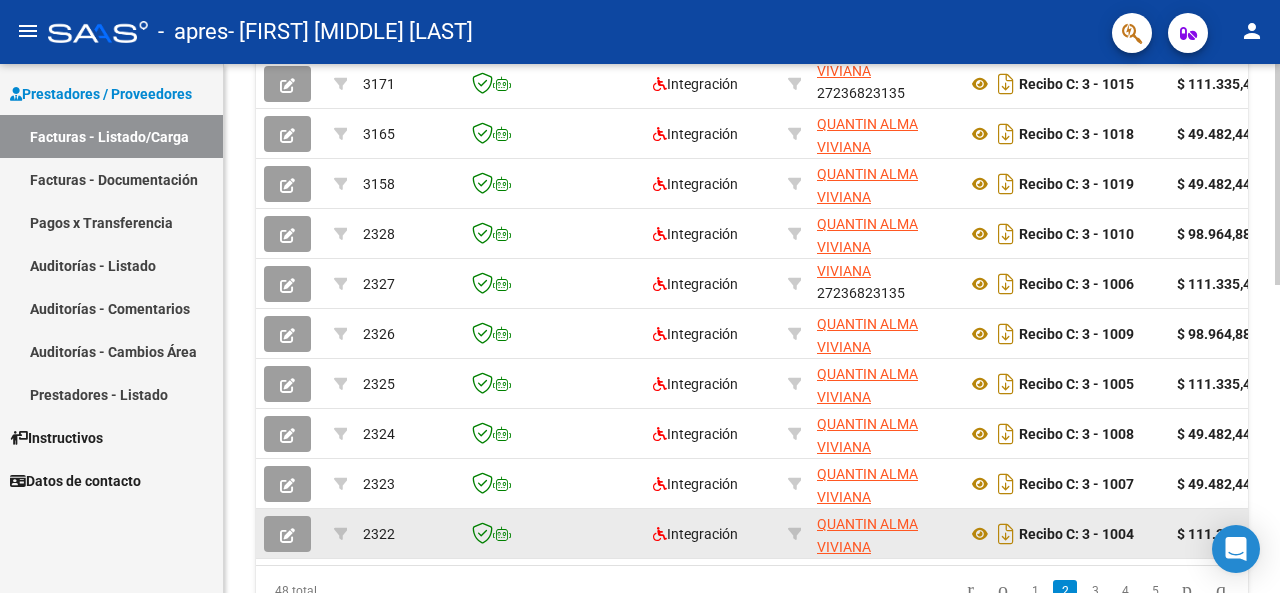 scroll, scrollTop: 736, scrollLeft: 0, axis: vertical 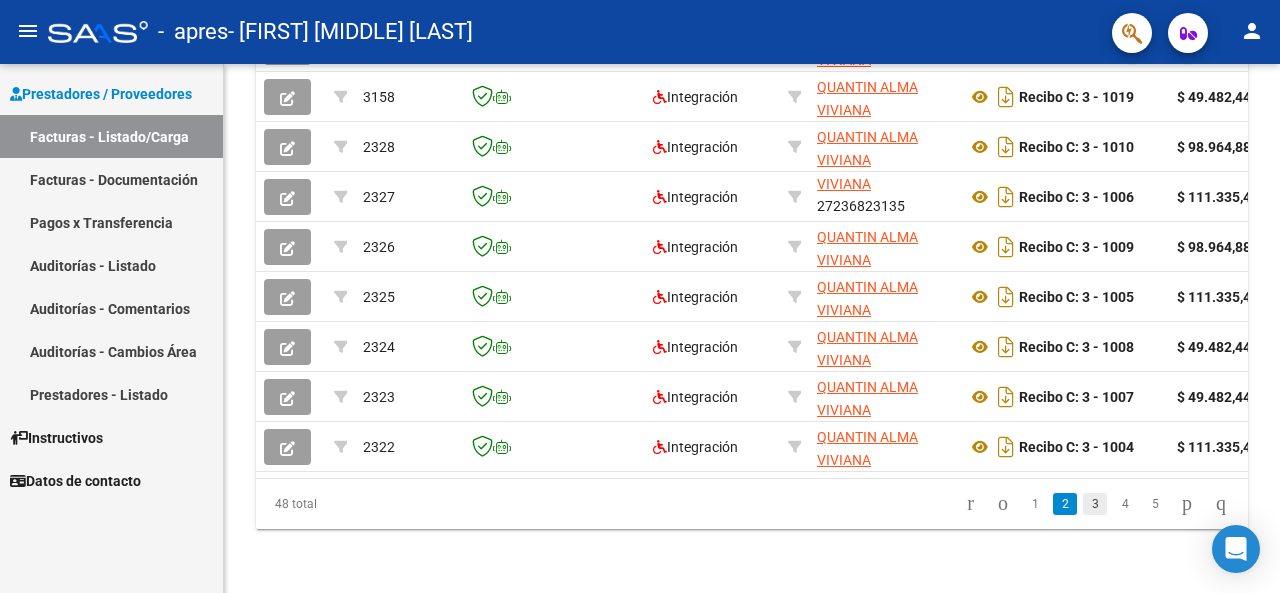 click on "3" 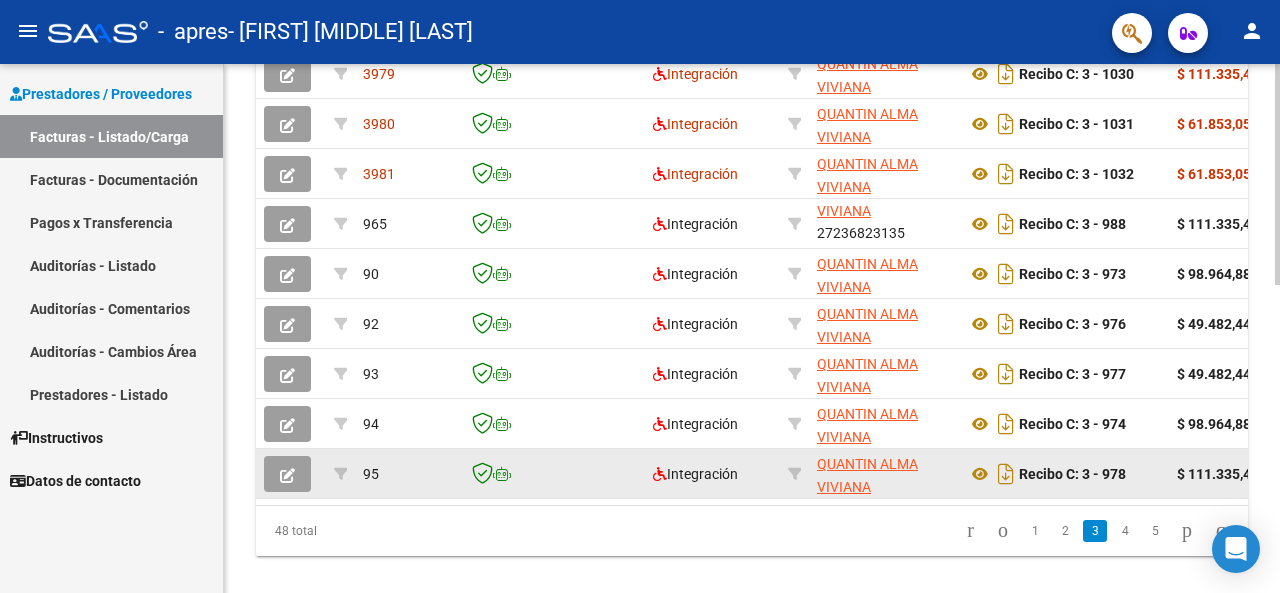 scroll, scrollTop: 736, scrollLeft: 0, axis: vertical 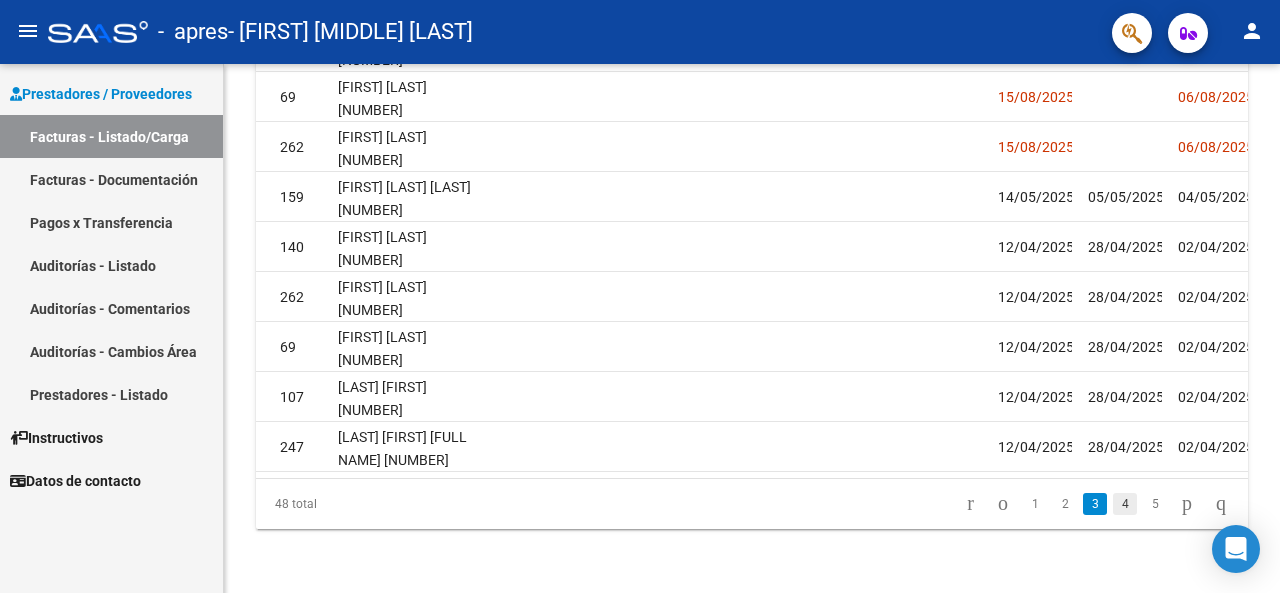 click on "4" 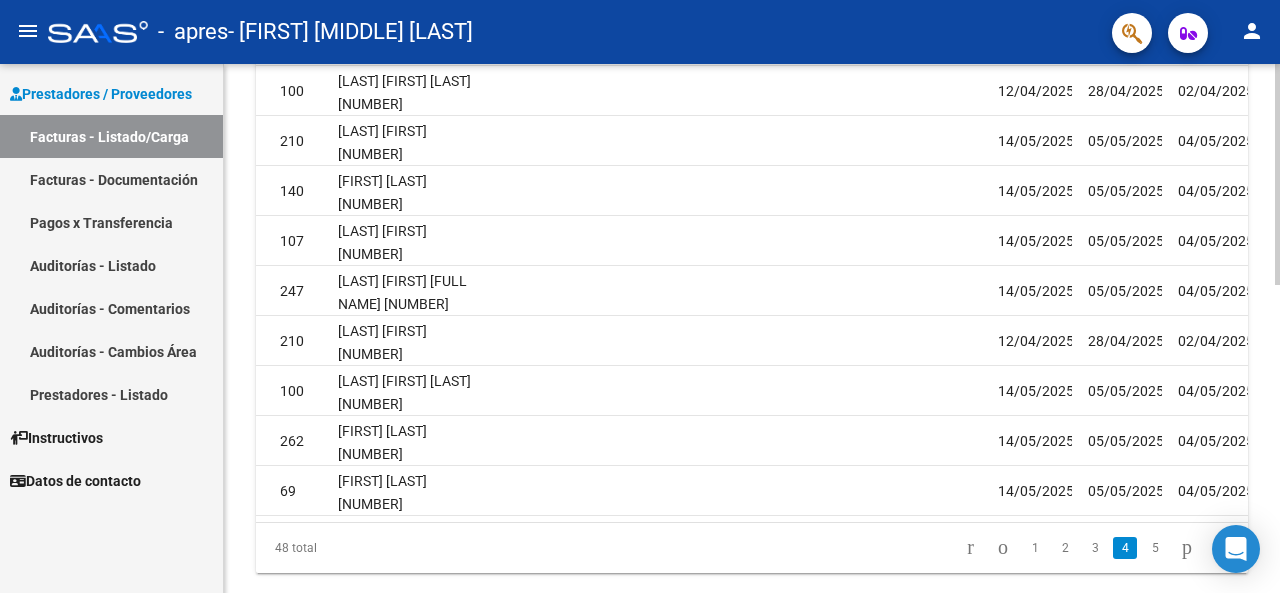scroll, scrollTop: 736, scrollLeft: 0, axis: vertical 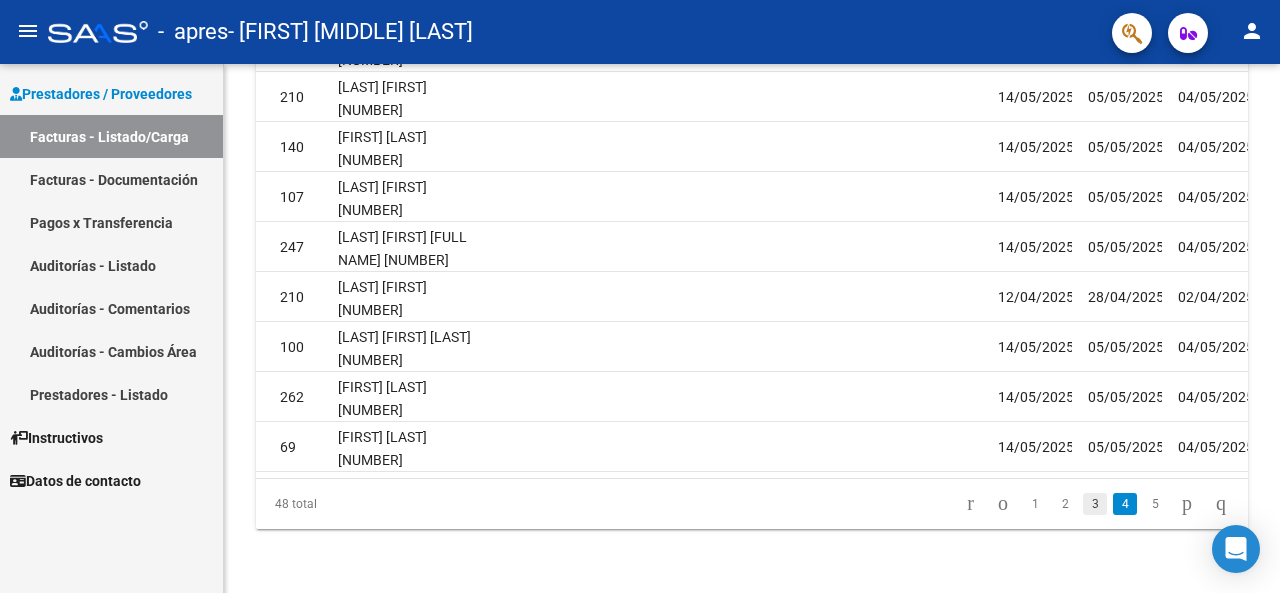 click on "3" 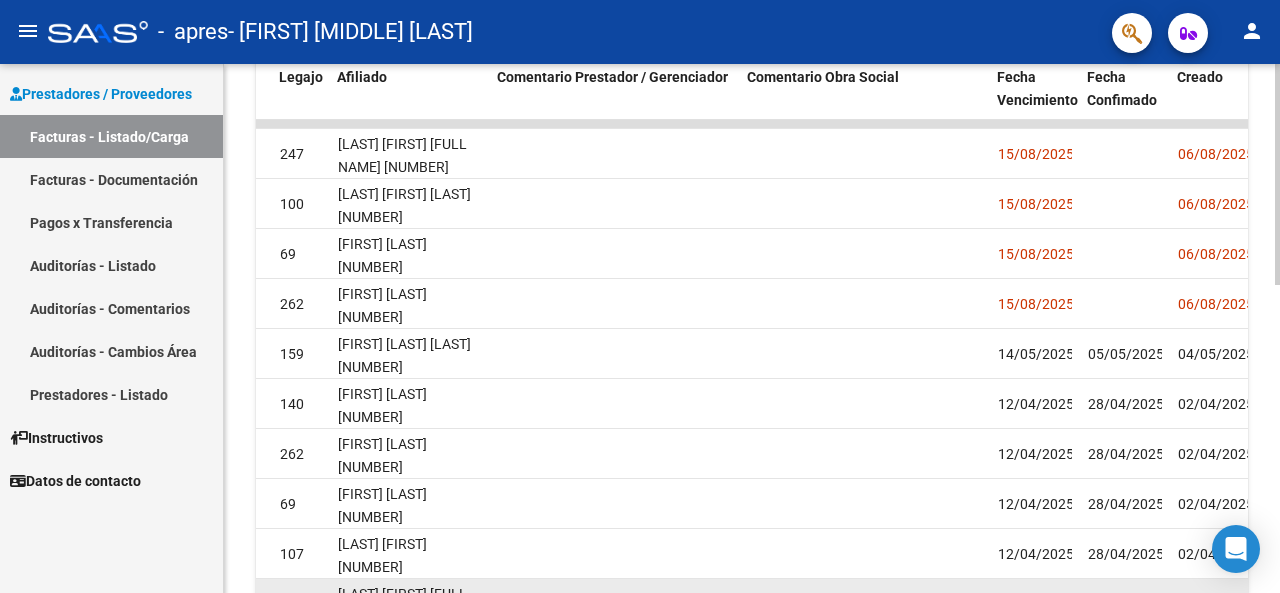 scroll, scrollTop: 736, scrollLeft: 0, axis: vertical 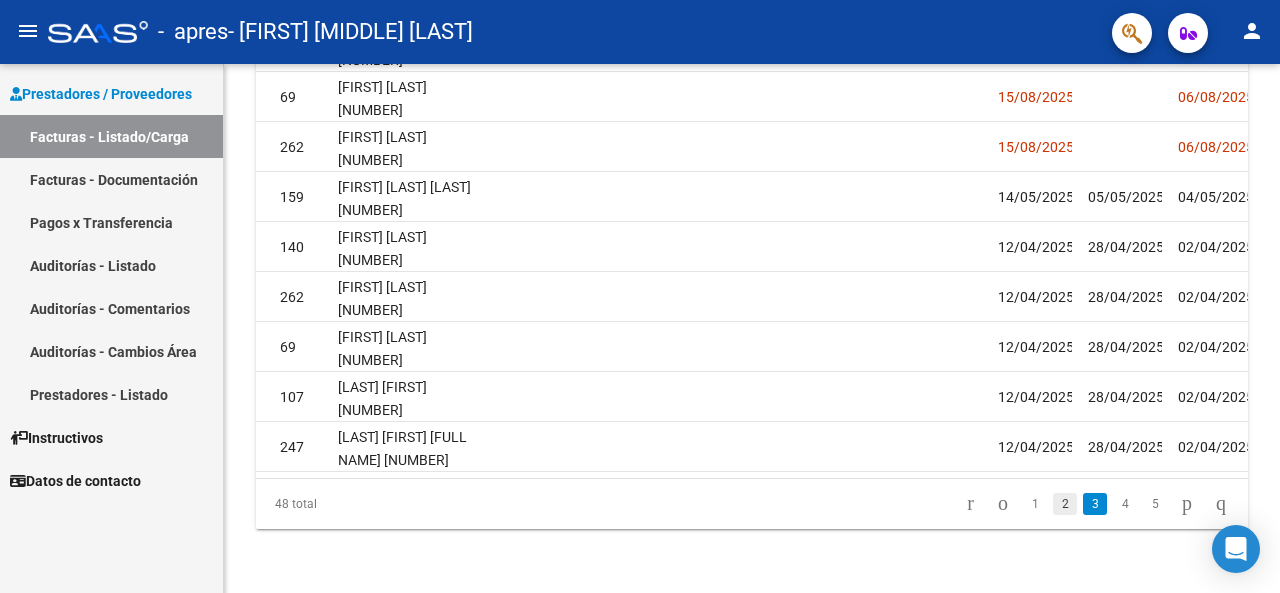 click on "2" 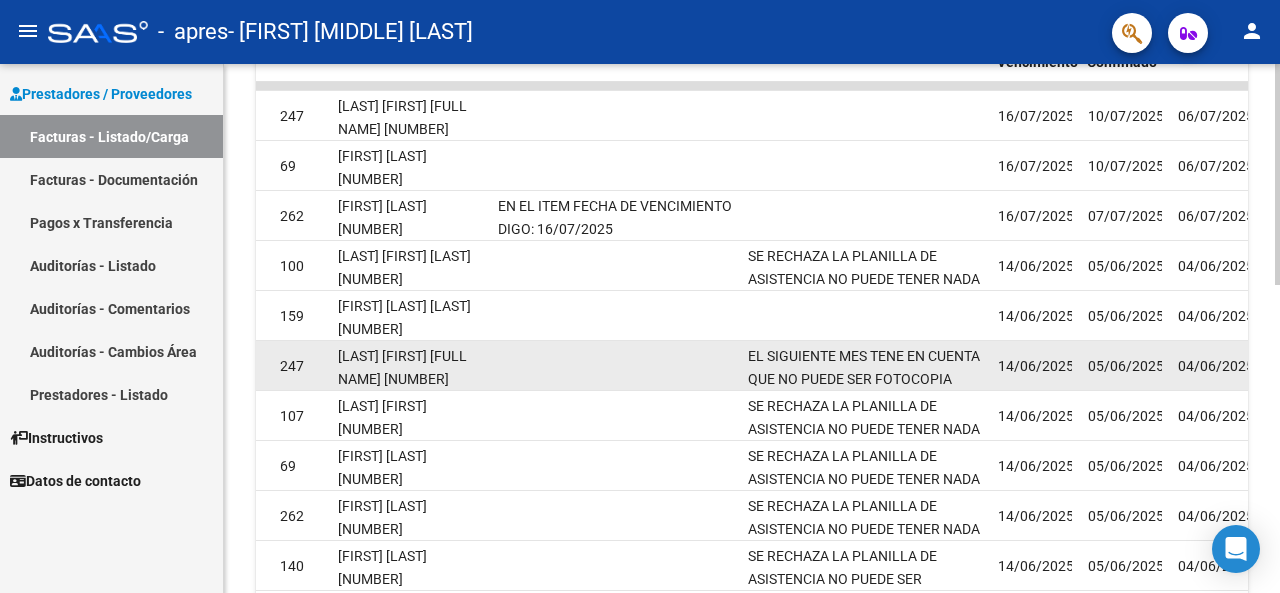 scroll, scrollTop: 736, scrollLeft: 0, axis: vertical 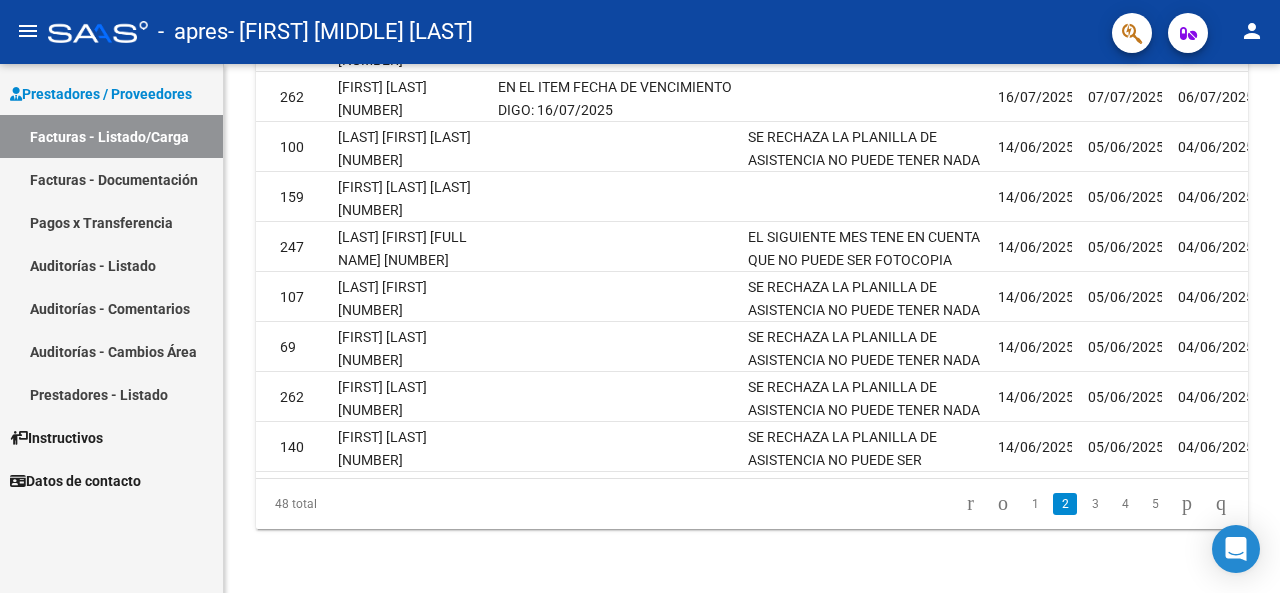 click on "1" 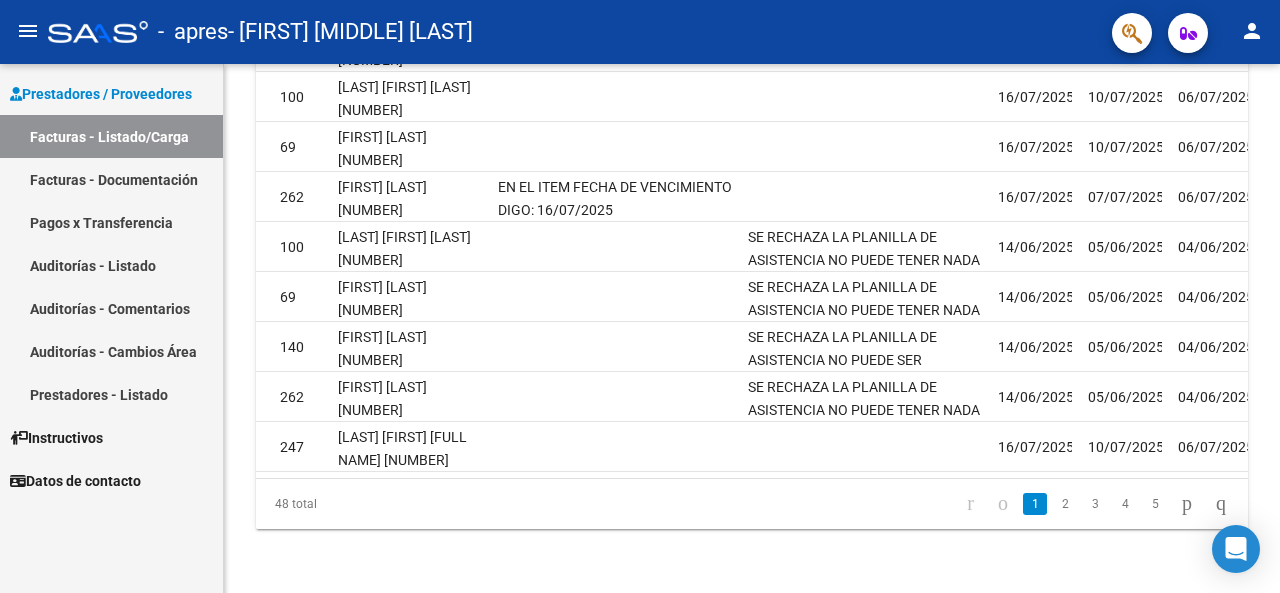 scroll, scrollTop: 736, scrollLeft: 0, axis: vertical 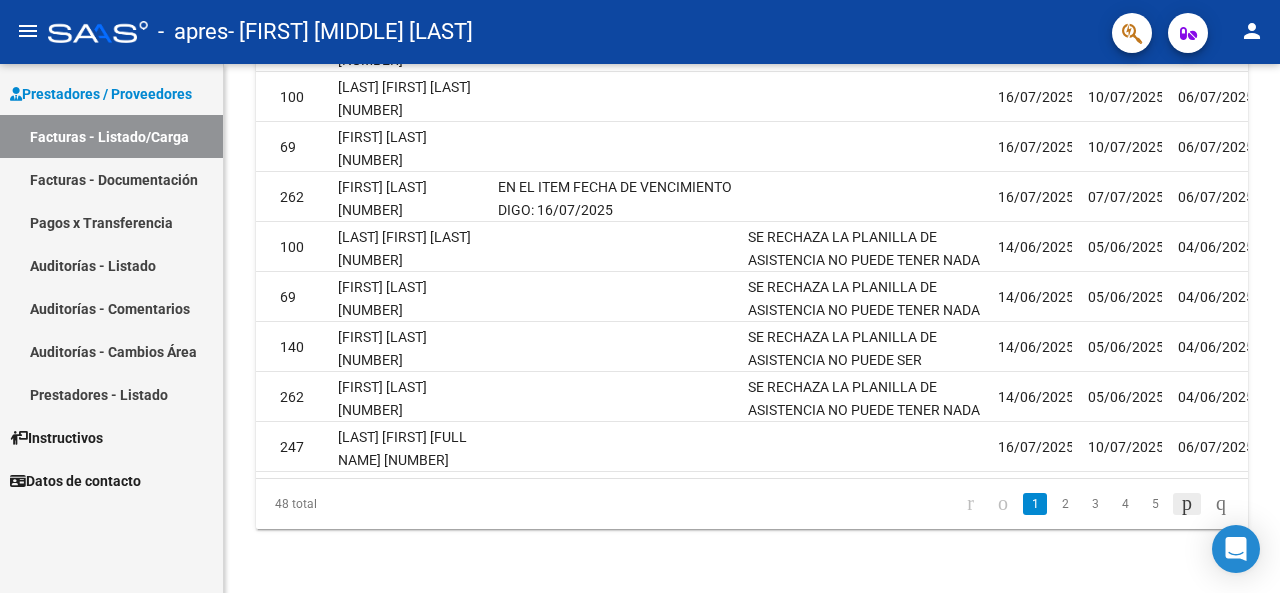 click 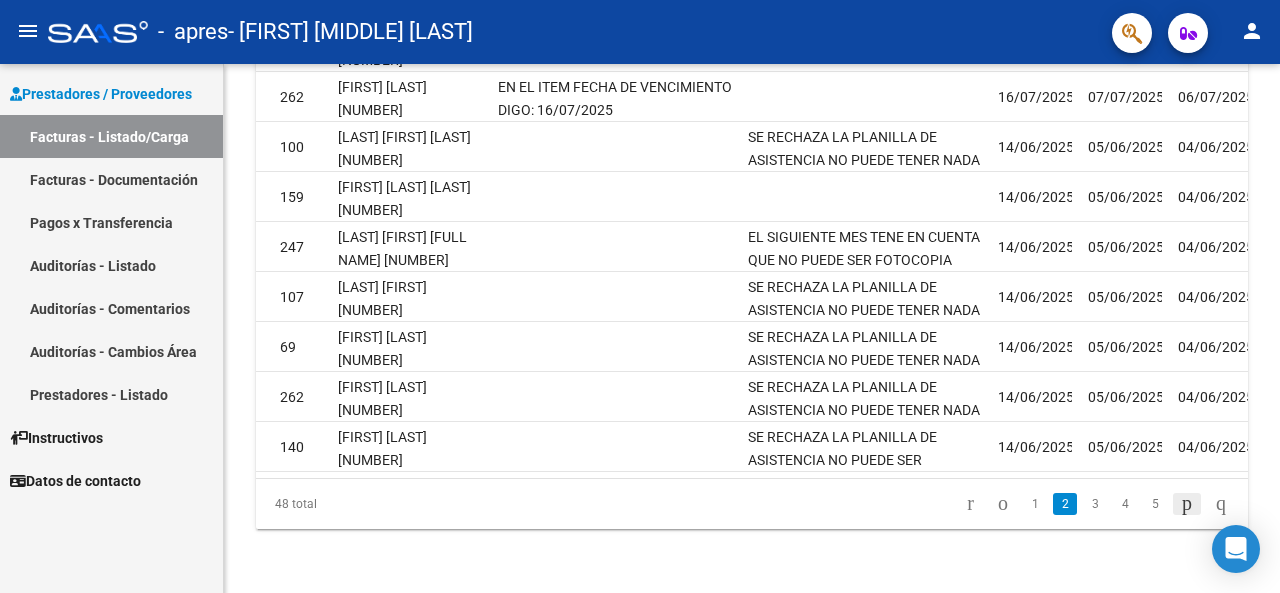click 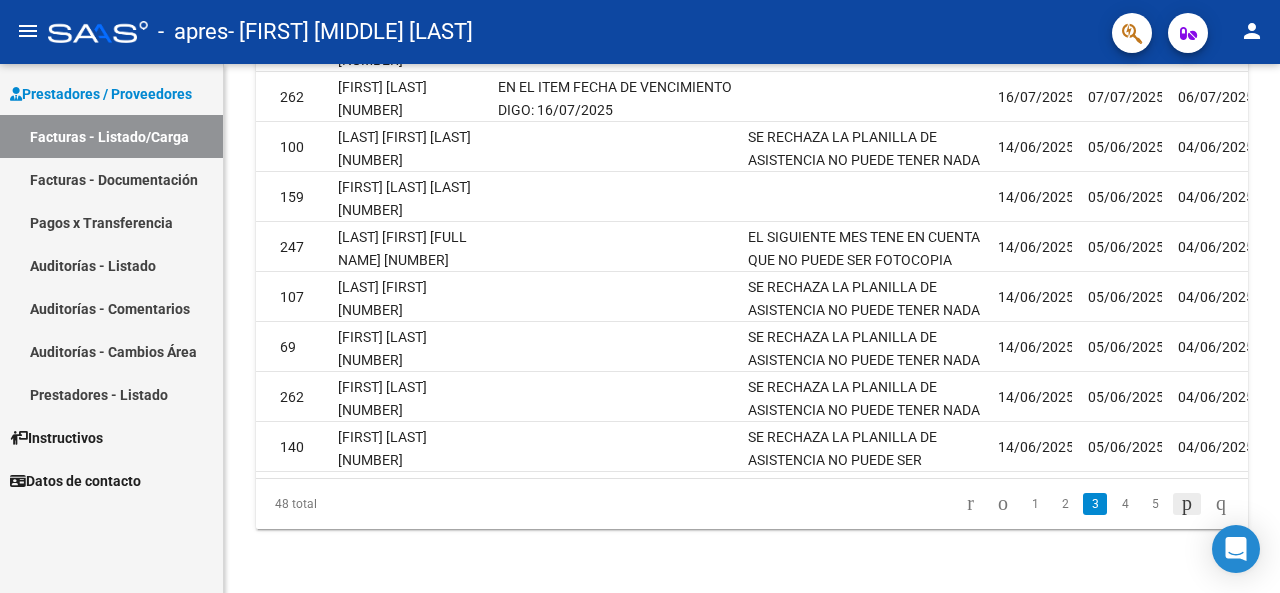 click on "48 total   1   2   3   4   5" 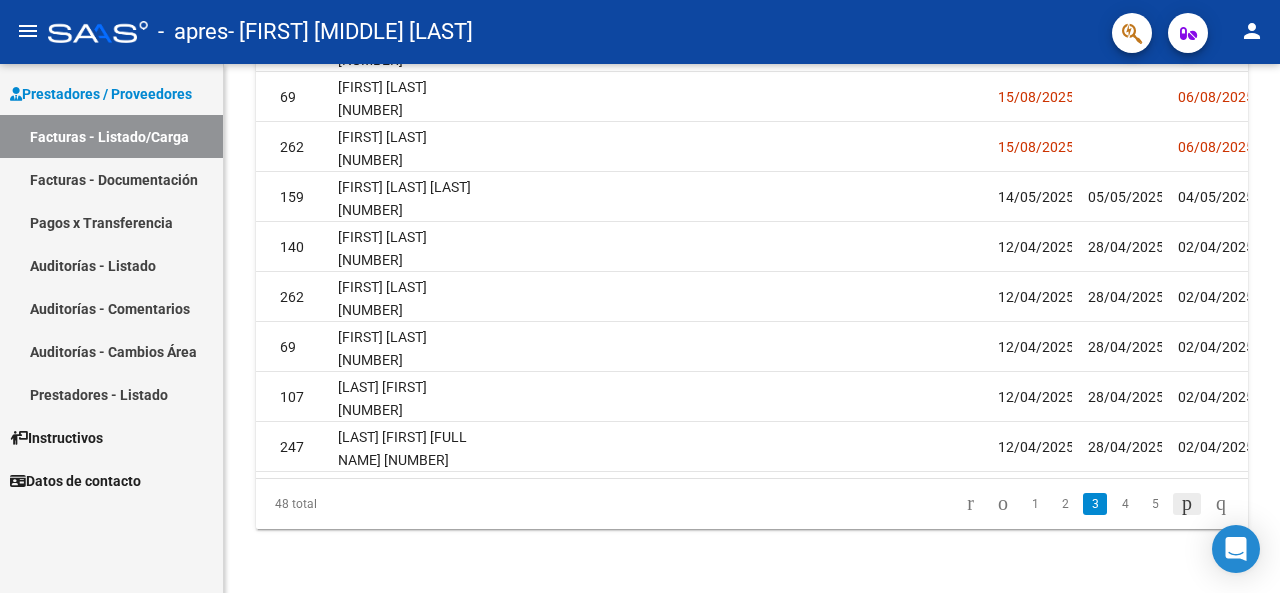 click 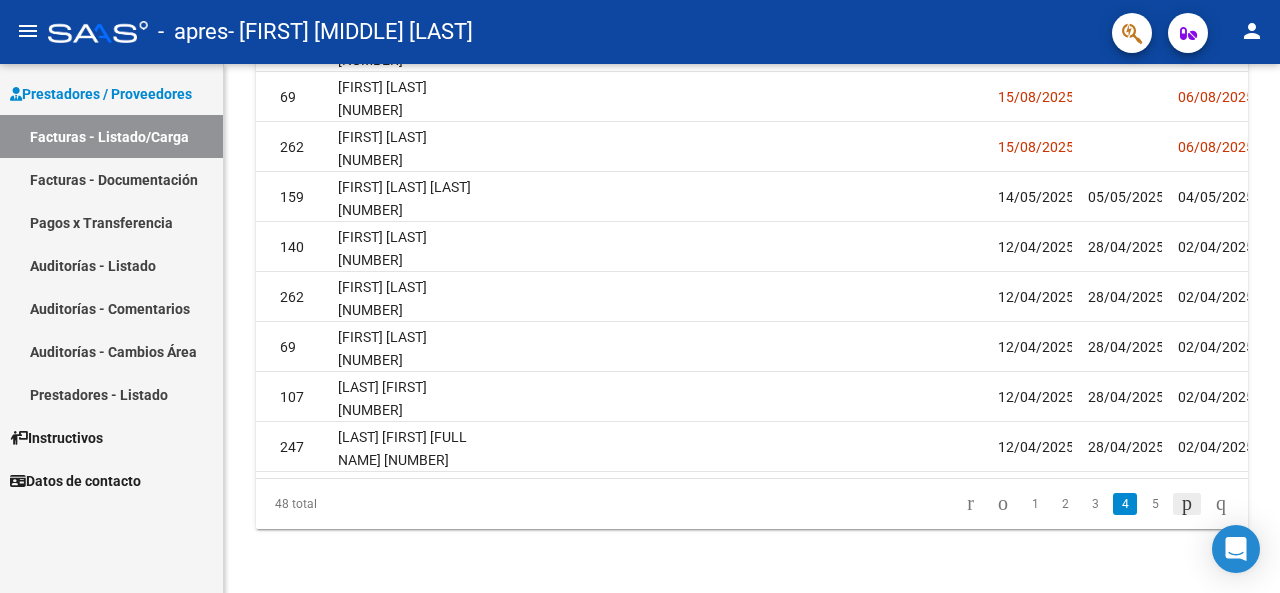 click on "48 total   1   2   3   4   5" 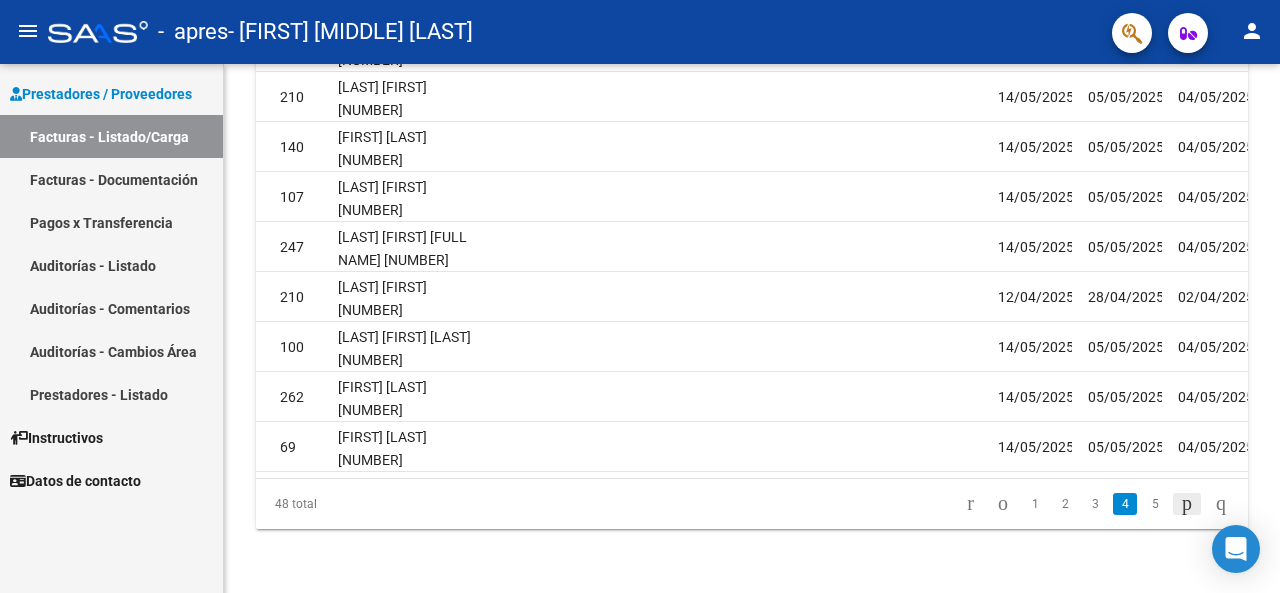 click 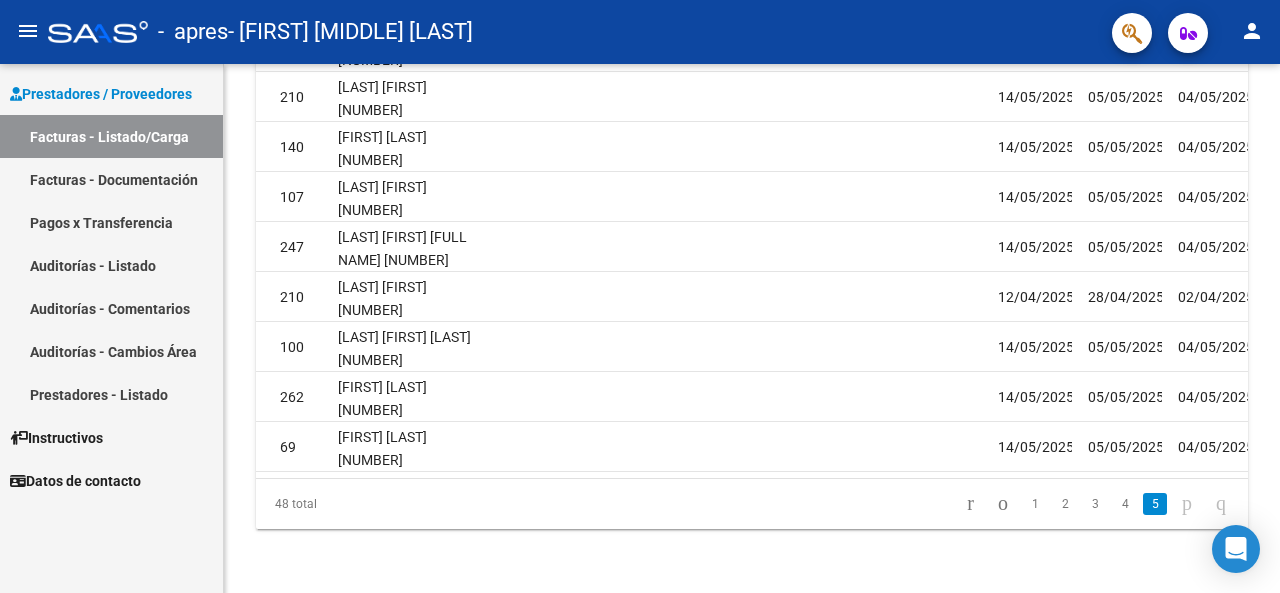 click on "48 total   1   2   3   4   5" 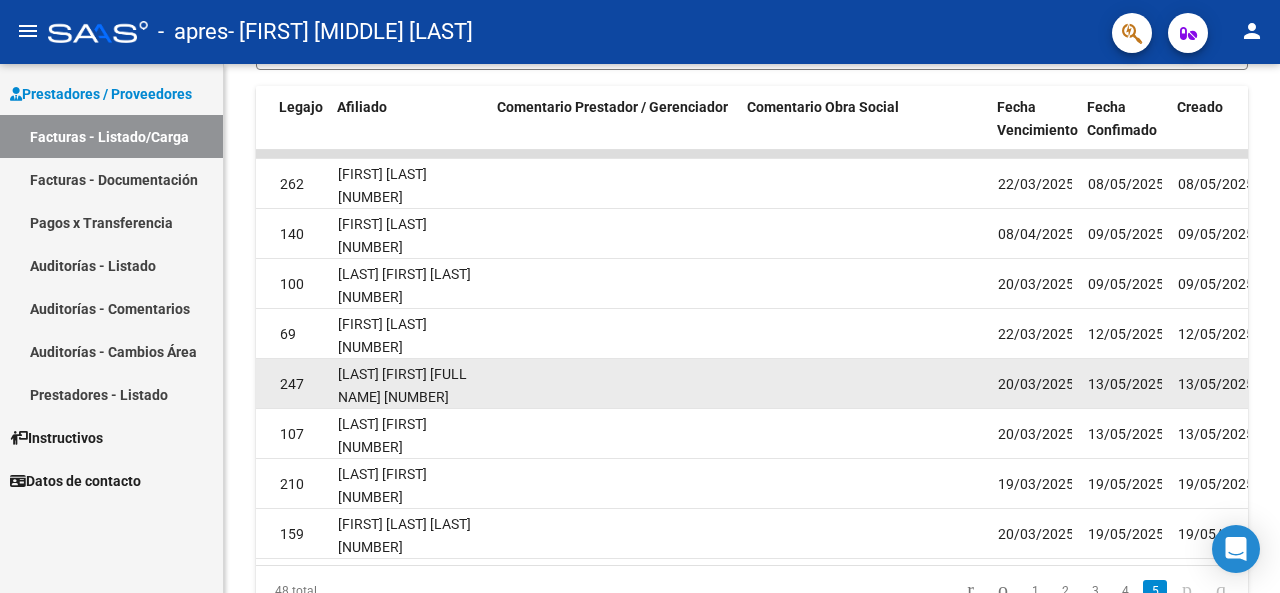 scroll, scrollTop: 636, scrollLeft: 0, axis: vertical 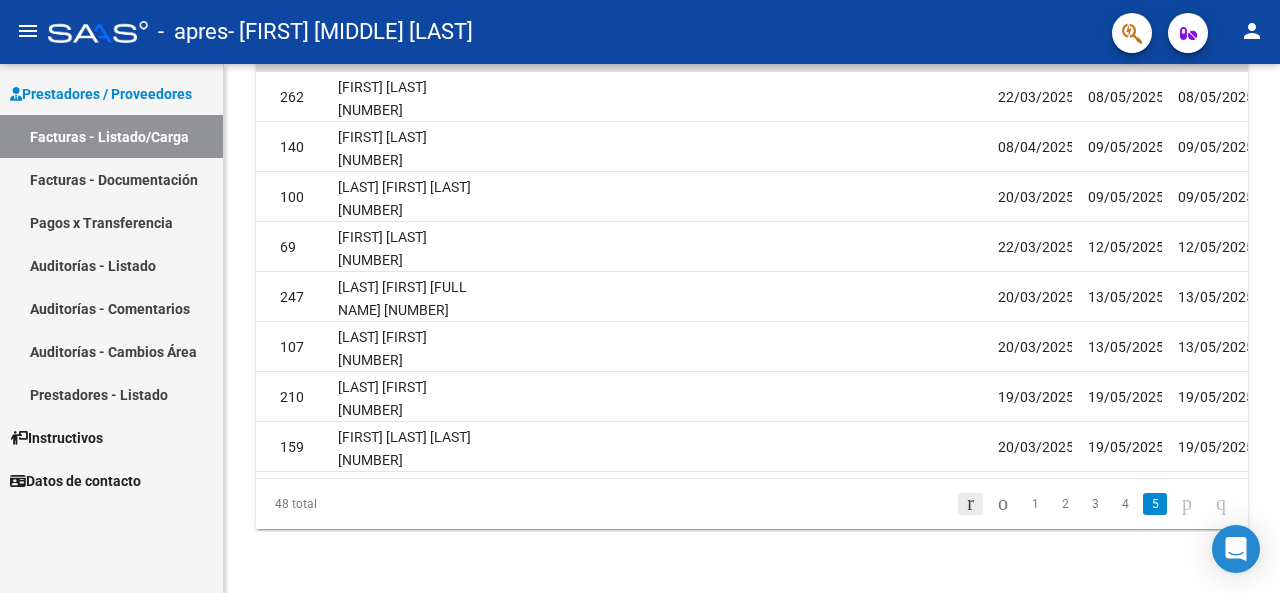 click 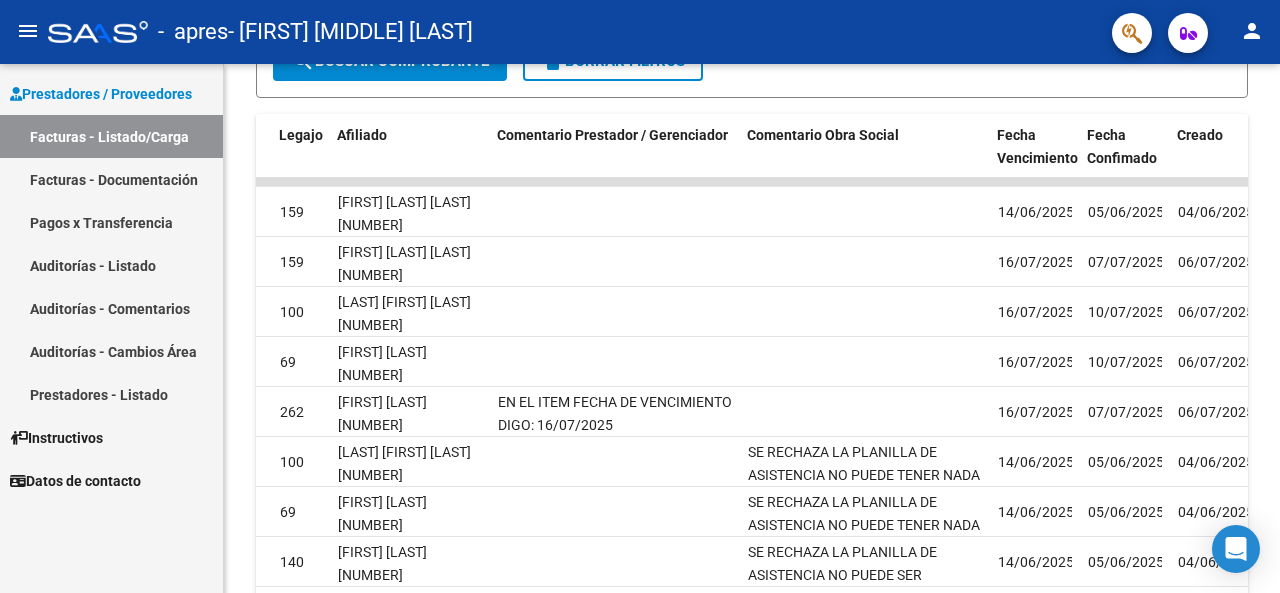 scroll, scrollTop: 536, scrollLeft: 0, axis: vertical 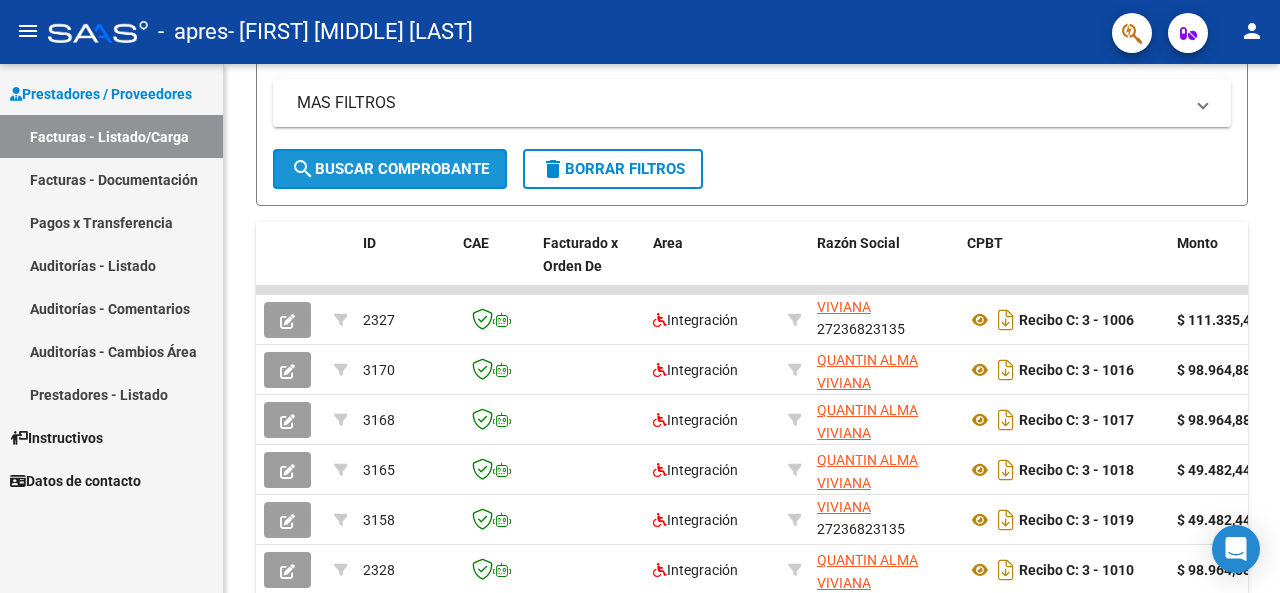 click on "search  Buscar Comprobante" 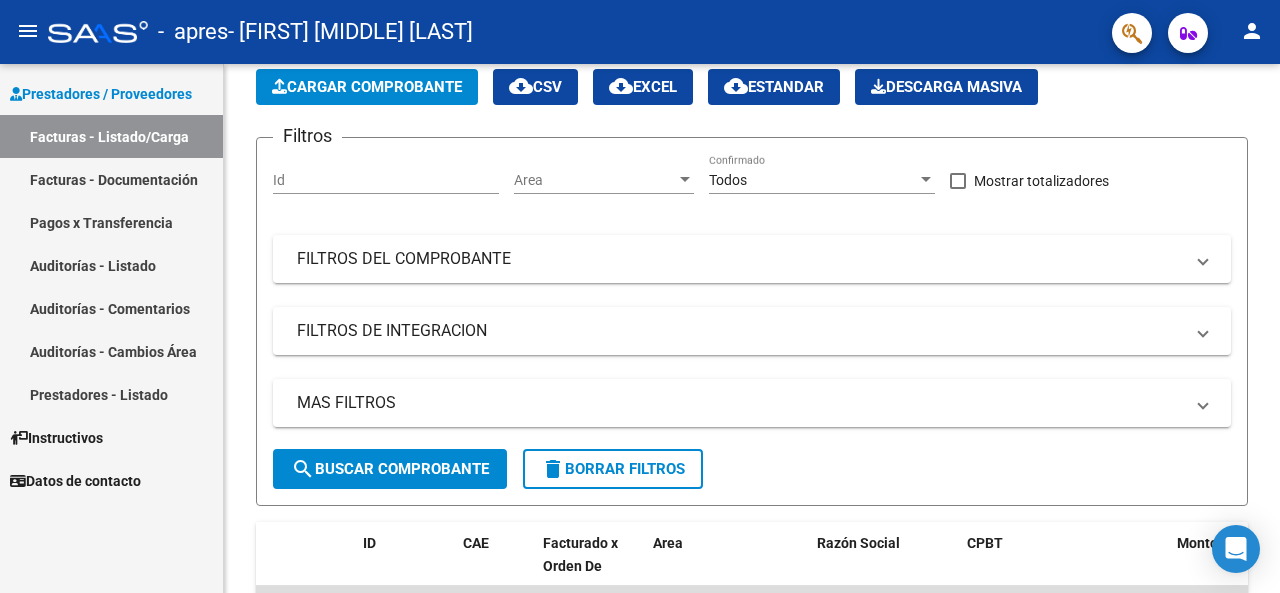 scroll, scrollTop: 0, scrollLeft: 0, axis: both 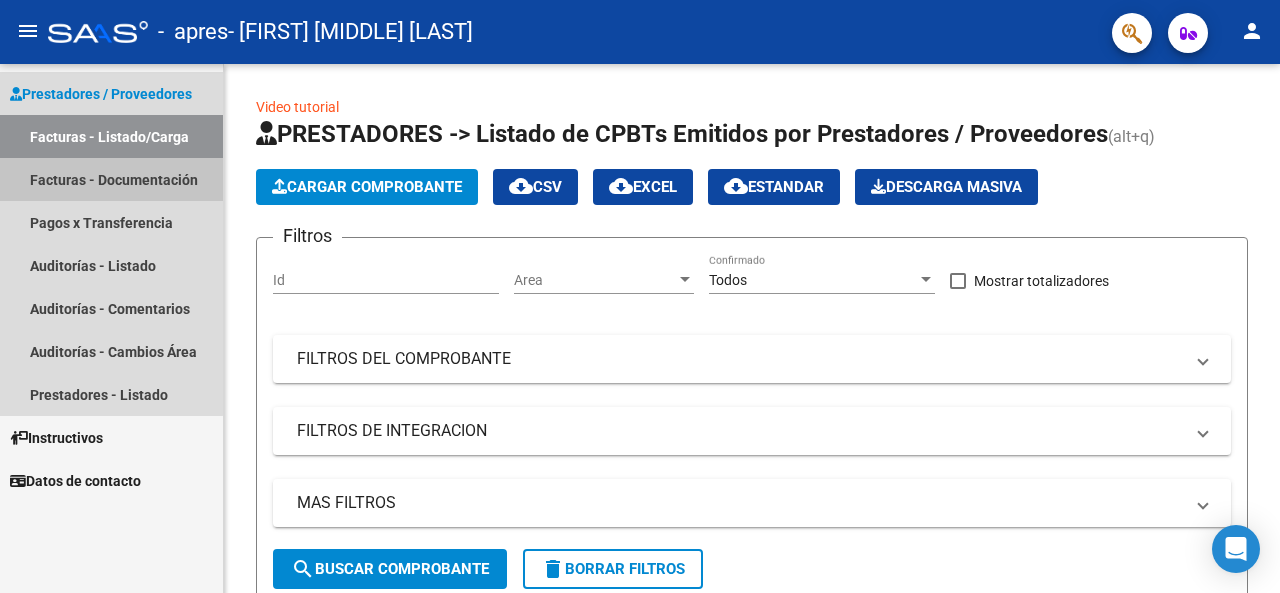 click on "Facturas - Documentación" at bounding box center (111, 179) 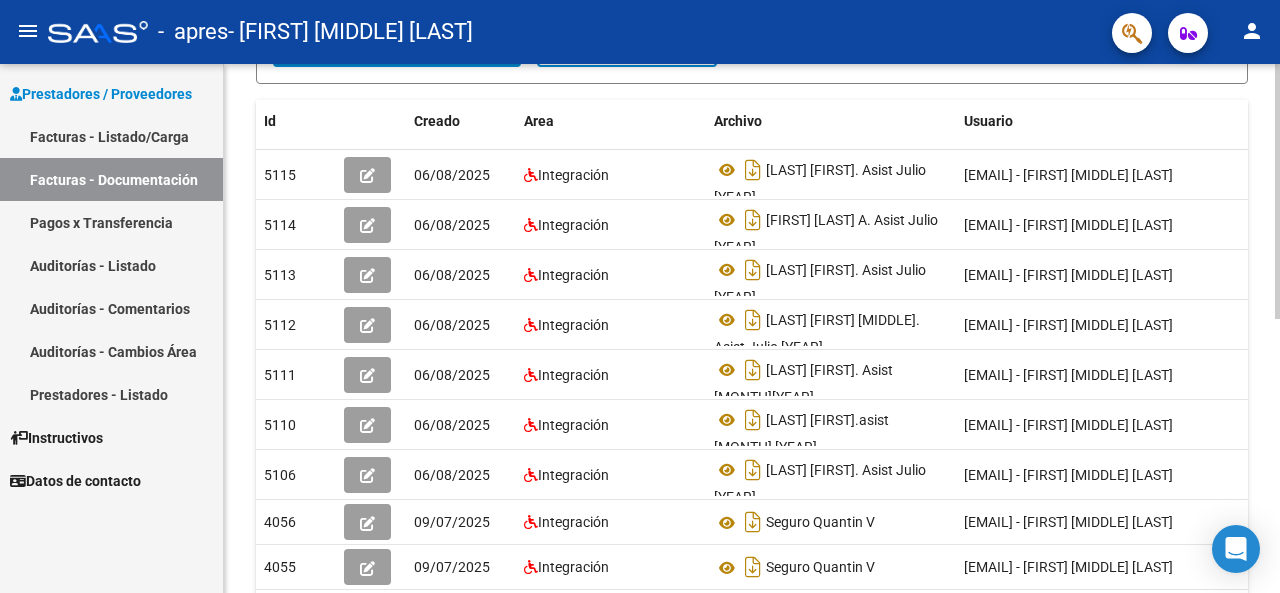scroll, scrollTop: 400, scrollLeft: 0, axis: vertical 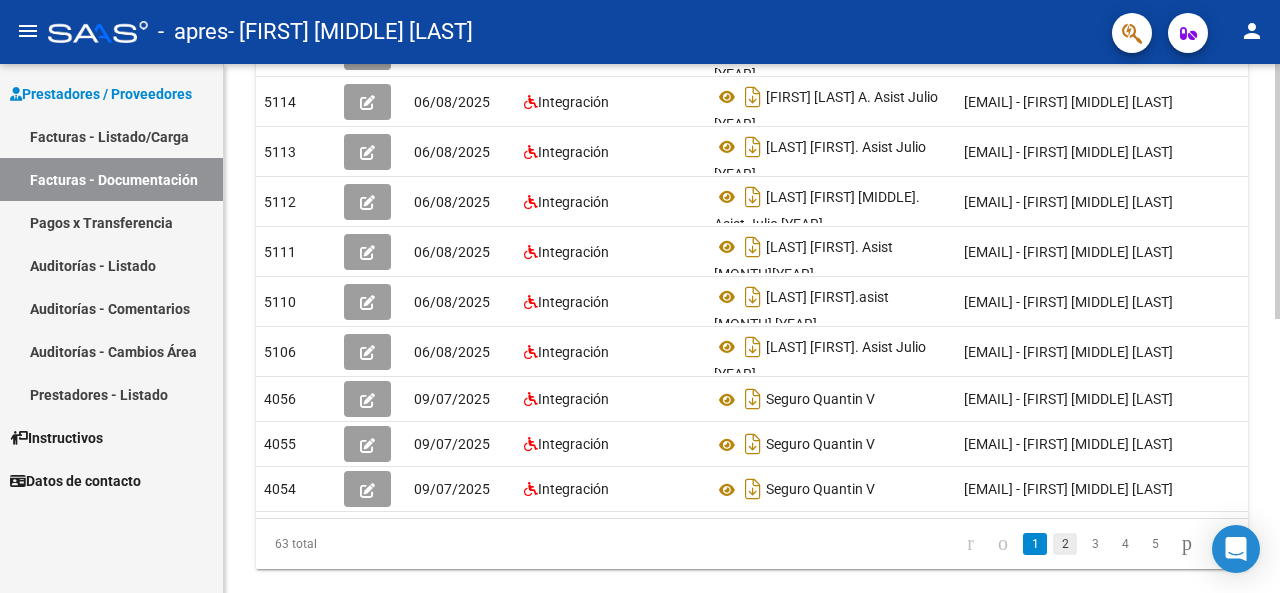 click on "2" 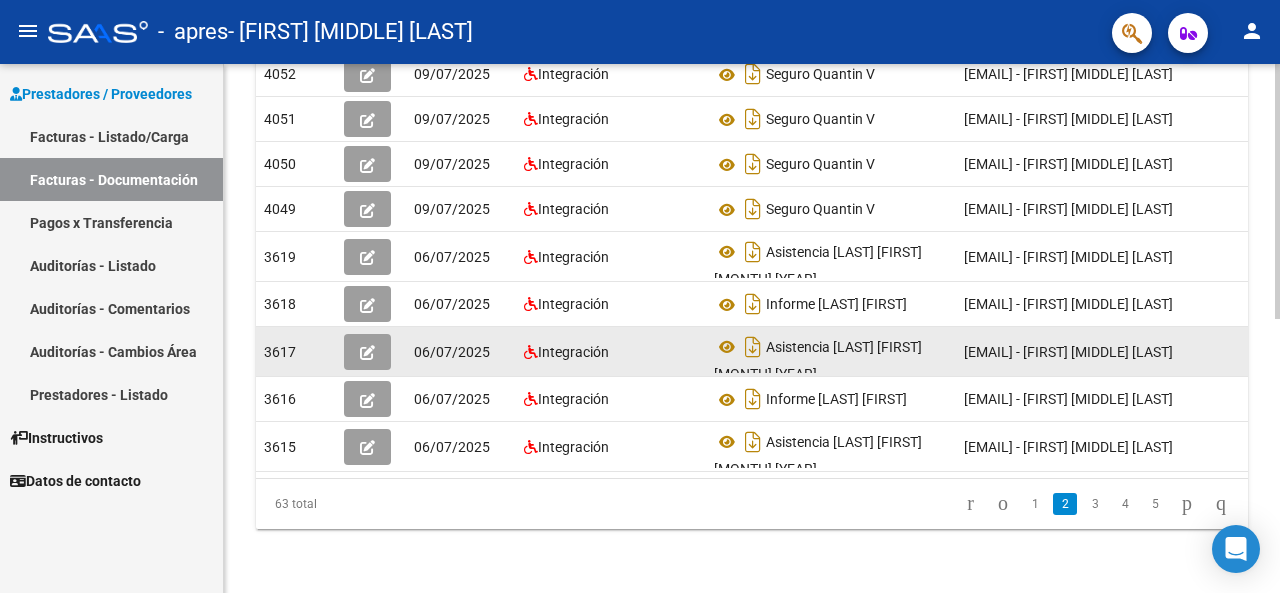 scroll, scrollTop: 569, scrollLeft: 0, axis: vertical 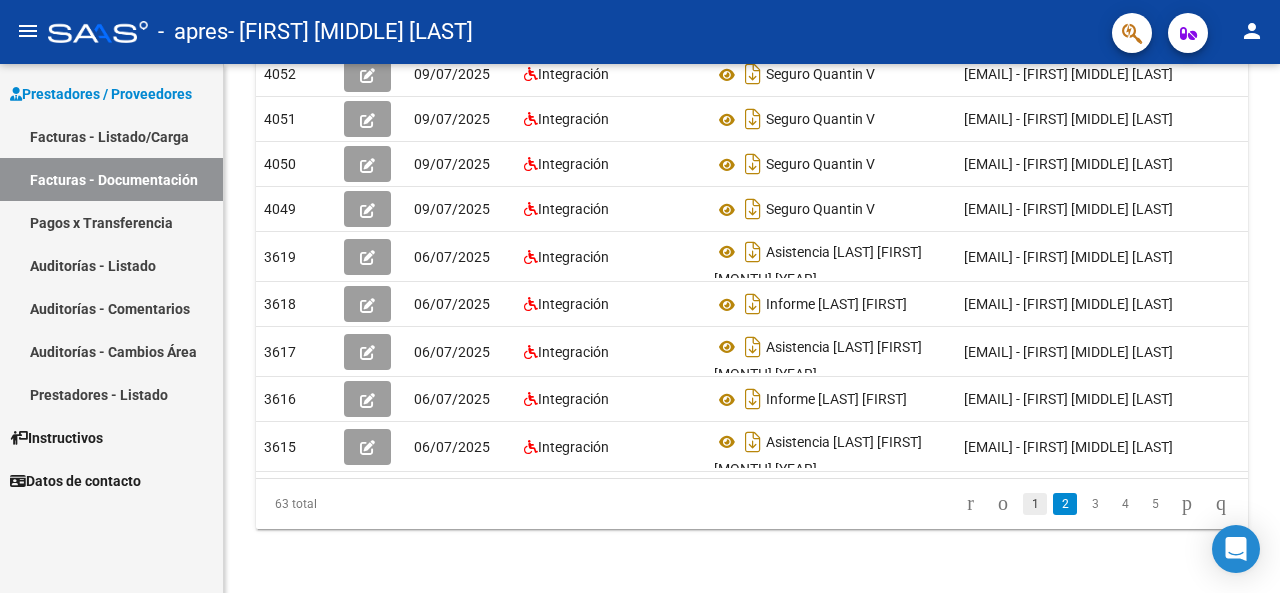 click on "1" 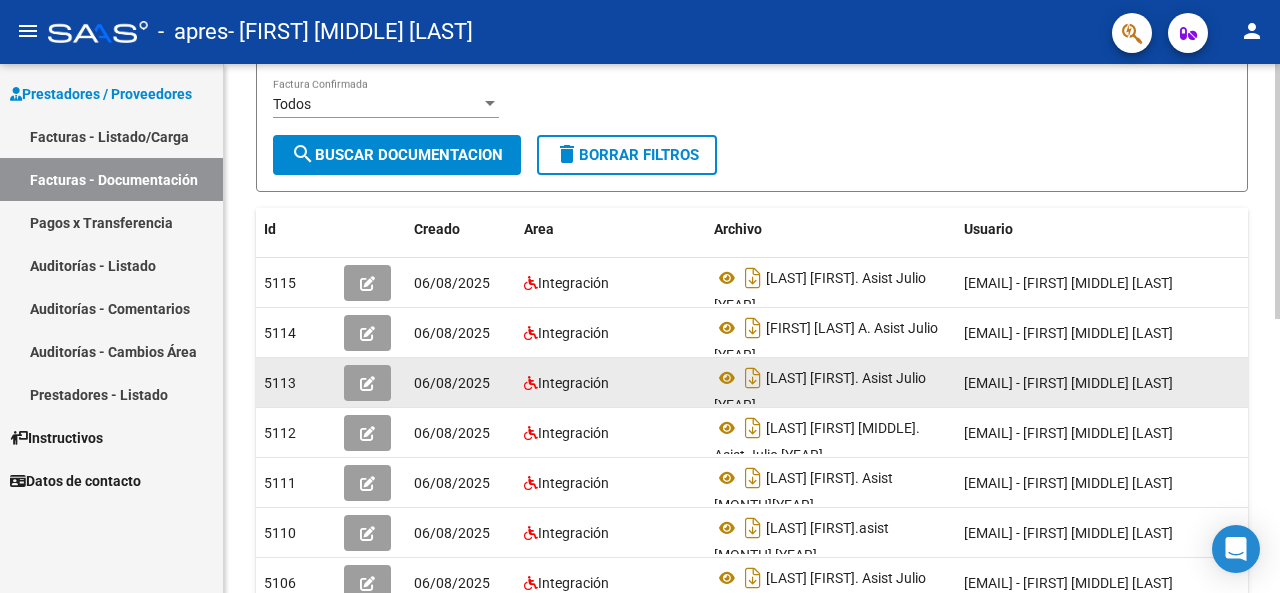 scroll, scrollTop: 0, scrollLeft: 0, axis: both 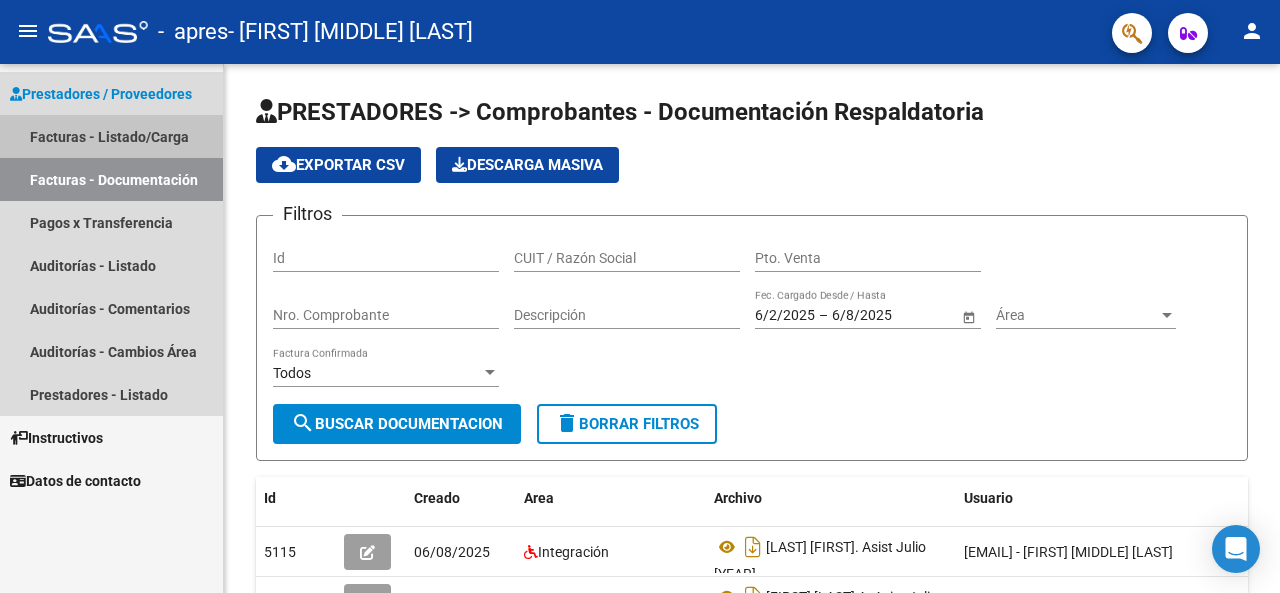 click on "Facturas - Listado/Carga" at bounding box center (111, 136) 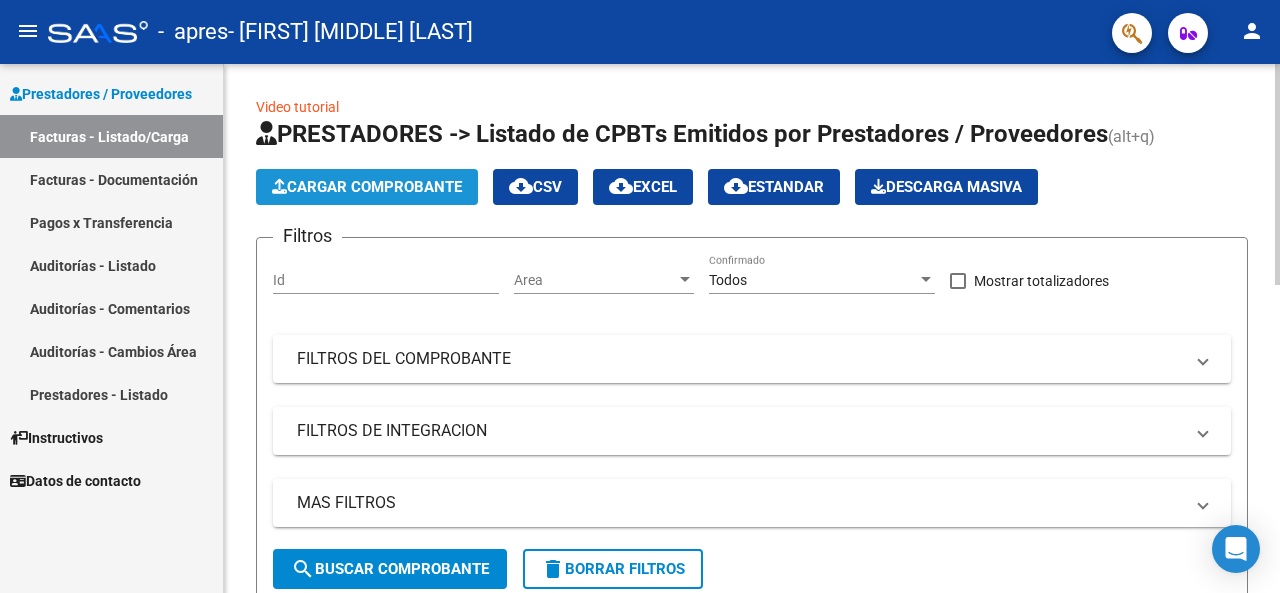click on "Cargar Comprobante" 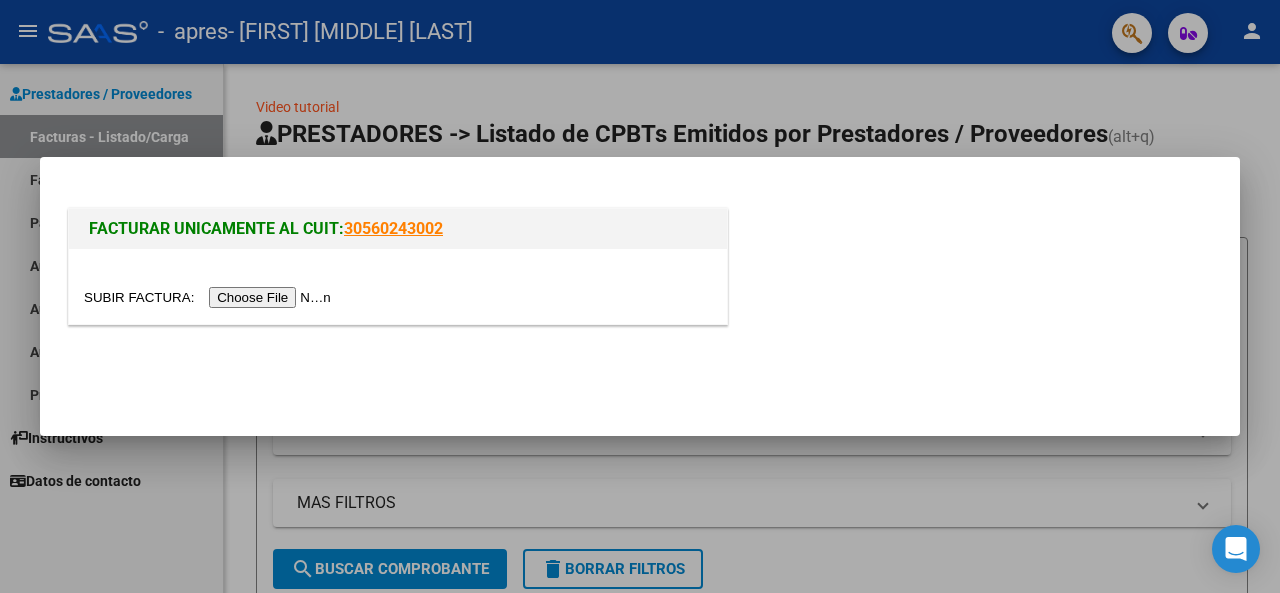 click at bounding box center [210, 297] 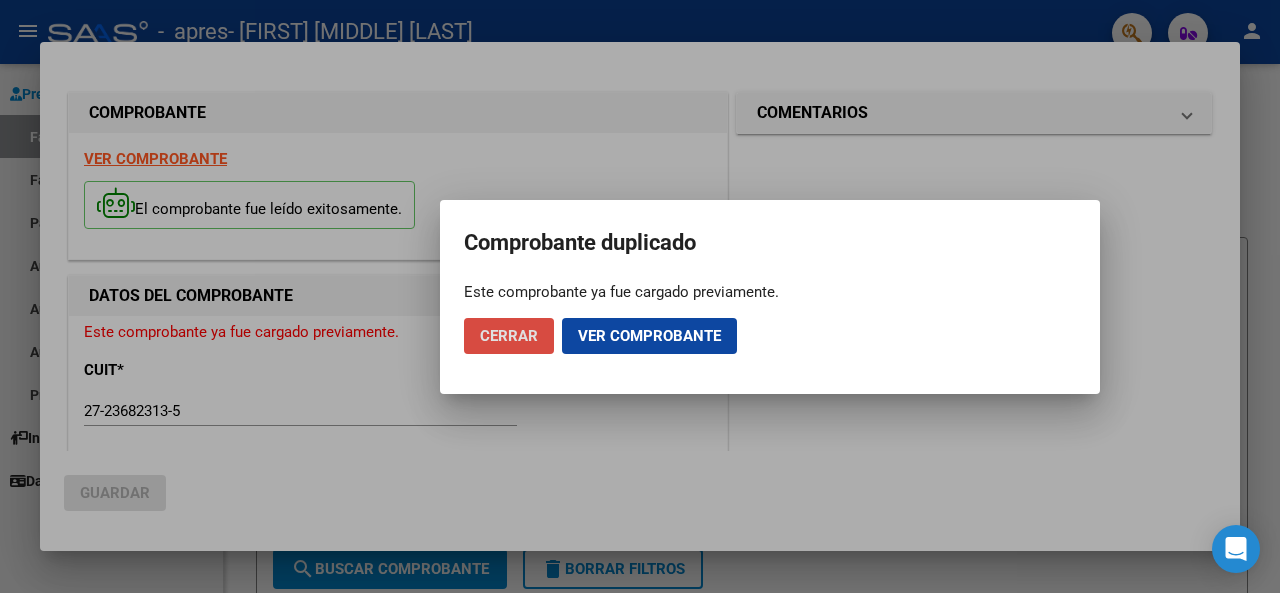 click on "Cerrar" 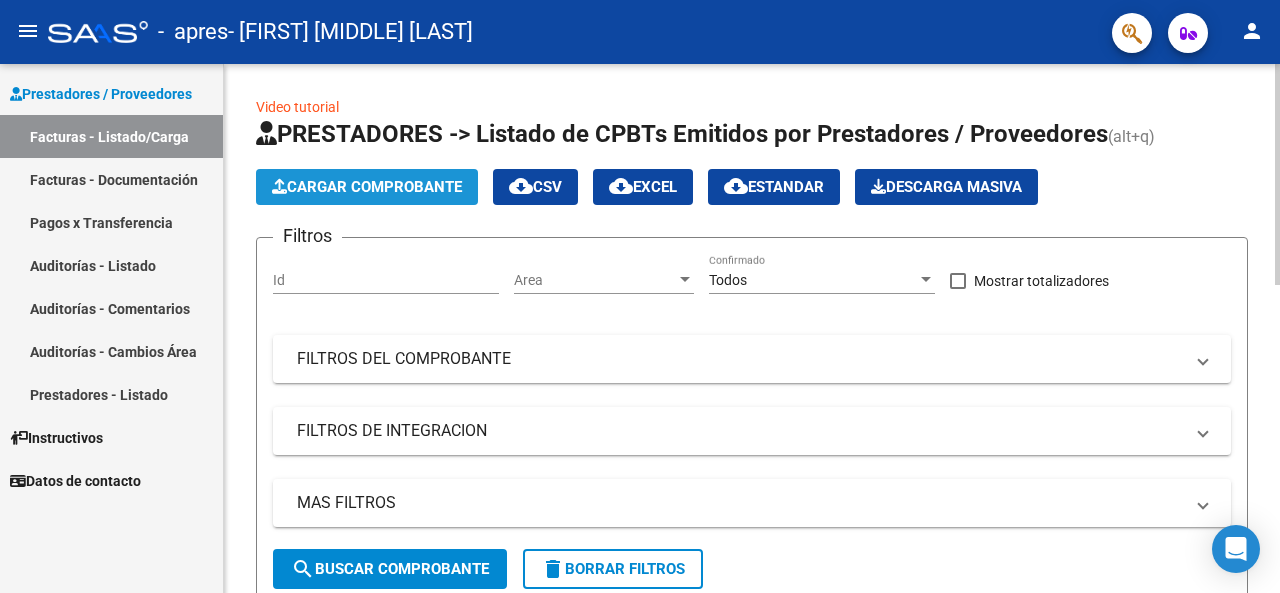 click on "Cargar Comprobante" 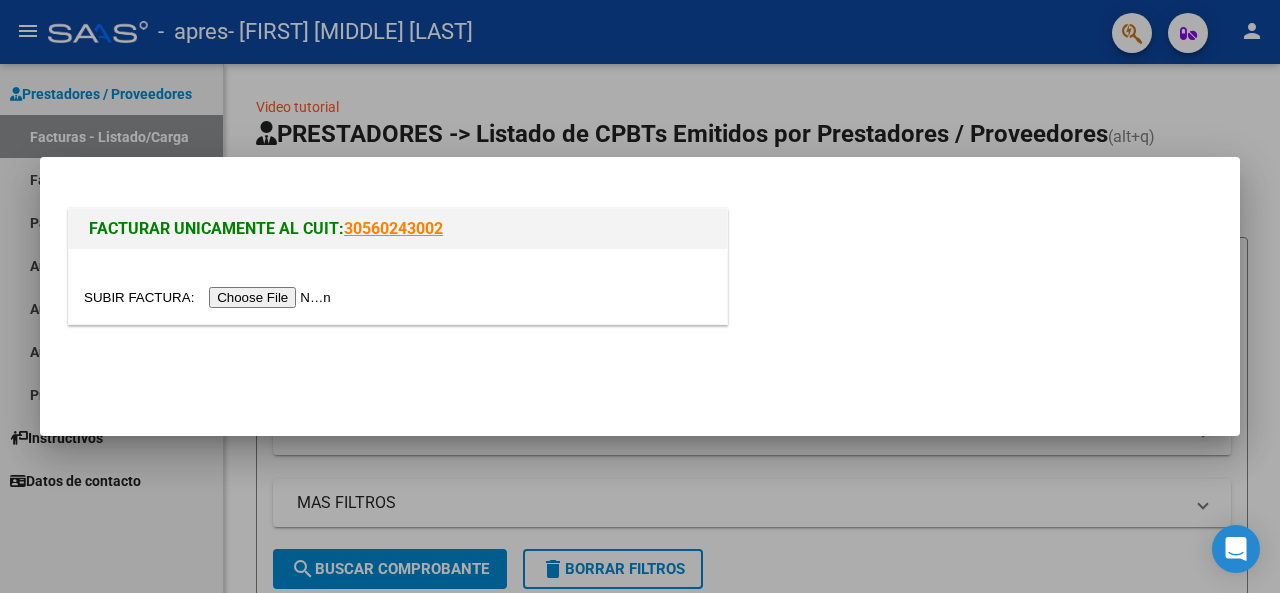 click at bounding box center (210, 297) 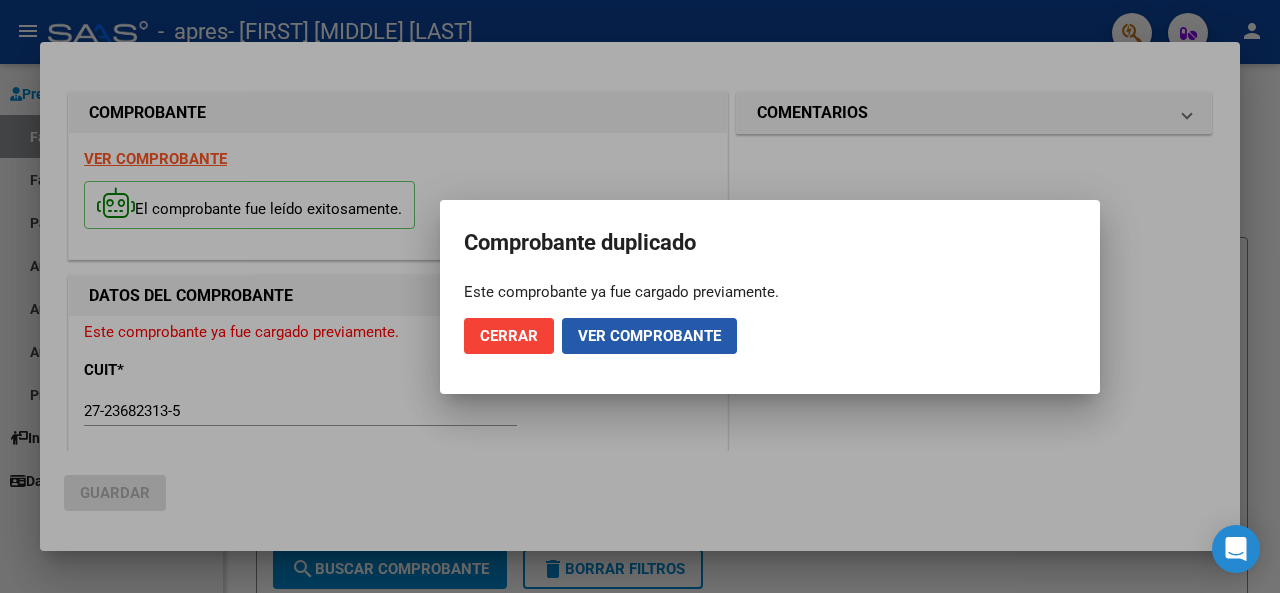 click on "Ver comprobante" 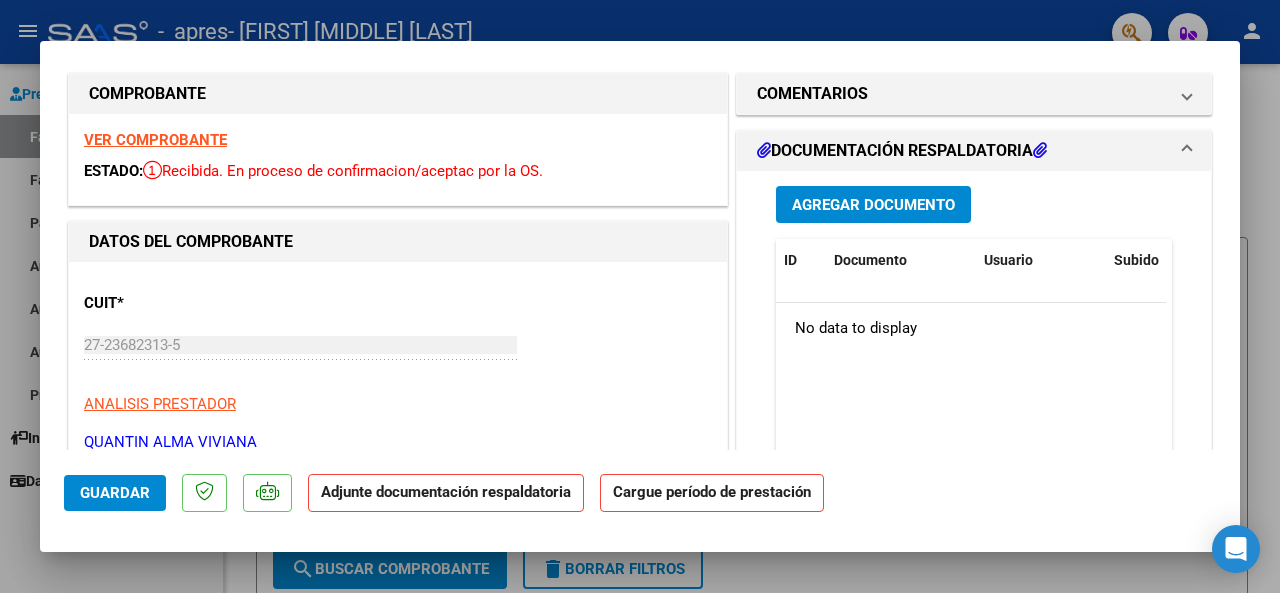 scroll, scrollTop: 0, scrollLeft: 0, axis: both 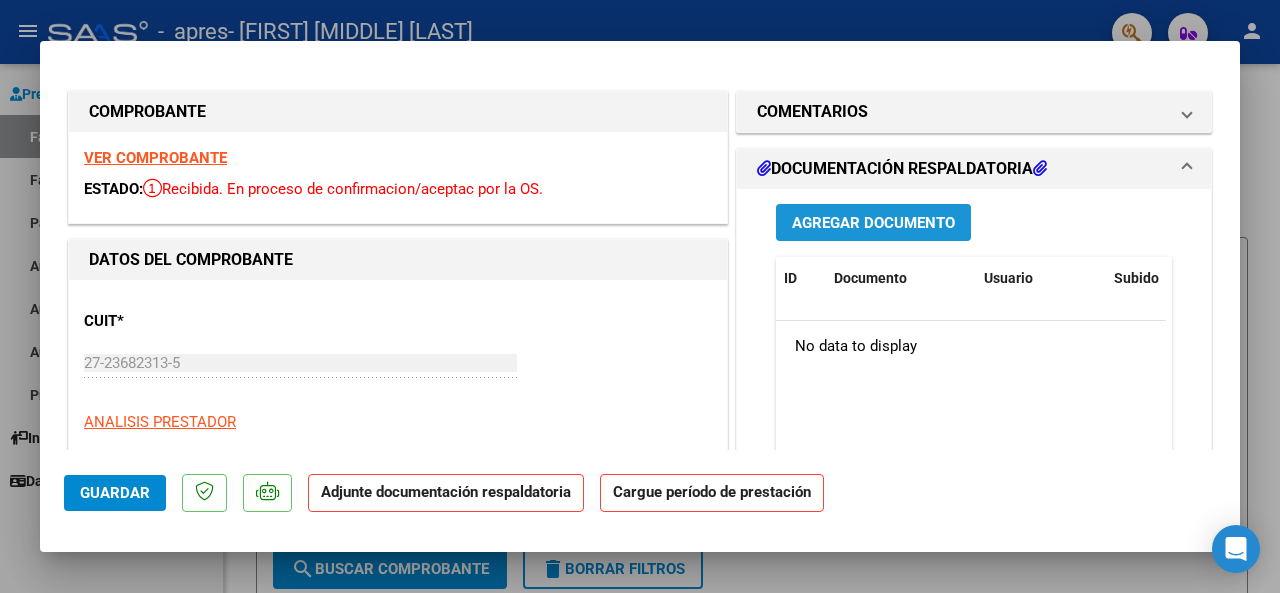 click on "Agregar Documento" at bounding box center [873, 223] 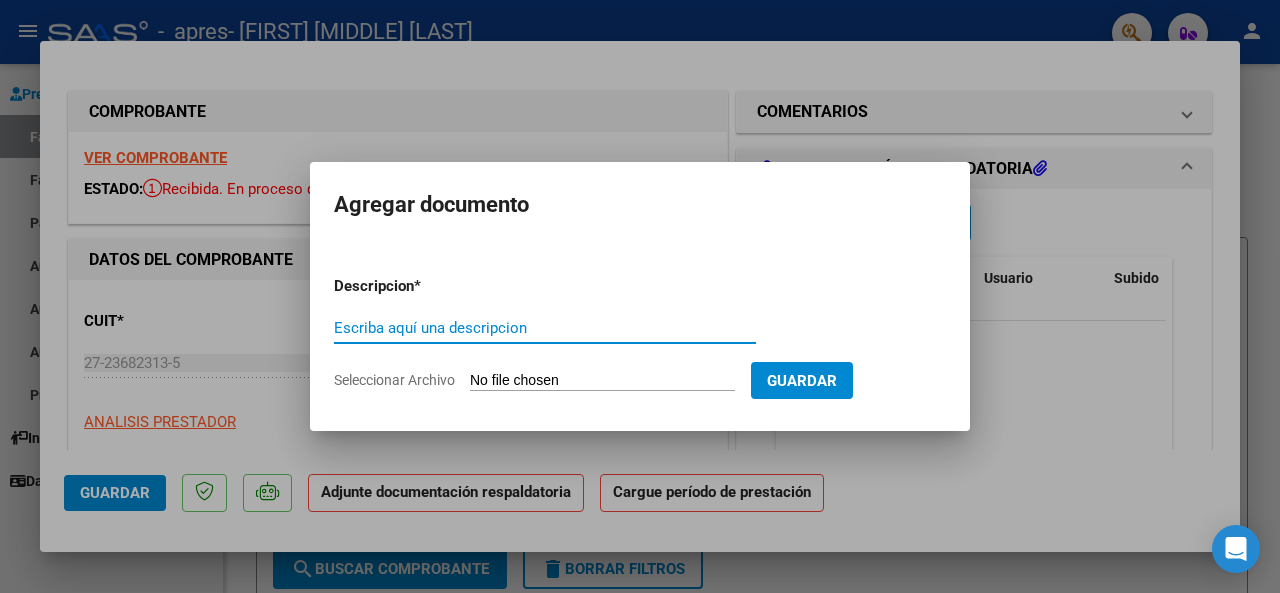 click on "Escriba aquí una descripcion" at bounding box center [545, 328] 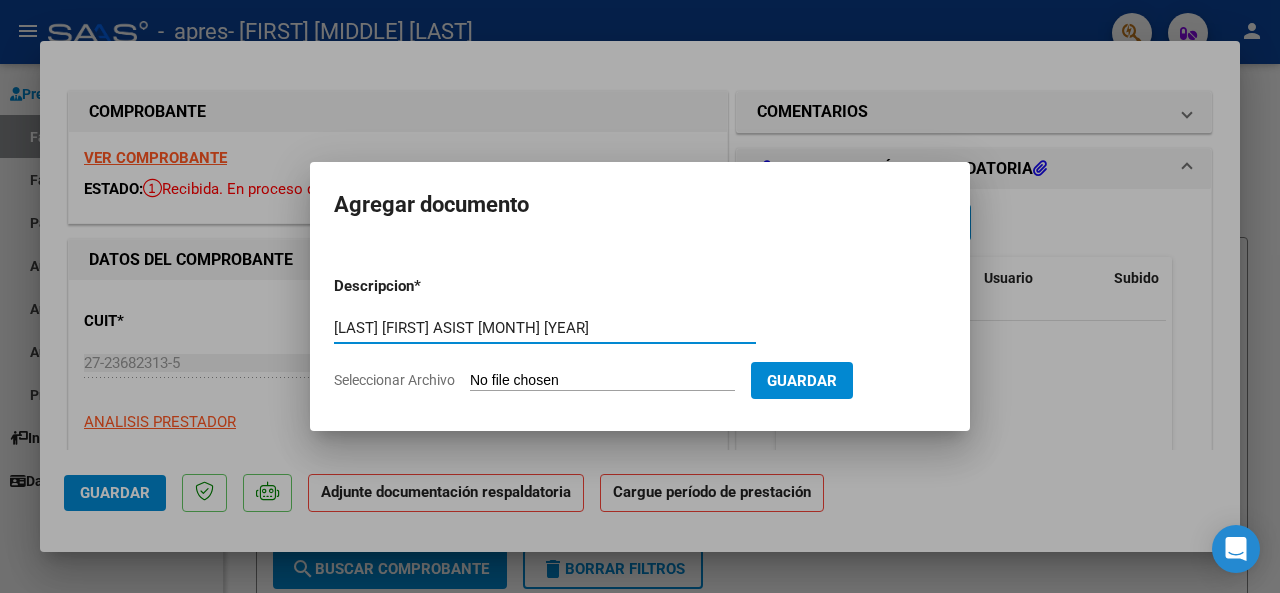 type on "[LAST] [FIRST] ASIST JULIO [YEAR]" 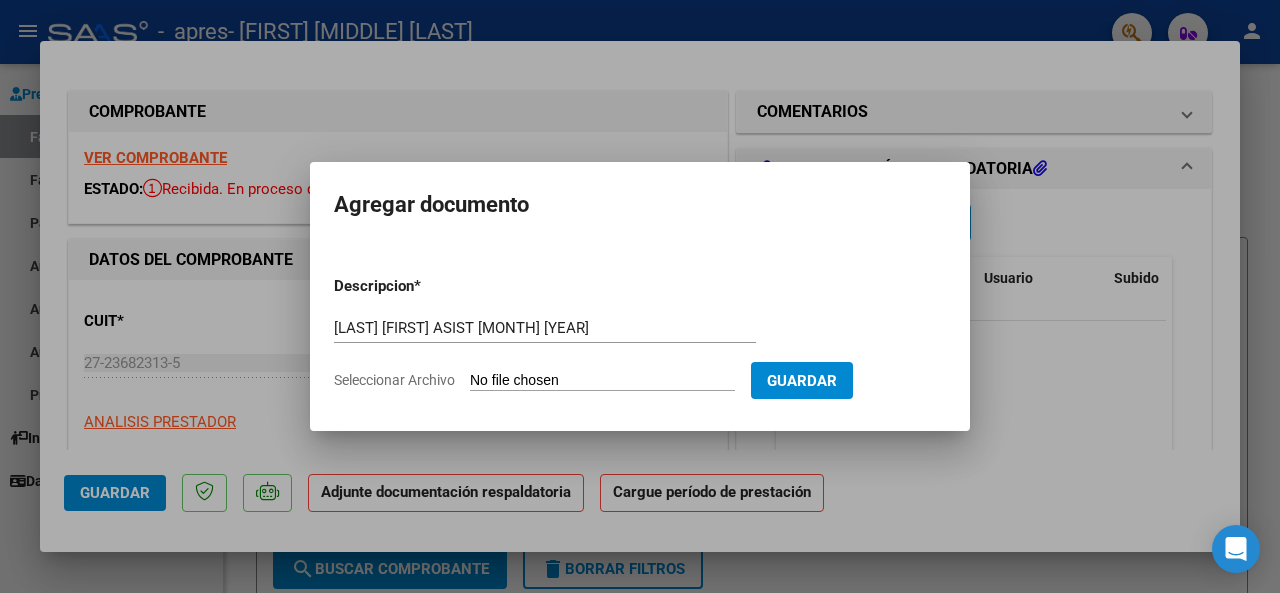 type on "C:\fakepath\SILVA BRUNO. ASIST JULIO 2025.pdf" 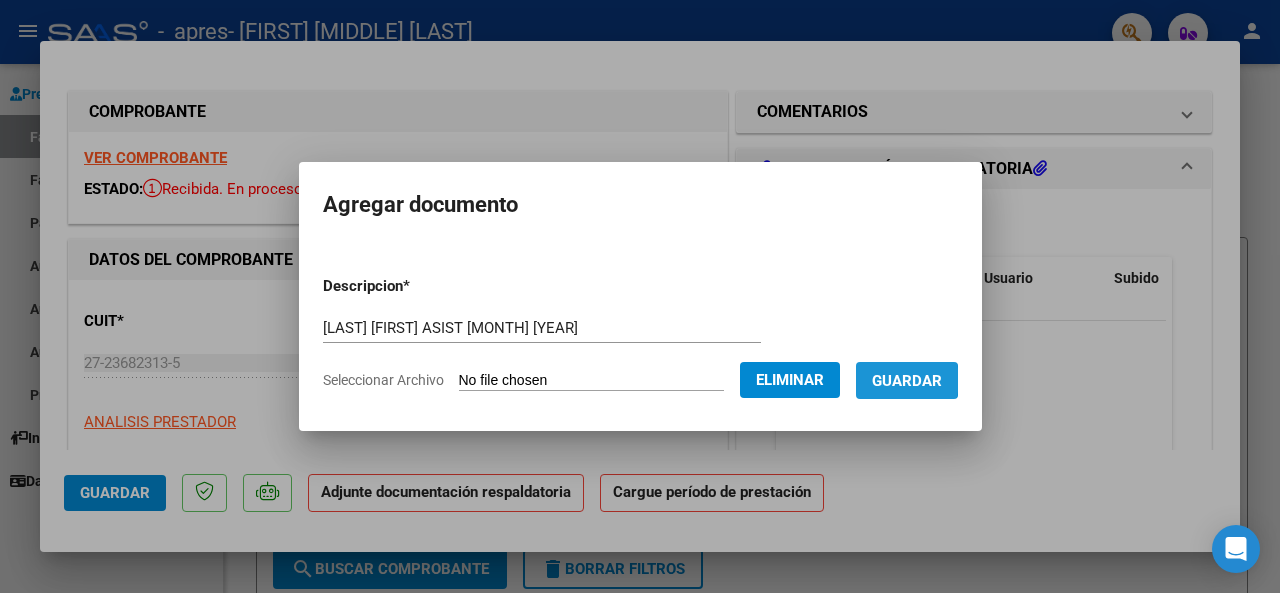 click on "Guardar" at bounding box center [907, 381] 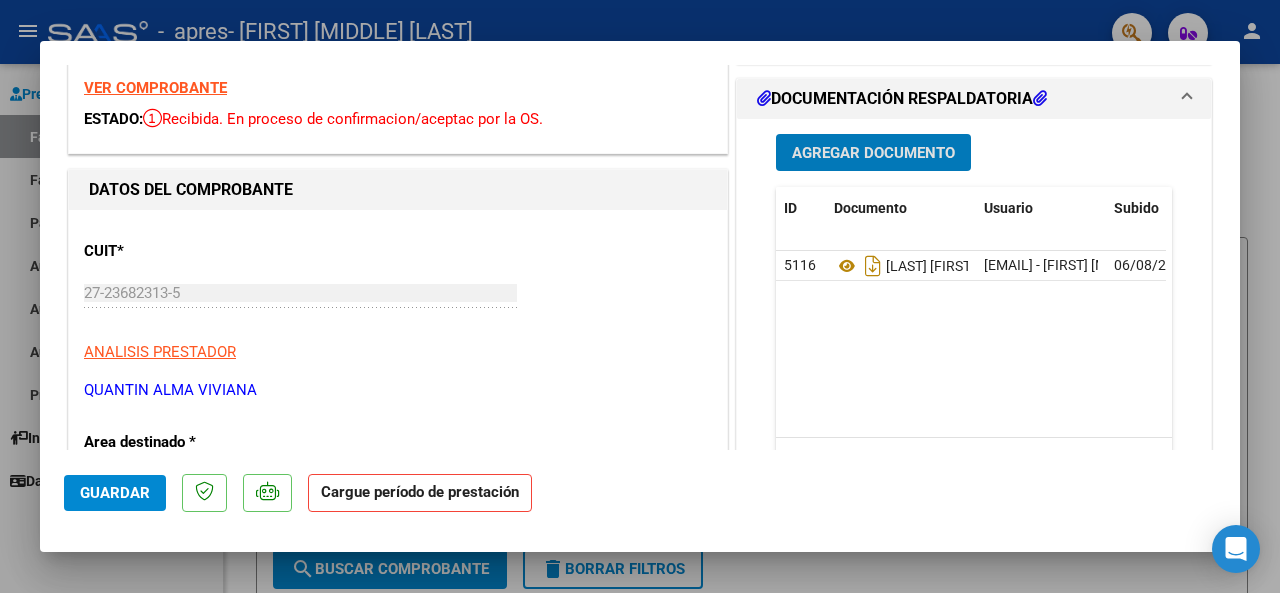 scroll, scrollTop: 0, scrollLeft: 0, axis: both 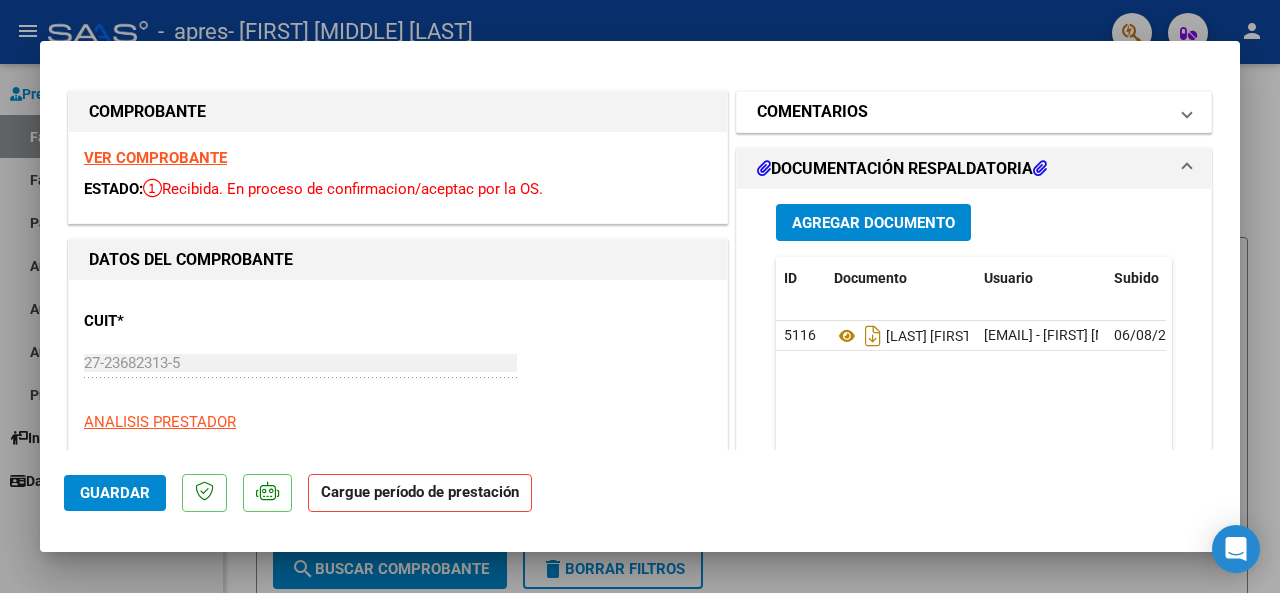 click on "COMENTARIOS" at bounding box center (962, 112) 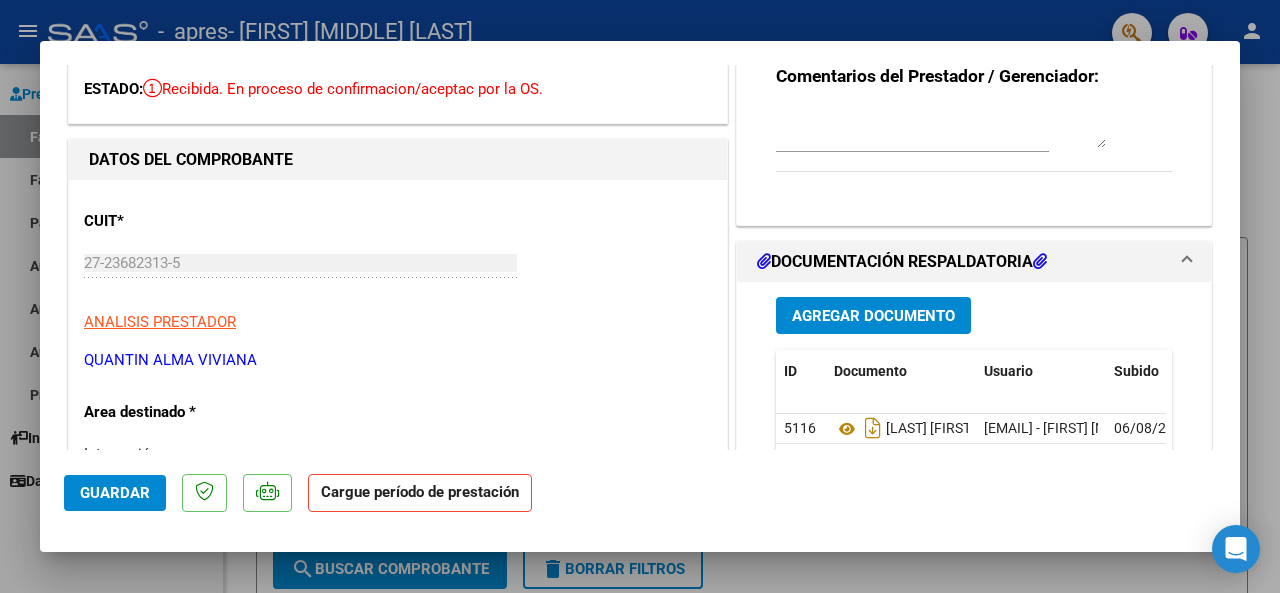 scroll, scrollTop: 0, scrollLeft: 0, axis: both 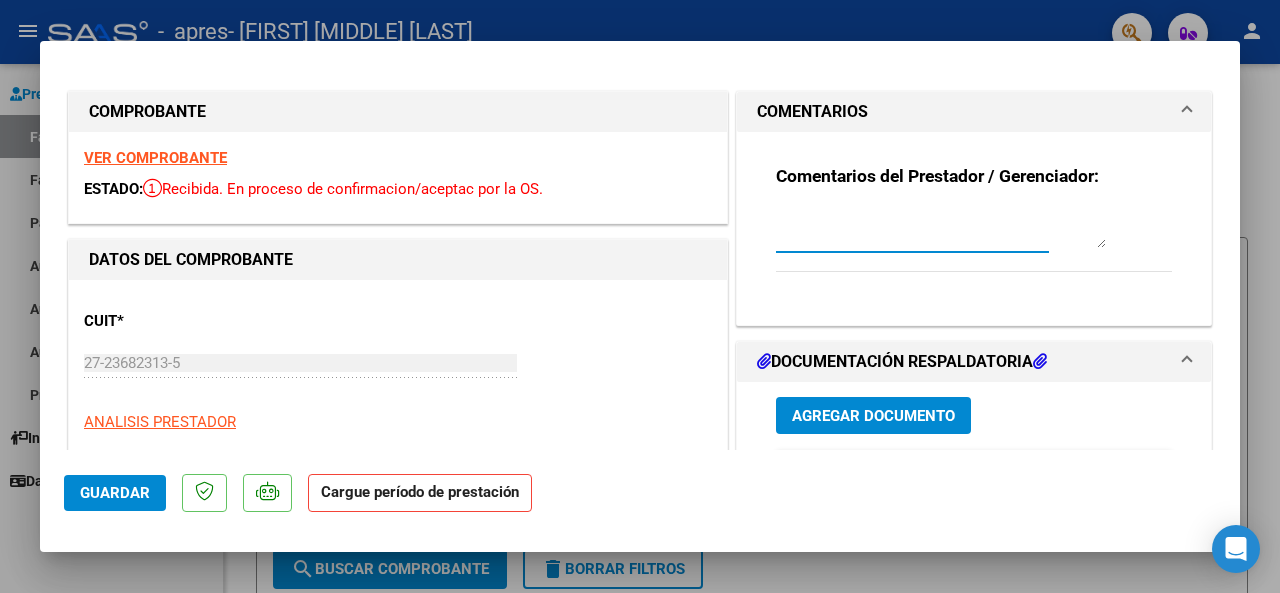 click at bounding box center [941, 228] 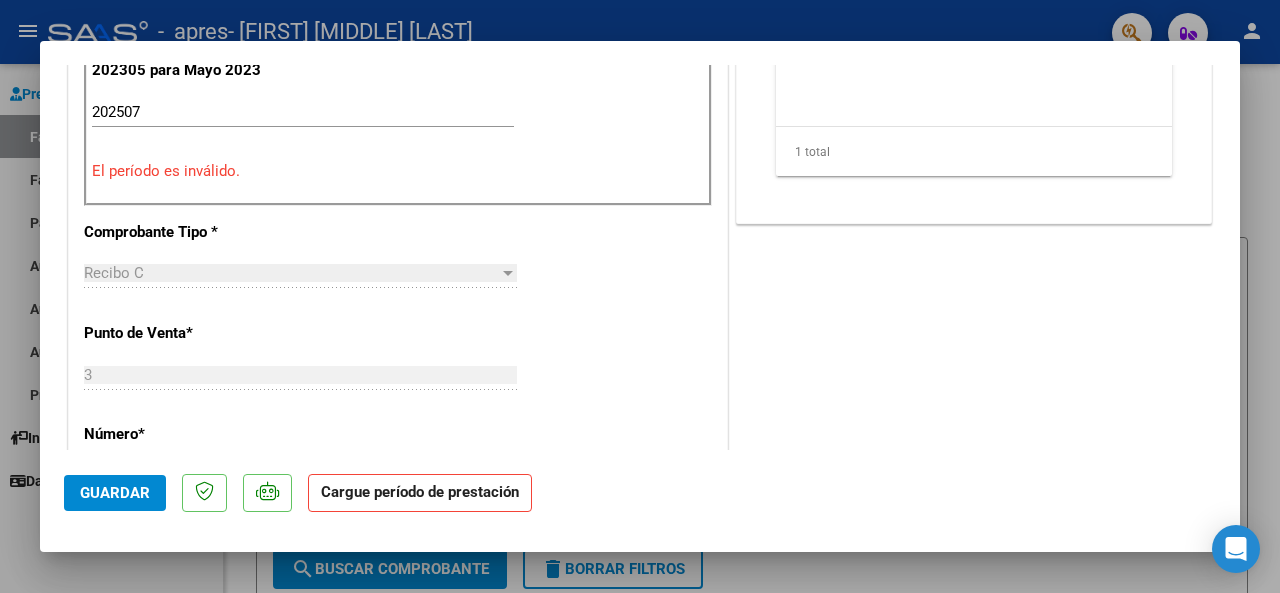 scroll, scrollTop: 600, scrollLeft: 0, axis: vertical 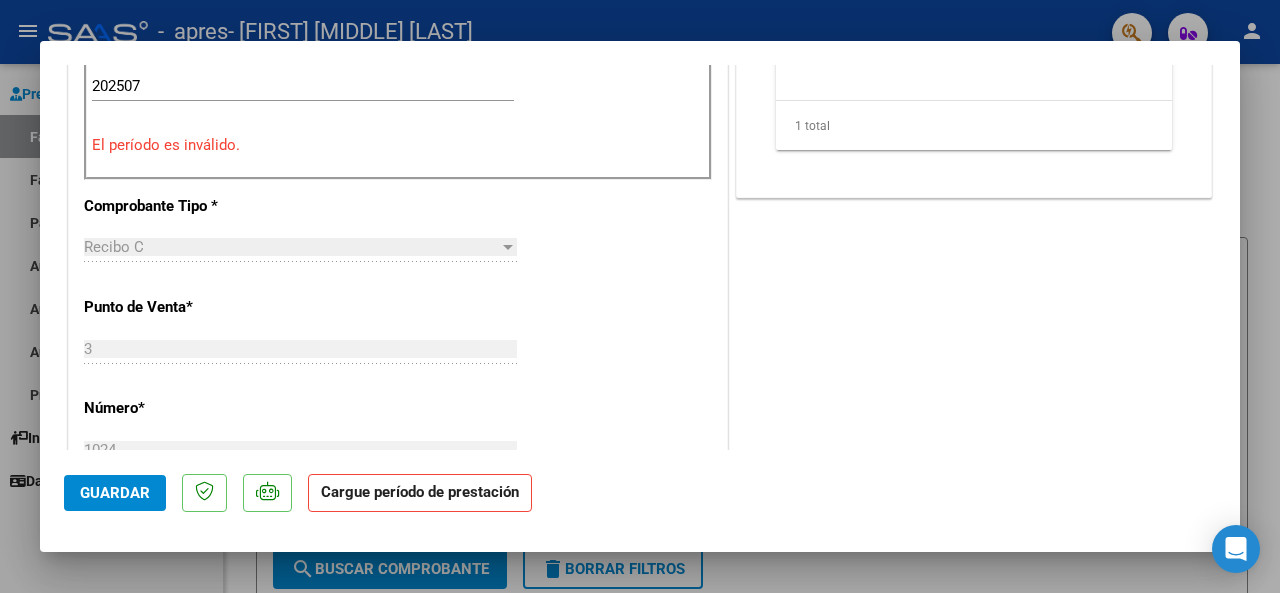 type on "DIGO FECHA DE VTO 15/08/2025
NO ME PERMITE ASOCIAR LEGAJO" 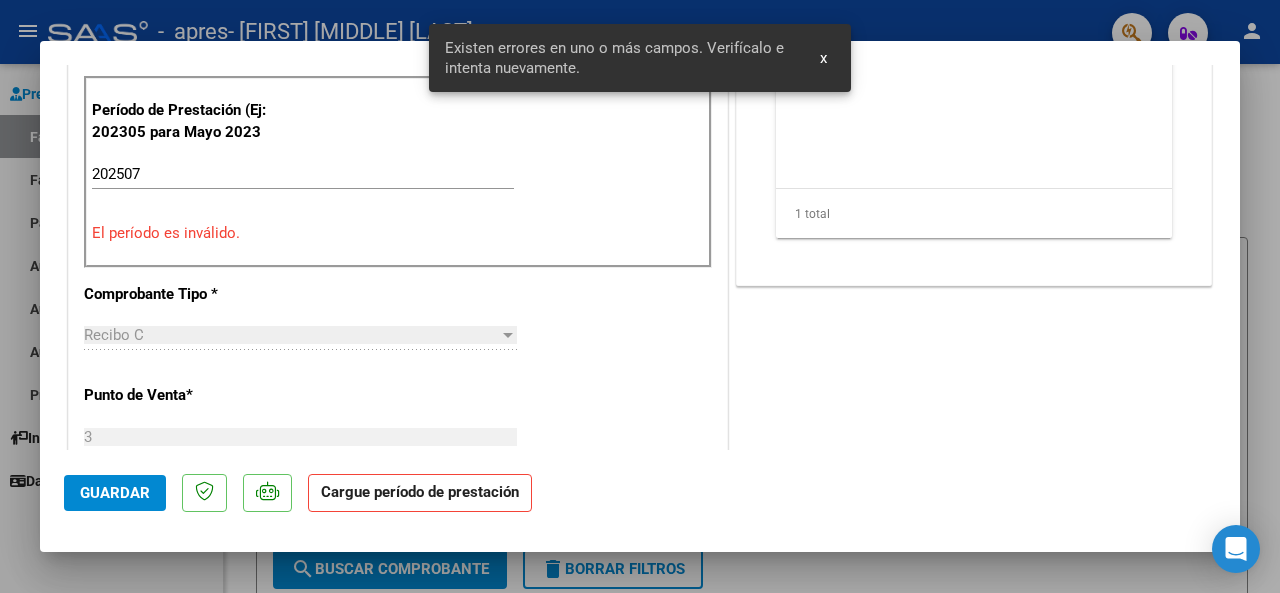 scroll, scrollTop: 405, scrollLeft: 0, axis: vertical 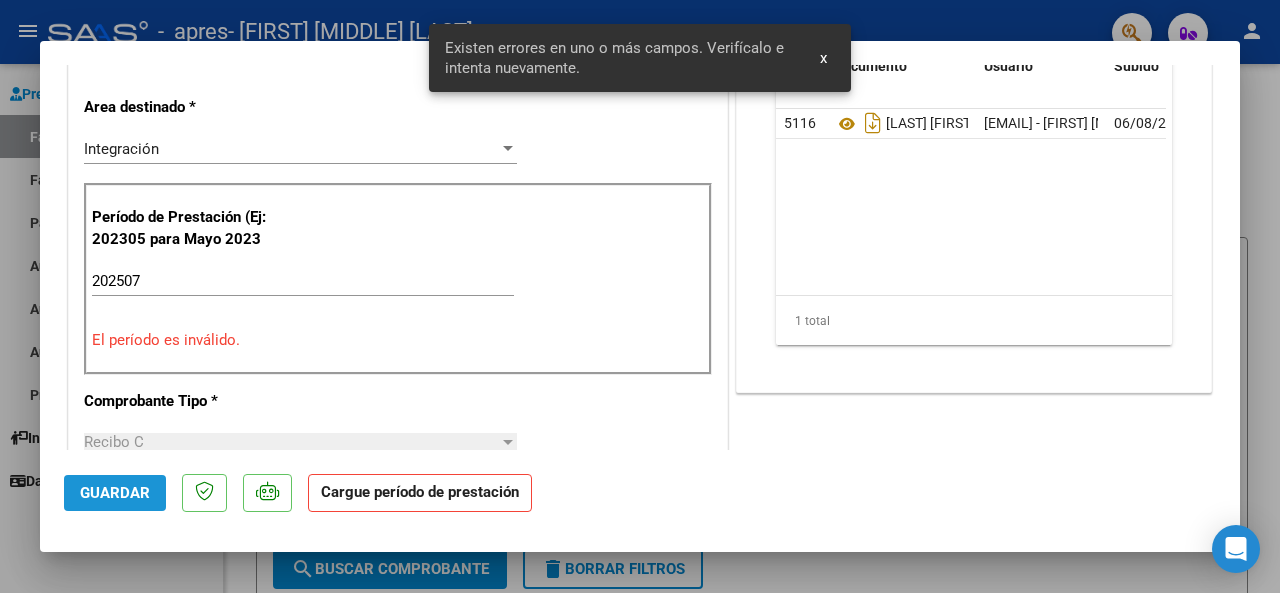 click on "Guardar" 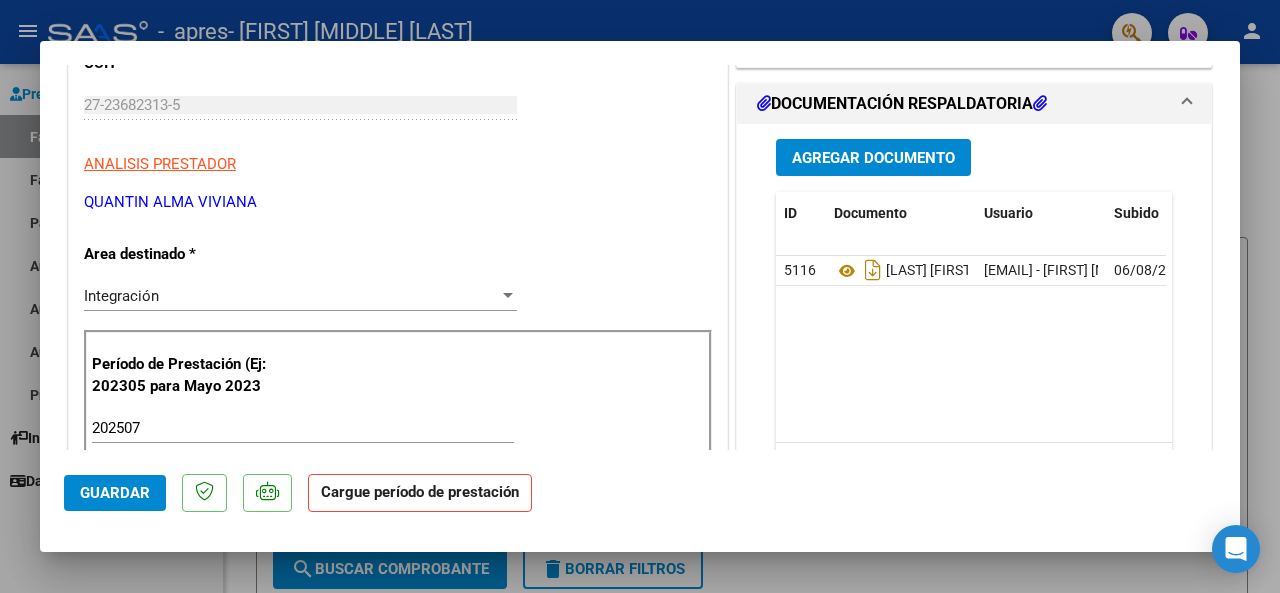 scroll, scrollTop: 0, scrollLeft: 0, axis: both 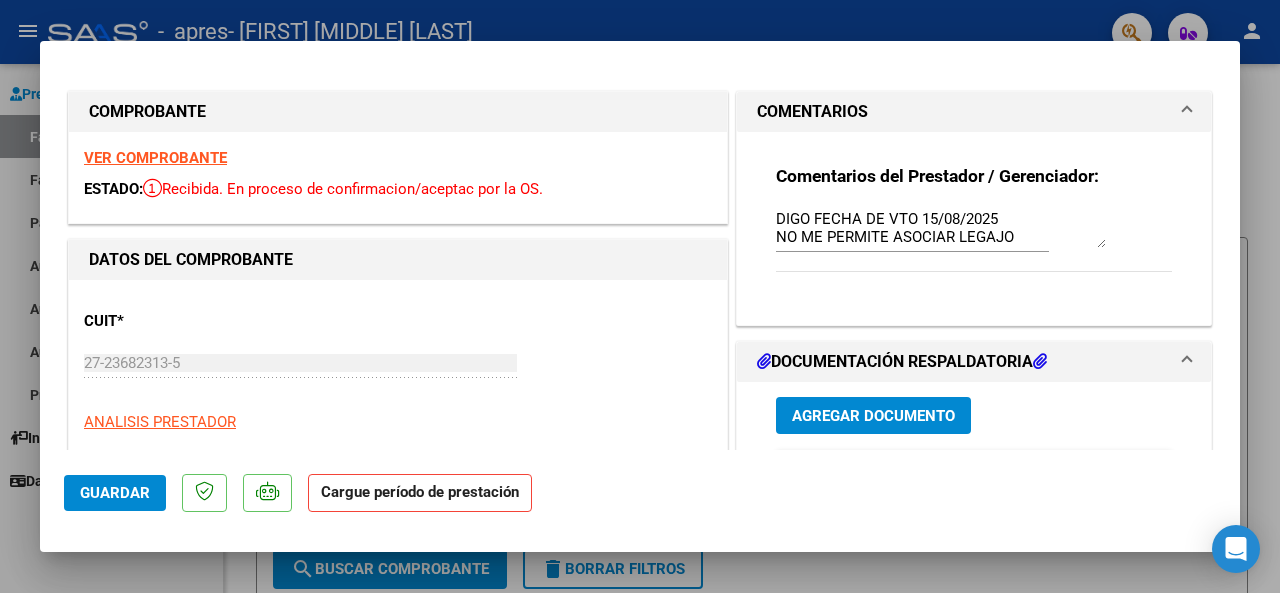click at bounding box center (640, 296) 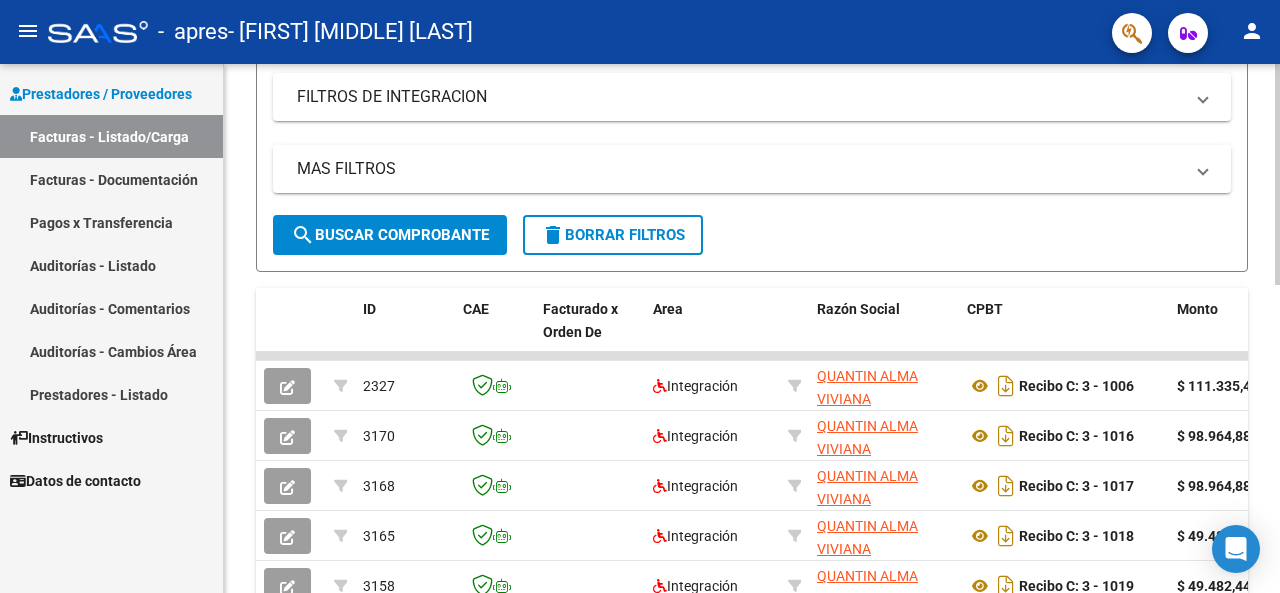 scroll, scrollTop: 0, scrollLeft: 0, axis: both 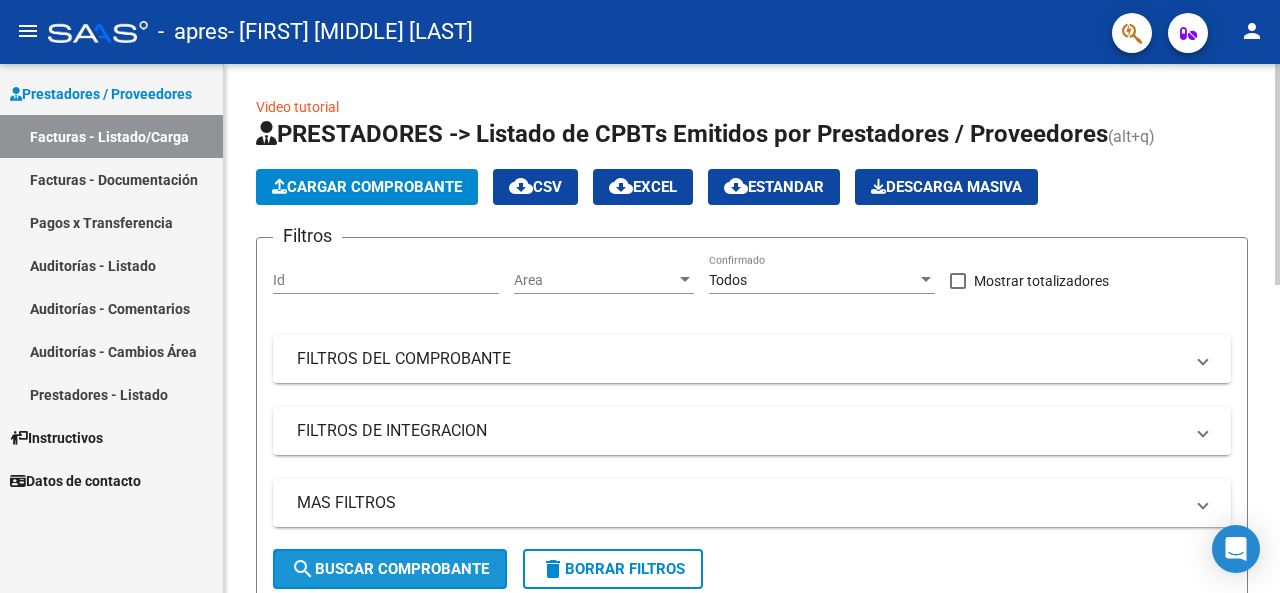click on "search  Buscar Comprobante" 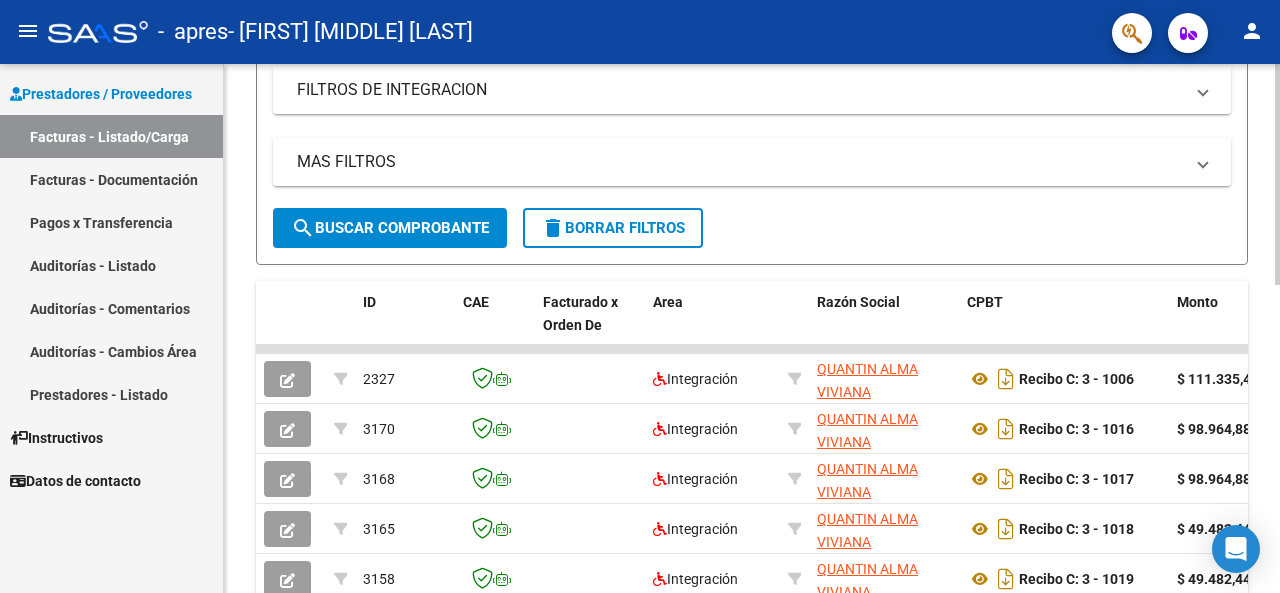 scroll, scrollTop: 736, scrollLeft: 0, axis: vertical 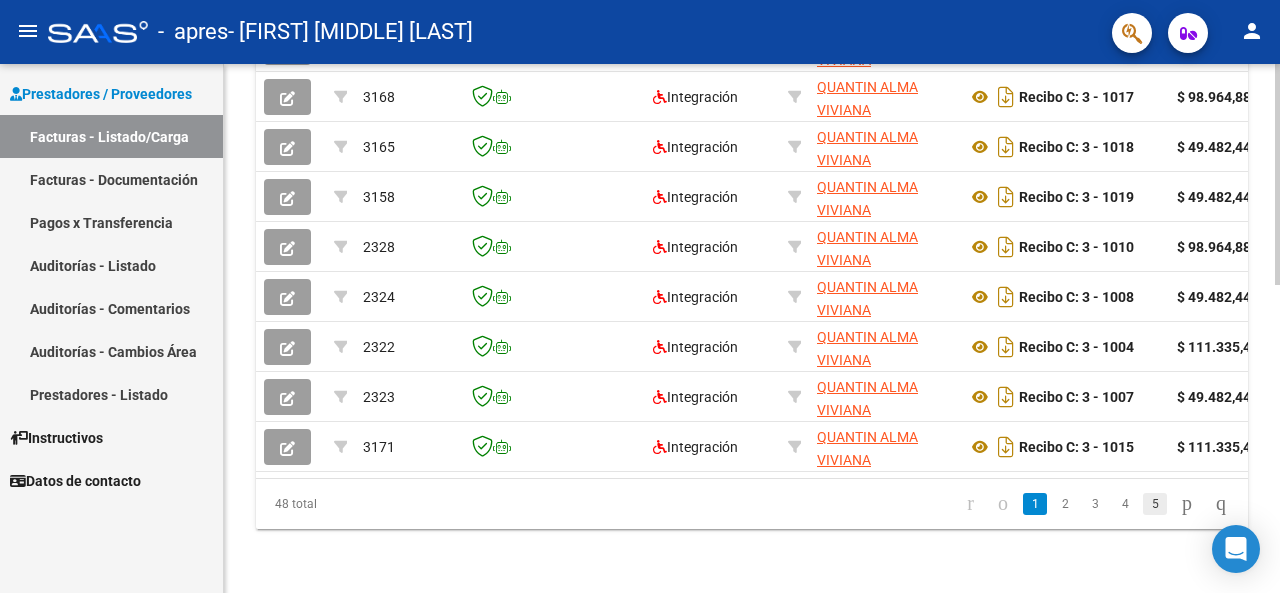 click on "5" 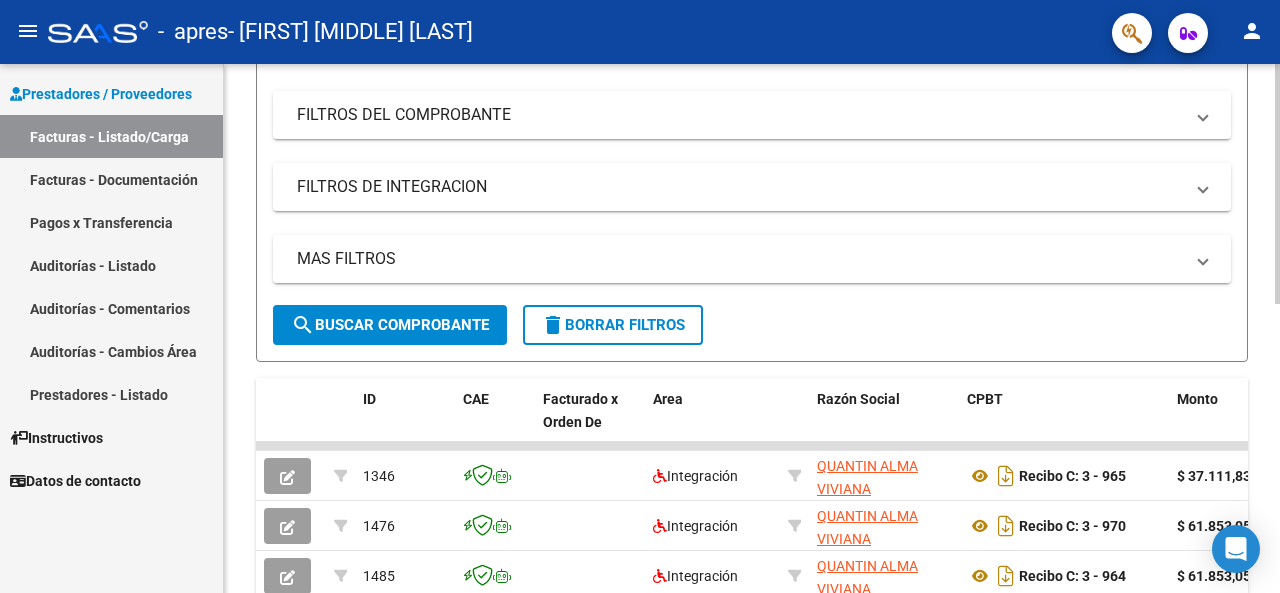 scroll, scrollTop: 236, scrollLeft: 0, axis: vertical 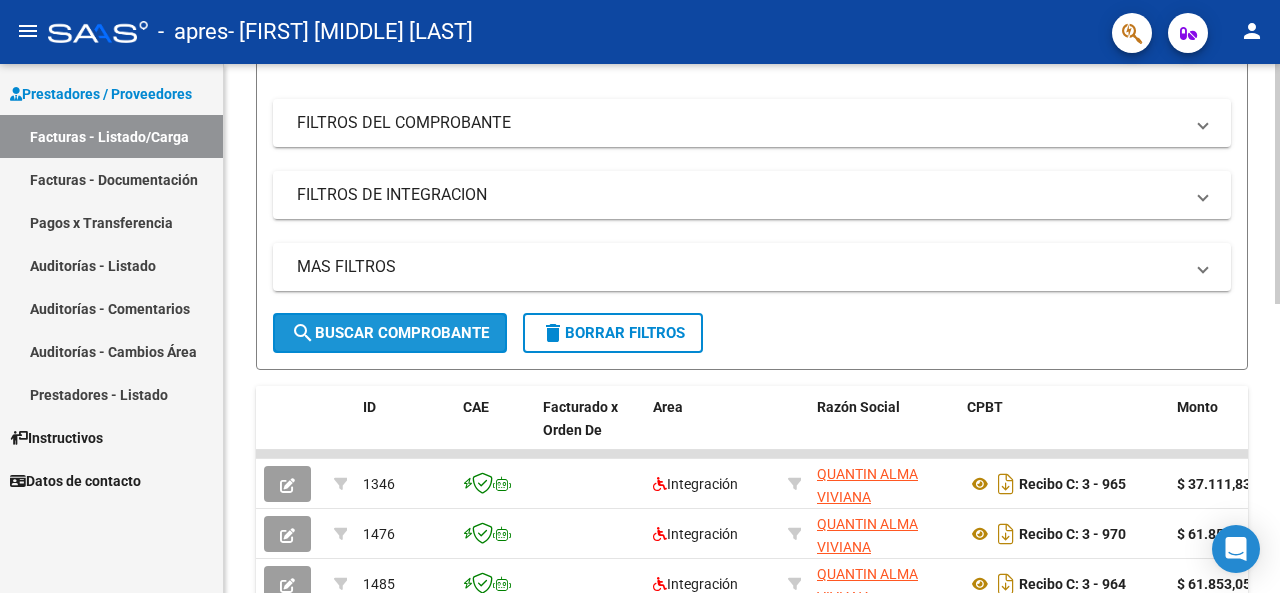 click on "search  Buscar Comprobante" 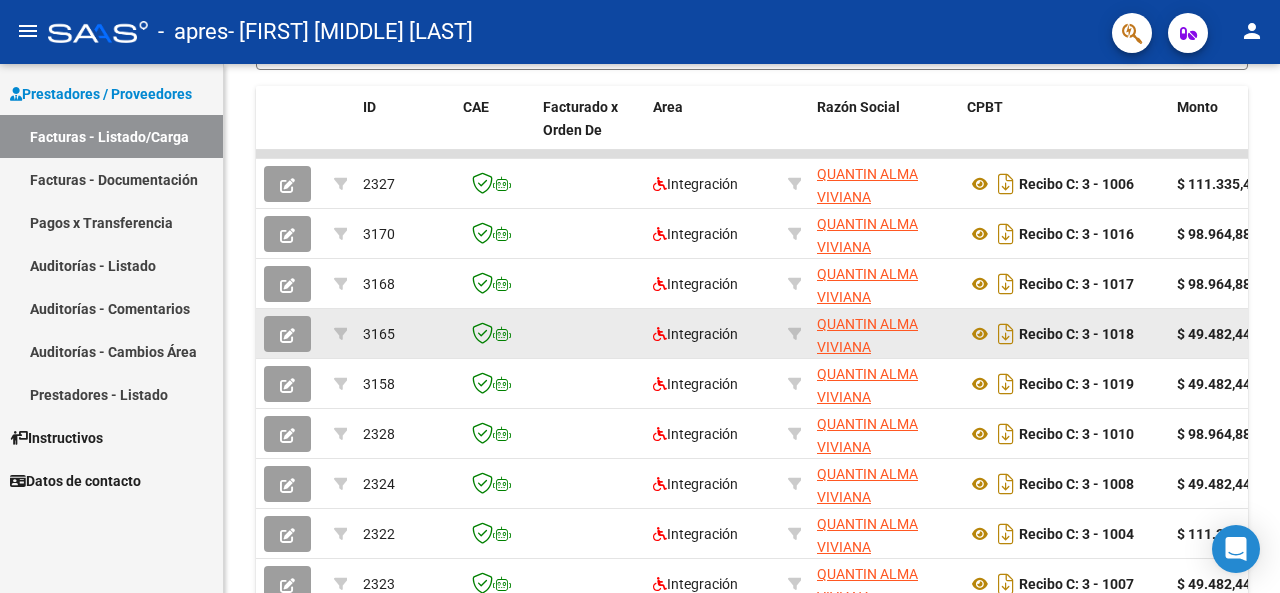 scroll, scrollTop: 0, scrollLeft: 0, axis: both 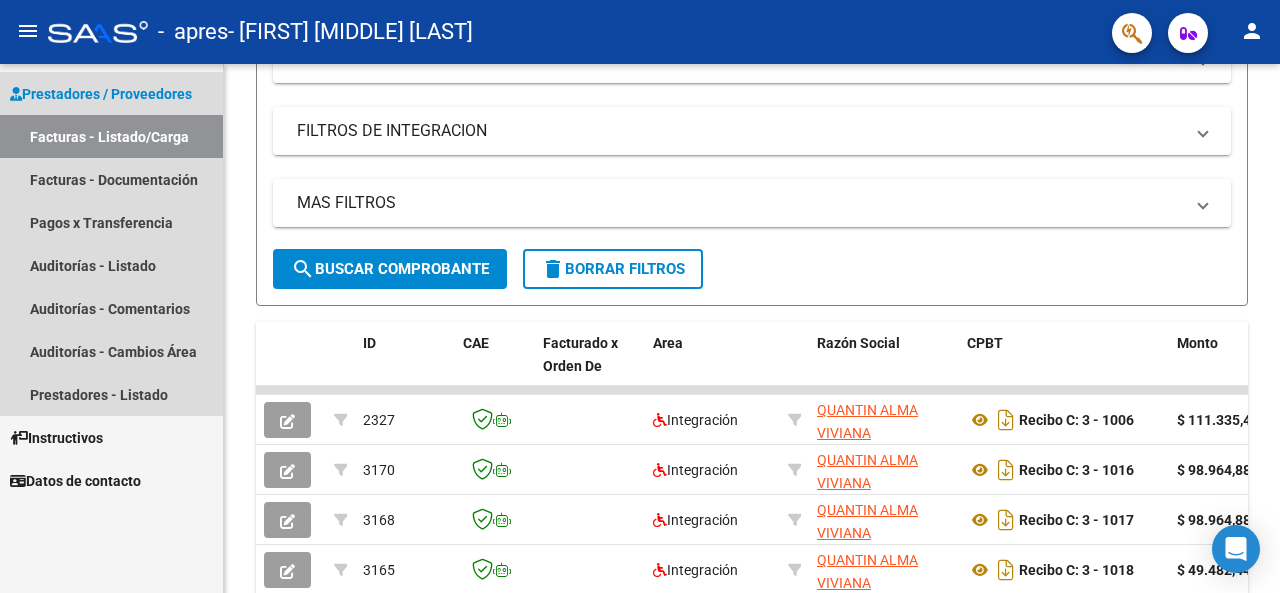 click on "Facturas - Listado/Carga" at bounding box center (111, 136) 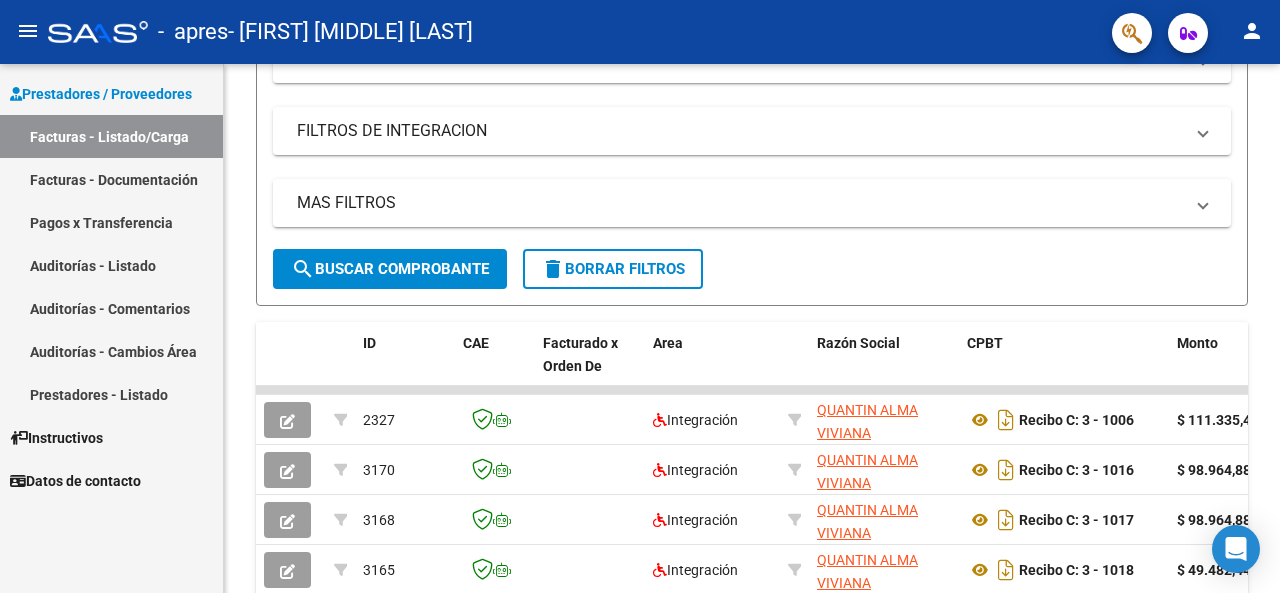click on "Facturas - Documentación" at bounding box center [111, 179] 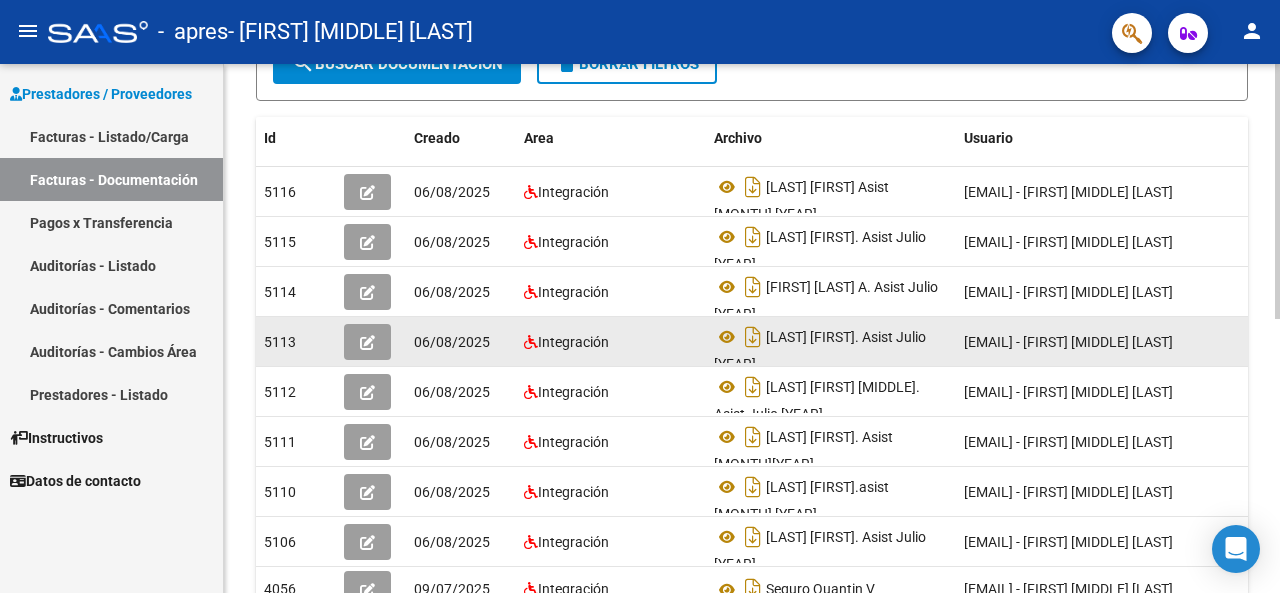 scroll, scrollTop: 400, scrollLeft: 0, axis: vertical 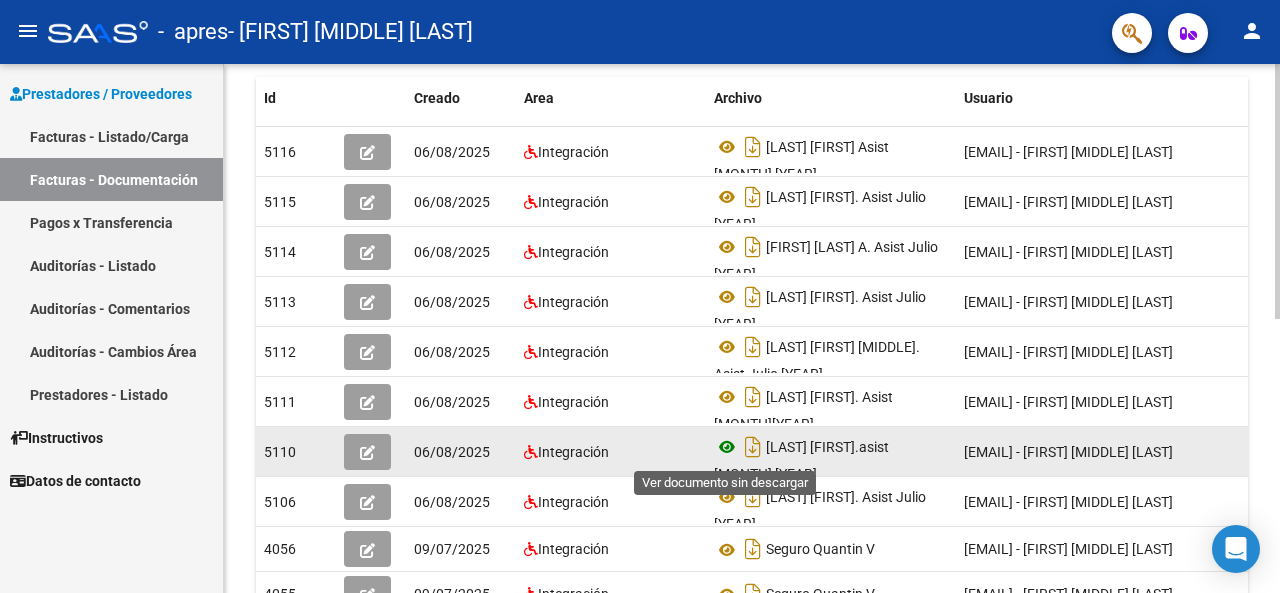 click 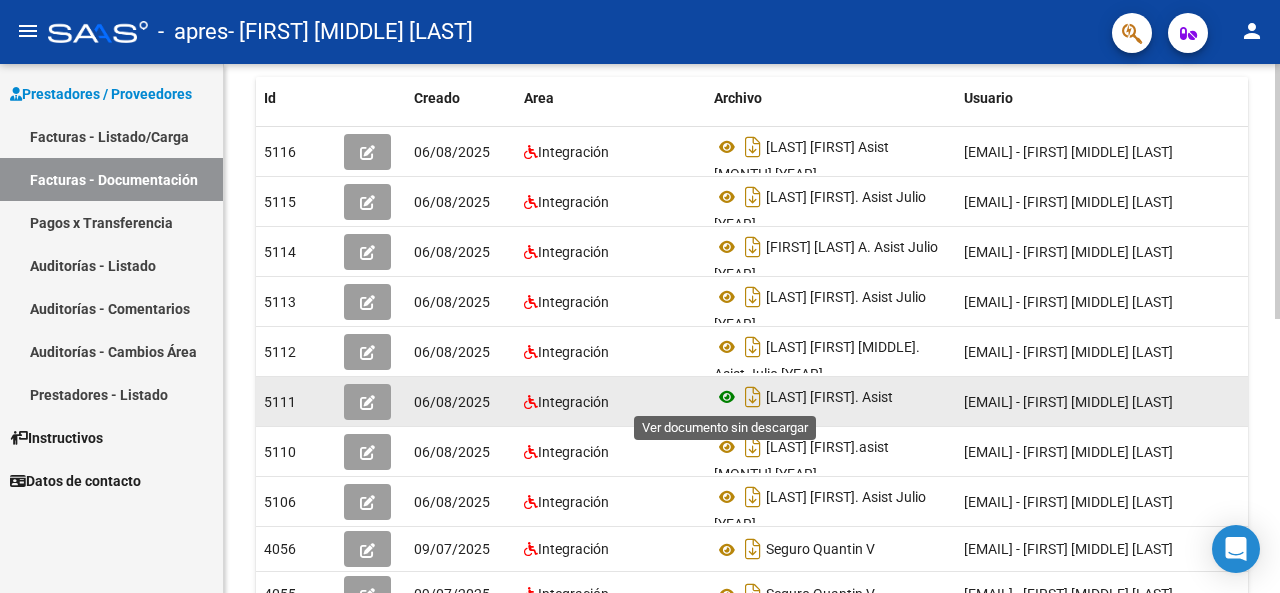 click 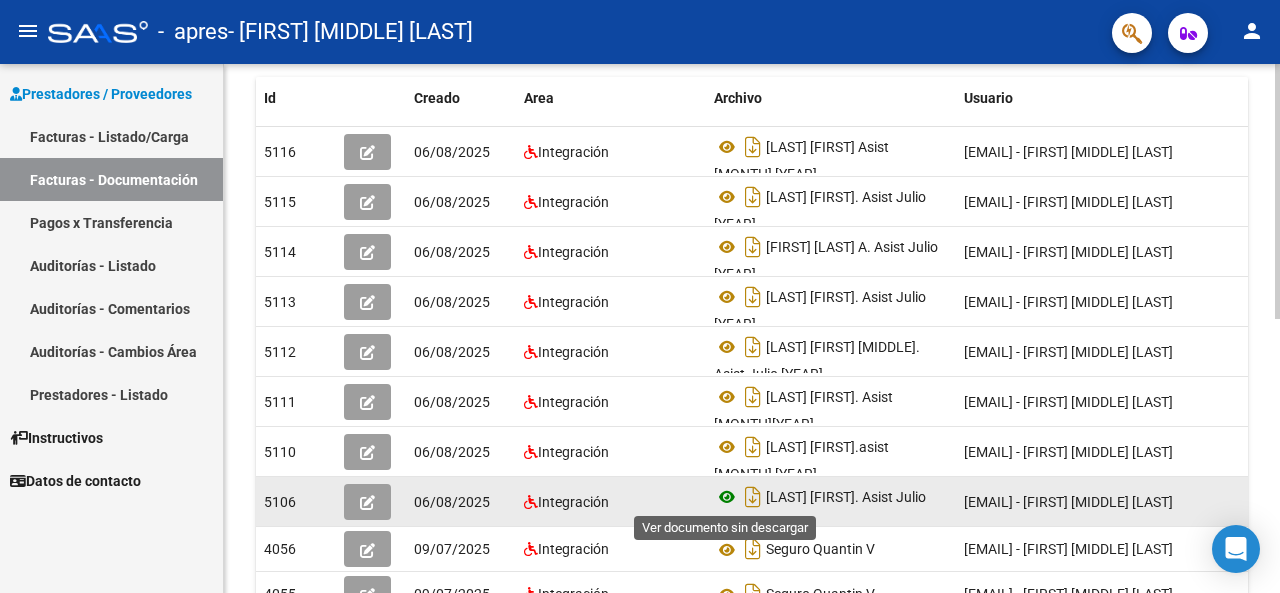 click 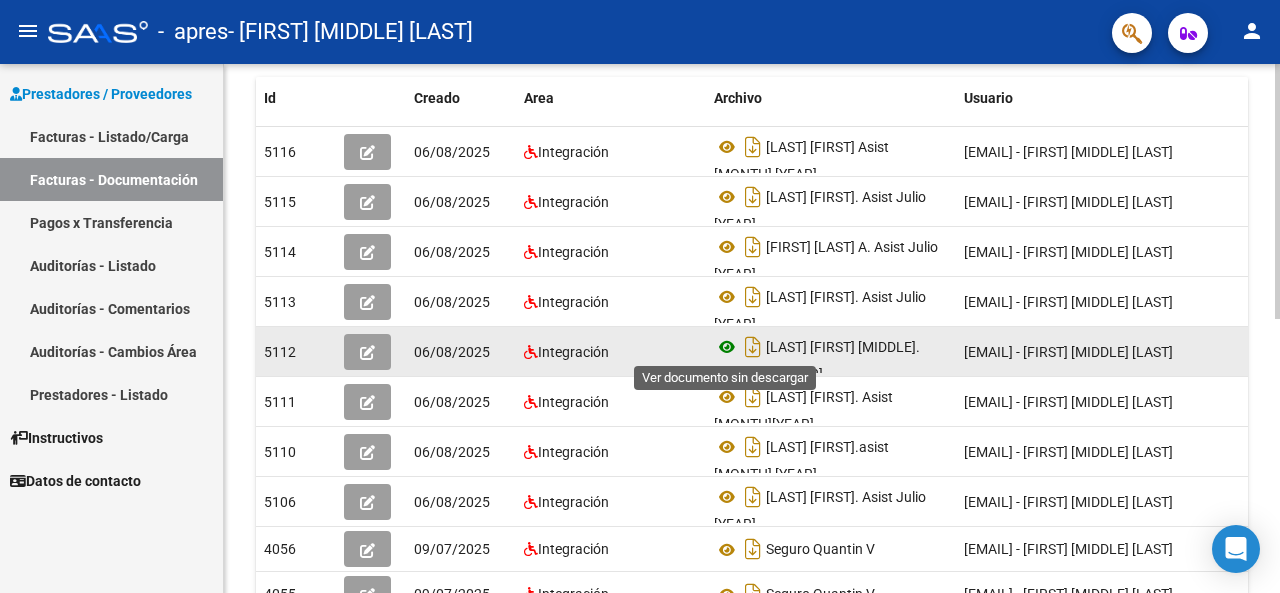 click 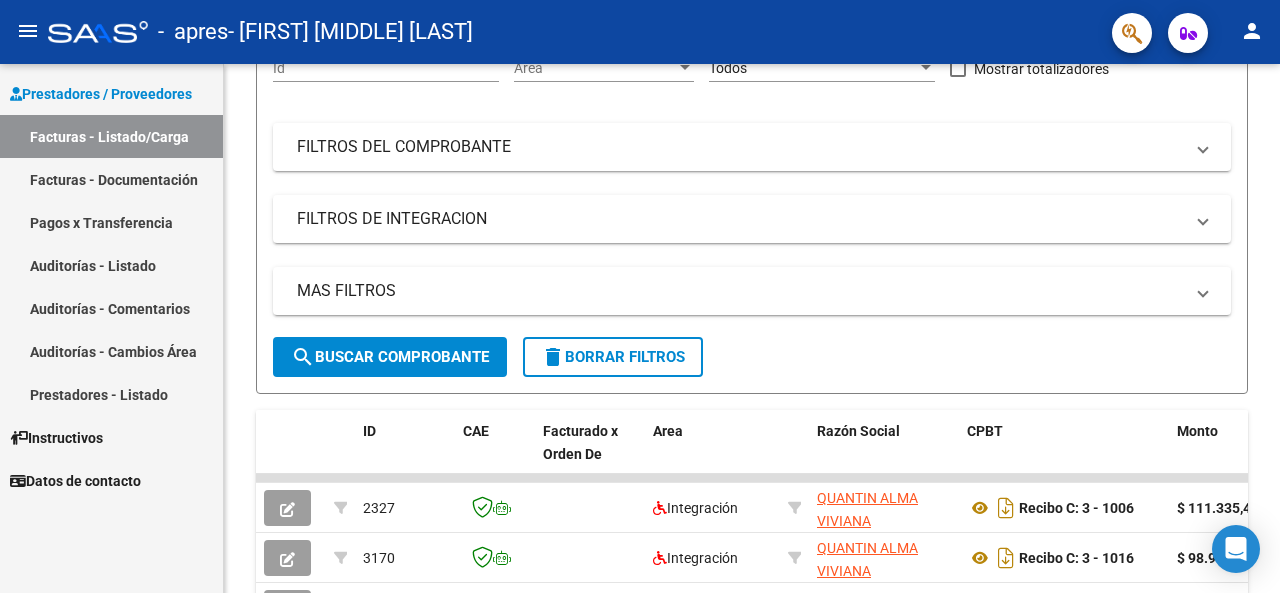 scroll, scrollTop: 400, scrollLeft: 0, axis: vertical 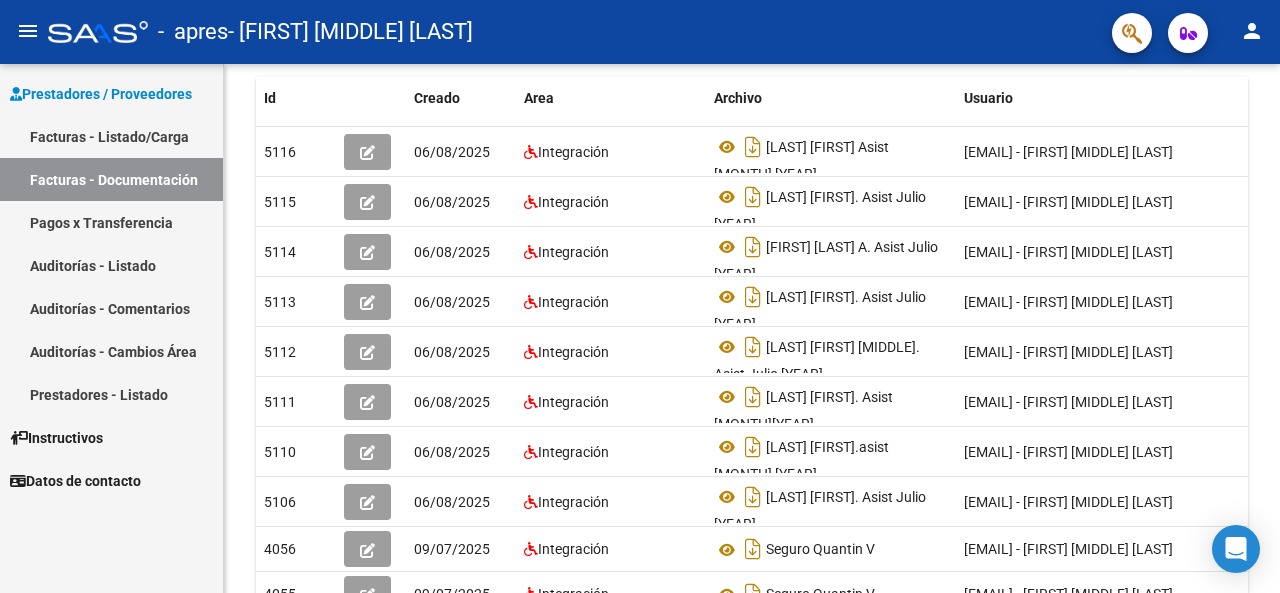 click on "person" 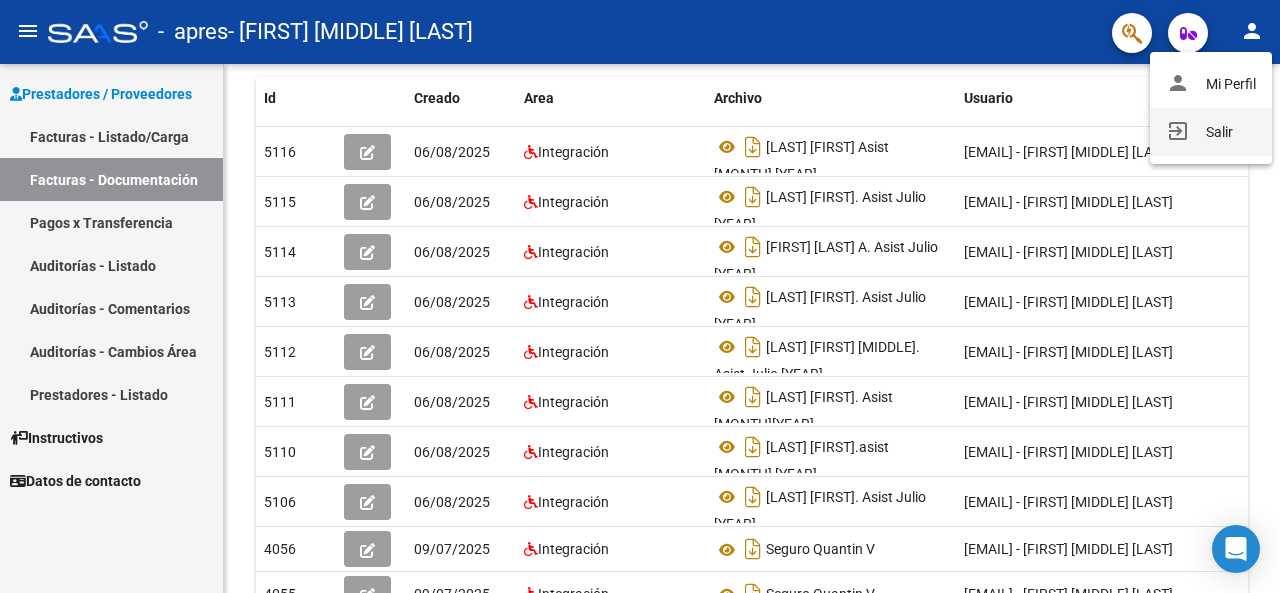 click on "exit_to_app  Salir" at bounding box center (1211, 132) 